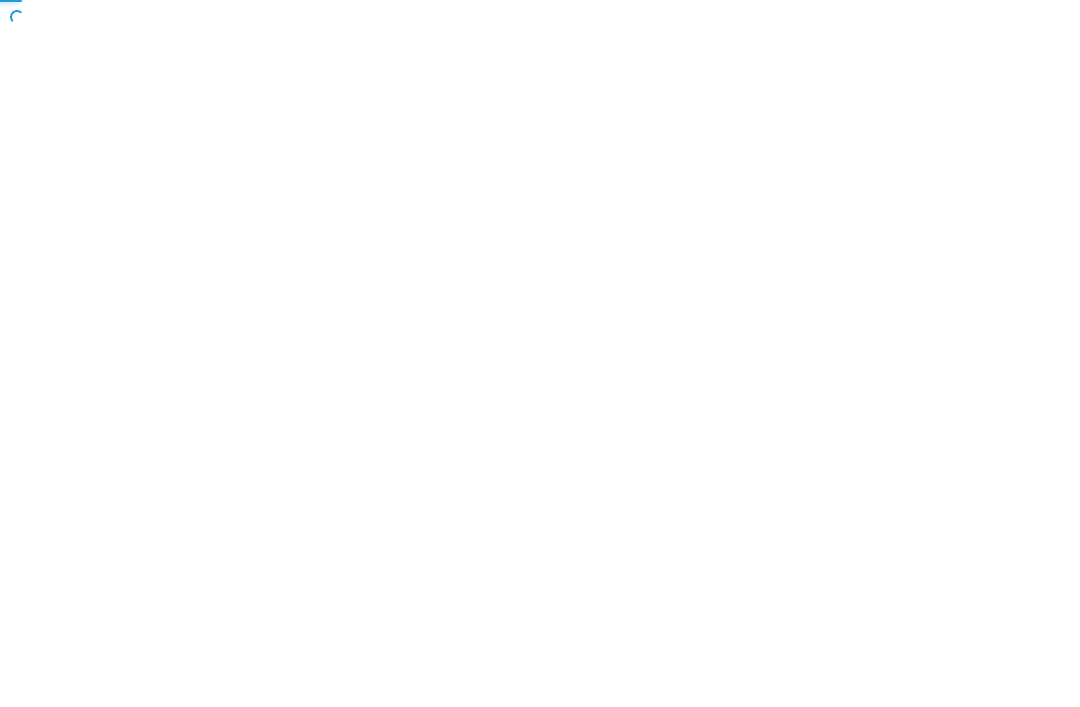 scroll, scrollTop: 0, scrollLeft: 0, axis: both 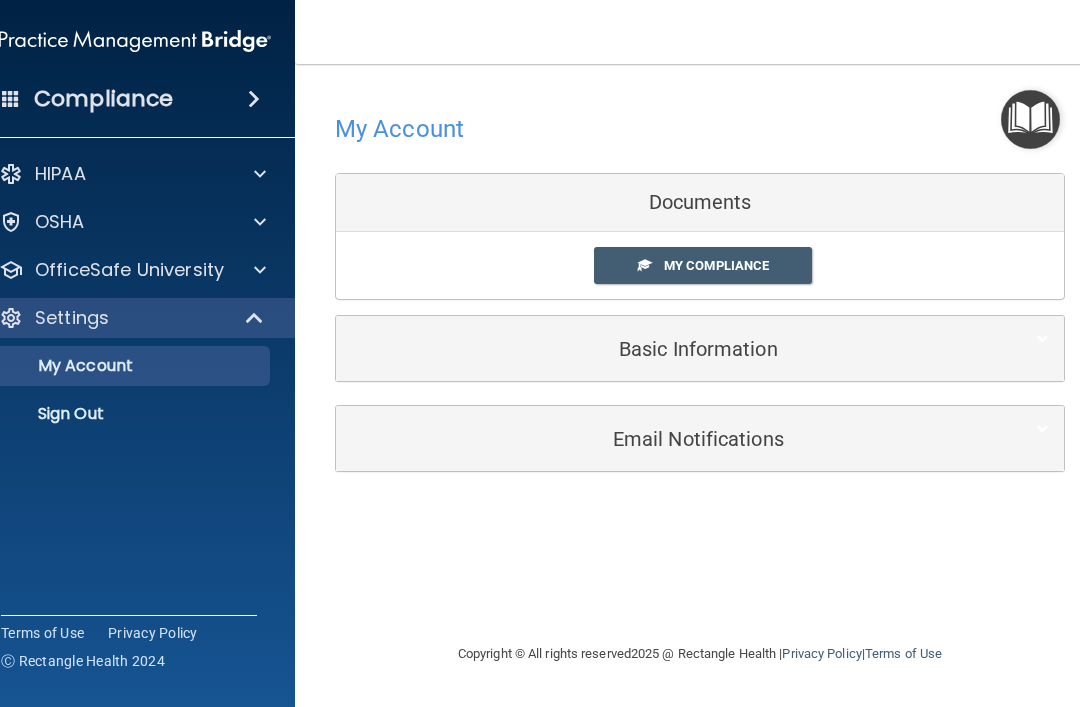 click on "Email Notifications" at bounding box center (669, 439) 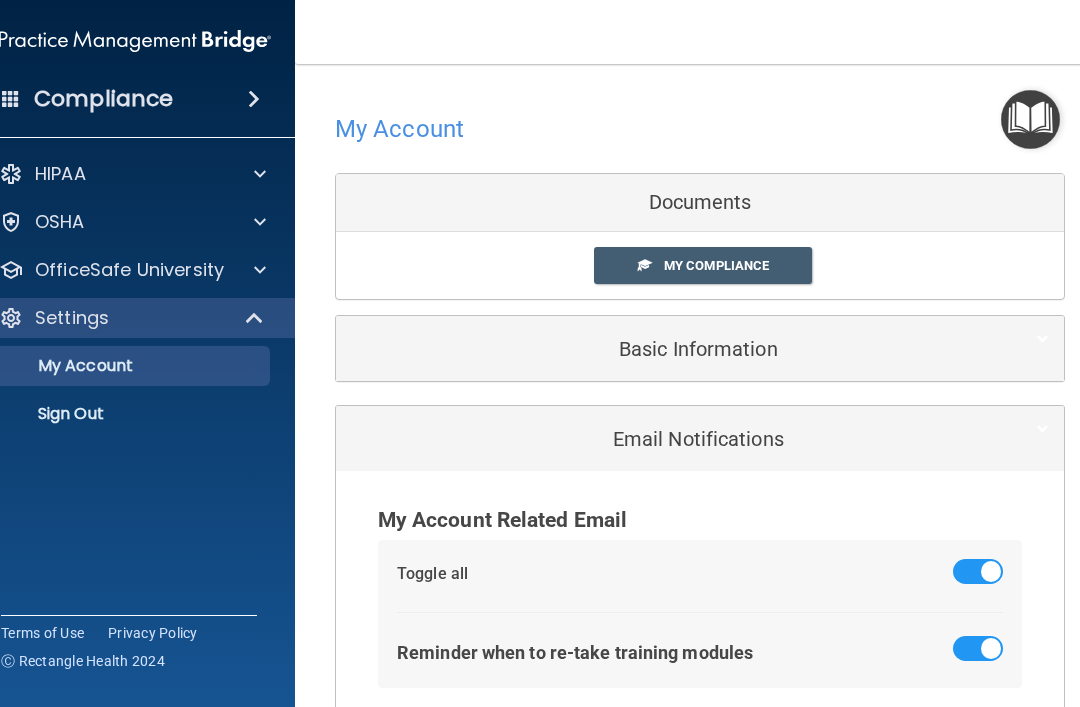 scroll, scrollTop: 0, scrollLeft: 0, axis: both 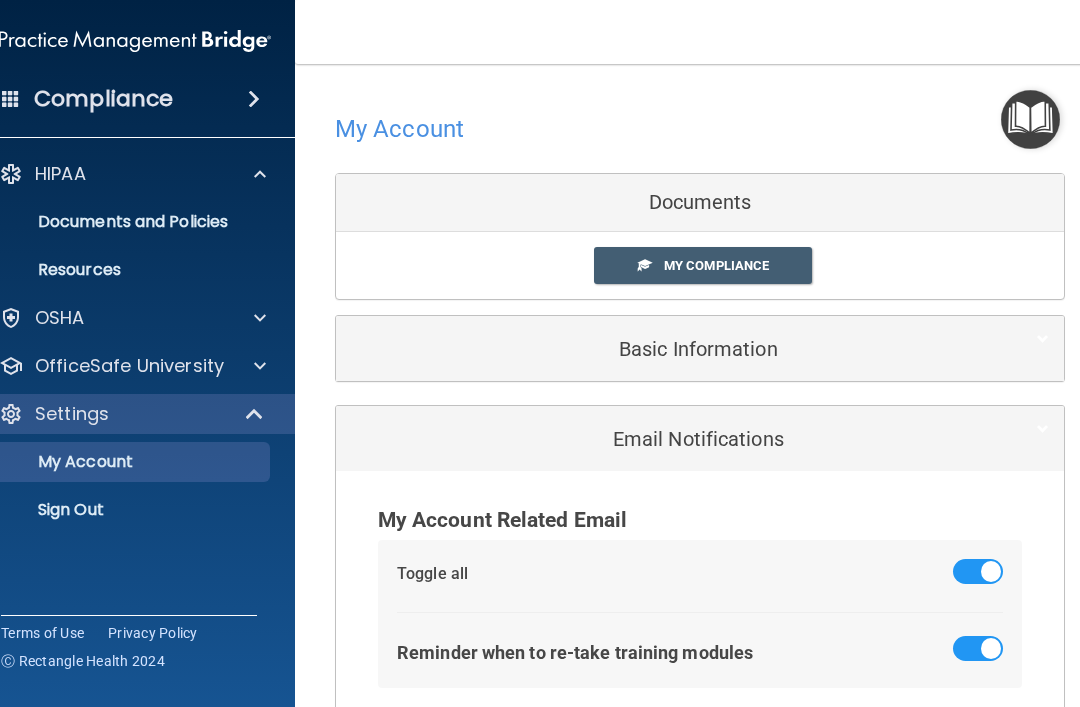 click on "OSHA" at bounding box center [108, 318] 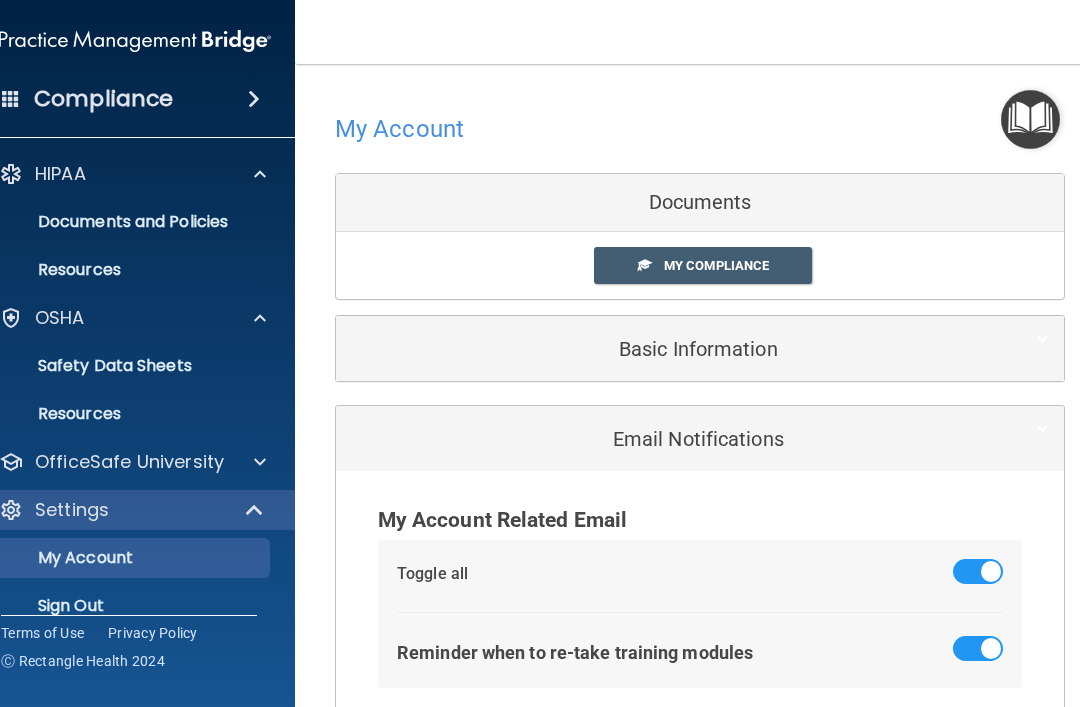 click on "Documents and Policies" at bounding box center (124, 222) 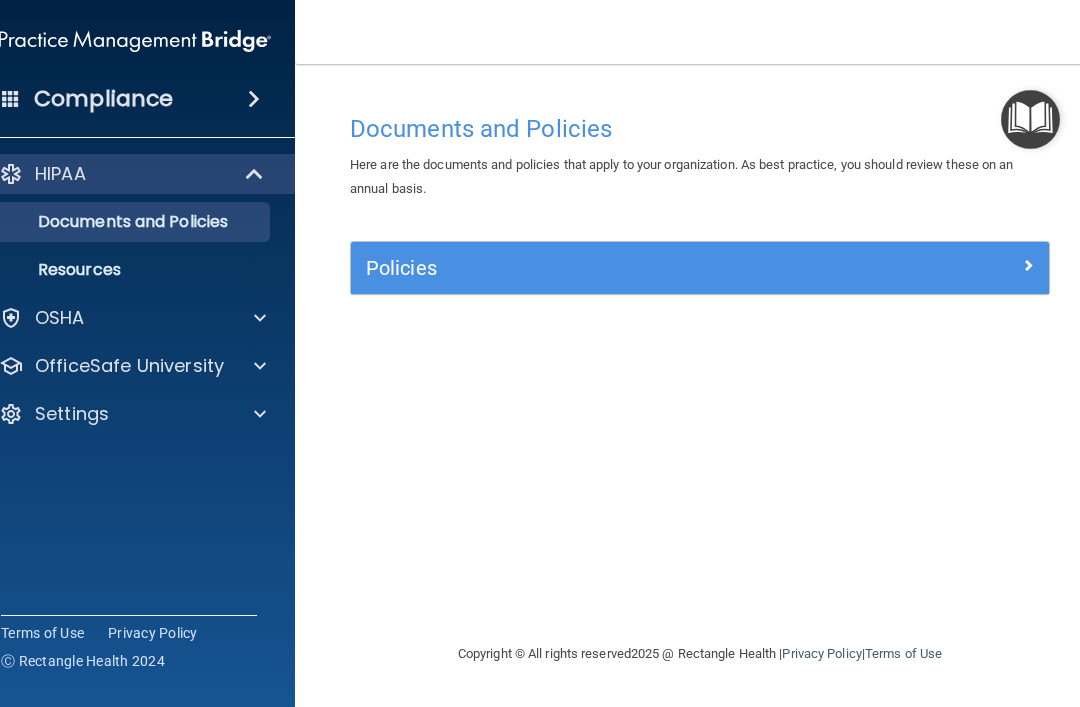 click at bounding box center (1028, 265) 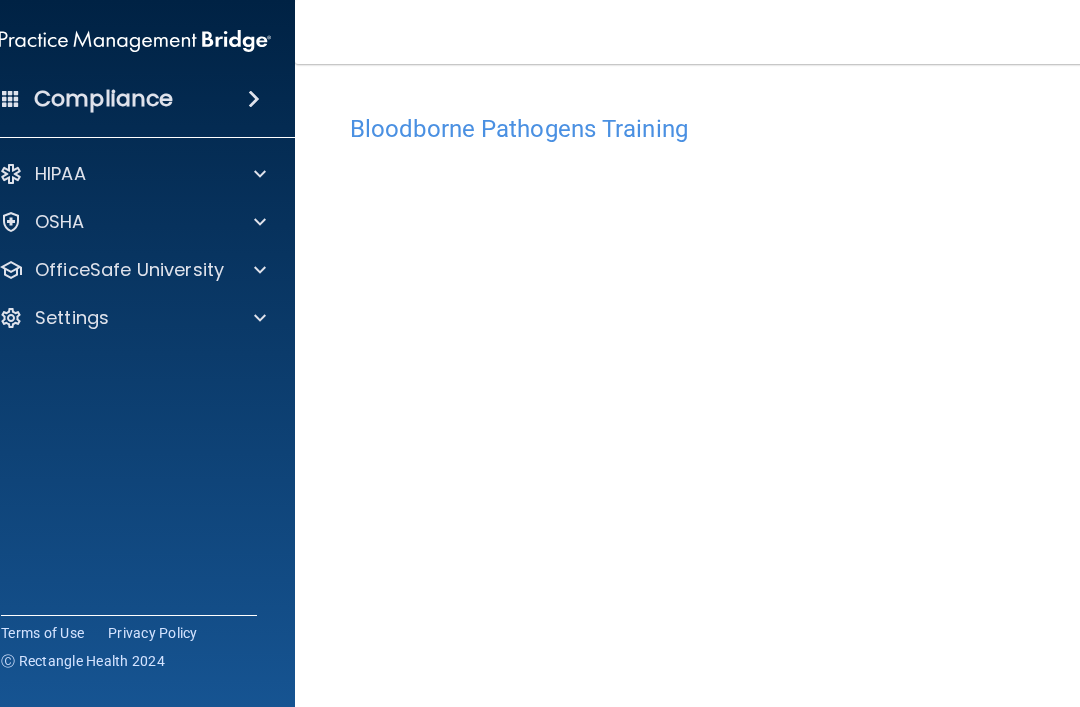 scroll, scrollTop: 0, scrollLeft: 0, axis: both 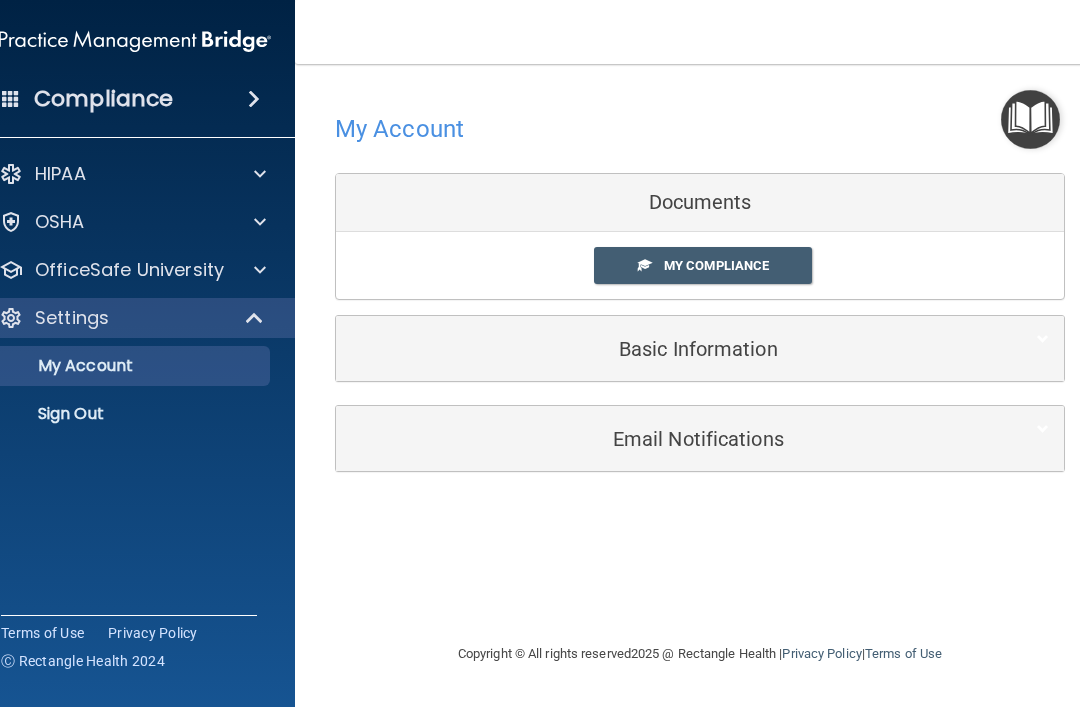 click on "My Compliance" at bounding box center [703, 265] 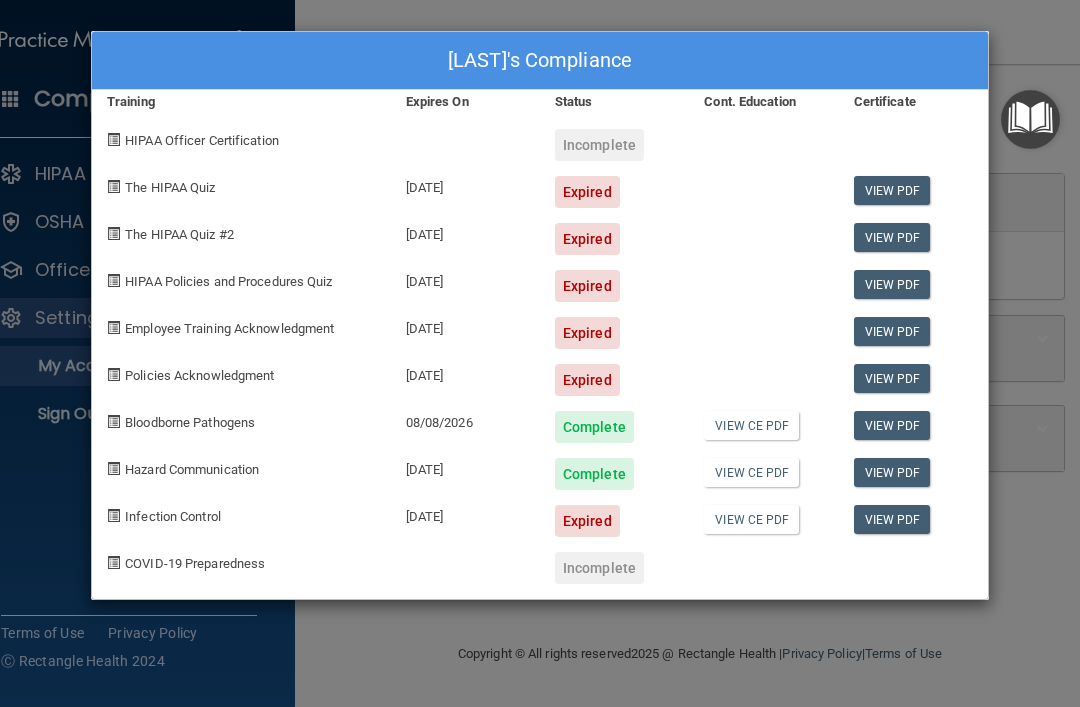click on "View PDF" at bounding box center (892, 425) 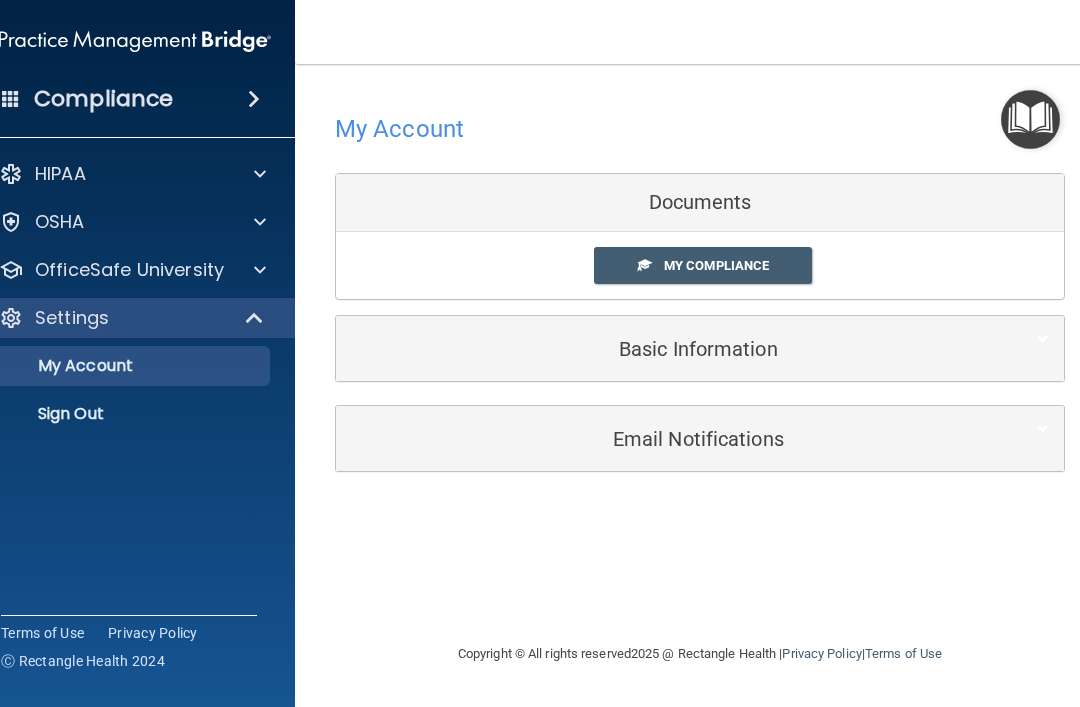 click at bounding box center [254, 99] 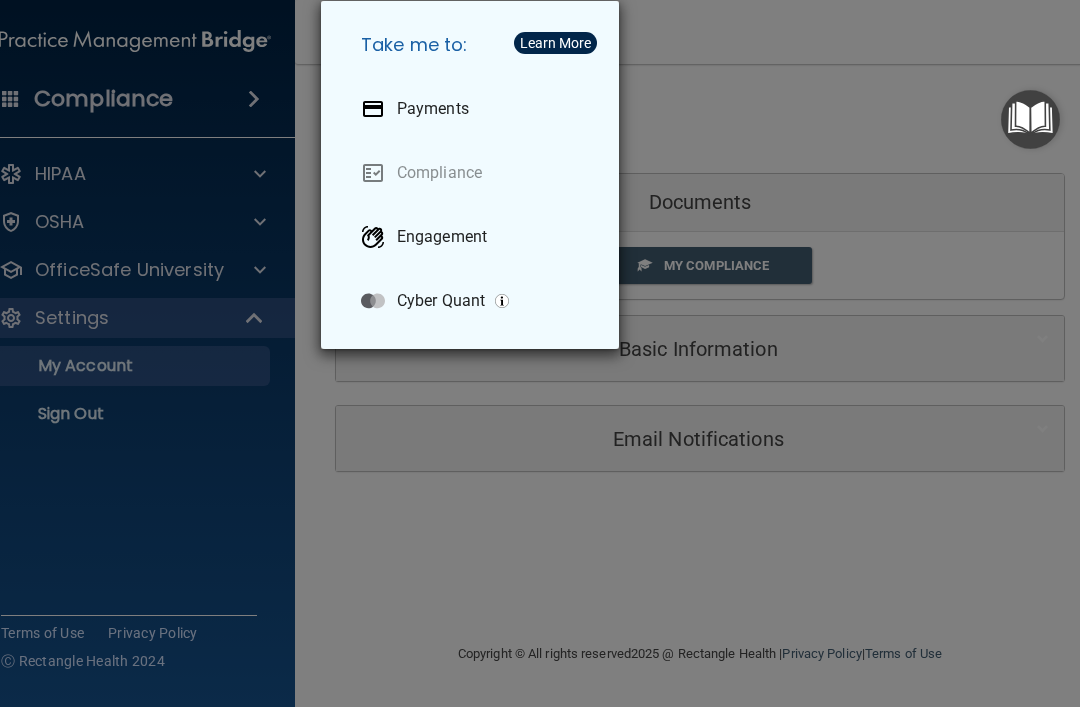 click on "Take me to:             Payments                   Compliance                     Engagement                     Cyber Quant" at bounding box center (540, 353) 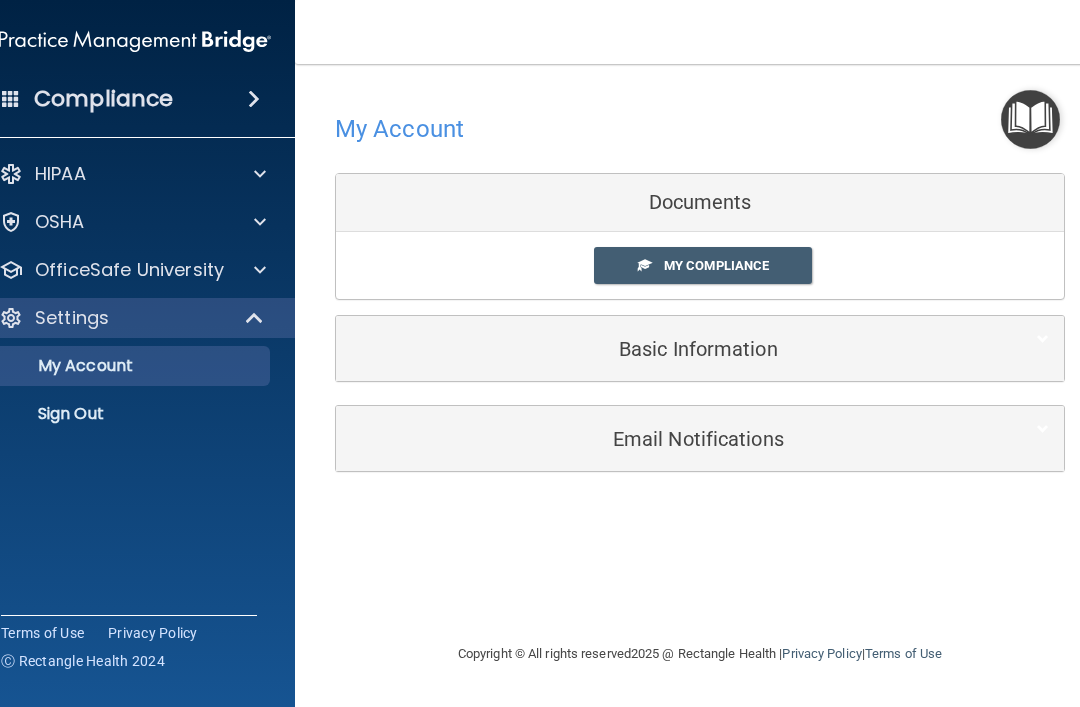 click at bounding box center [540, 353] 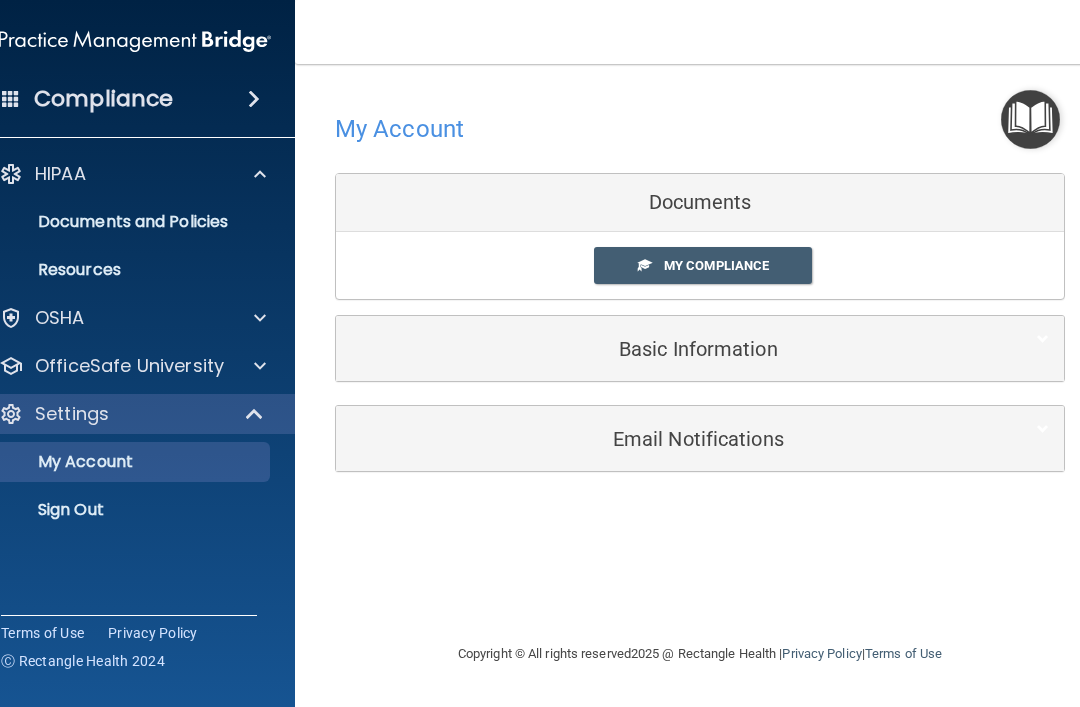 click on "Documents and Policies" at bounding box center [124, 222] 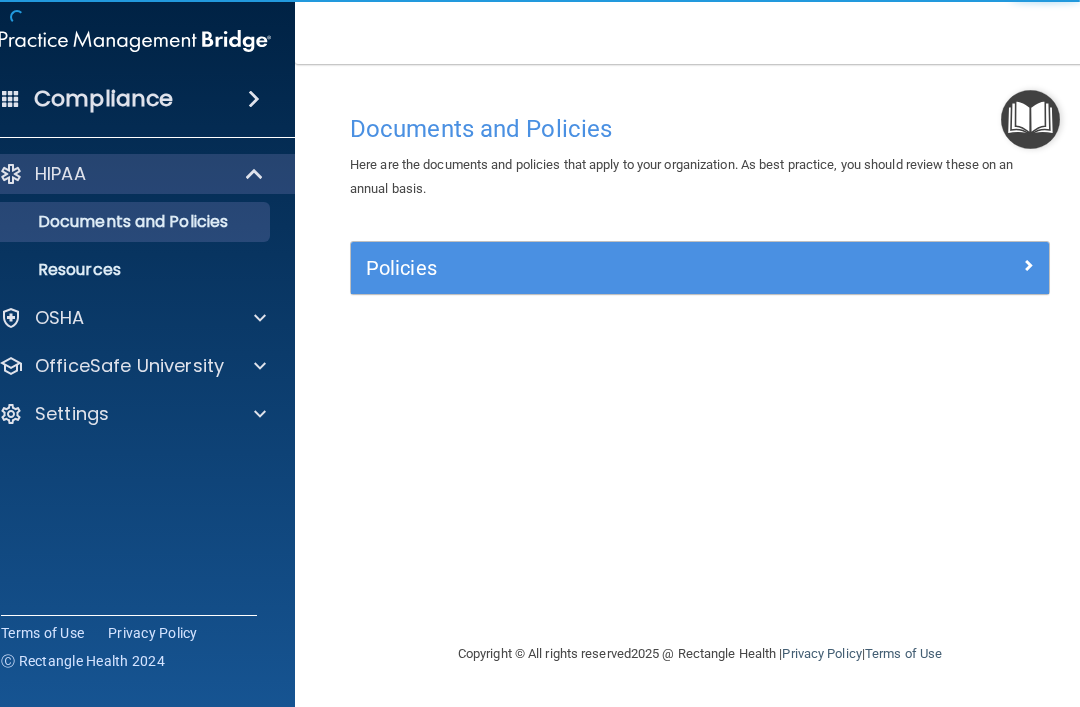click on "OSHA" at bounding box center (108, 318) 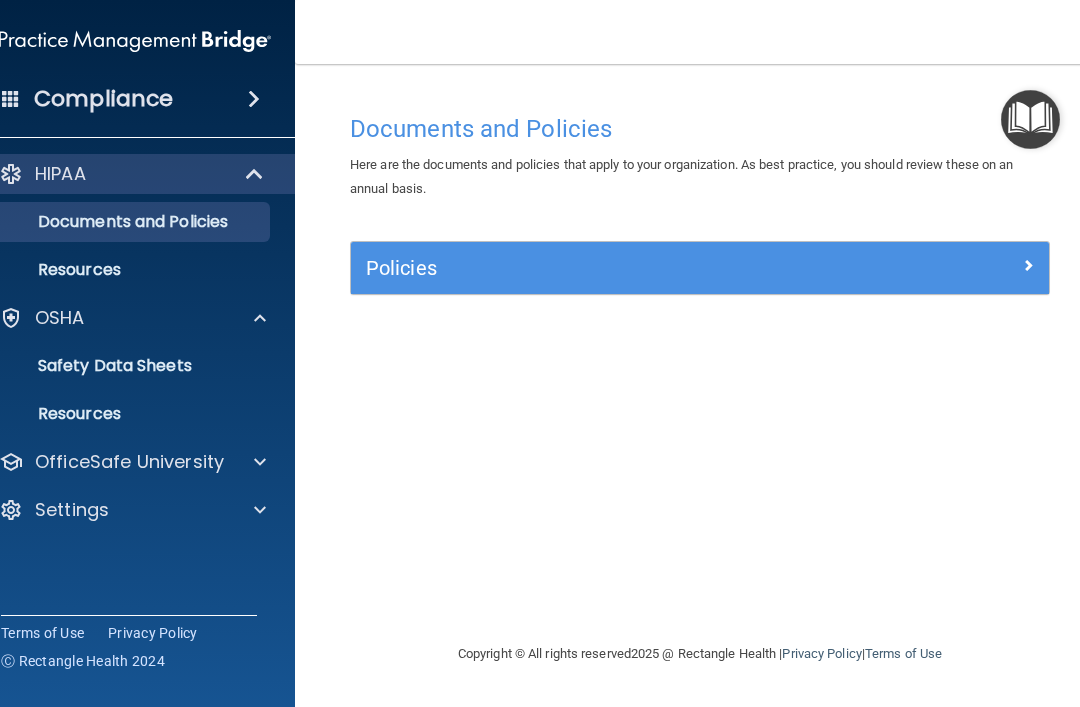 click on "Safety Data Sheets" at bounding box center (124, 366) 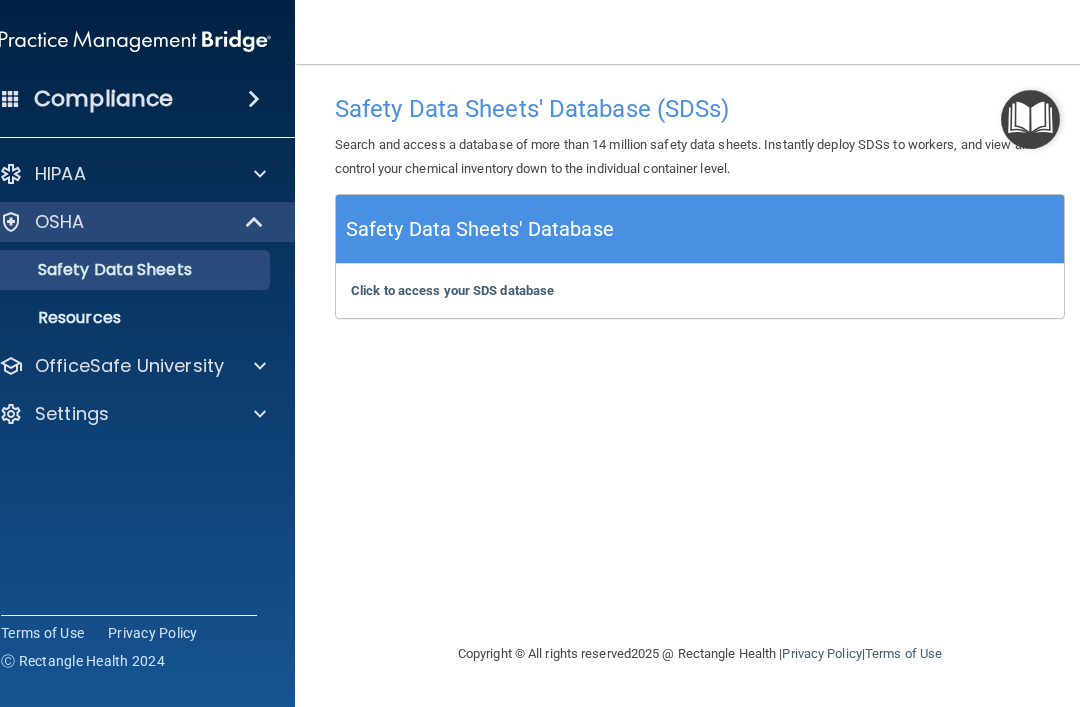 click at bounding box center [254, 99] 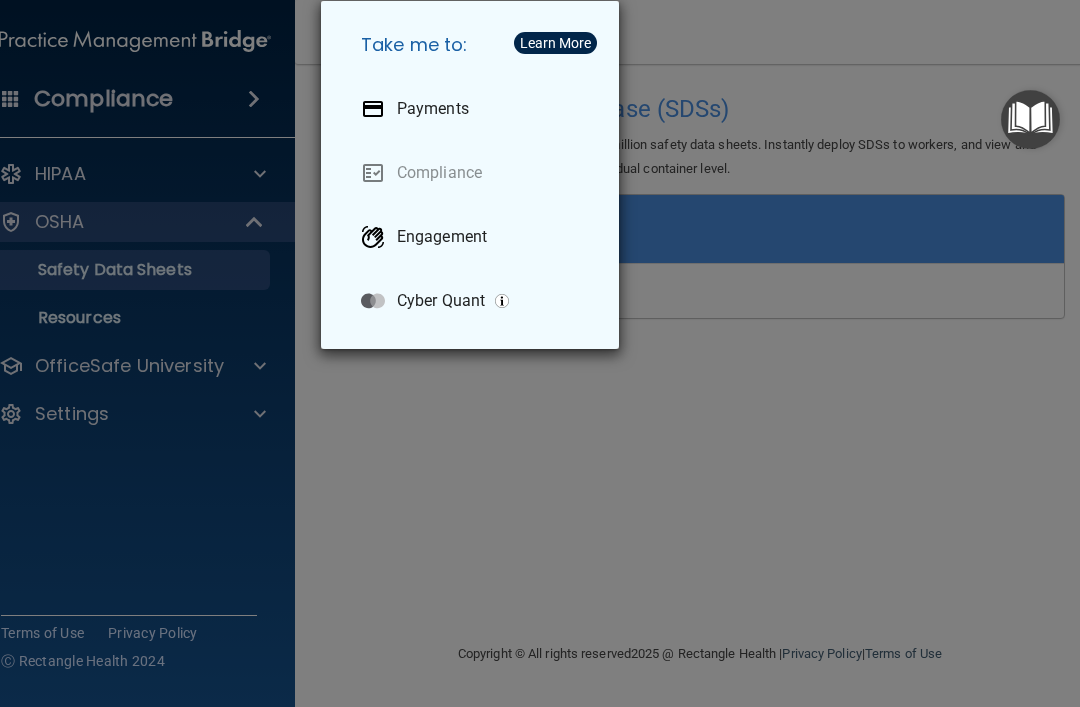 click on "Take me to:             Payments                   Compliance                     Engagement                     Cyber Quant" at bounding box center (540, 353) 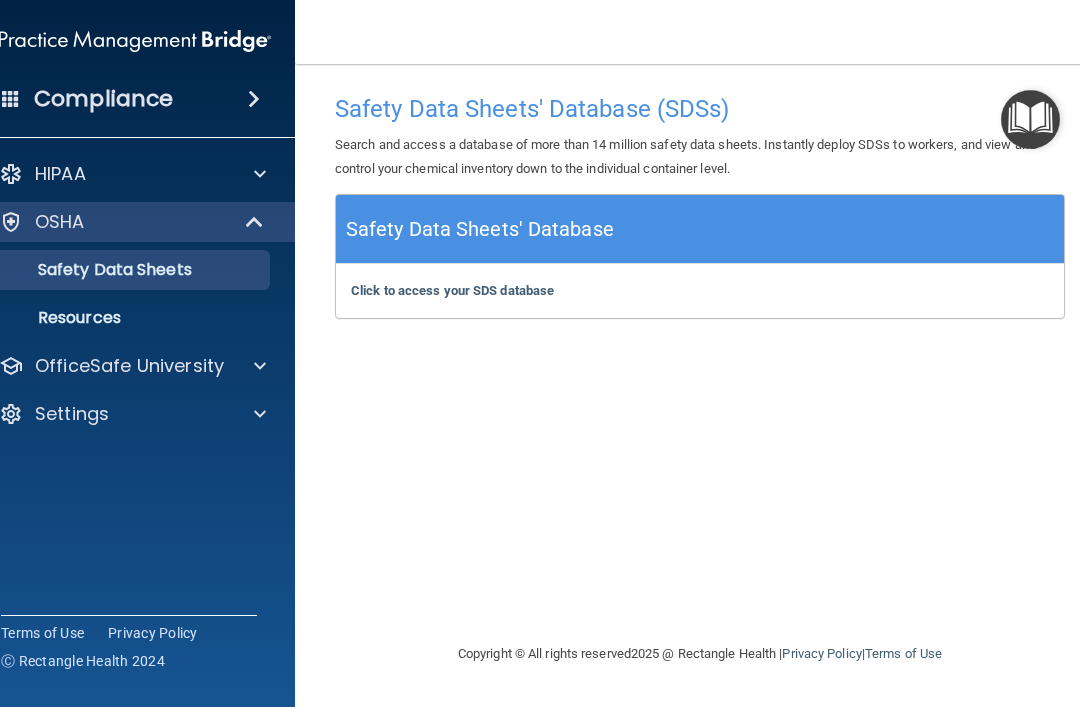 click at bounding box center [1030, 119] 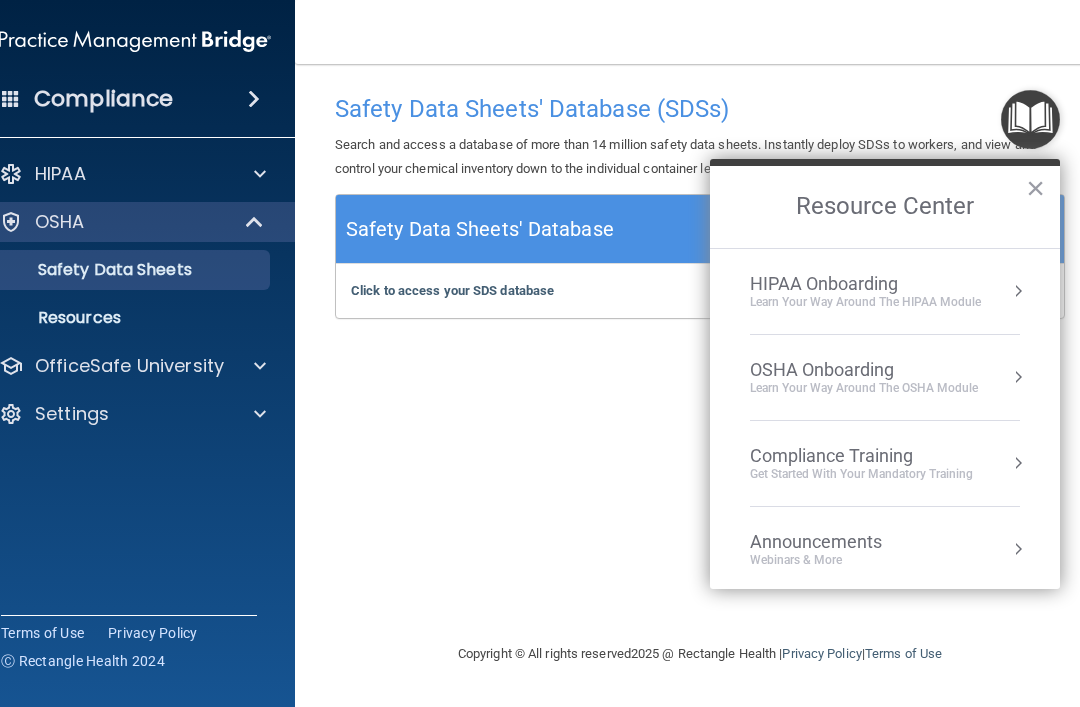 scroll, scrollTop: 0, scrollLeft: 0, axis: both 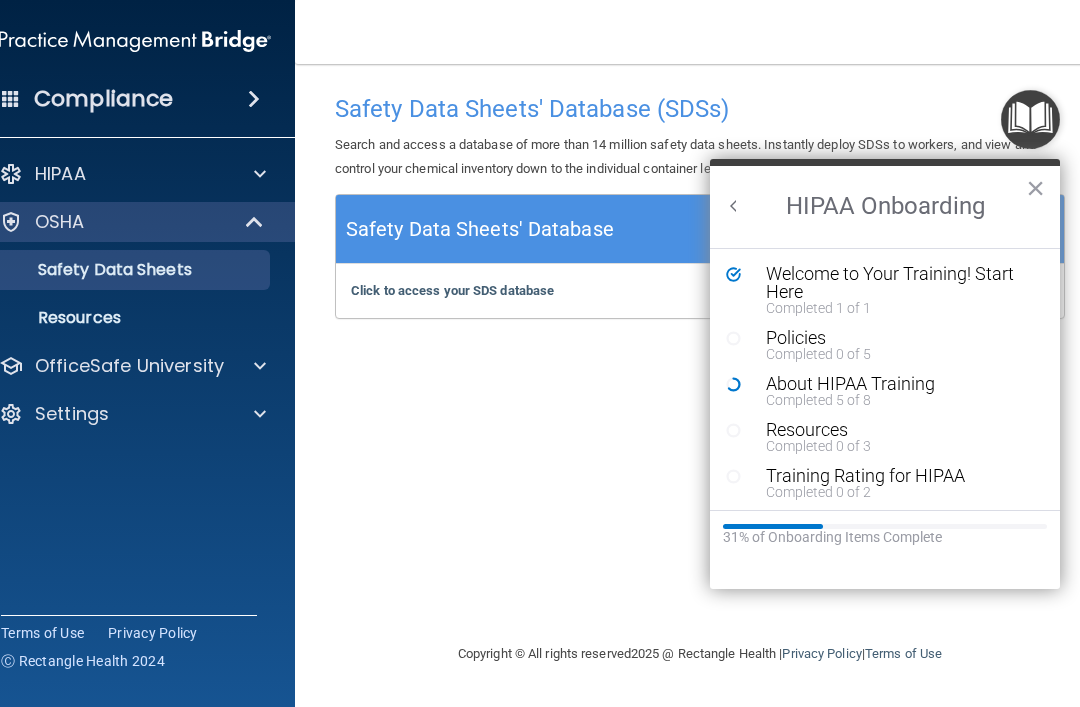 click at bounding box center [734, 206] 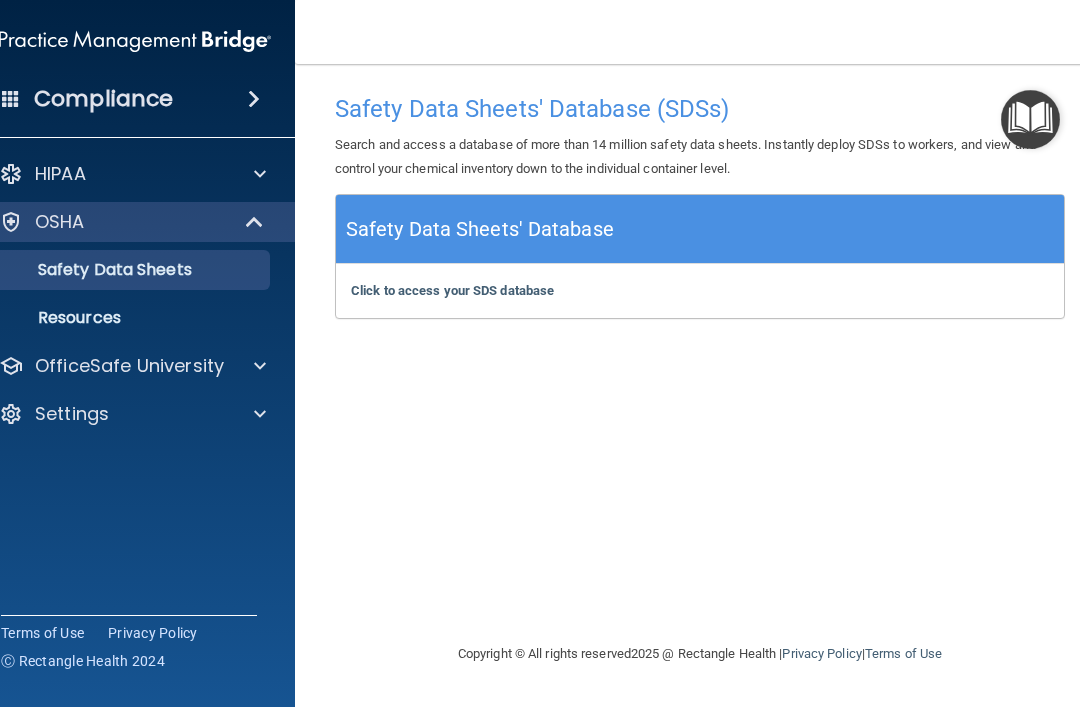 click on "HIPAA" at bounding box center [108, 174] 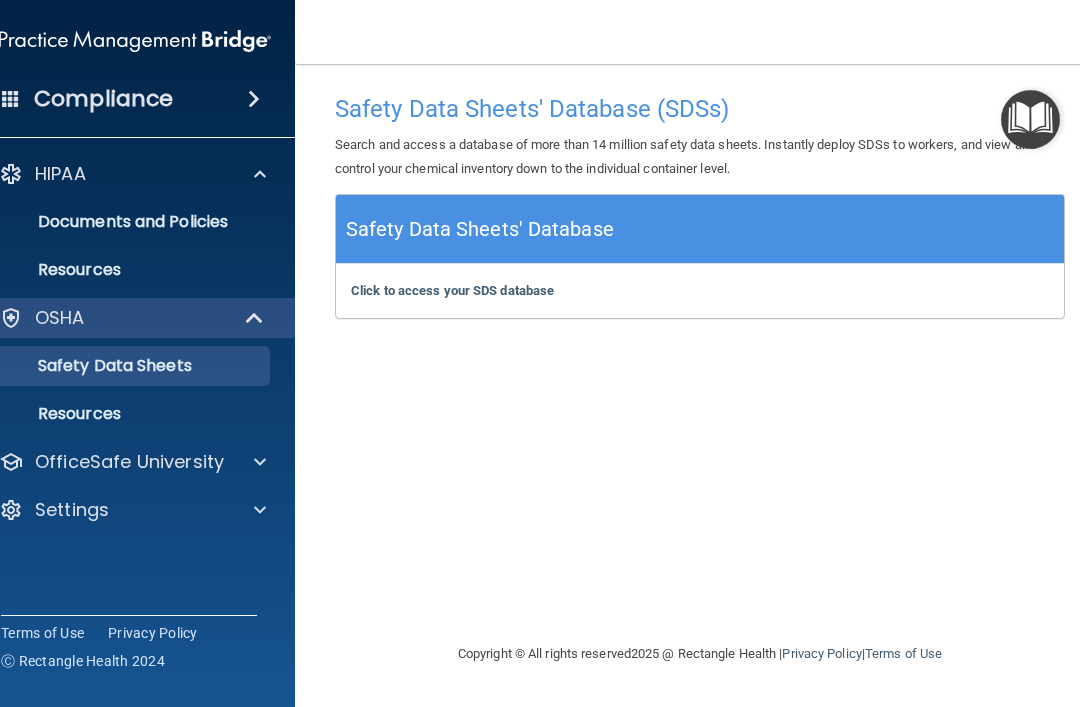 click on "Documents and Policies" at bounding box center [124, 222] 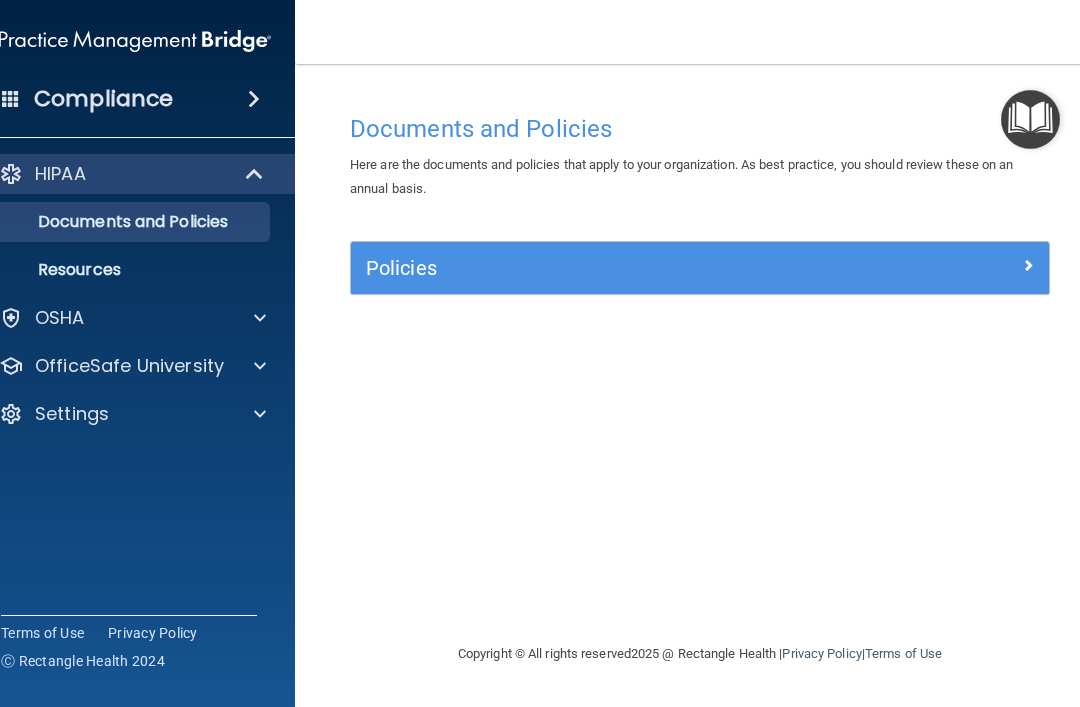 click on "Compliance" at bounding box center [135, 99] 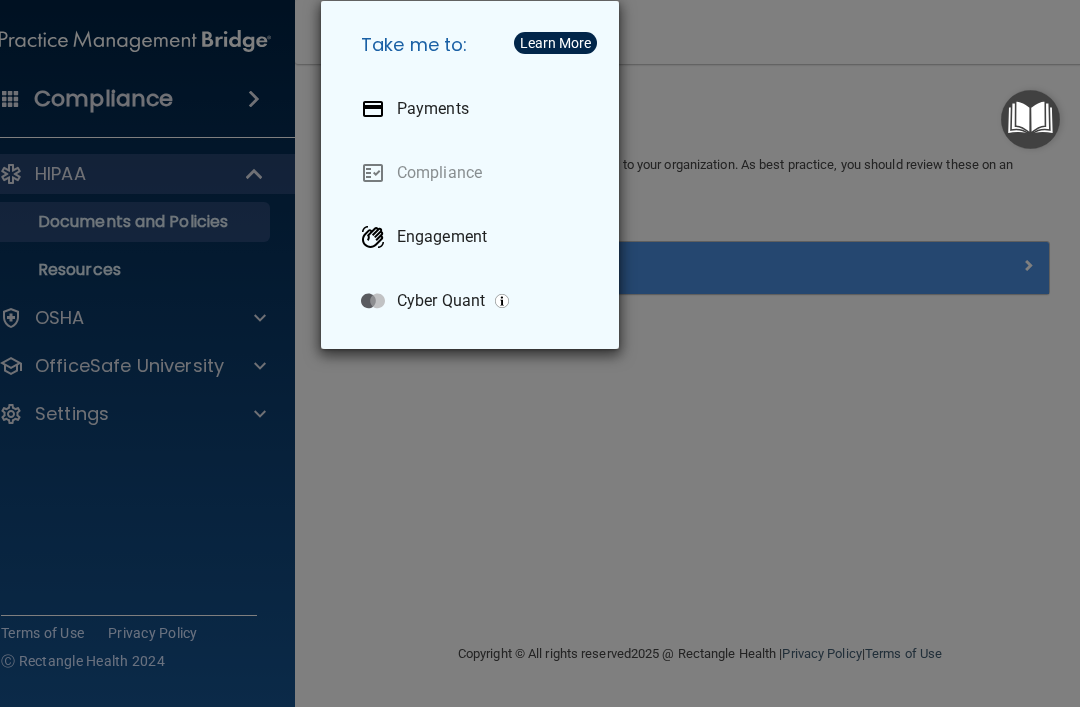 click on "Take me to:             Payments                   Compliance                     Engagement                     Cyber Quant" at bounding box center (540, 353) 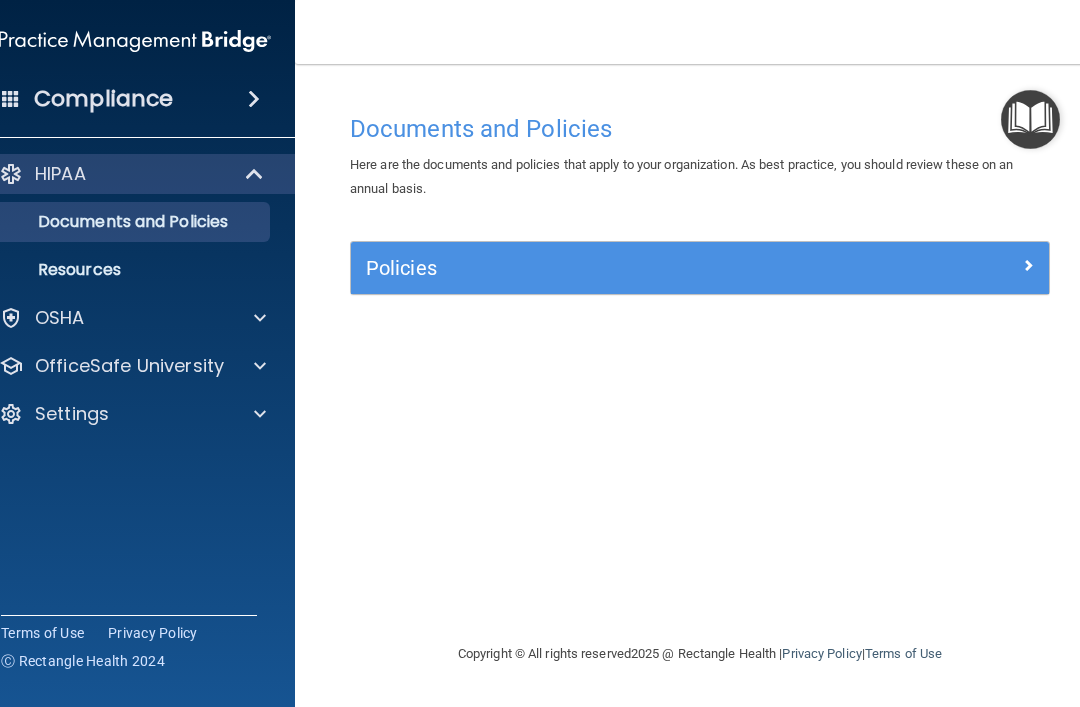 click on "OSHA" at bounding box center [108, 318] 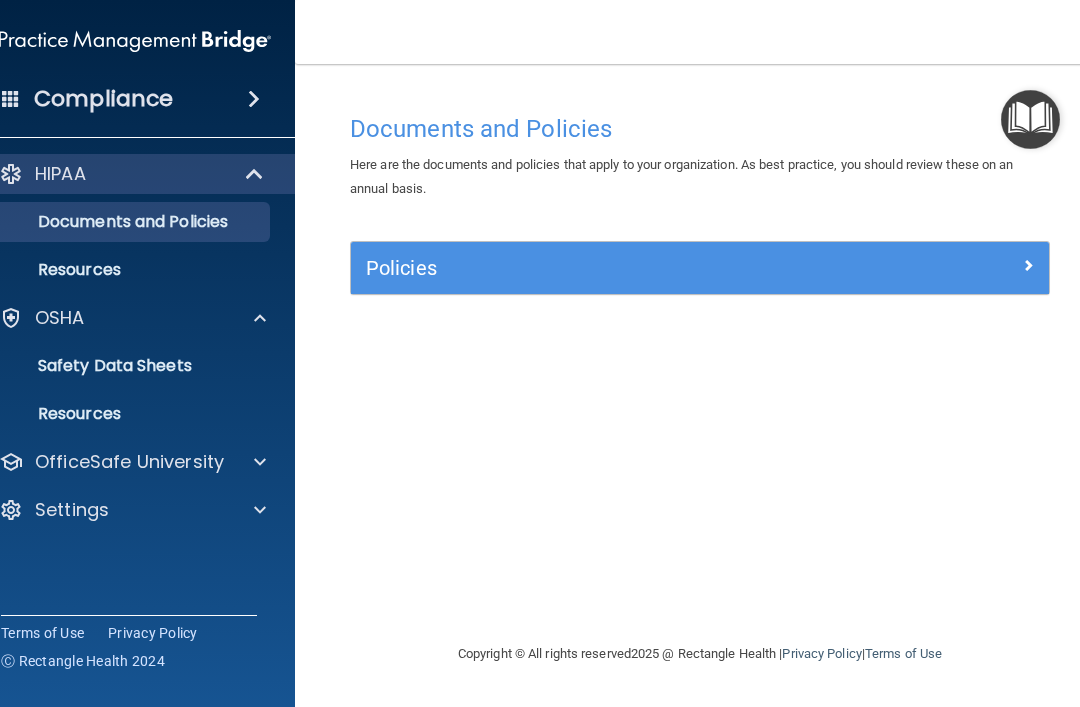 click on "Safety Data Sheets" at bounding box center (124, 366) 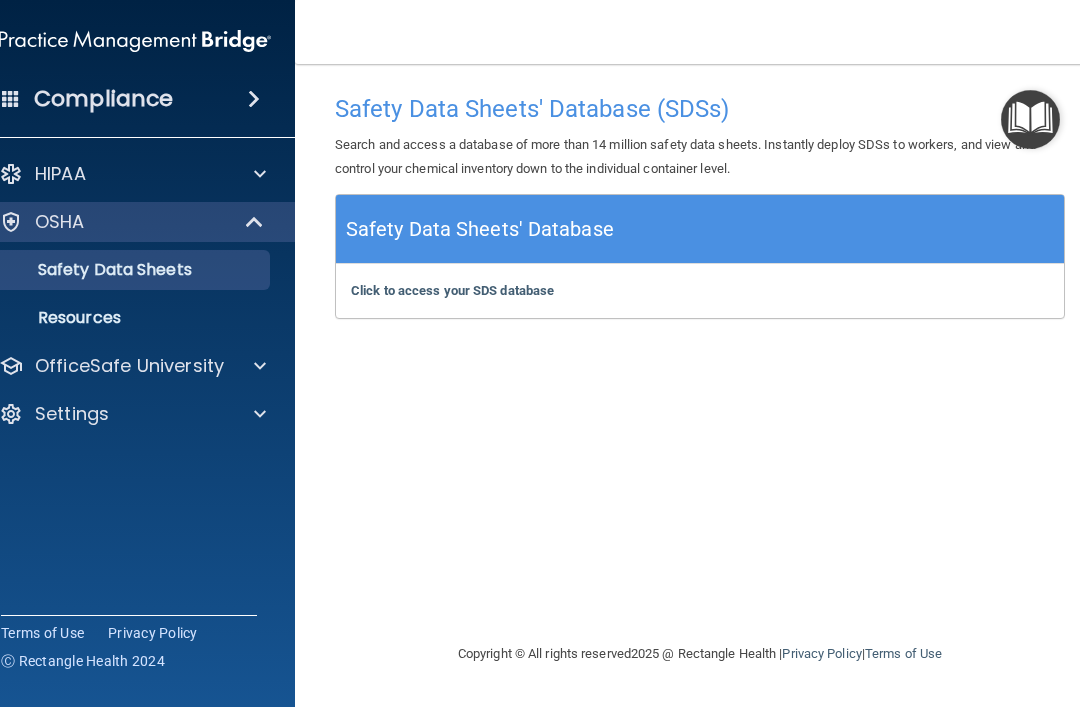 click on "Compliance" at bounding box center (135, 99) 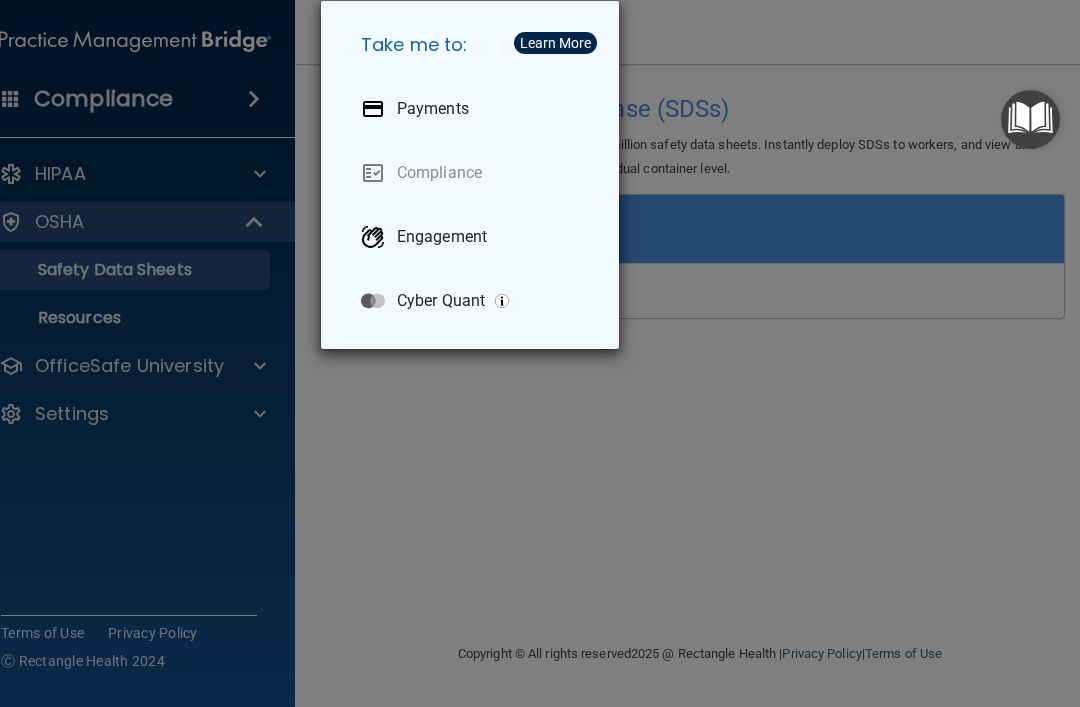 click on "Take me to:             Payments                   Compliance                     Engagement                     Cyber Quant" at bounding box center (540, 353) 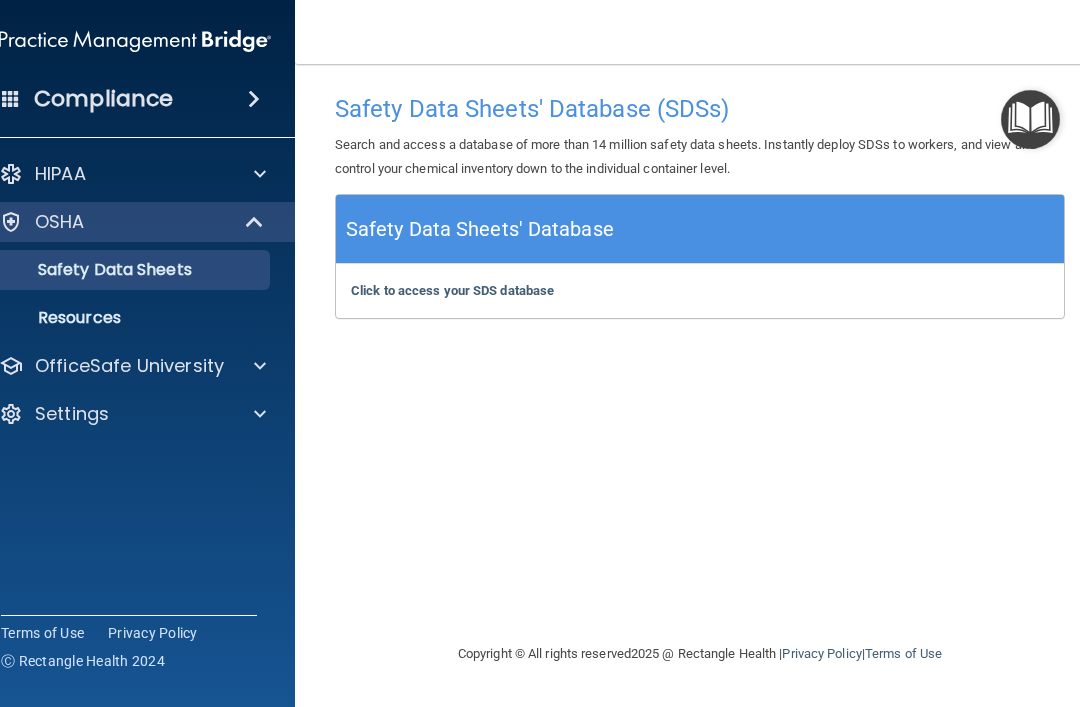 click on "Compliance" at bounding box center [135, 99] 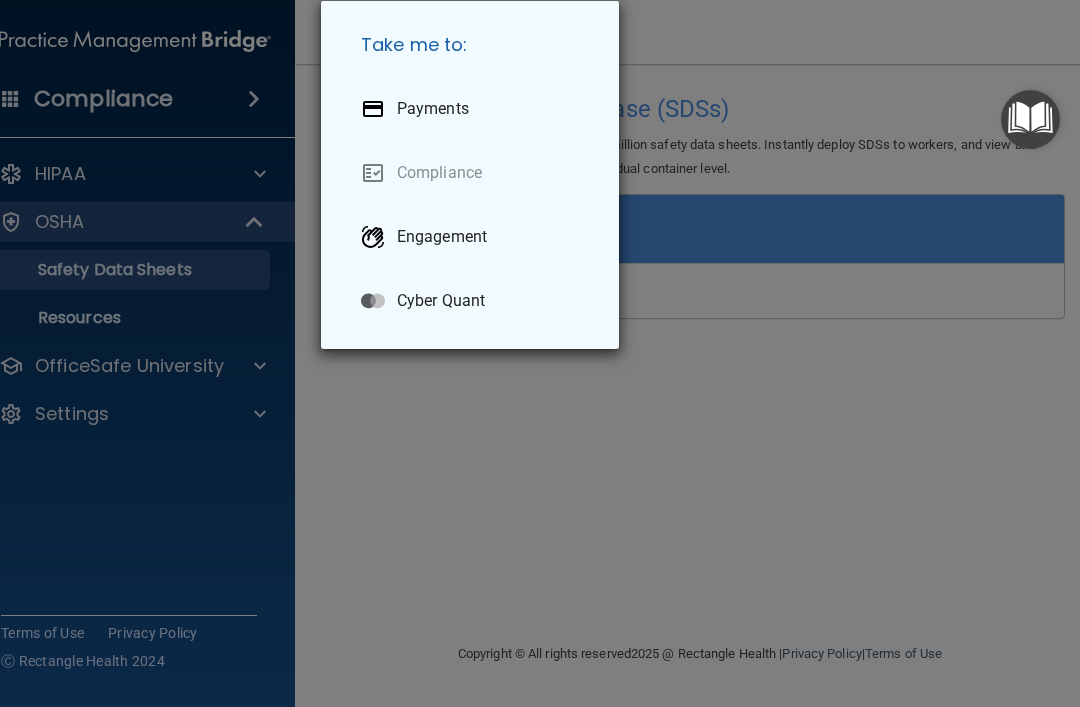 click on "Take me to:             Payments                   Compliance                     Engagement                     Cyber Quant" at bounding box center (540, 353) 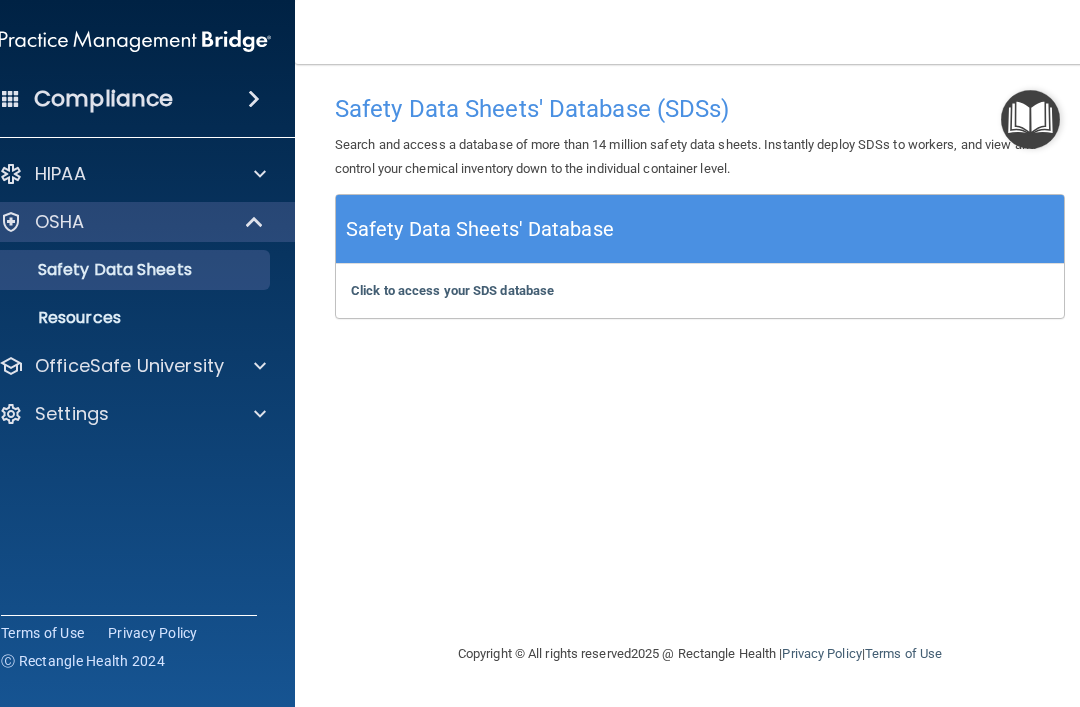 click on "Safety Data Sheets' Database (SDSs)   Search and access a database of more than 14 million safety data sheets. Instantly deploy SDSs to workers, and view and control your chemical inventory down to the individual container level.           Safety Data Sheets' Database          Click to access your SDS database      Click to access your SDS database" at bounding box center (700, 353) 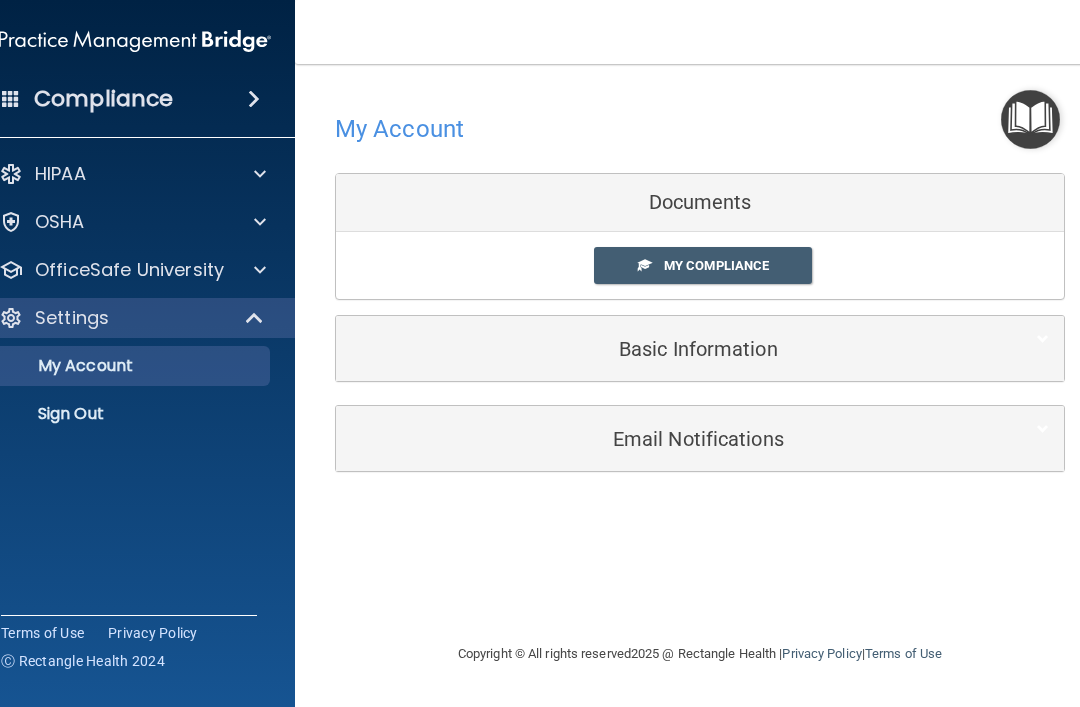 click on "My Account" at bounding box center (399, 129) 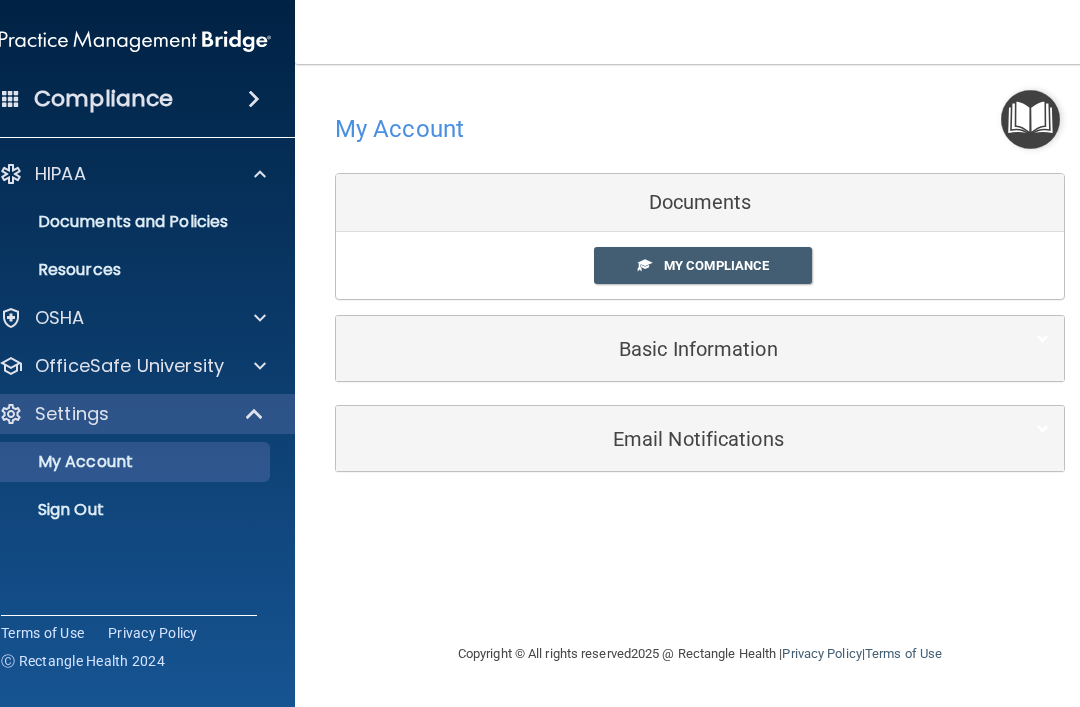 click on "Resources" at bounding box center [124, 270] 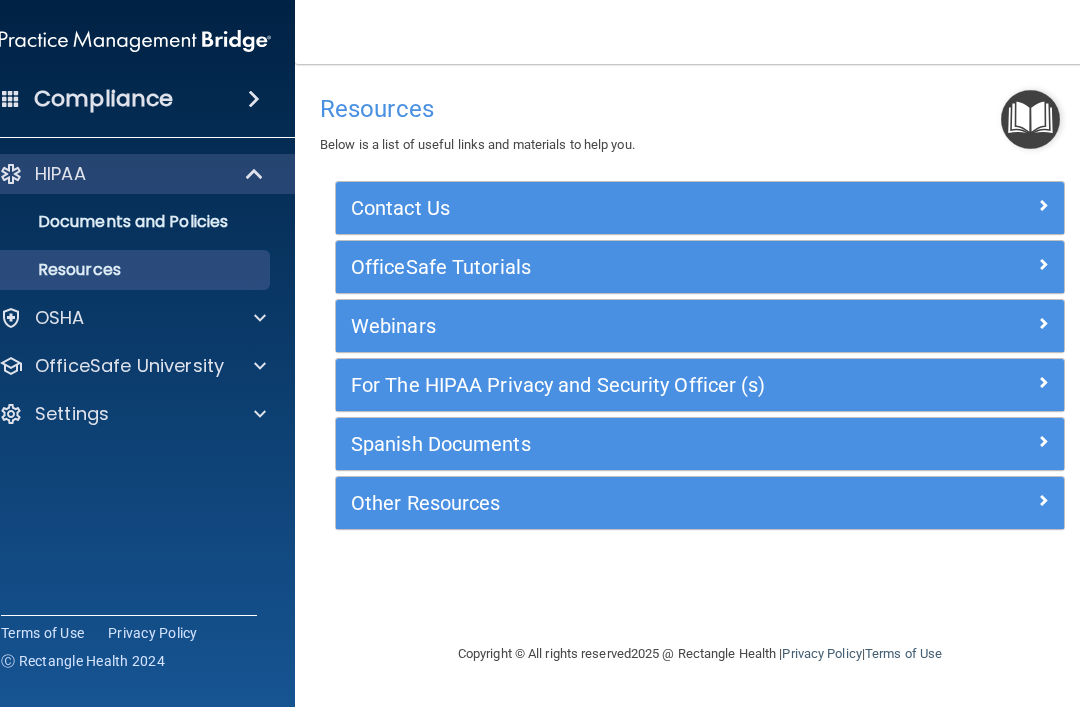 click at bounding box center (254, 99) 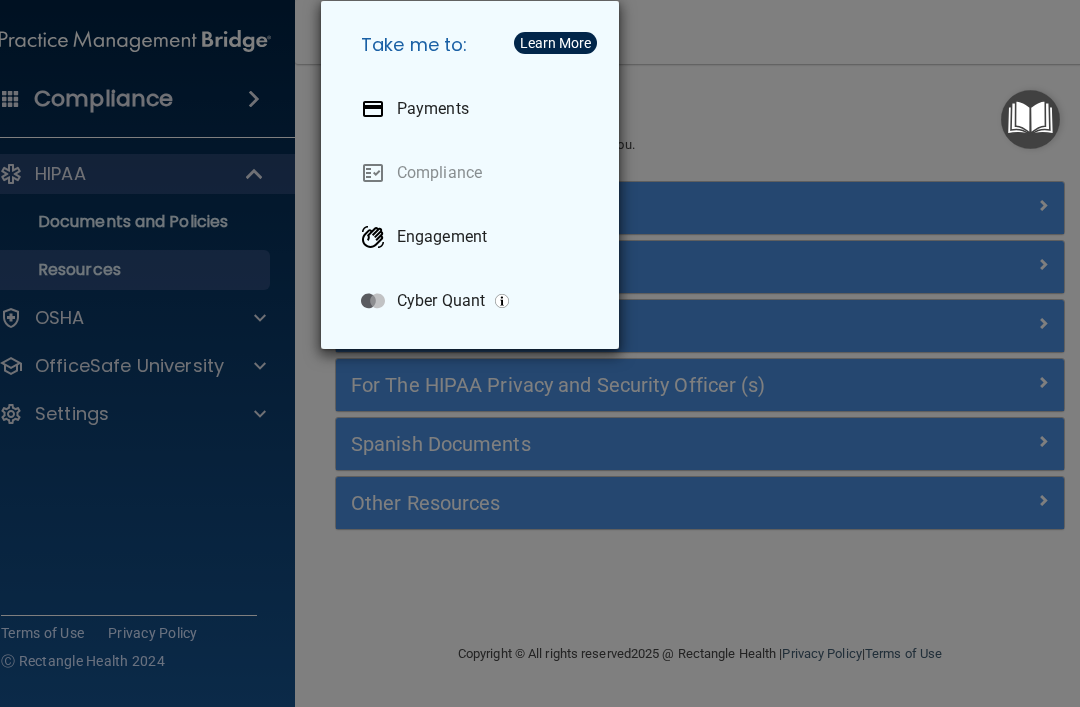 click on "Take me to:             Payments                   Compliance                     Engagement                     Cyber Quant" at bounding box center [540, 353] 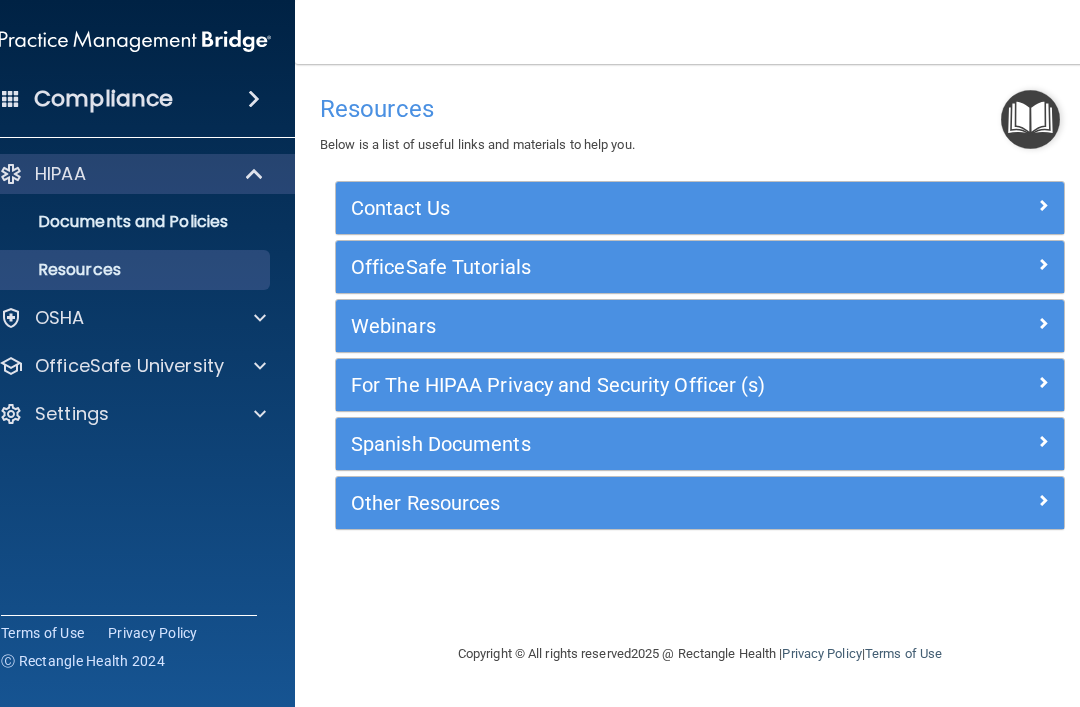 click at bounding box center [135, 41] 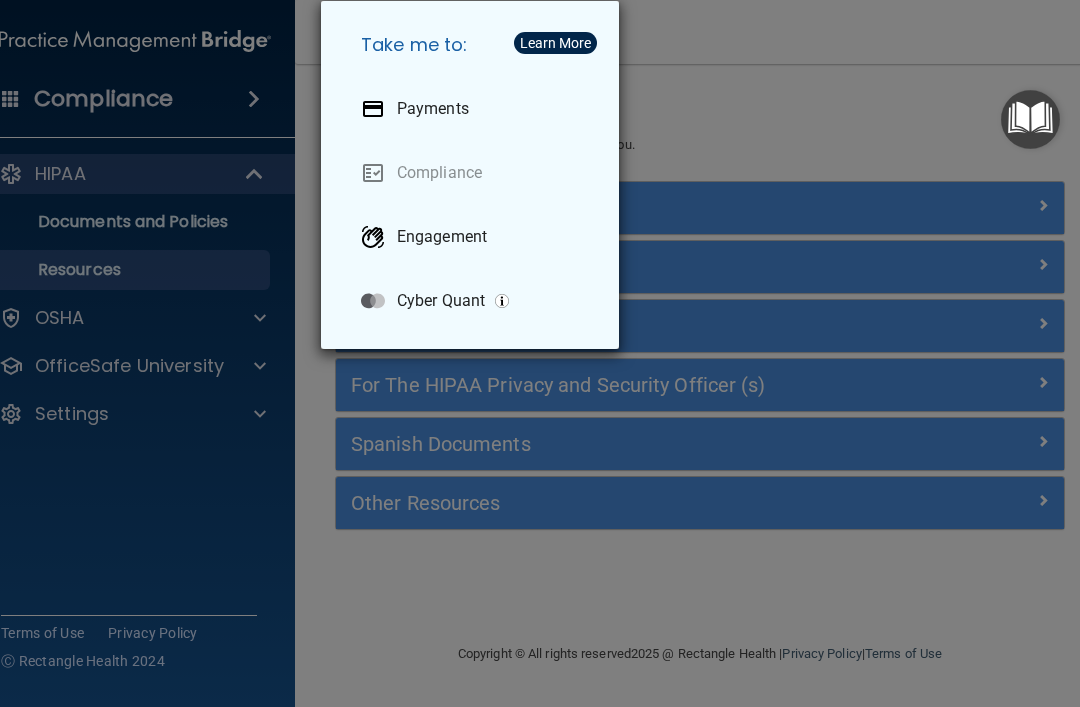 click on "Take me to:             Payments                   Compliance                     Engagement                     Cyber Quant" at bounding box center (540, 353) 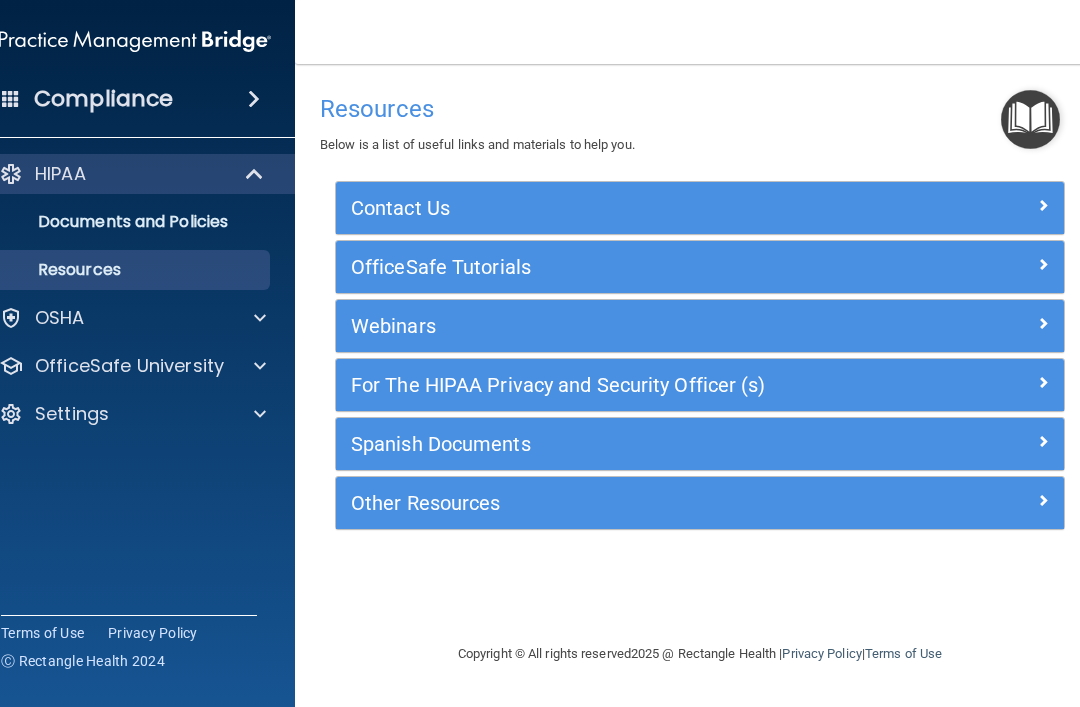 click at bounding box center [260, 366] 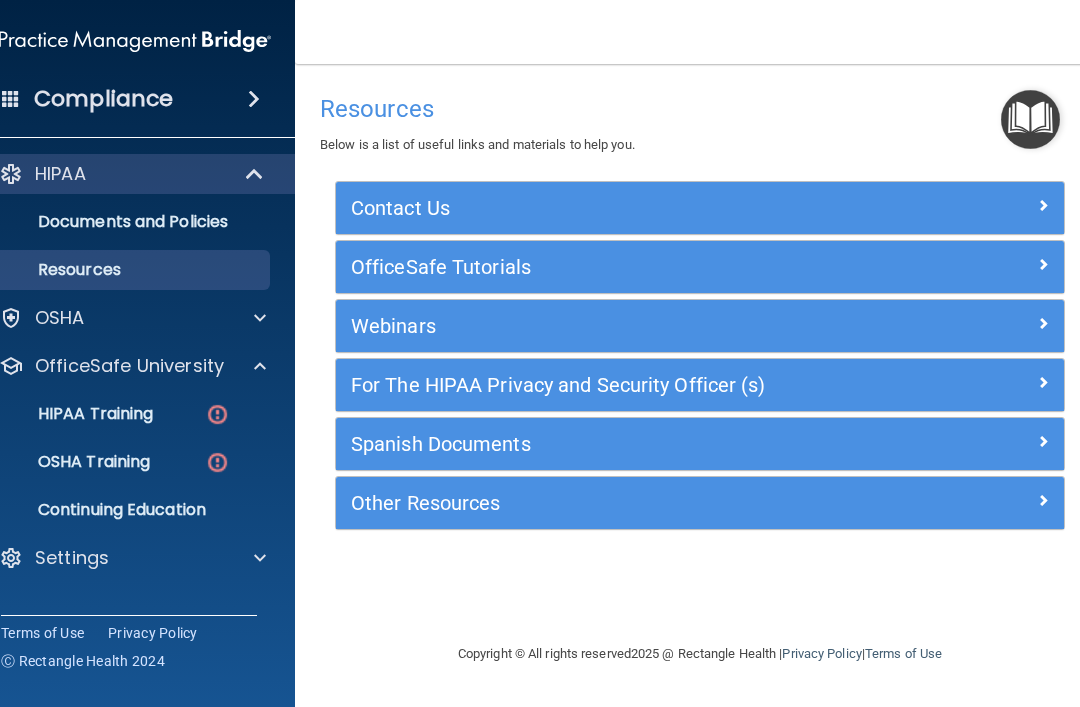 click at bounding box center (217, 414) 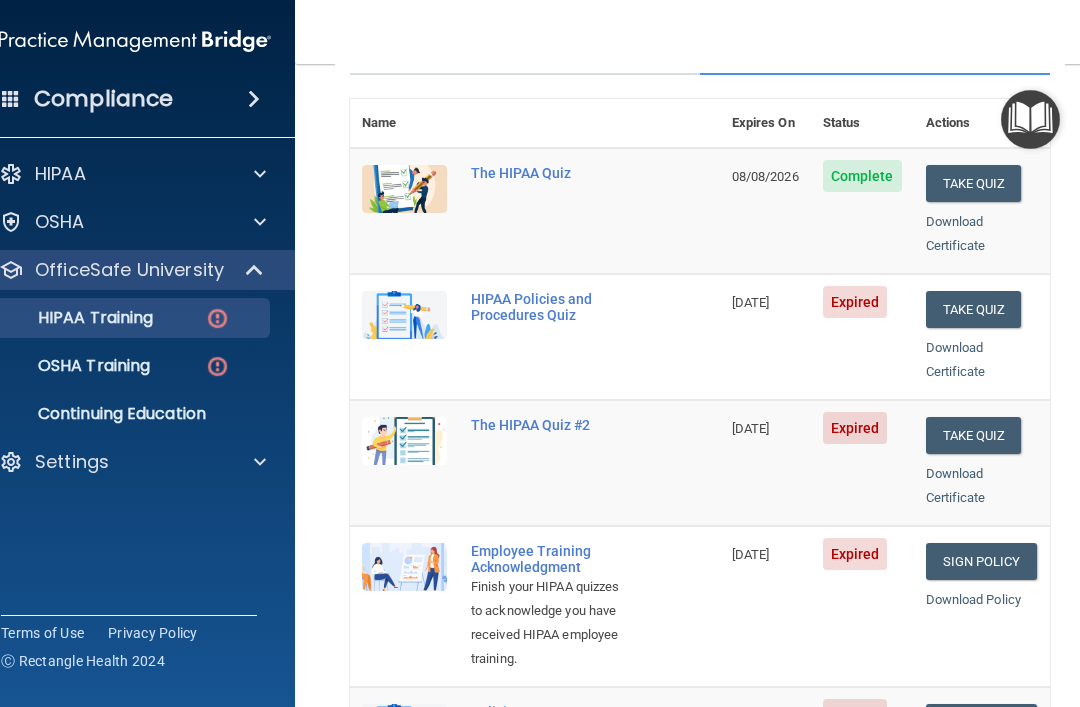 scroll, scrollTop: 205, scrollLeft: 0, axis: vertical 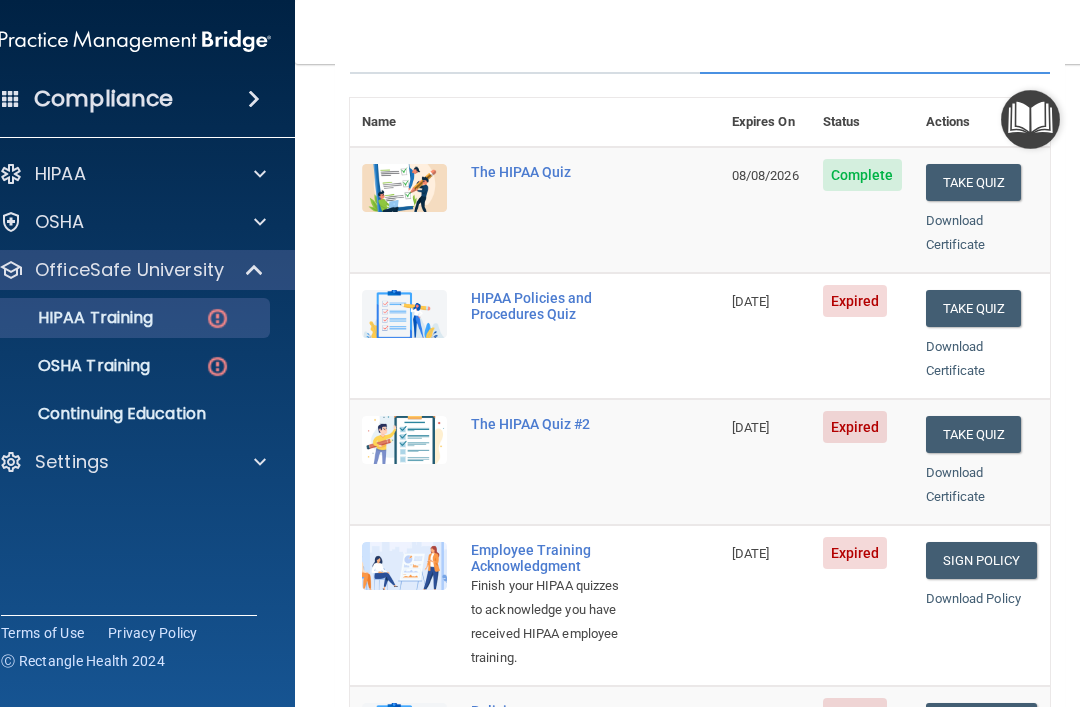 click on "Take Quiz" at bounding box center (974, 308) 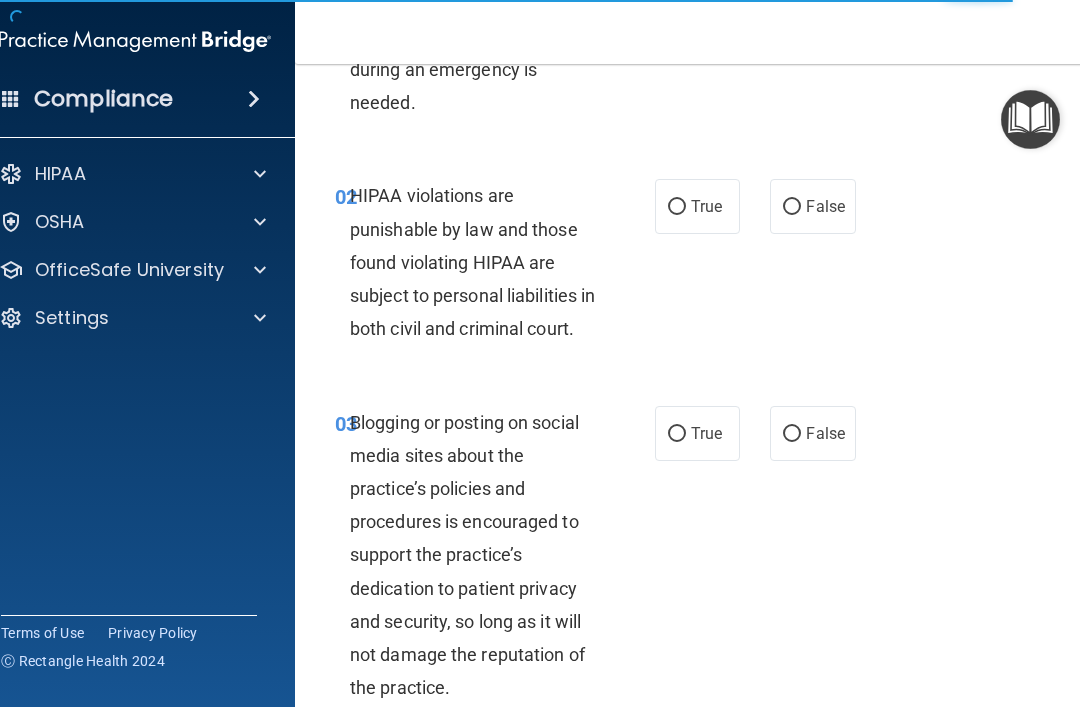 scroll, scrollTop: 0, scrollLeft: 0, axis: both 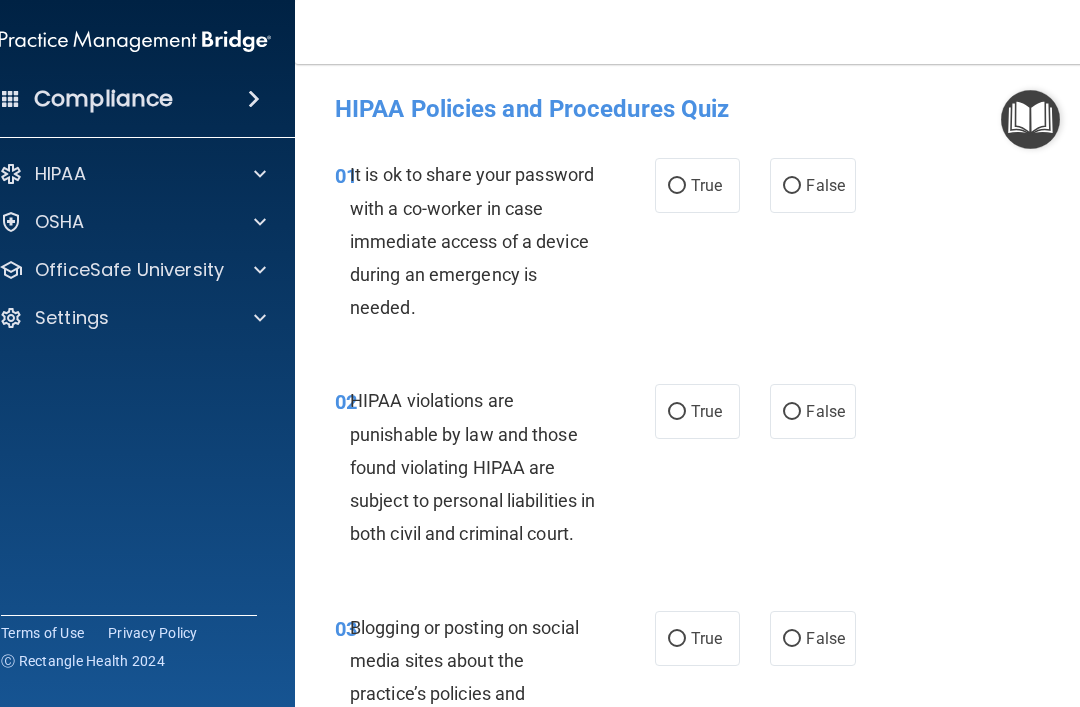 click on "False" at bounding box center [792, 186] 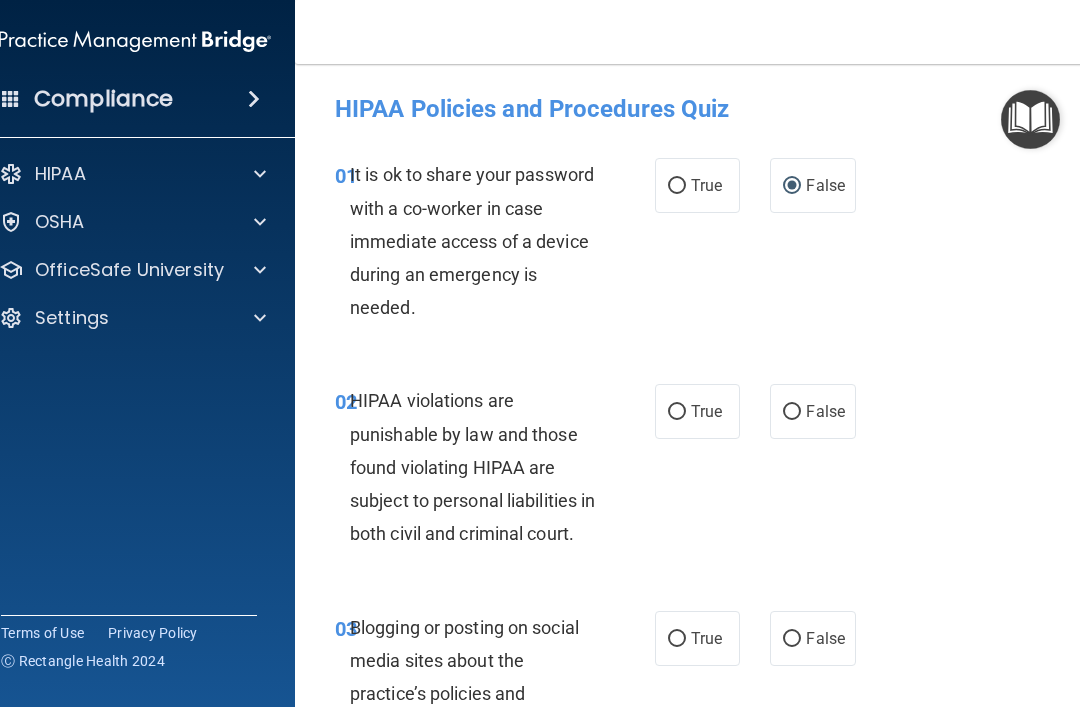 click on "True" at bounding box center (677, 412) 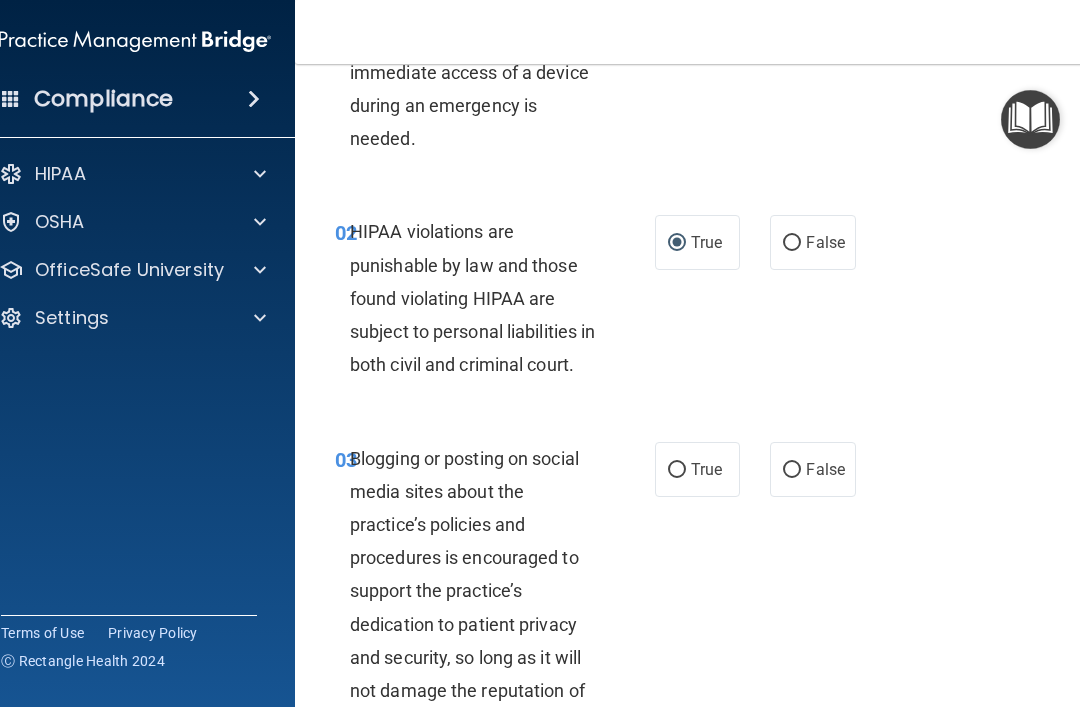 scroll, scrollTop: 175, scrollLeft: 0, axis: vertical 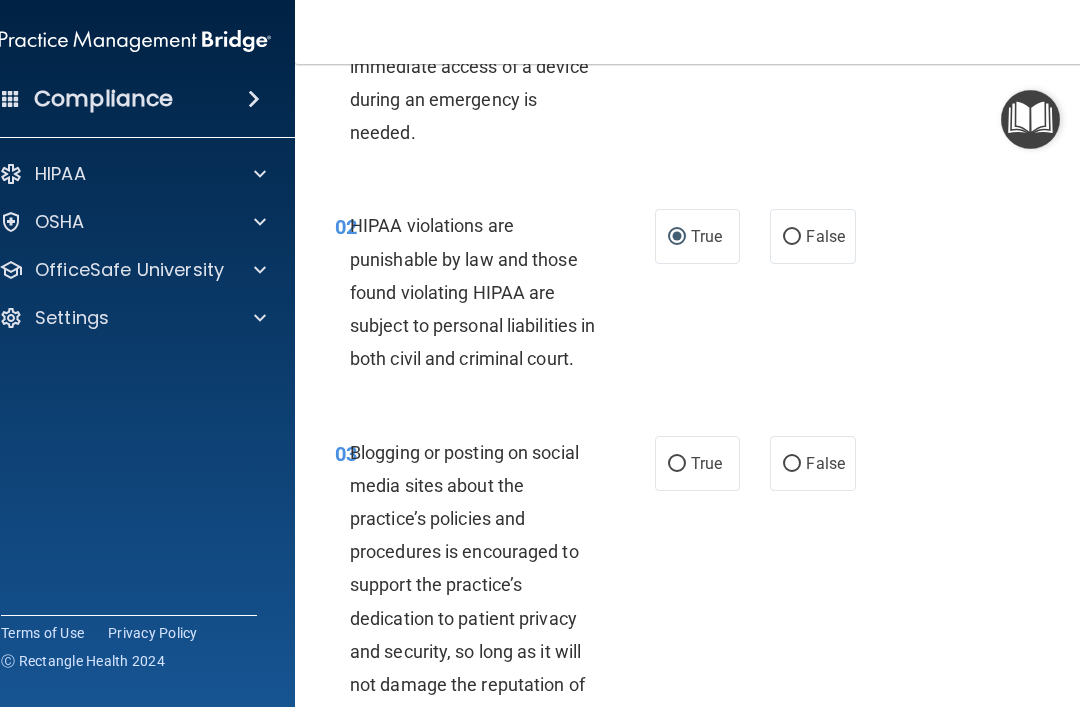 click on "False" at bounding box center (792, 464) 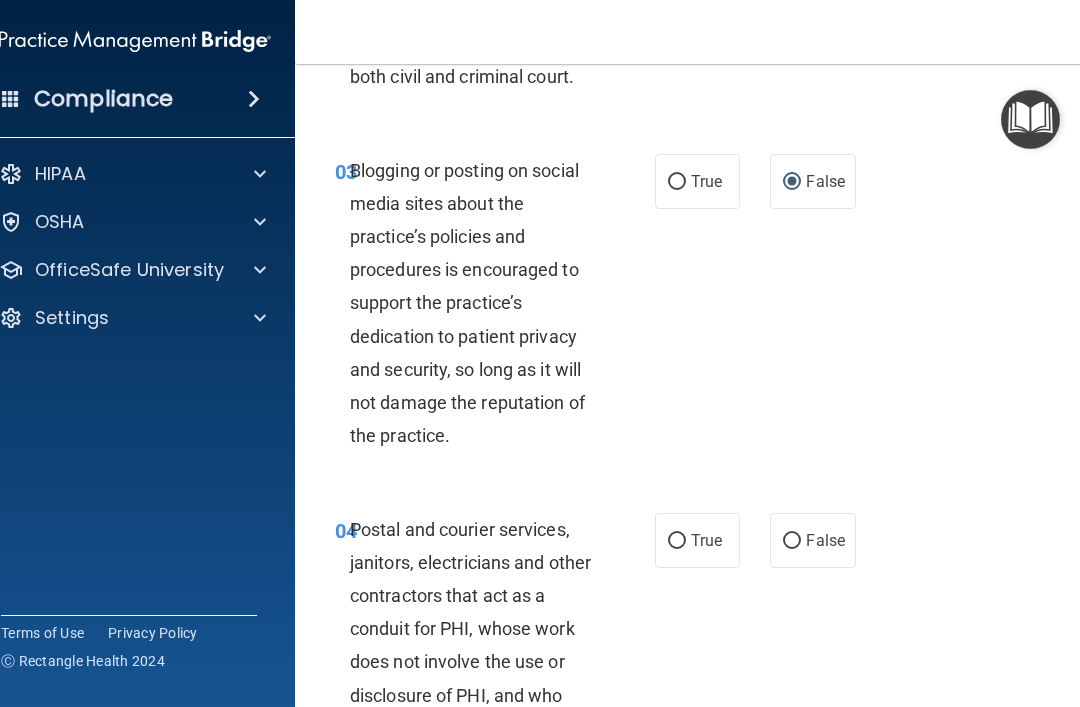 scroll, scrollTop: 492, scrollLeft: 0, axis: vertical 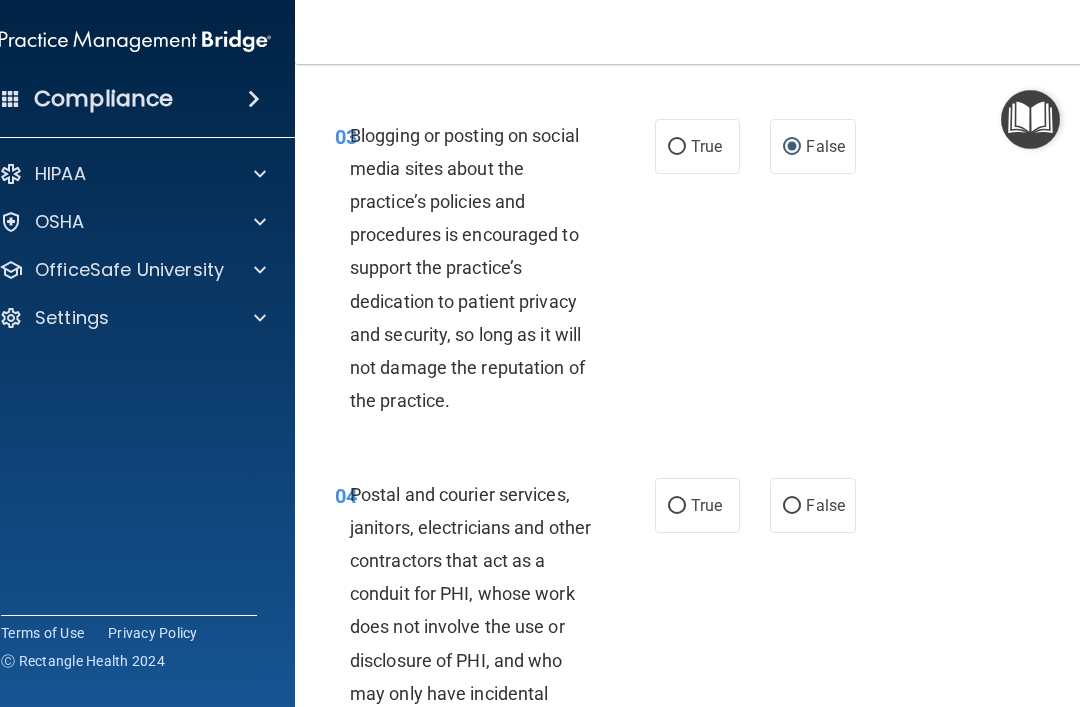 click on "True" at bounding box center (697, 505) 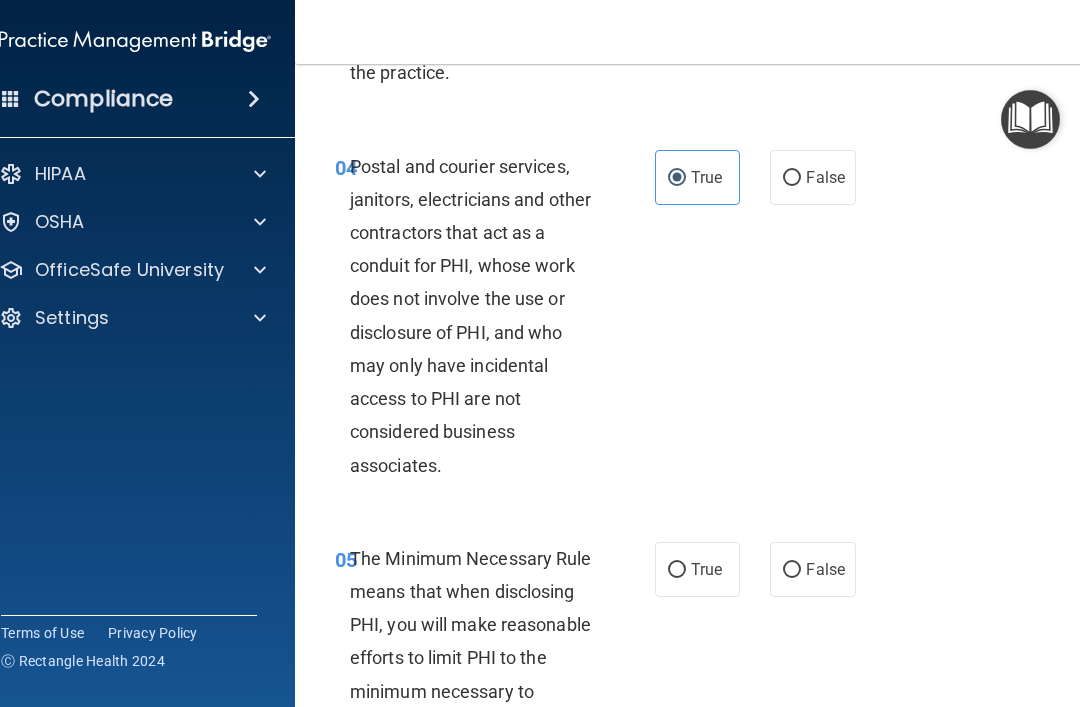 scroll, scrollTop: 823, scrollLeft: 0, axis: vertical 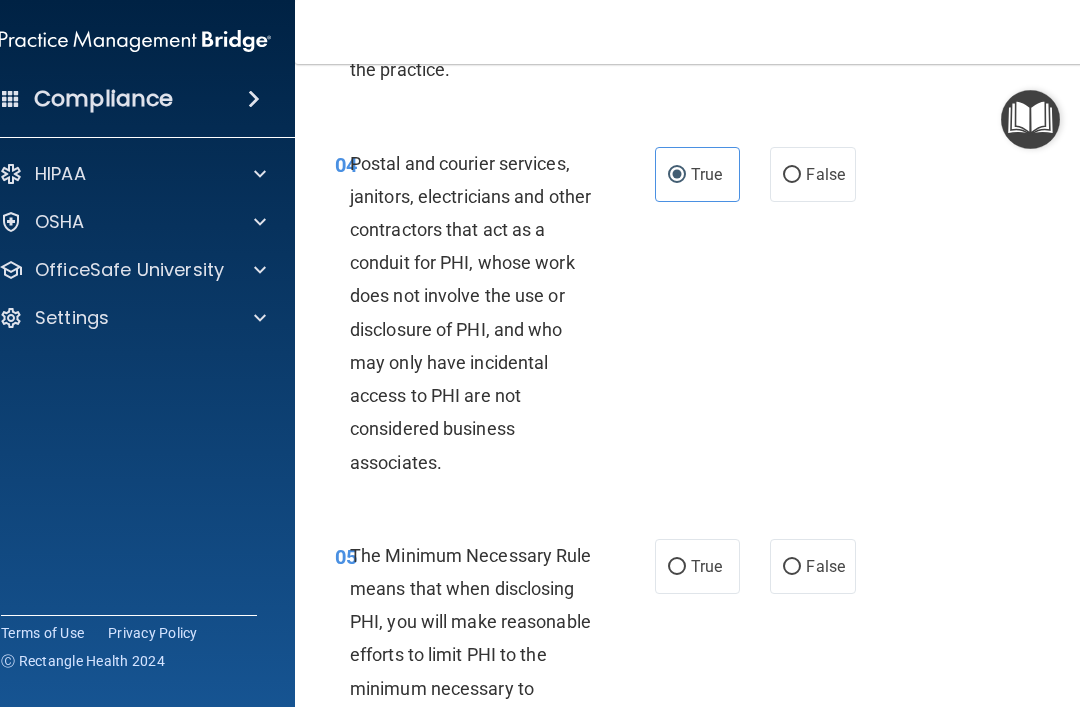 click on "True" at bounding box center [697, 566] 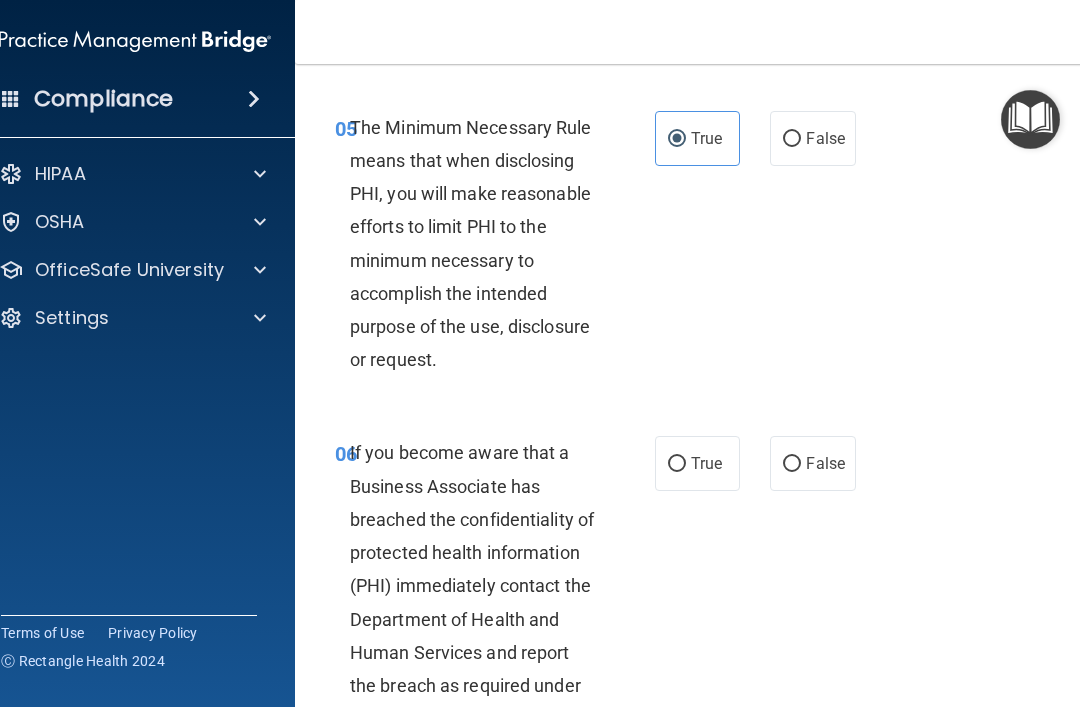 scroll, scrollTop: 1259, scrollLeft: 0, axis: vertical 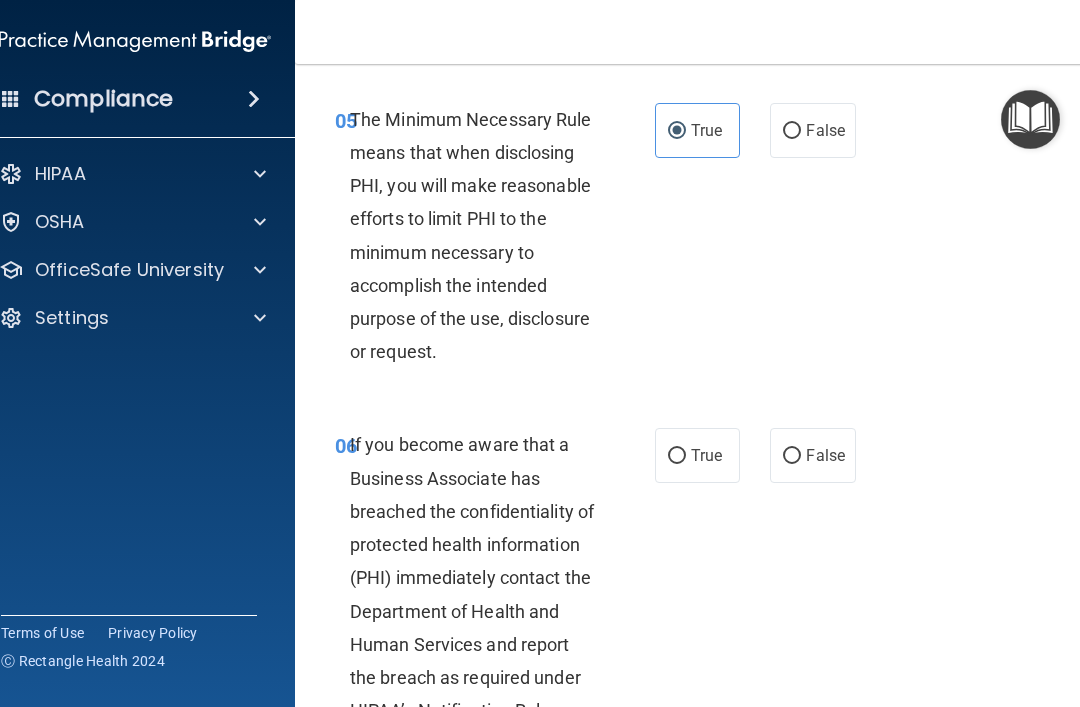 click on "False" at bounding box center (792, 456) 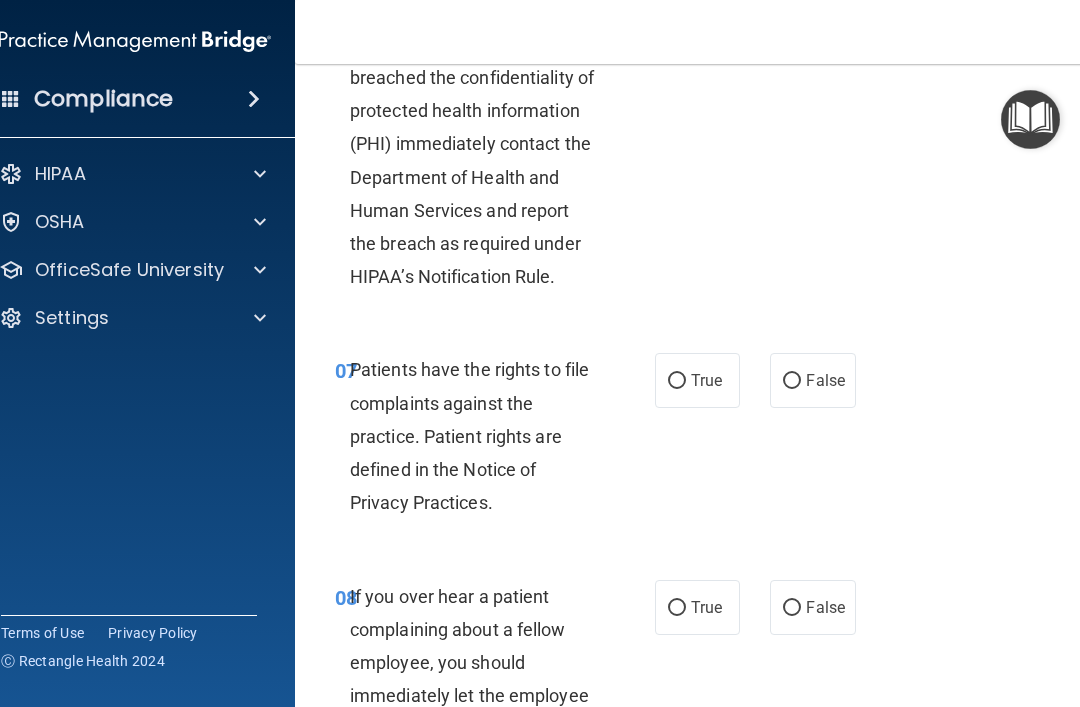 scroll, scrollTop: 1698, scrollLeft: 0, axis: vertical 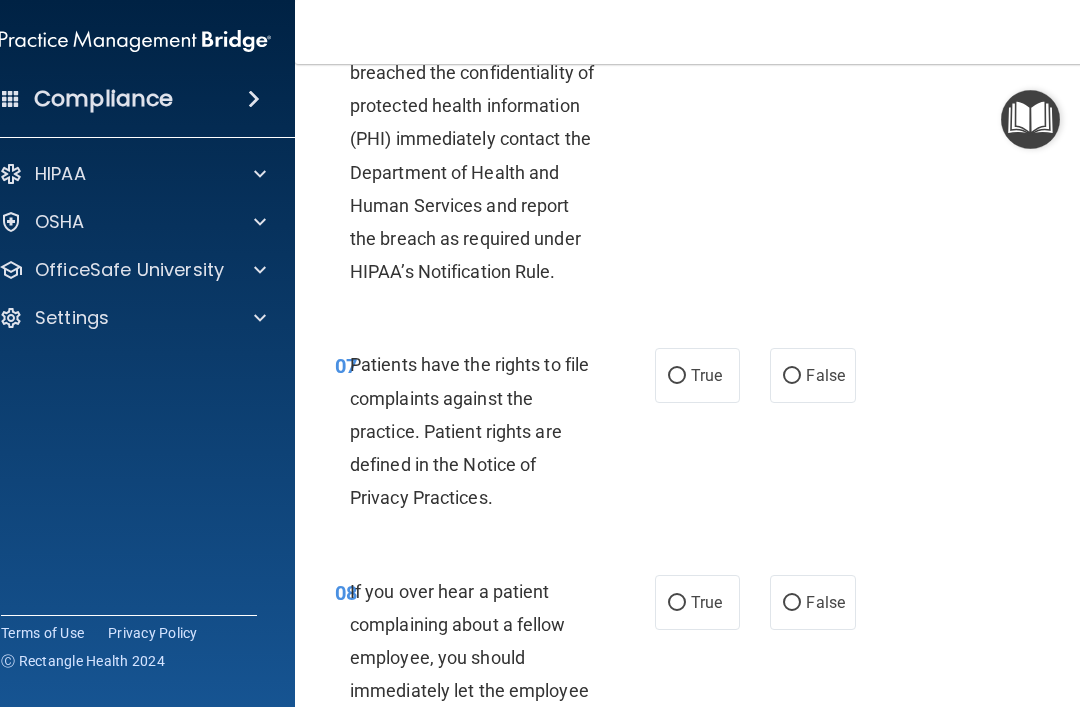 click on "True" at bounding box center (677, 376) 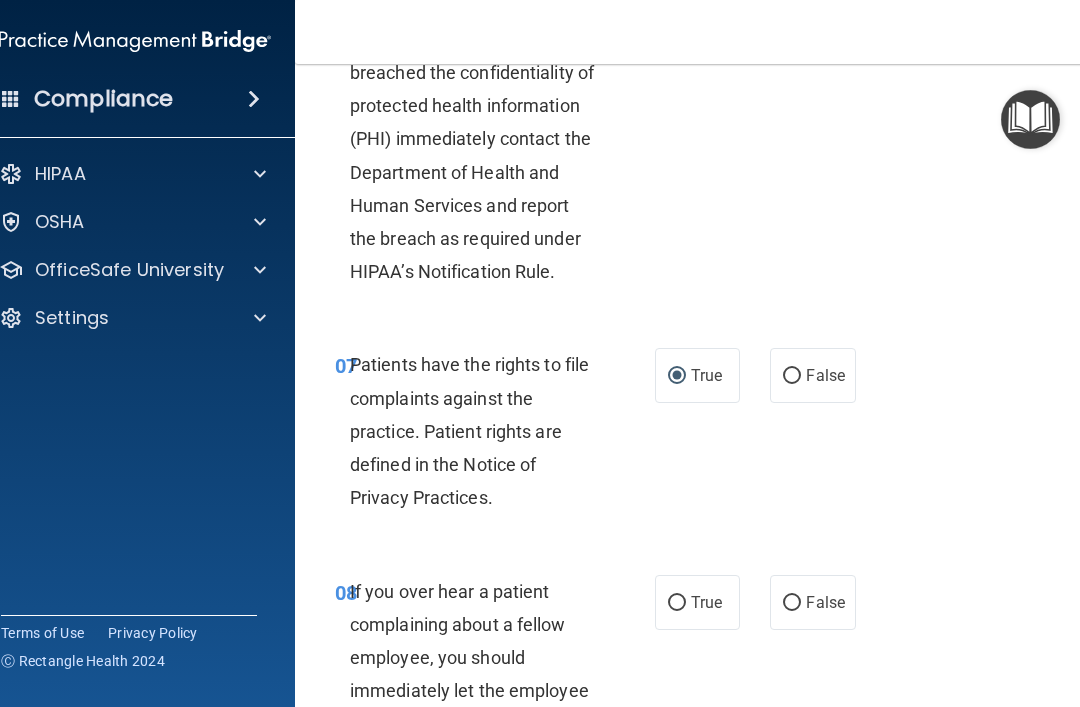 click on "False" at bounding box center [792, 603] 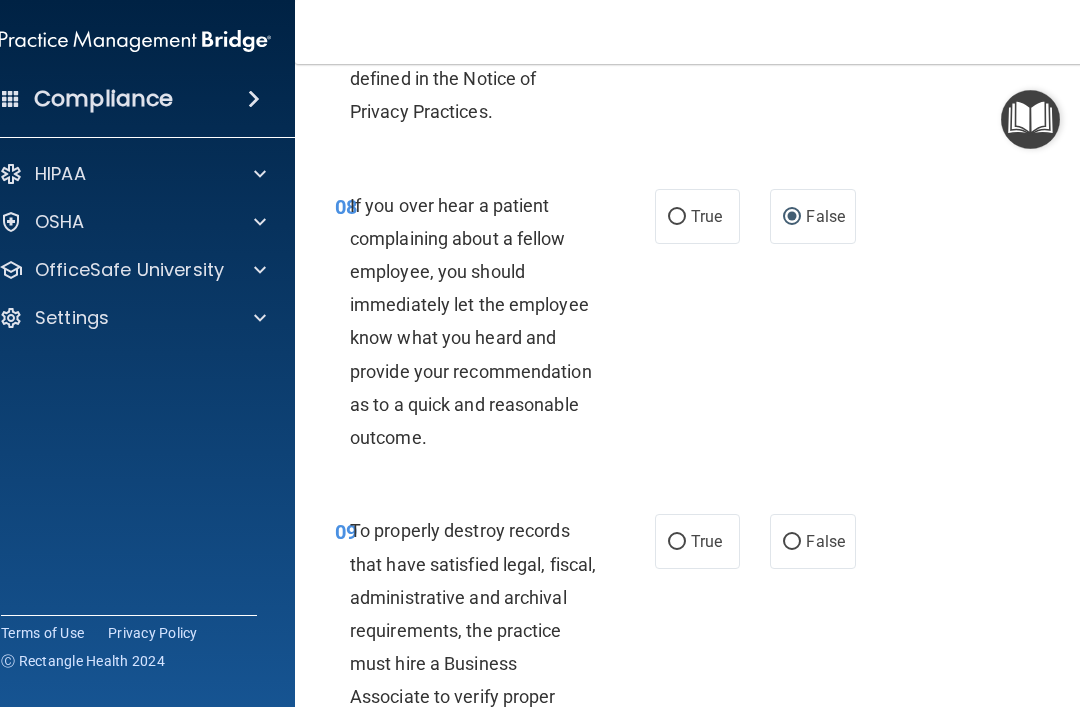 scroll, scrollTop: 2298, scrollLeft: 0, axis: vertical 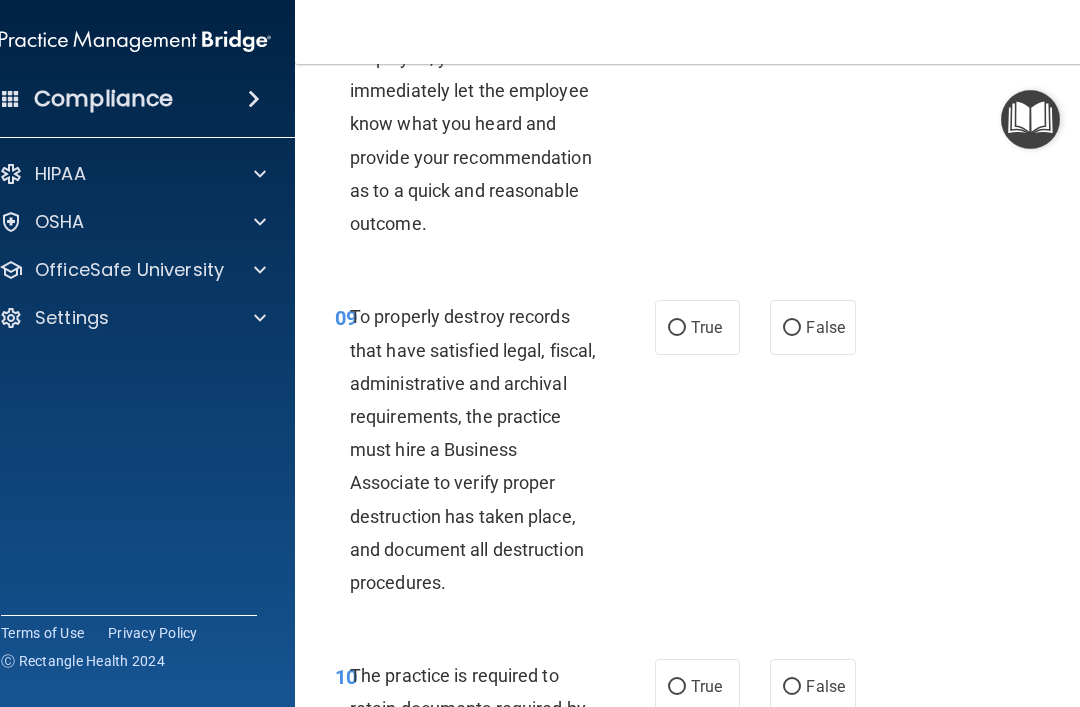 click on "False" at bounding box center (792, 328) 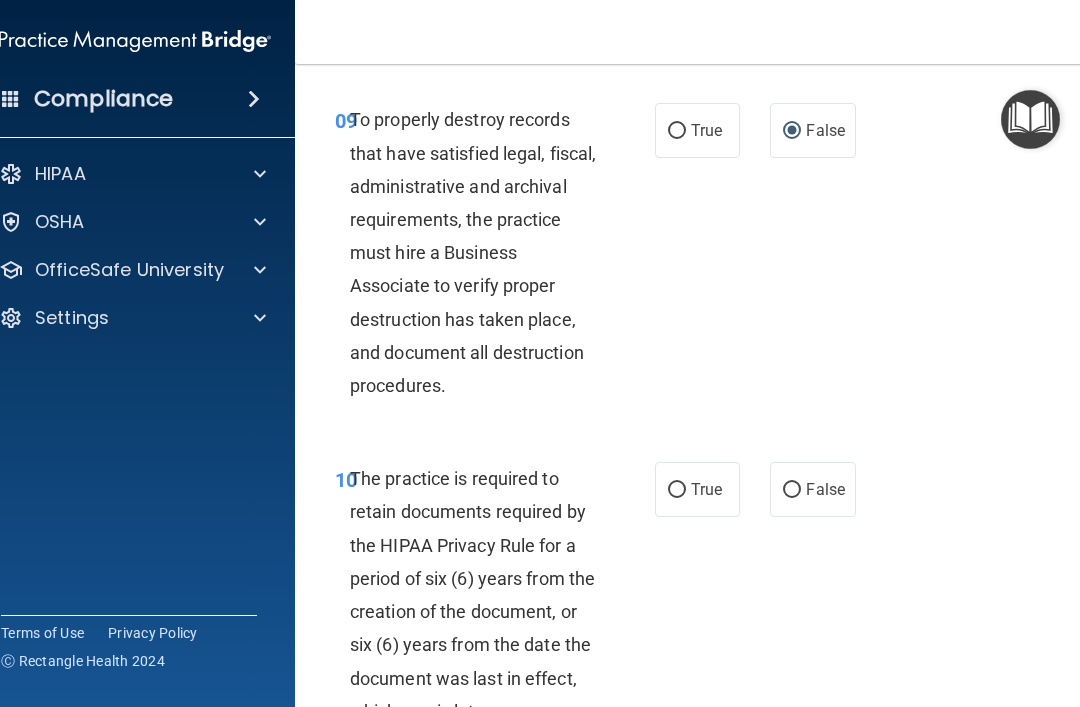 scroll, scrollTop: 2620, scrollLeft: 0, axis: vertical 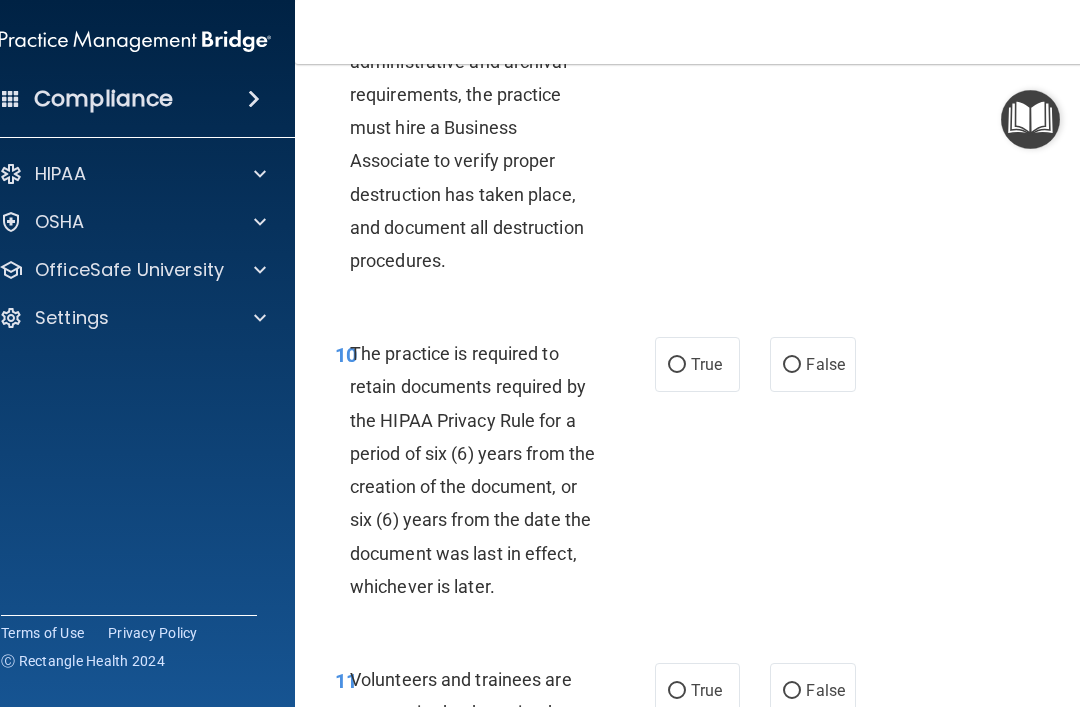 click on "True" at bounding box center (697, 364) 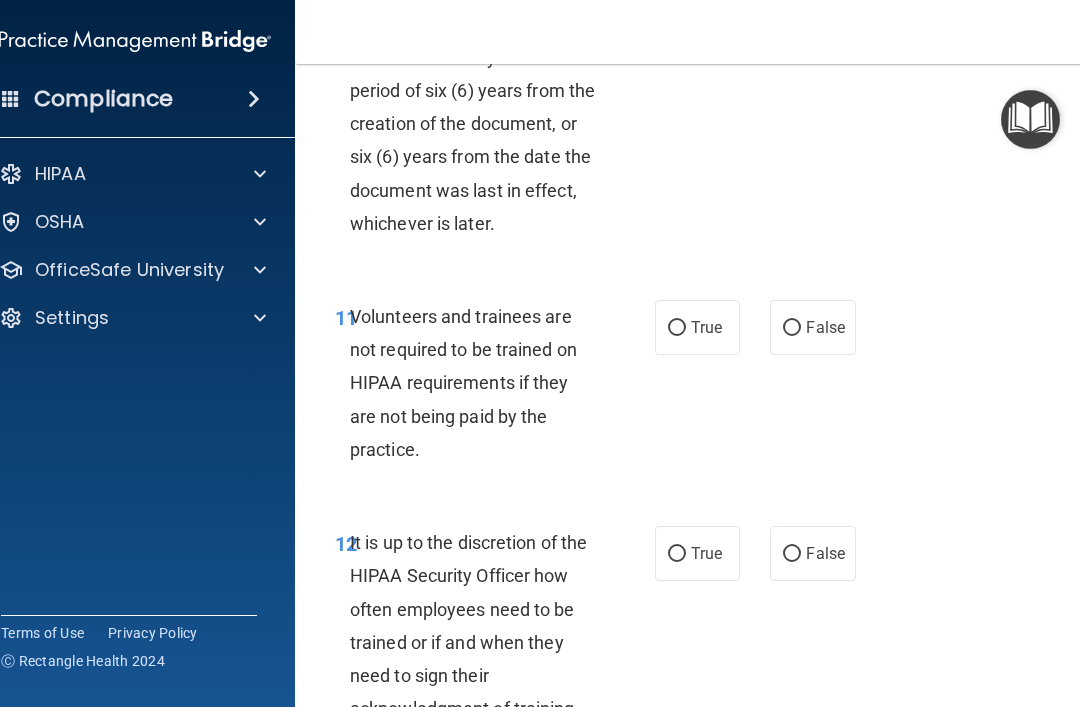 scroll, scrollTop: 3009, scrollLeft: 0, axis: vertical 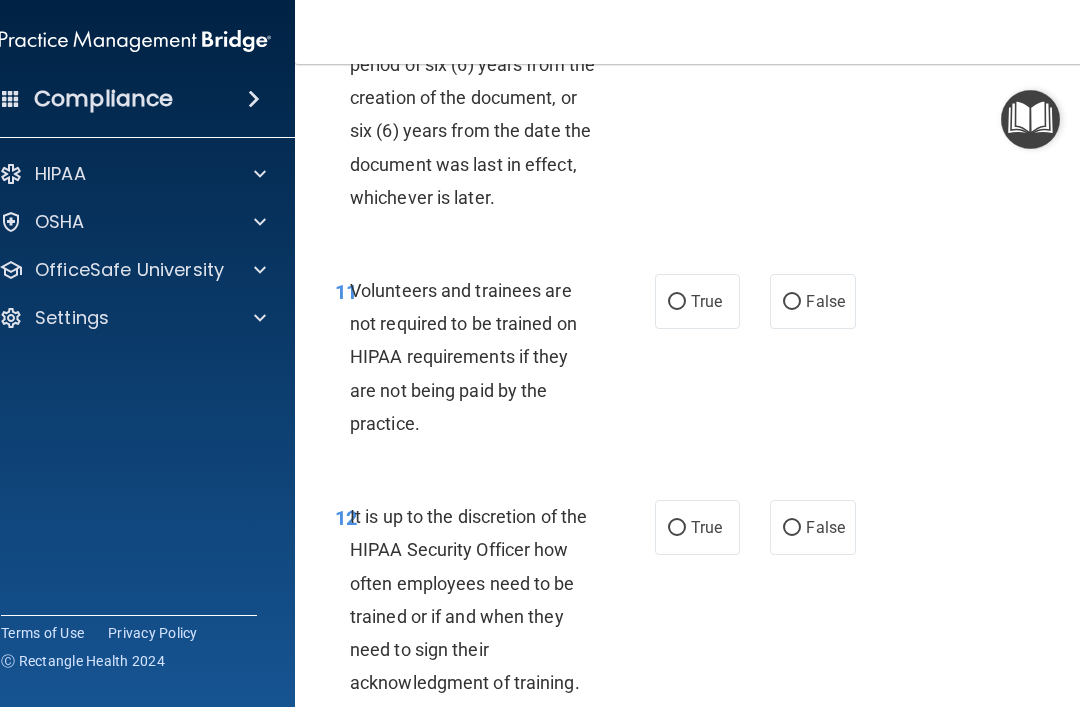 click on "False" at bounding box center (825, 301) 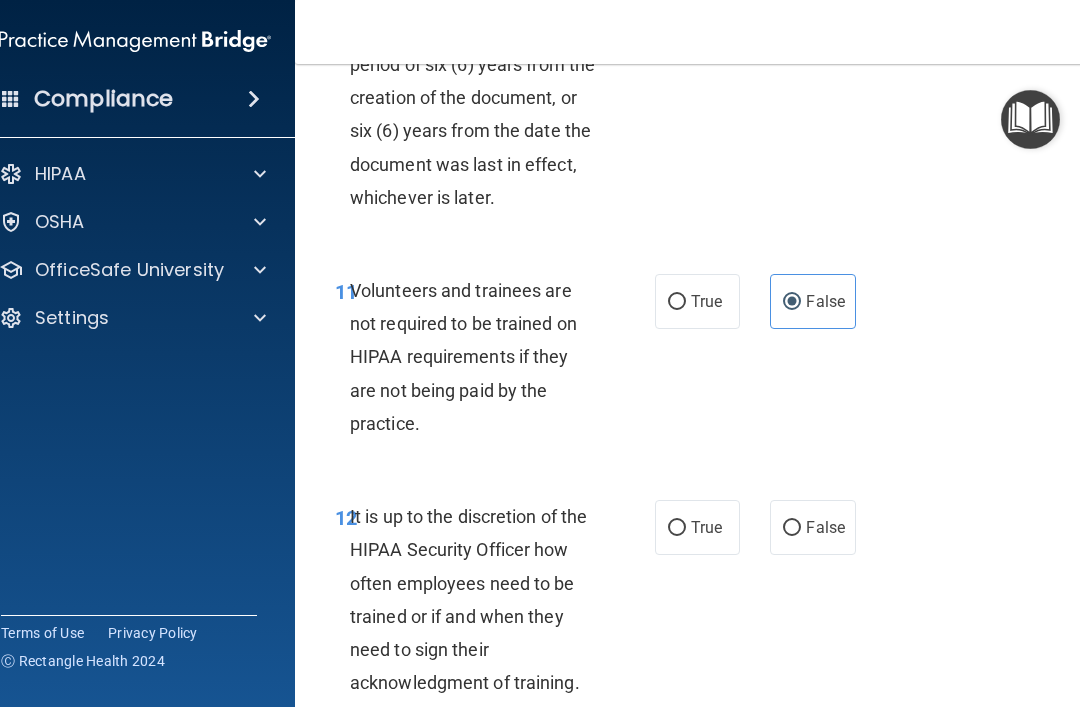 click on "False" at bounding box center (792, 528) 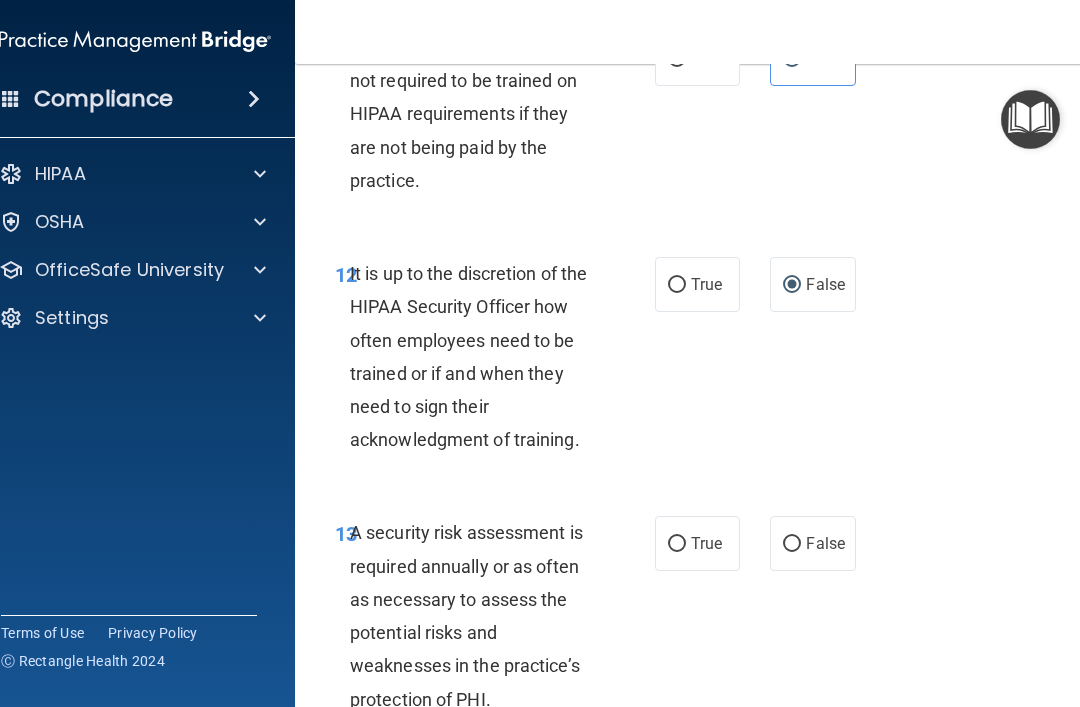 scroll, scrollTop: 3269, scrollLeft: 0, axis: vertical 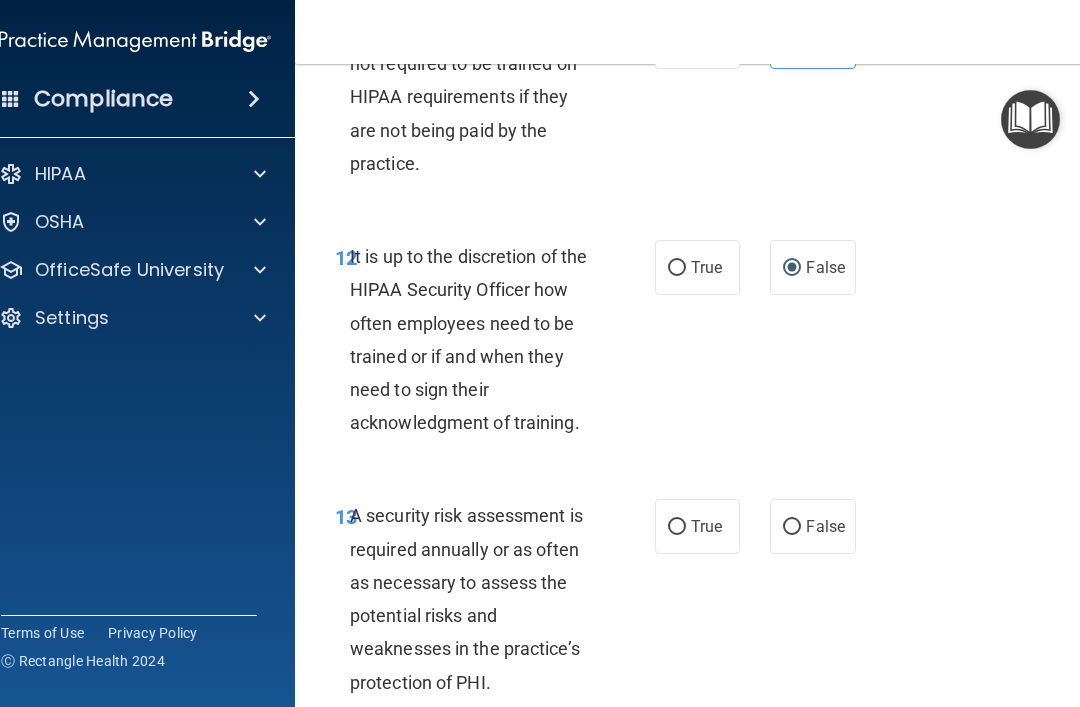 click on "True" at bounding box center (706, 526) 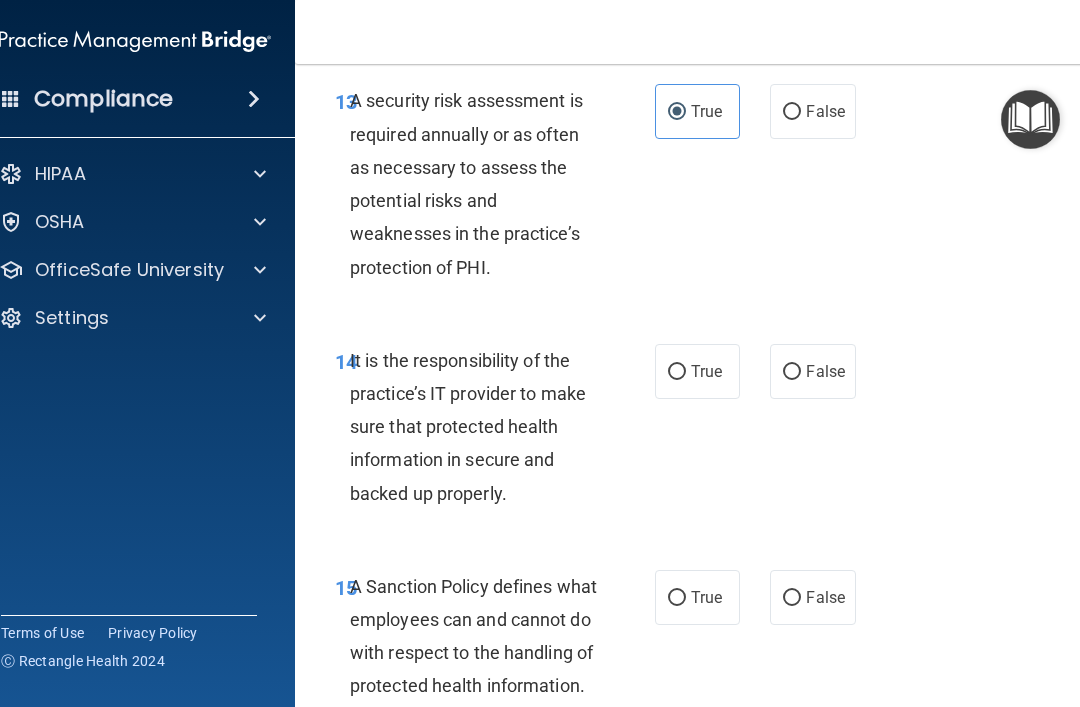 scroll, scrollTop: 3685, scrollLeft: 0, axis: vertical 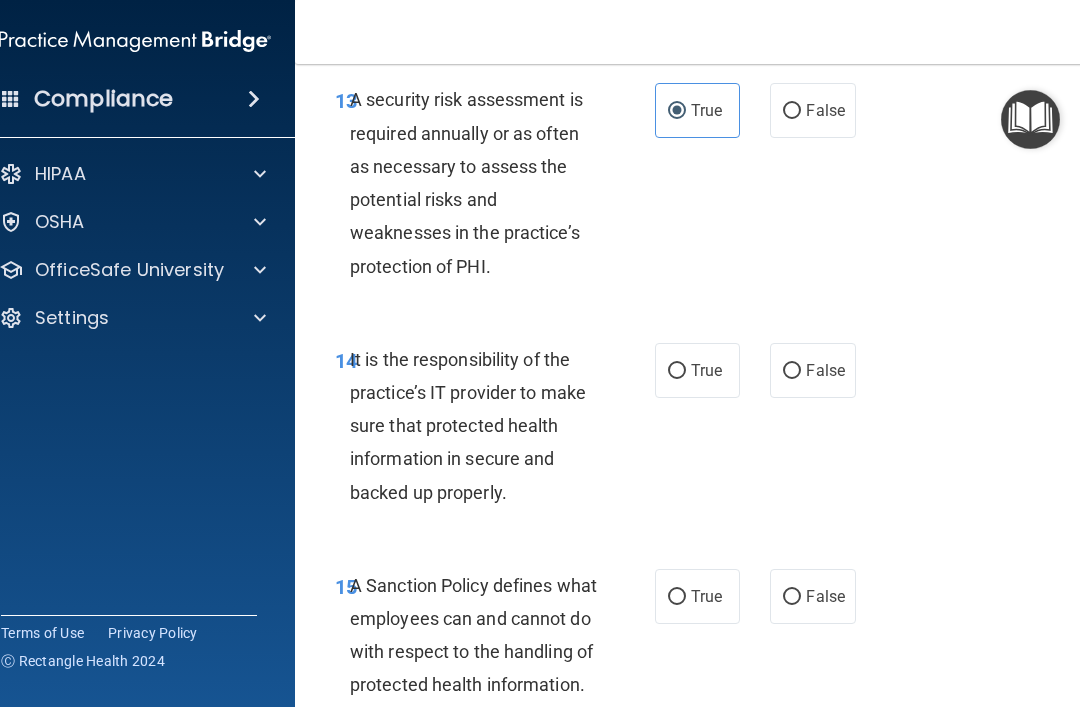 click on "False" at bounding box center [825, 370] 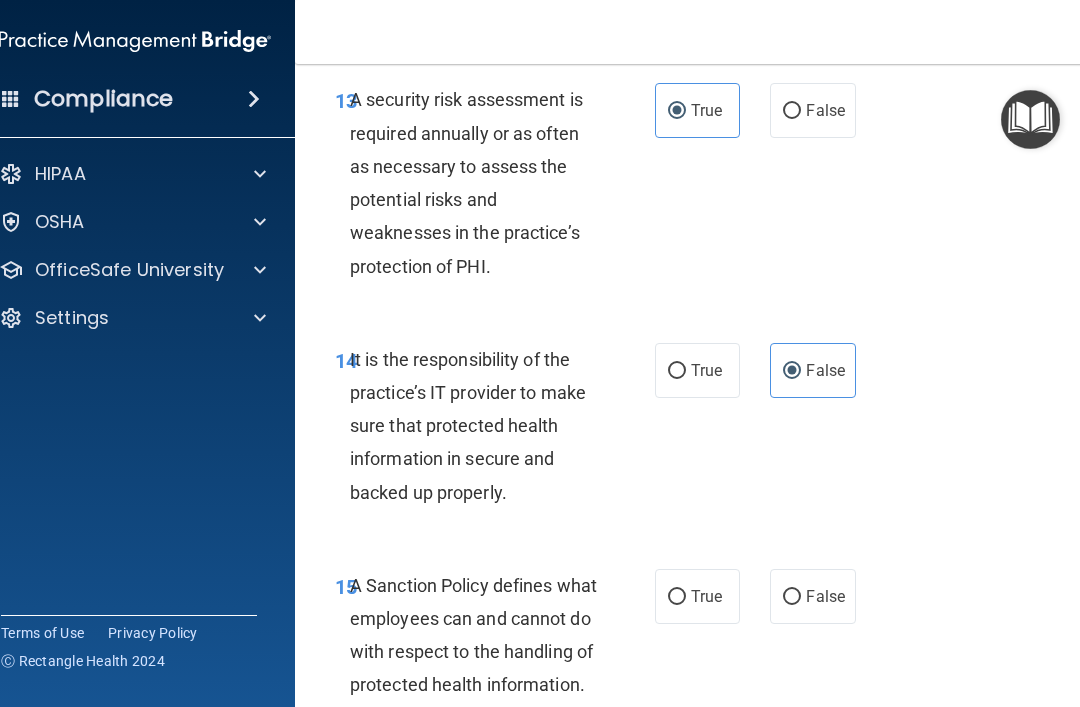 click on "False" at bounding box center [825, 596] 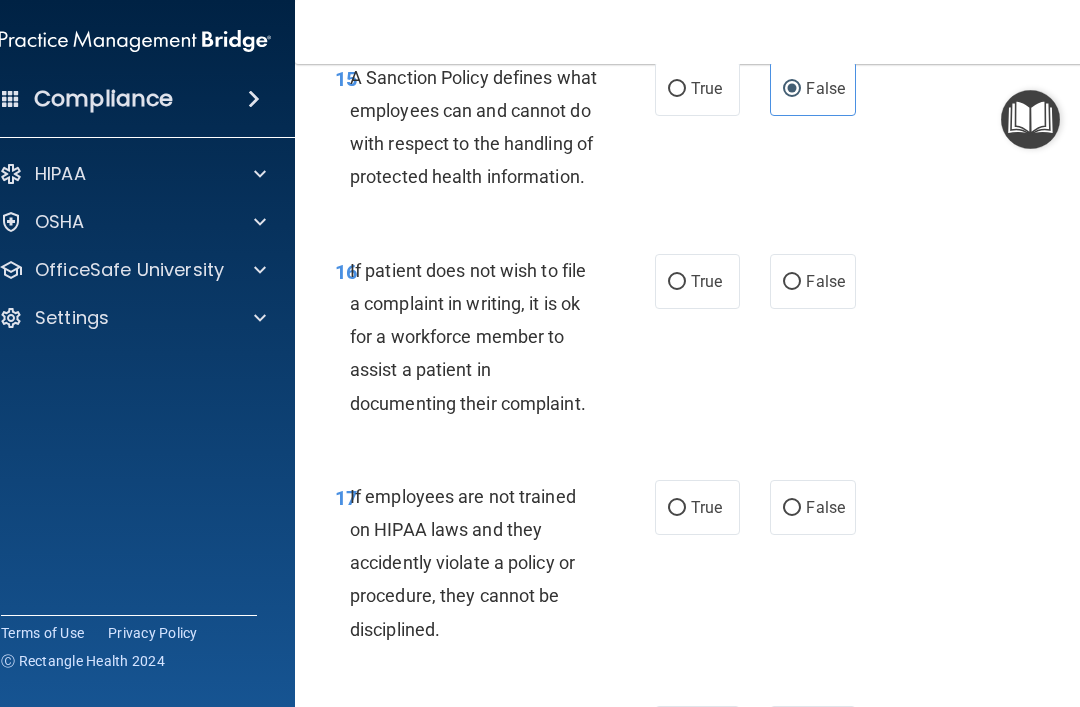 scroll, scrollTop: 4187, scrollLeft: 0, axis: vertical 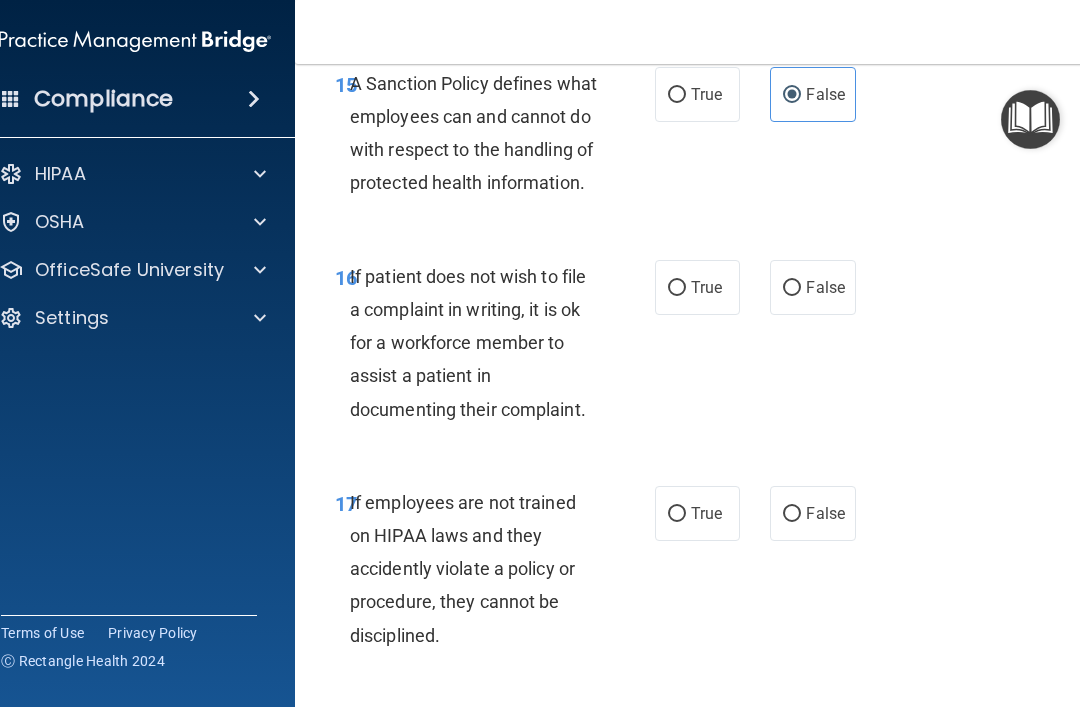 click on "True" at bounding box center (697, 287) 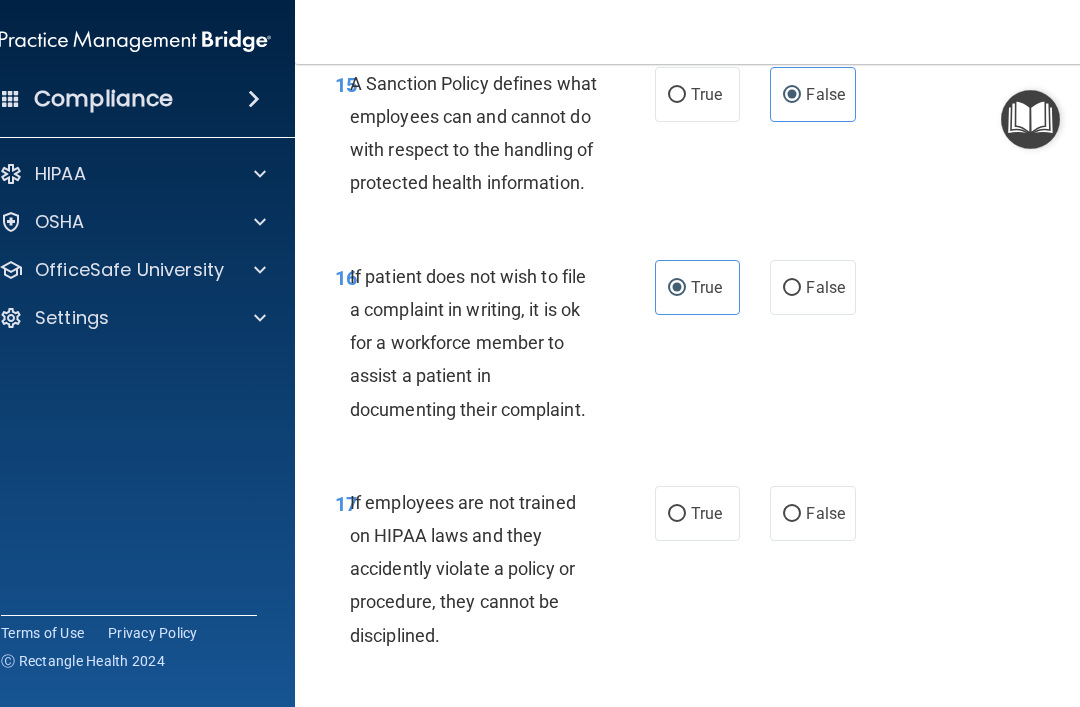 click on "False" at bounding box center (792, 514) 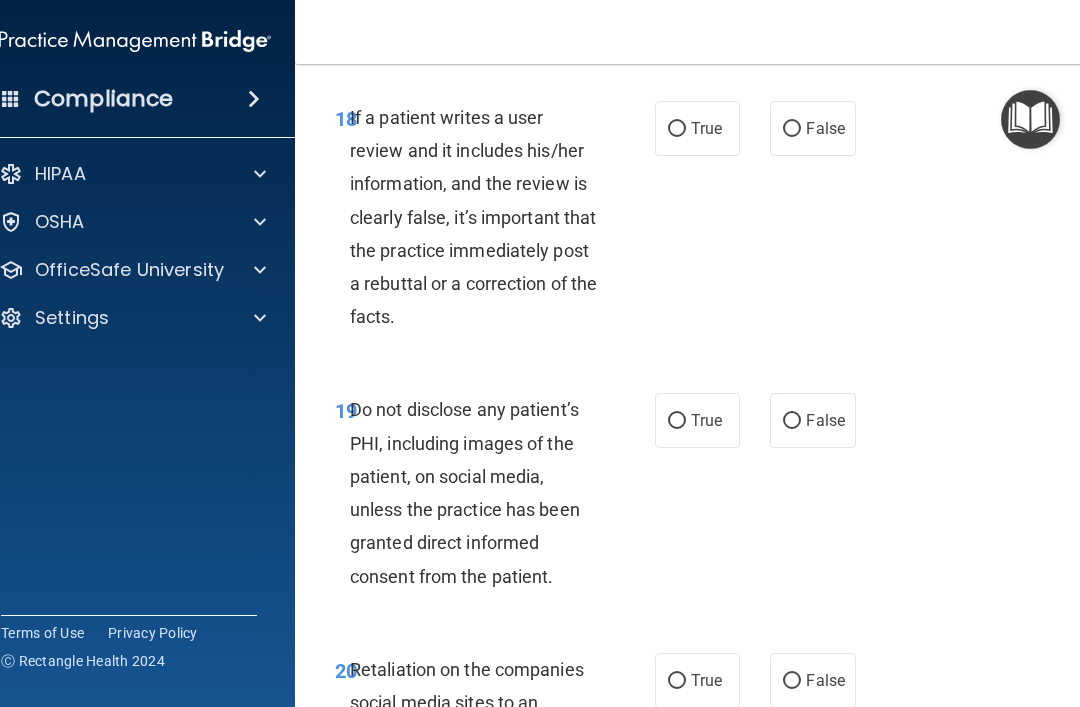 scroll, scrollTop: 4840, scrollLeft: 0, axis: vertical 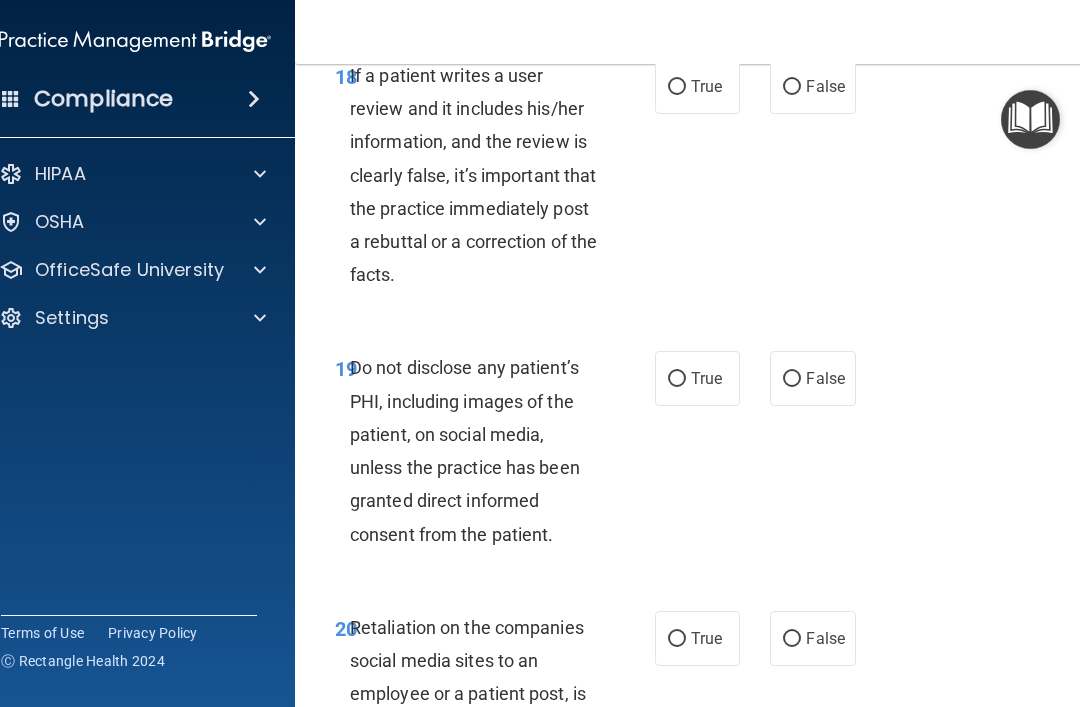 click on "False" at bounding box center (812, 86) 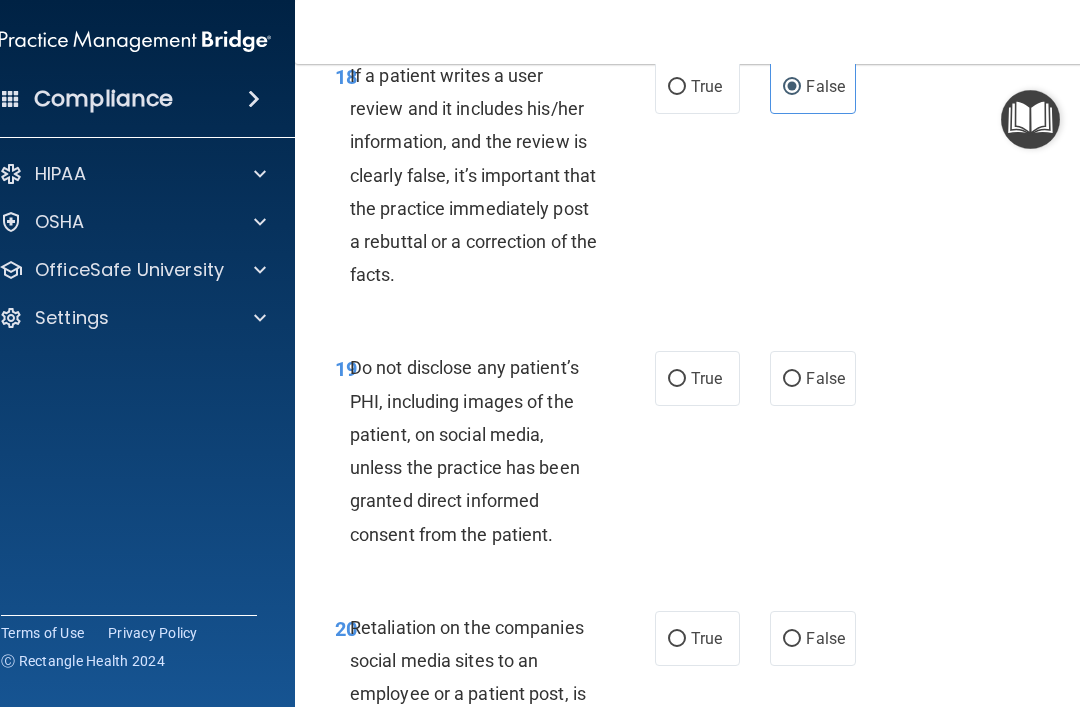 click on "True" at bounding box center (677, 379) 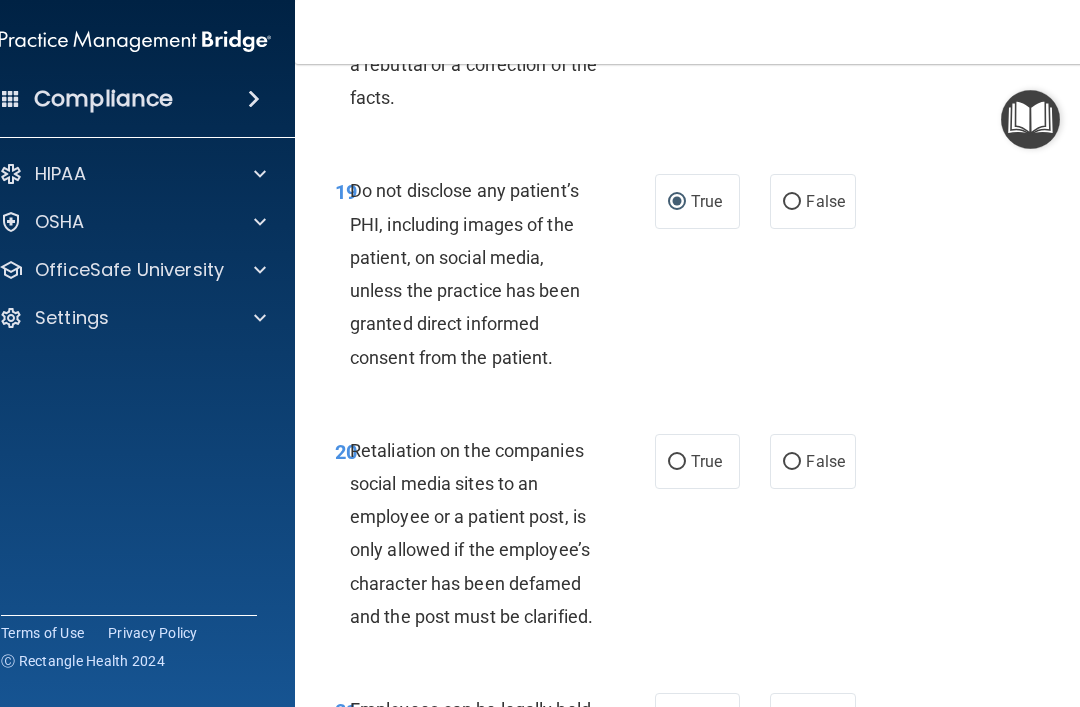 scroll, scrollTop: 5025, scrollLeft: 0, axis: vertical 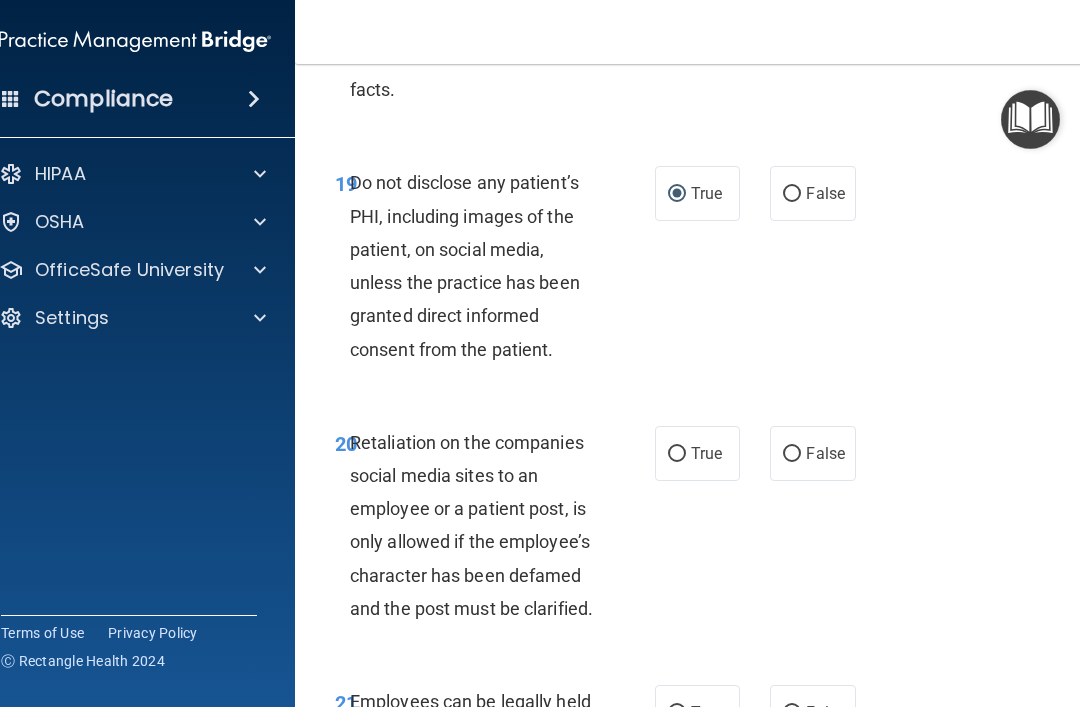 click on "False" at bounding box center [812, 453] 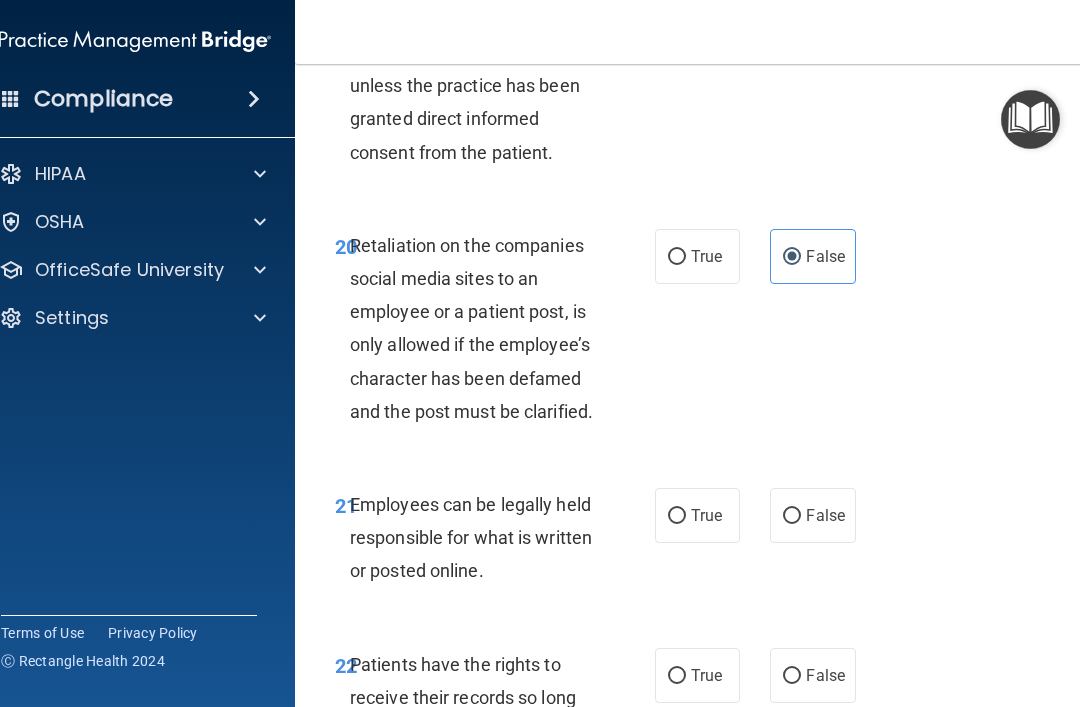 scroll, scrollTop: 5224, scrollLeft: 0, axis: vertical 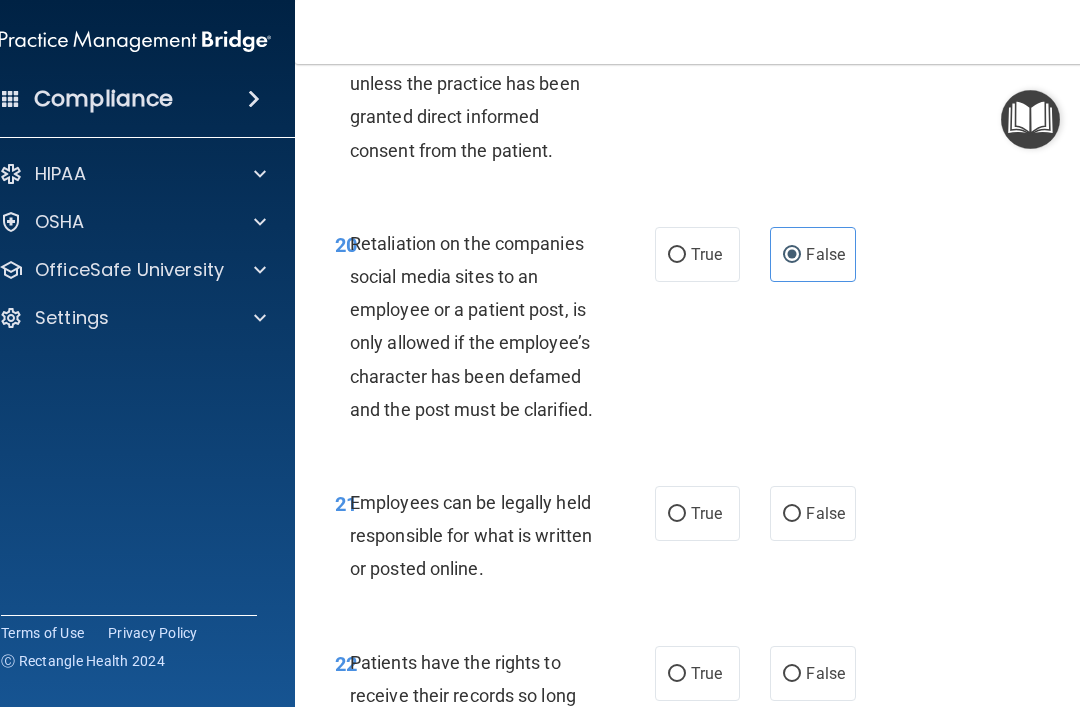 click on "True" at bounding box center [677, 514] 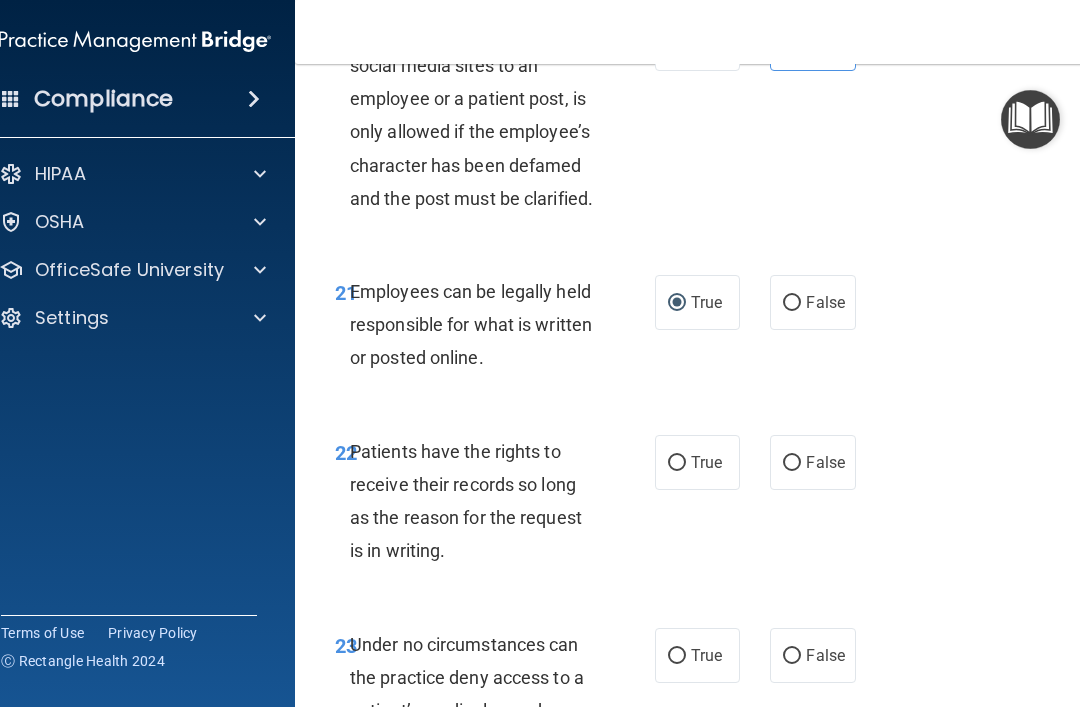scroll, scrollTop: 5437, scrollLeft: 0, axis: vertical 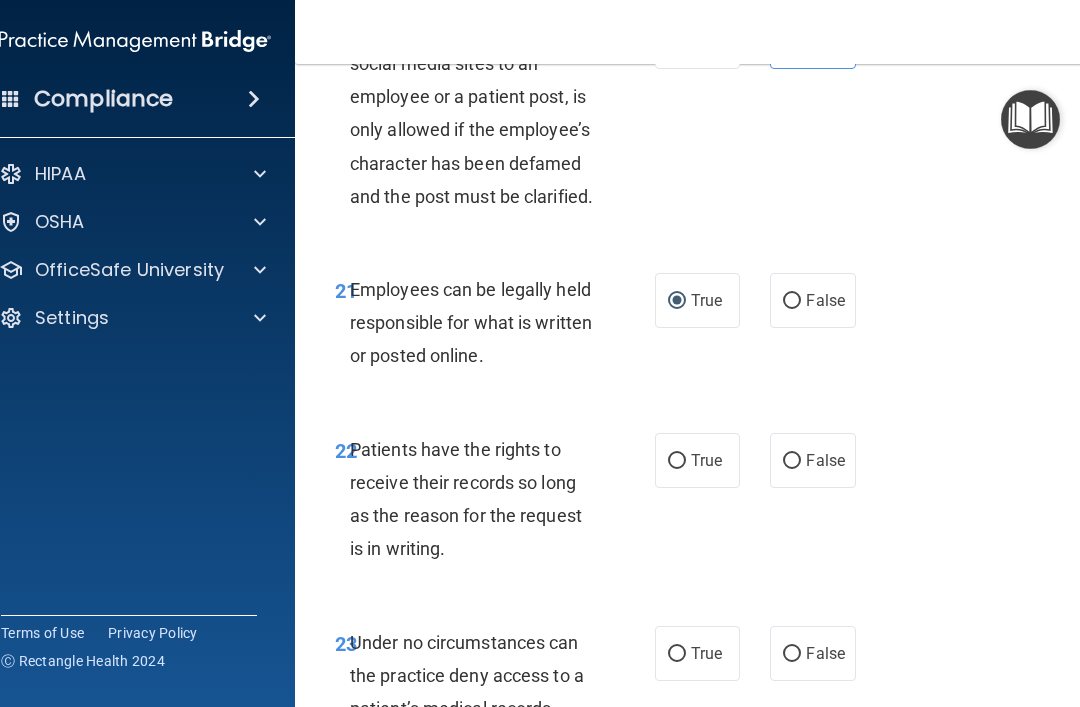 click on "True" at bounding box center (677, 461) 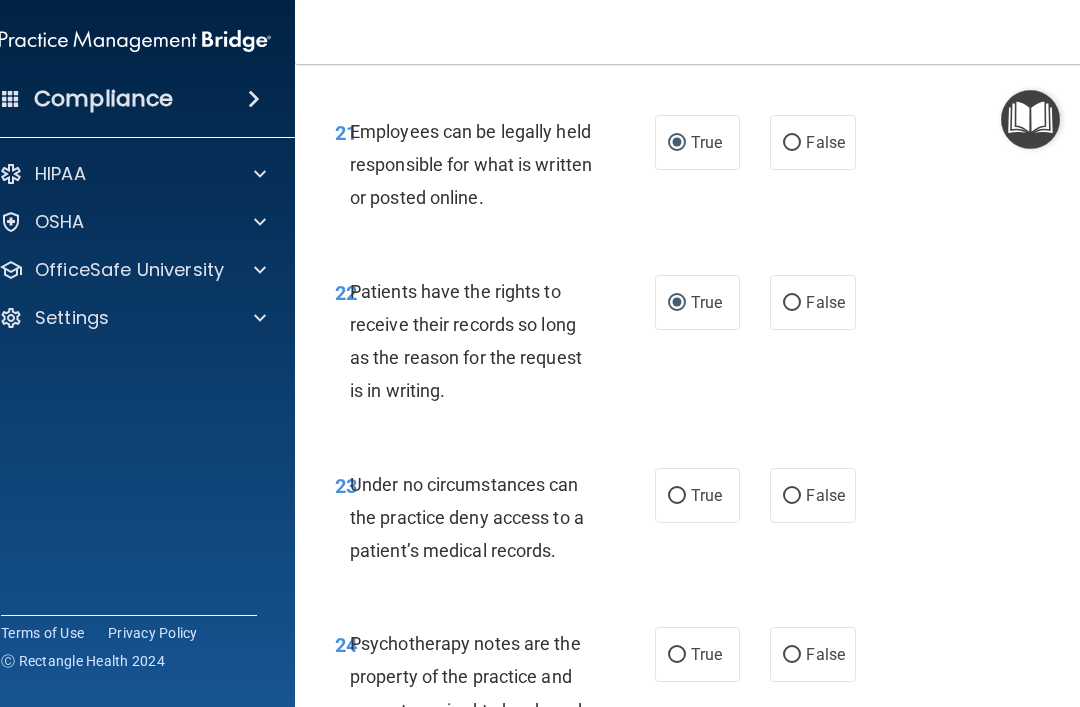 click on "True" at bounding box center [677, 496] 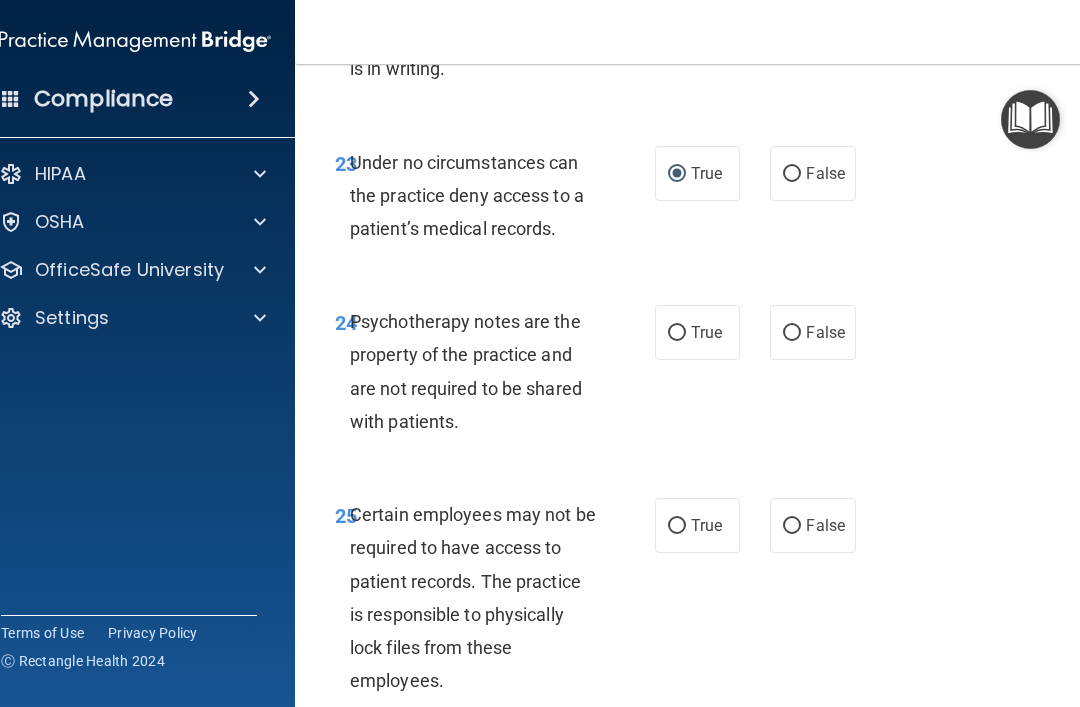scroll, scrollTop: 5922, scrollLeft: 0, axis: vertical 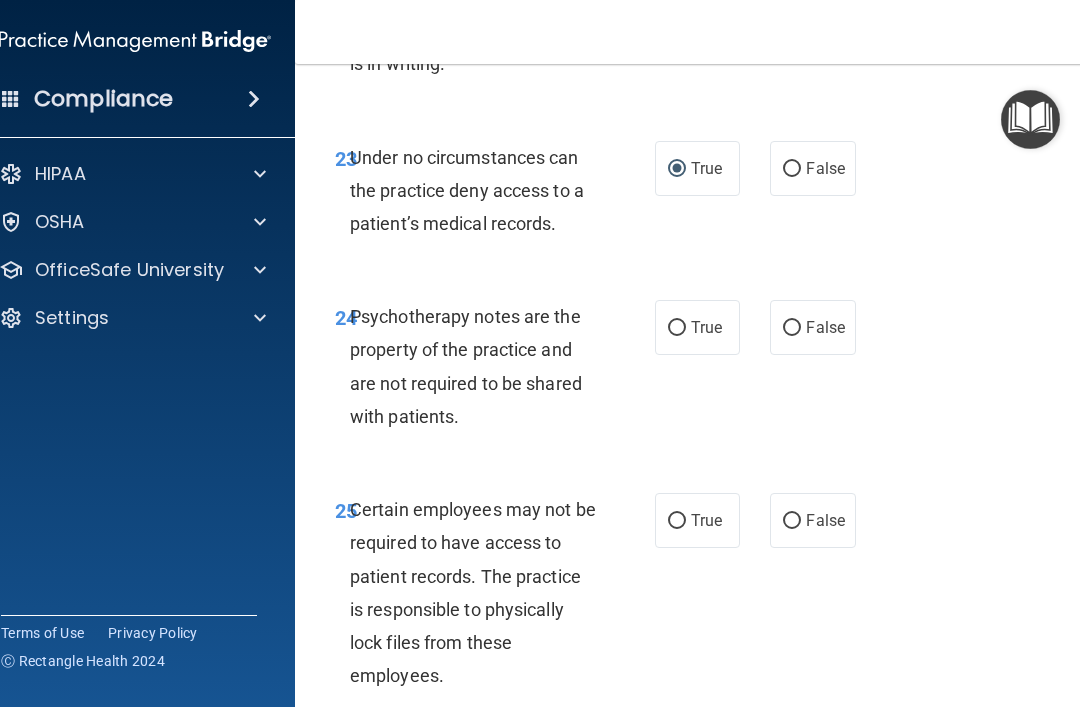 click on "True" at bounding box center (677, 328) 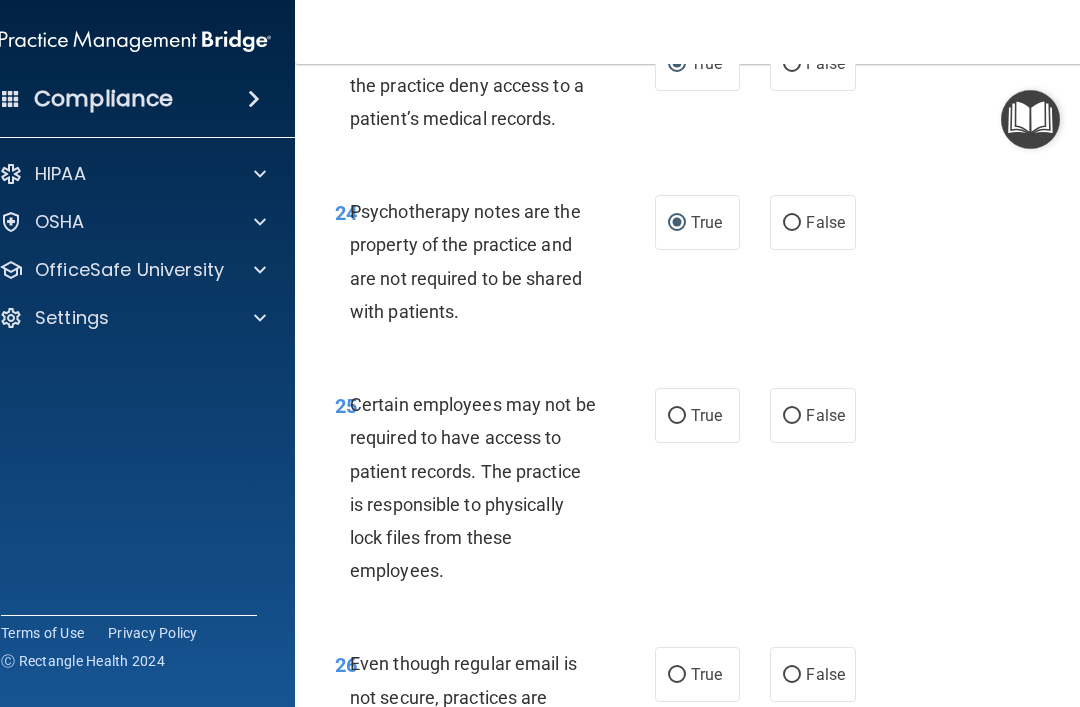 scroll, scrollTop: 6125, scrollLeft: 0, axis: vertical 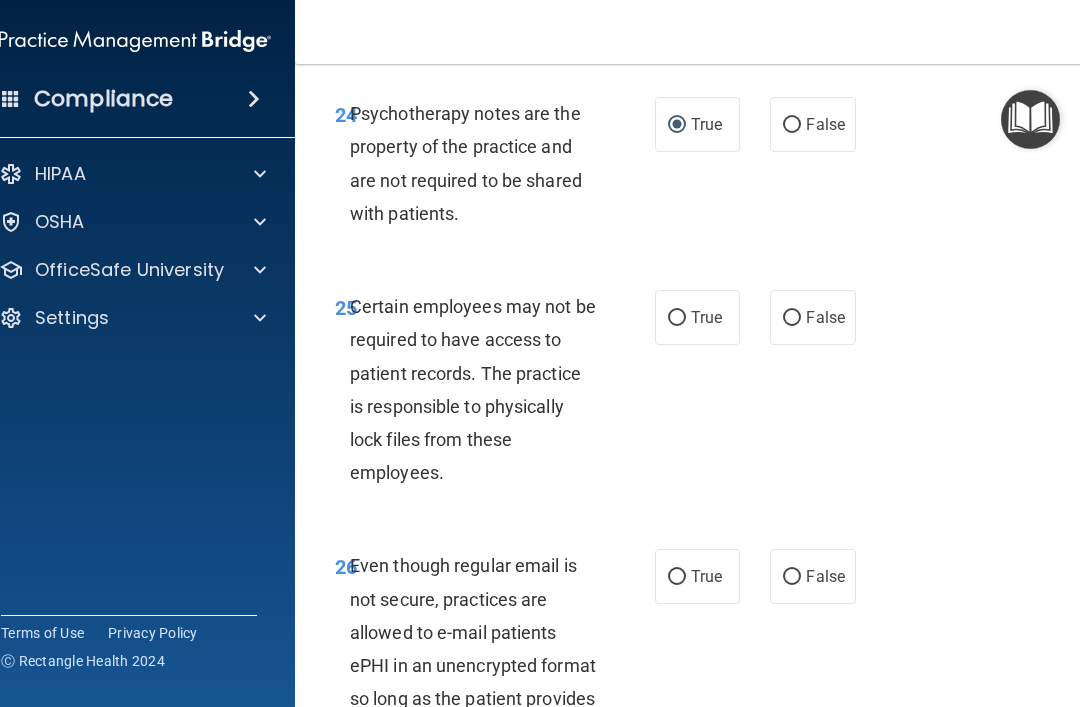 click on "True" at bounding box center [677, 318] 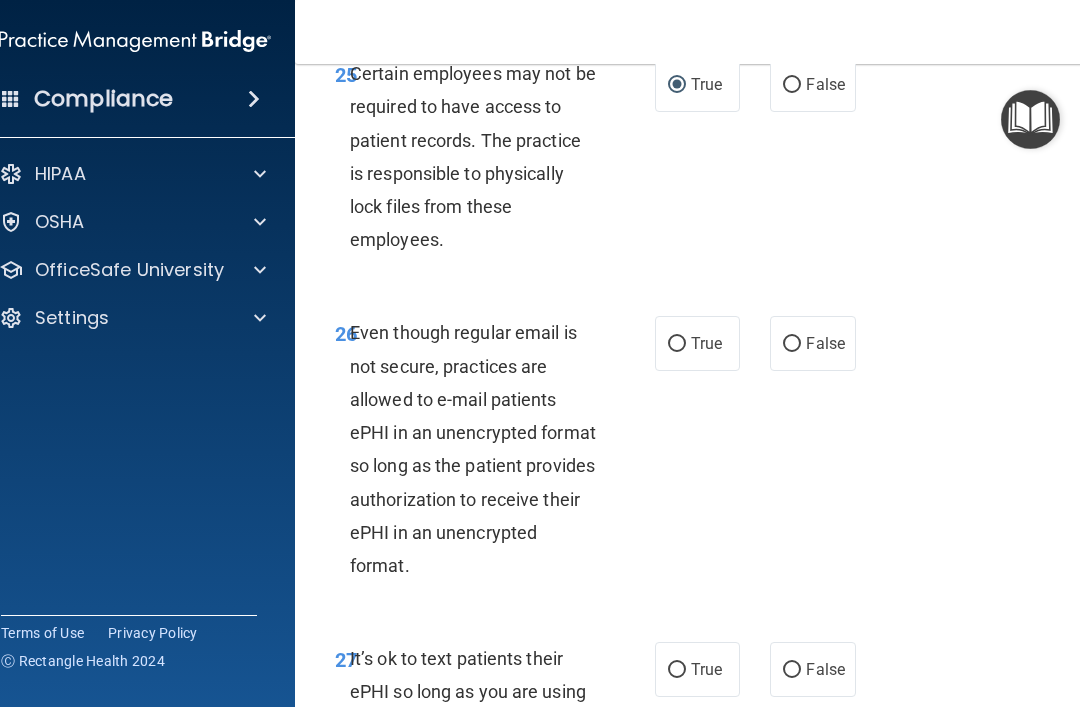 scroll, scrollTop: 6366, scrollLeft: 0, axis: vertical 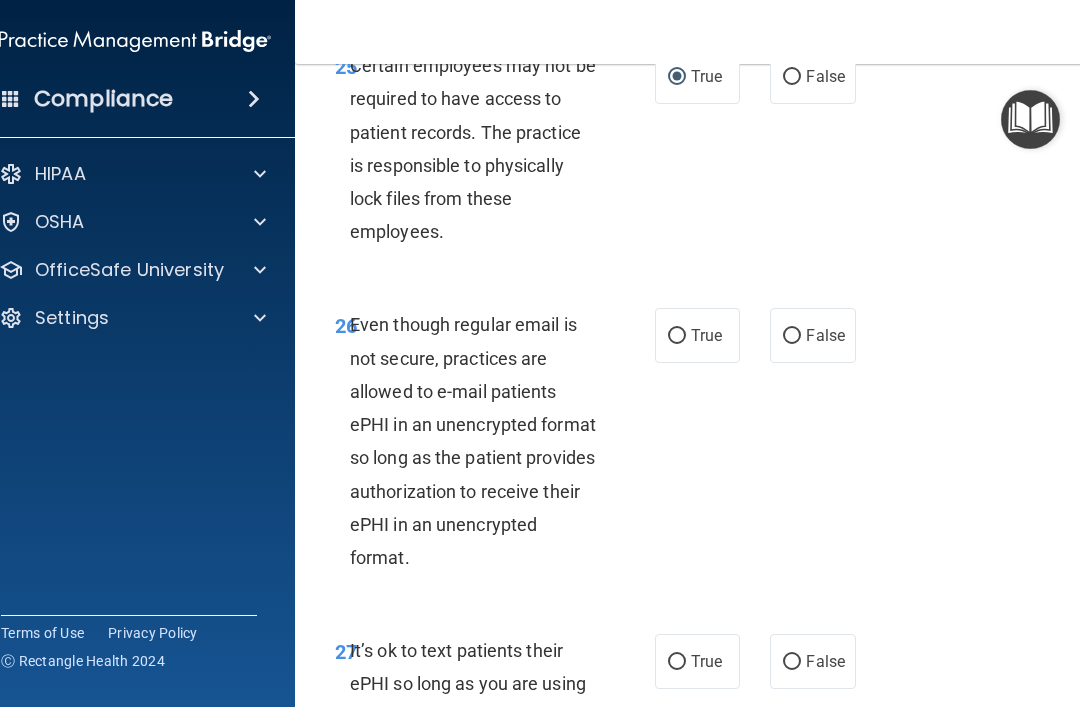 click on "True" at bounding box center [677, 336] 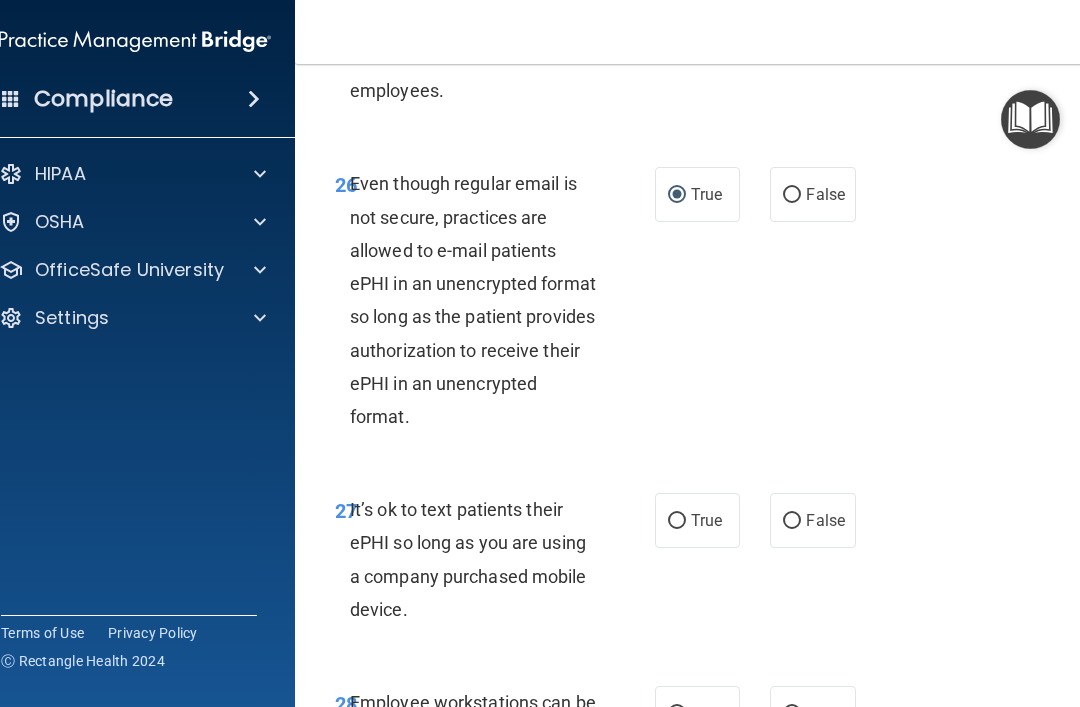scroll, scrollTop: 6539, scrollLeft: 0, axis: vertical 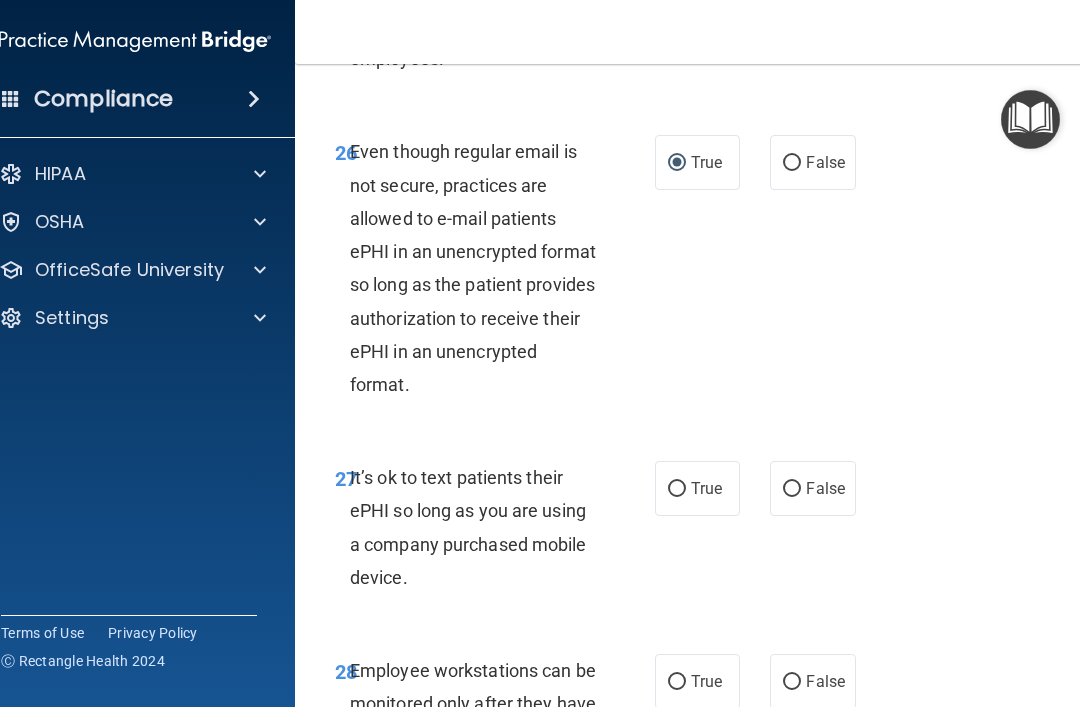 click on "False" at bounding box center (812, 488) 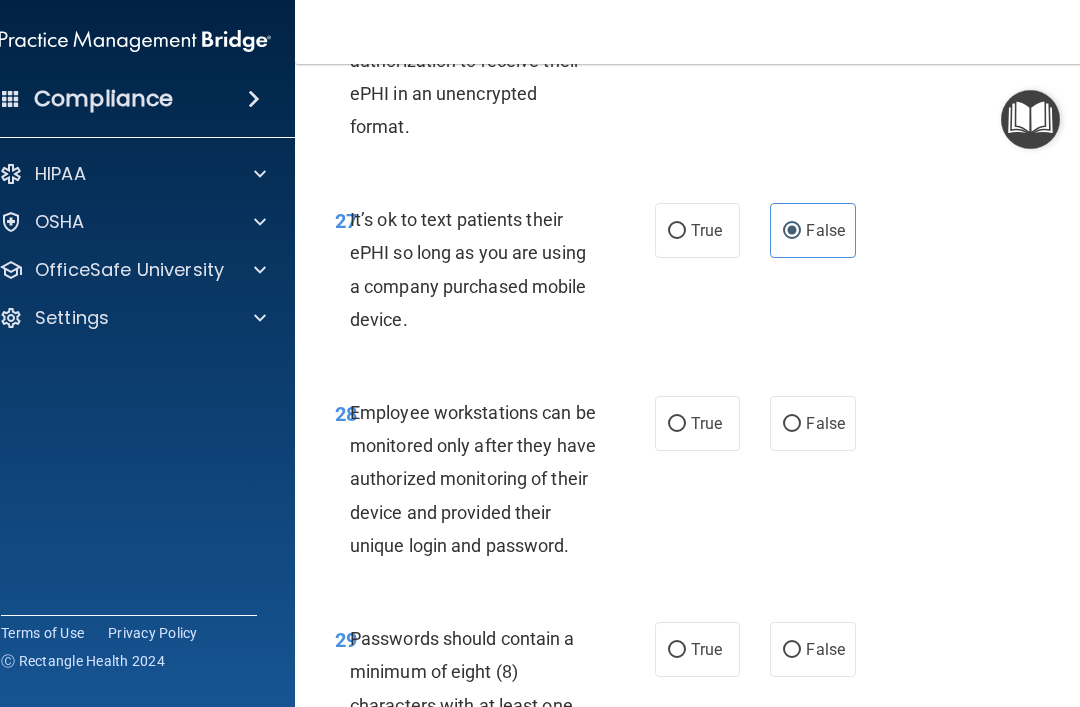 scroll, scrollTop: 6811, scrollLeft: 0, axis: vertical 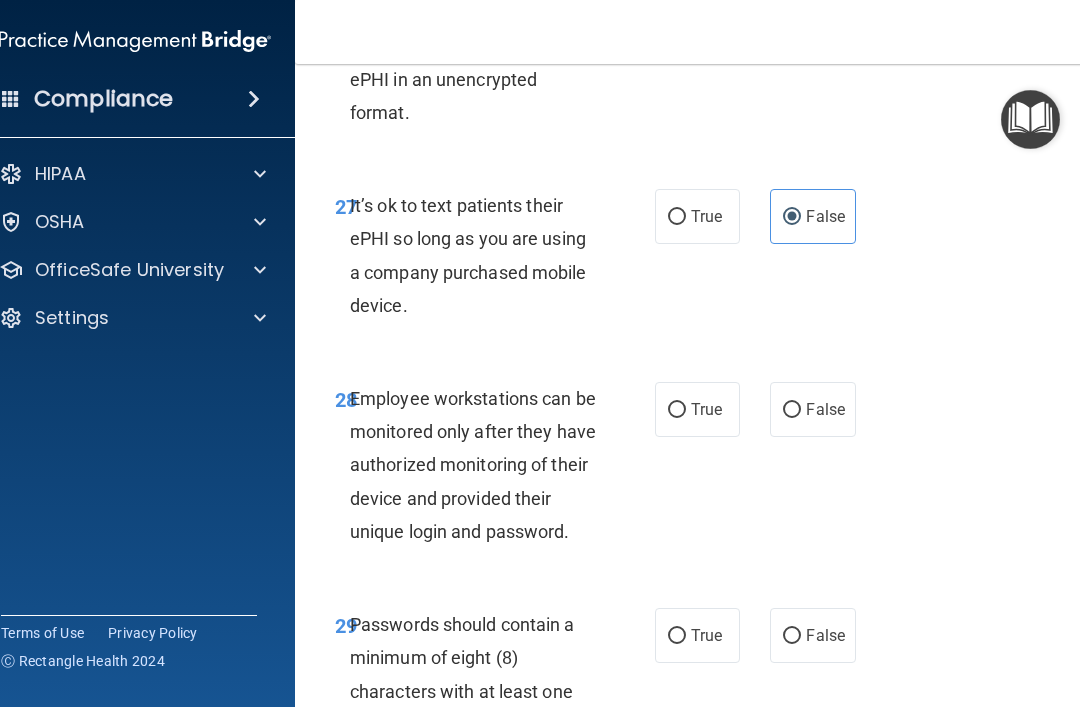 click on "False" at bounding box center (792, 410) 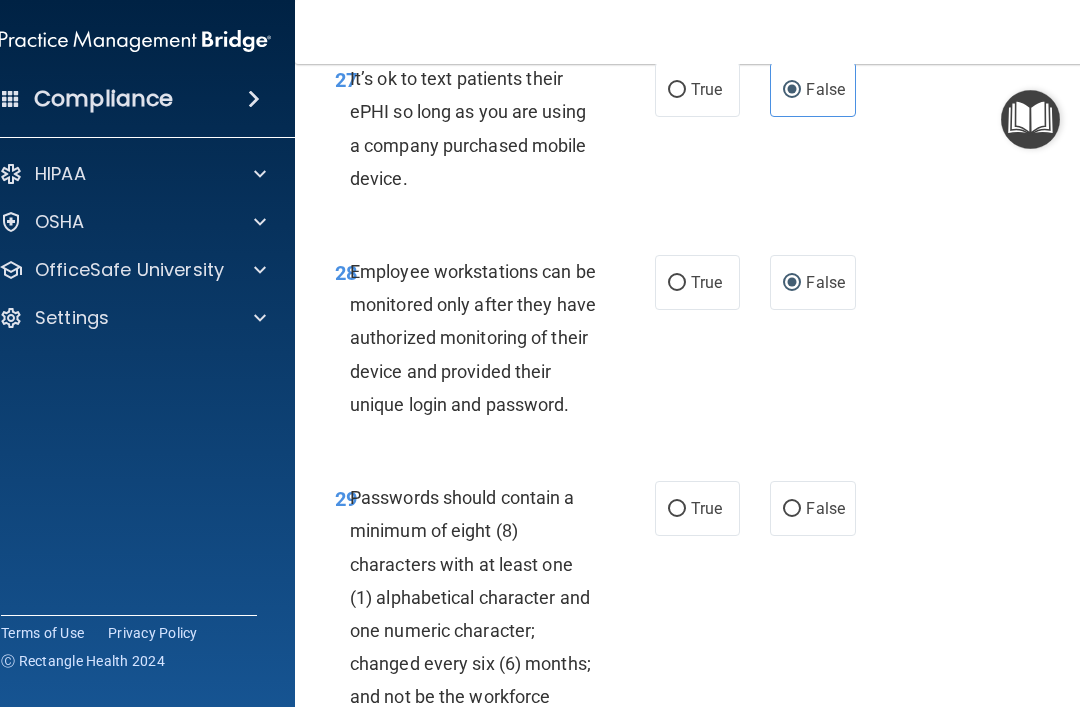 scroll, scrollTop: 6945, scrollLeft: 0, axis: vertical 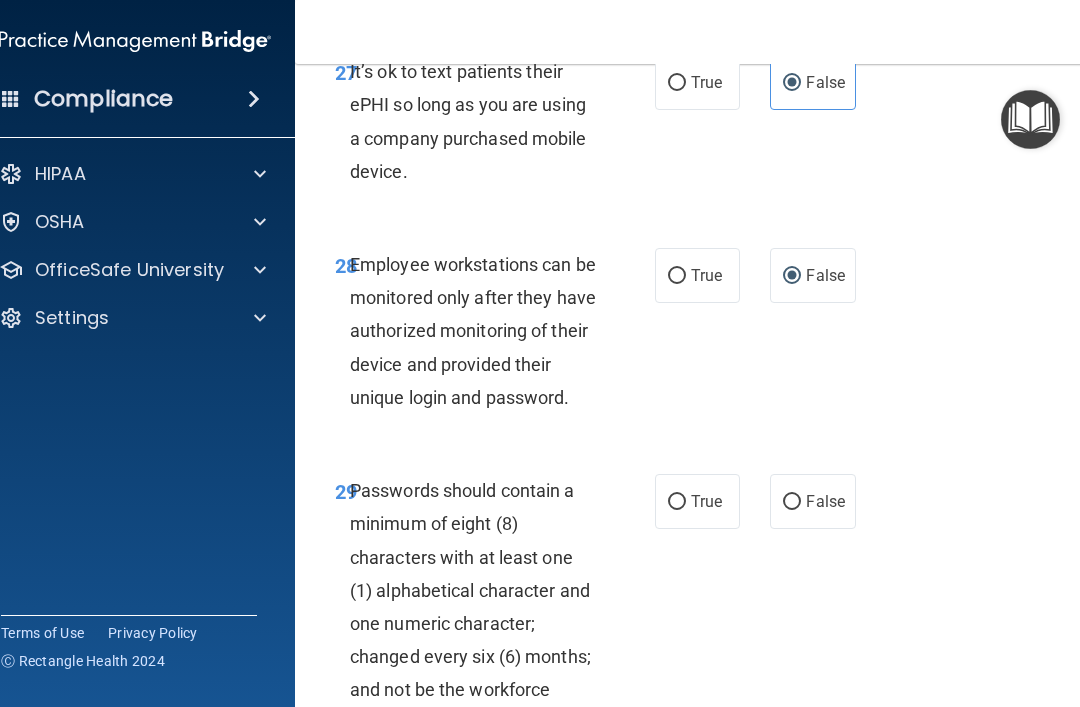 click on "True" at bounding box center [677, 502] 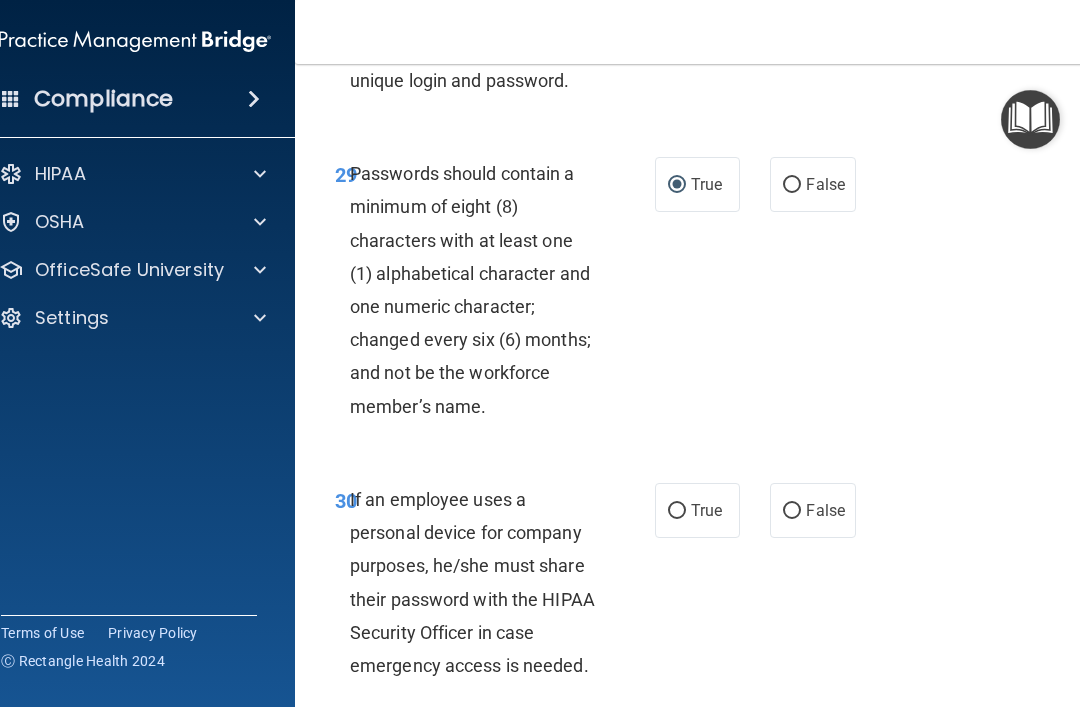 scroll, scrollTop: 7267, scrollLeft: 0, axis: vertical 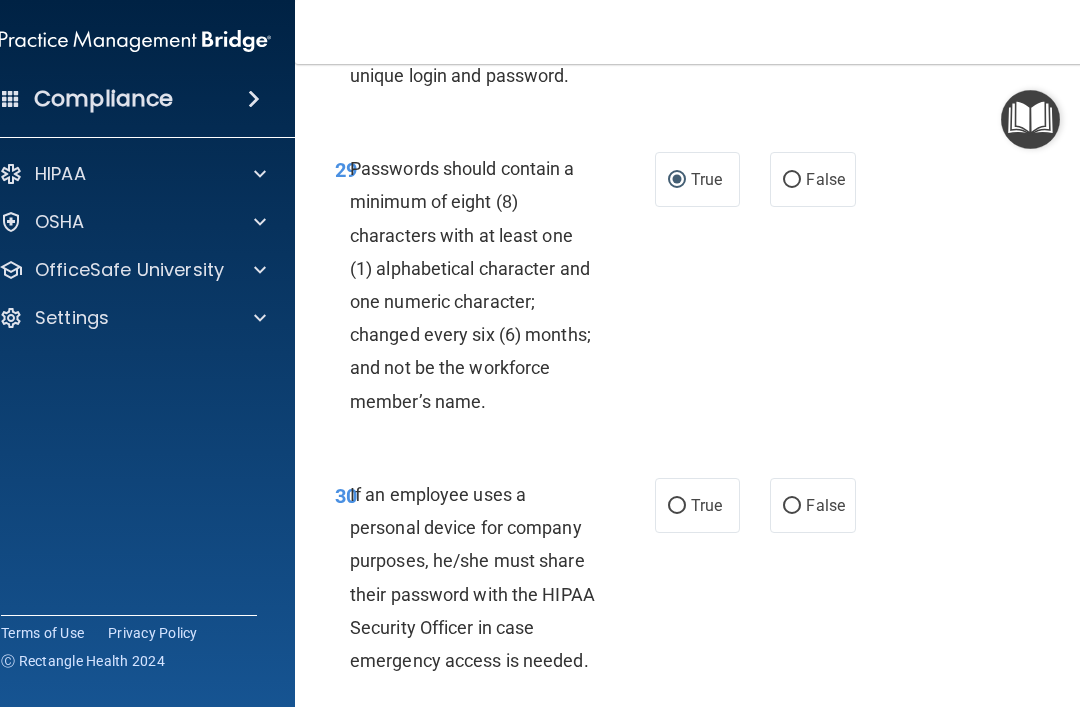 click on "False" at bounding box center (825, 505) 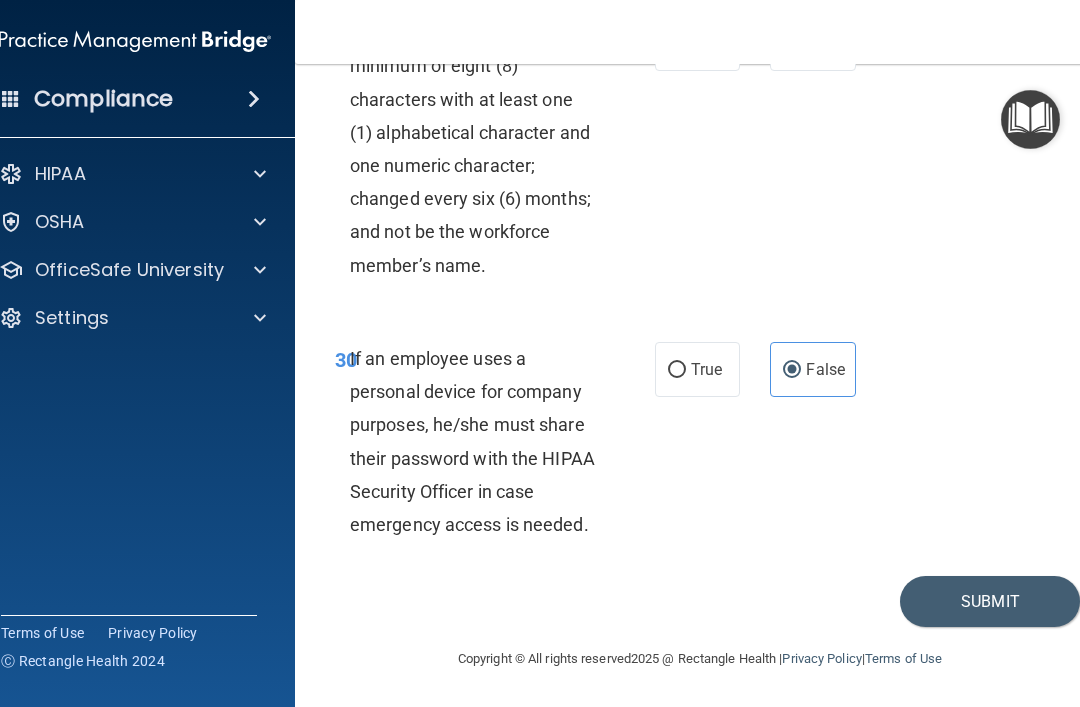 scroll, scrollTop: 7428, scrollLeft: 0, axis: vertical 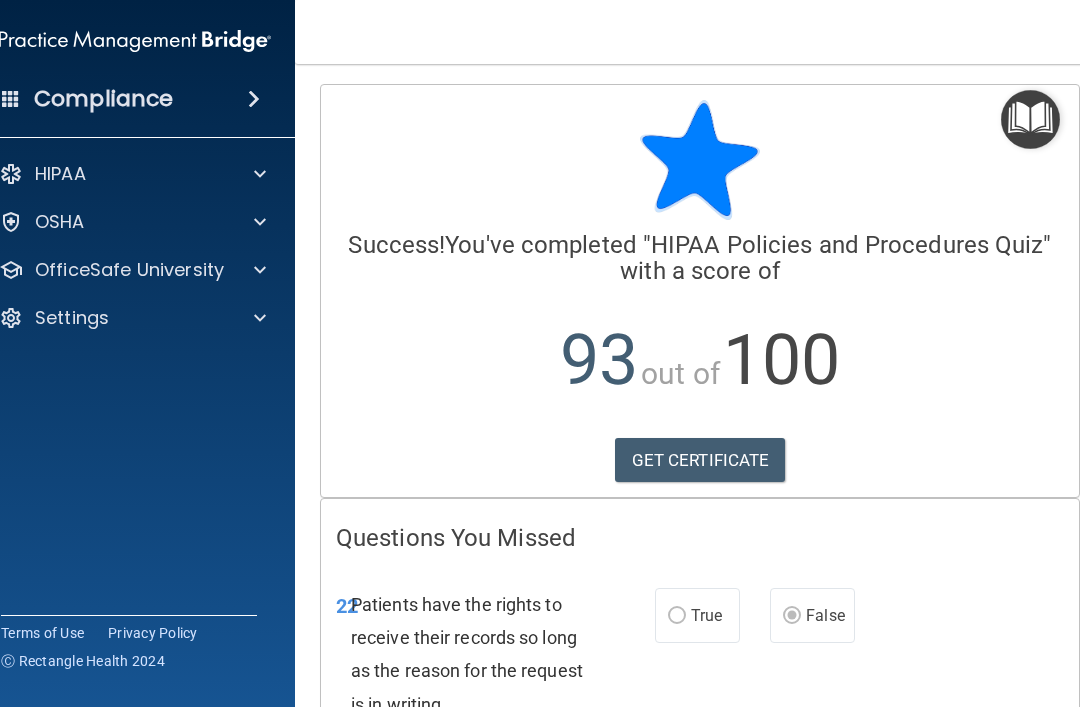 click on "GET CERTIFICATE" at bounding box center [700, 460] 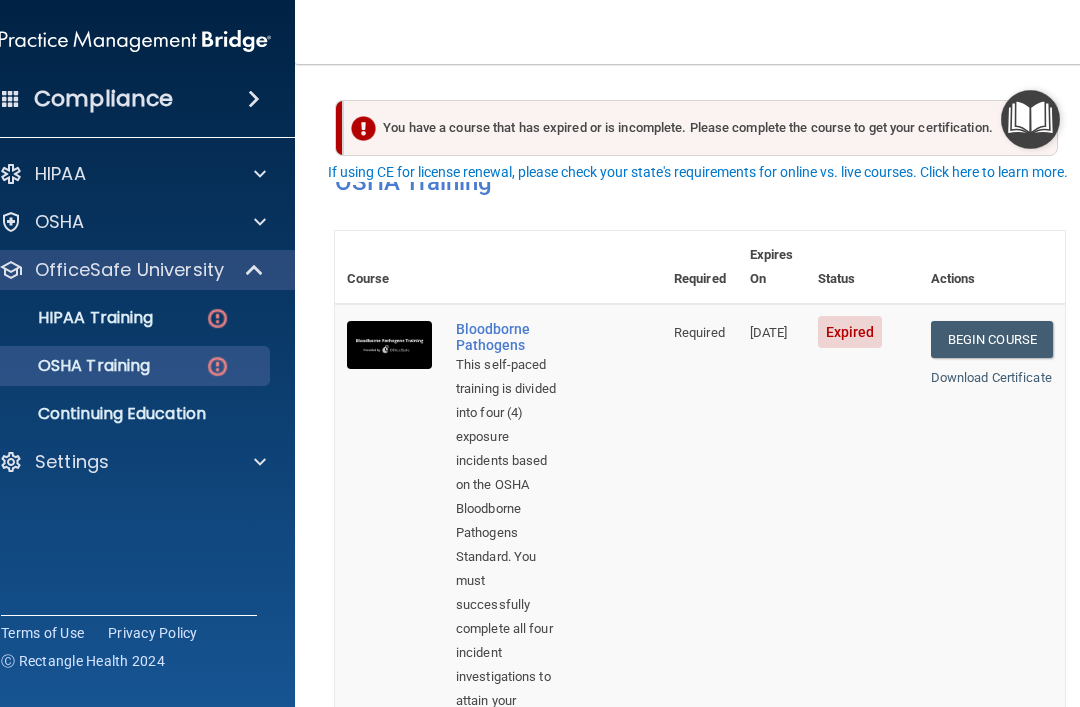 scroll, scrollTop: 0, scrollLeft: 0, axis: both 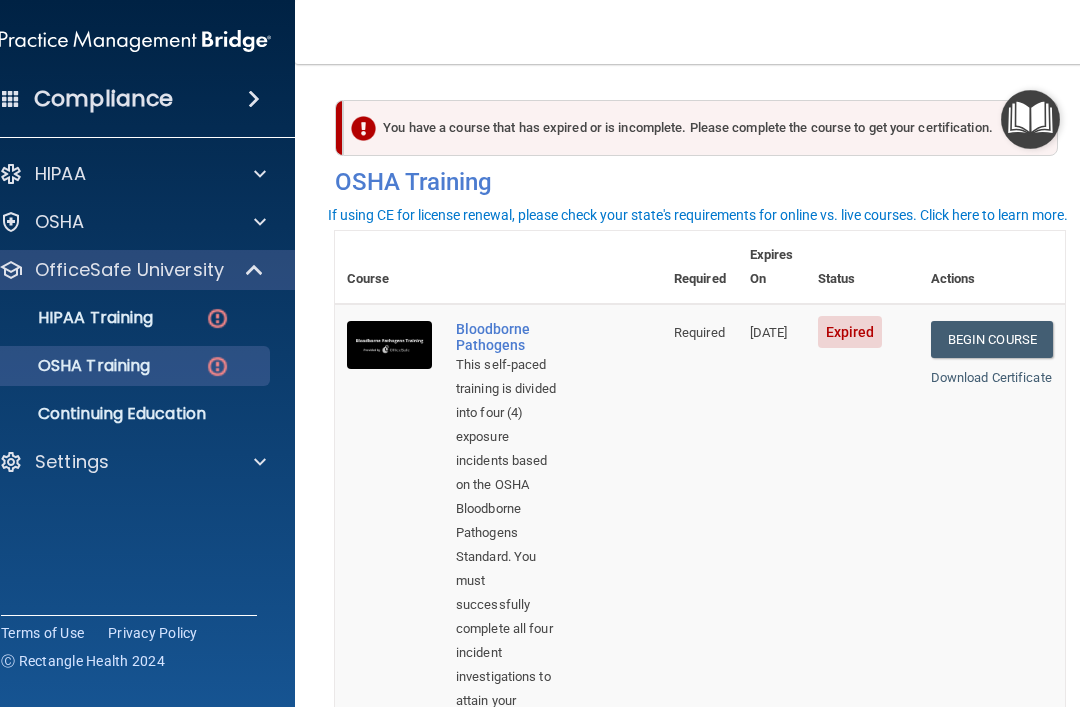 click on "Begin Course" at bounding box center [992, 339] 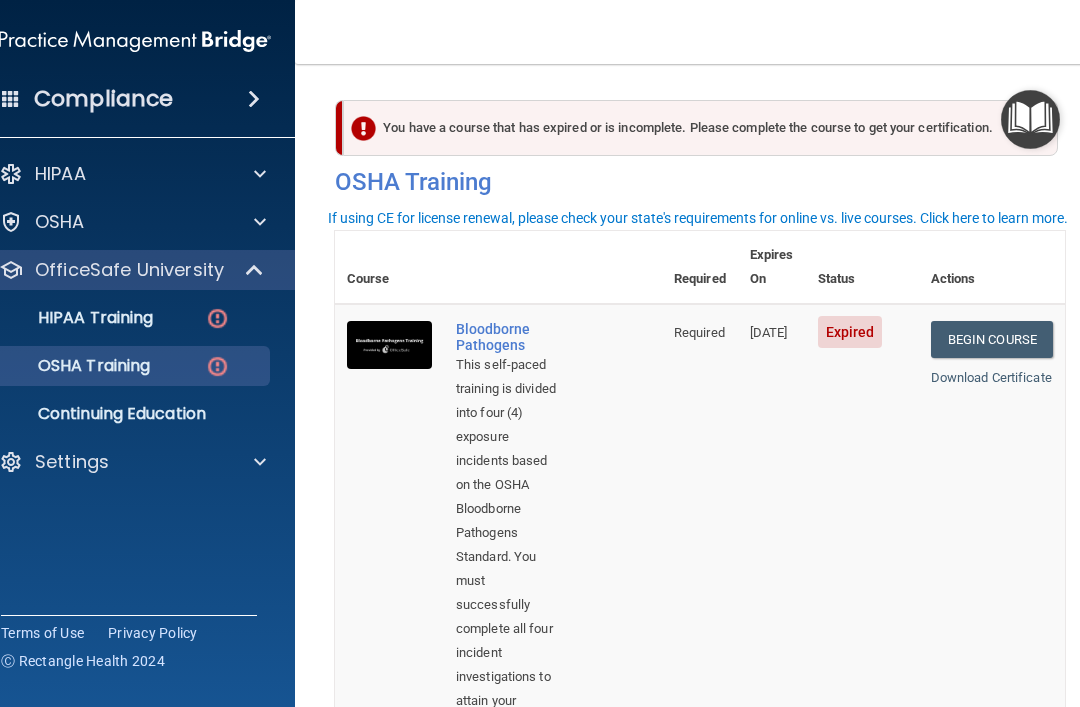 scroll, scrollTop: 0, scrollLeft: 0, axis: both 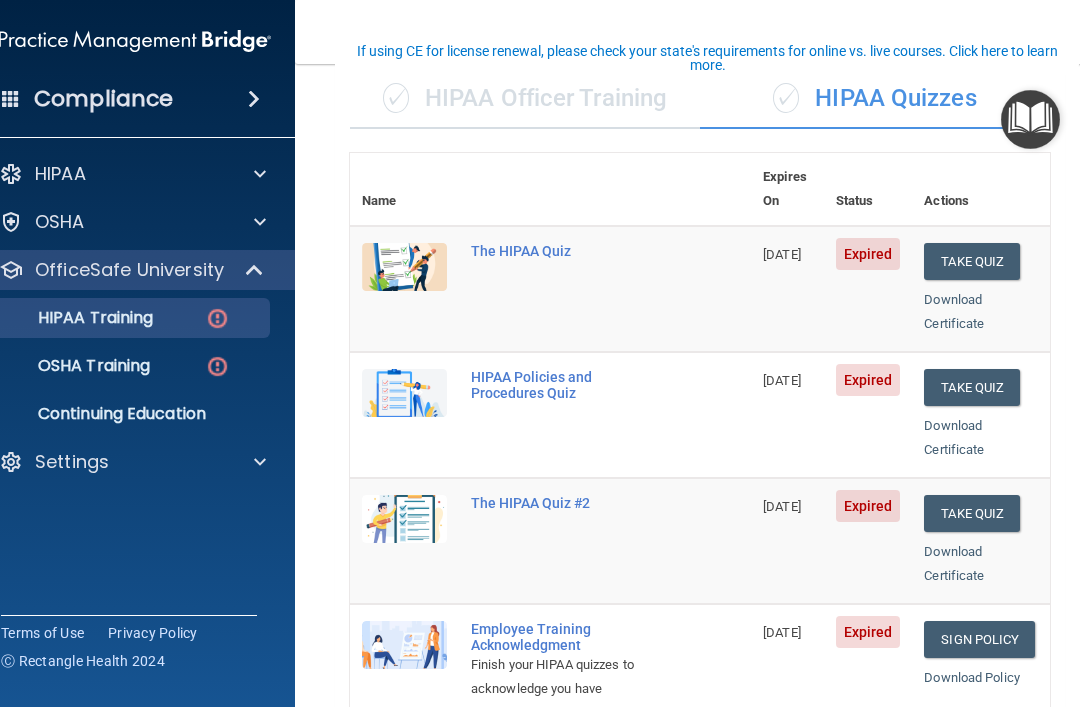 click on "Take Quiz" at bounding box center [972, 261] 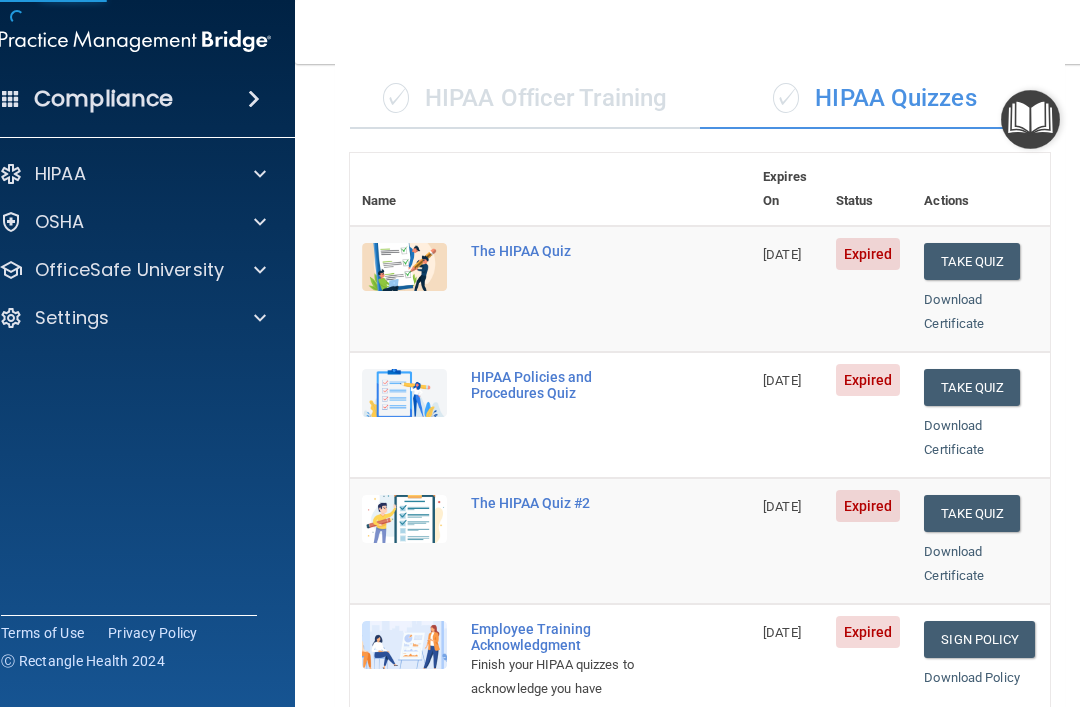 scroll, scrollTop: 0, scrollLeft: 0, axis: both 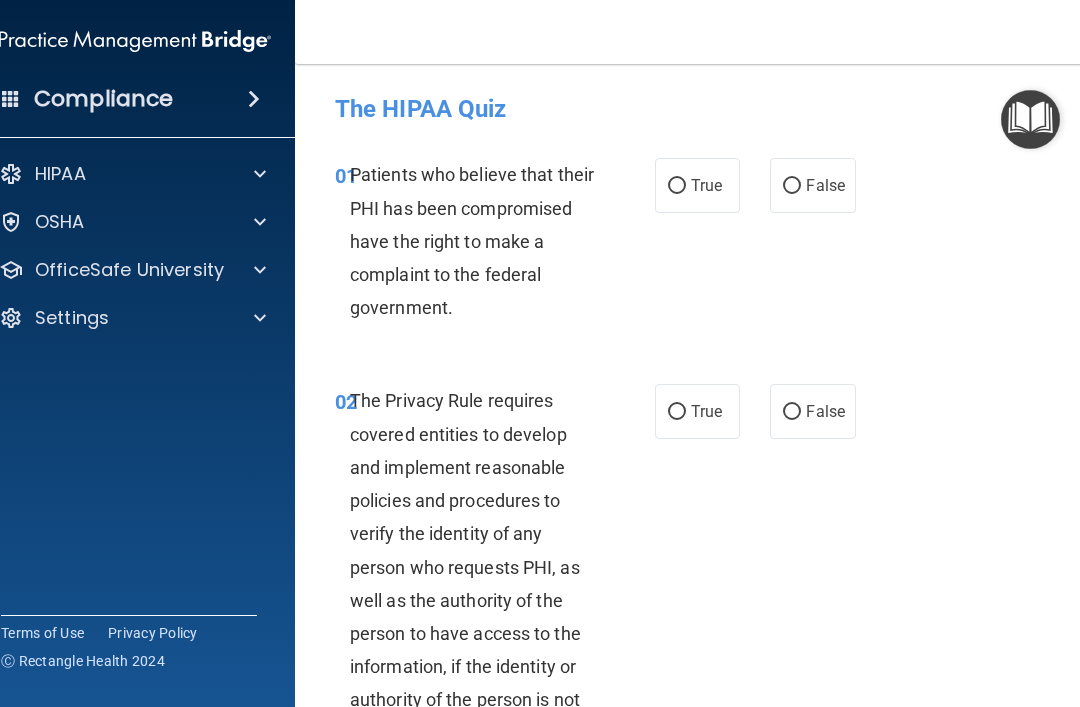 click on "True           False" at bounding box center (757, 185) 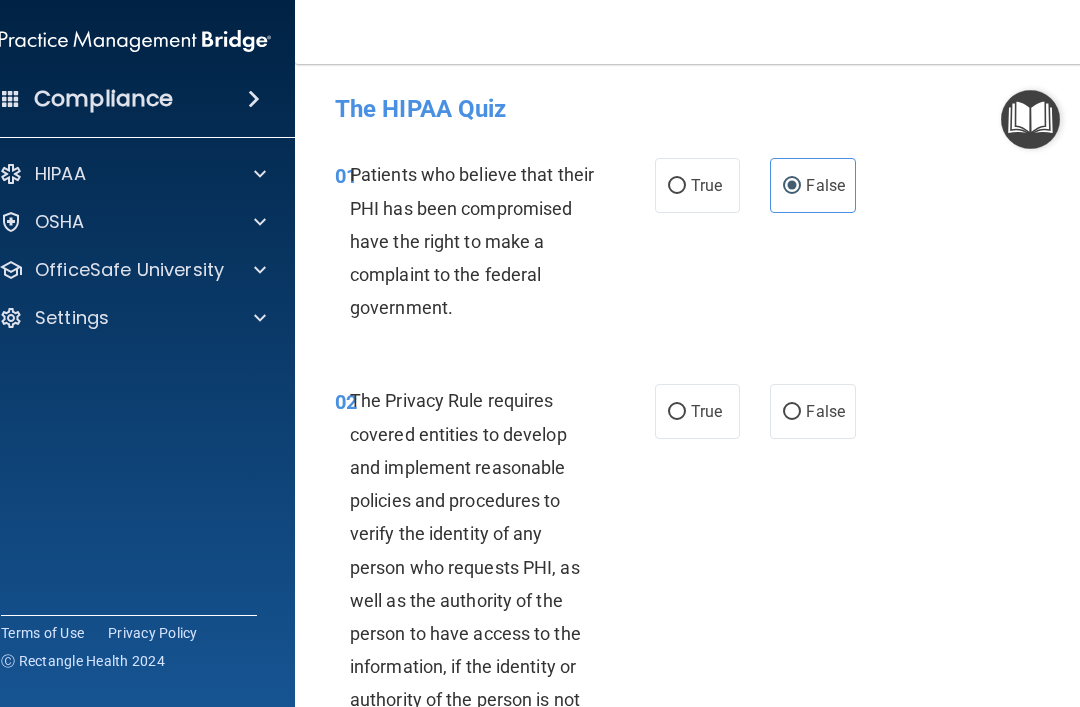 click on "True" at bounding box center [677, 186] 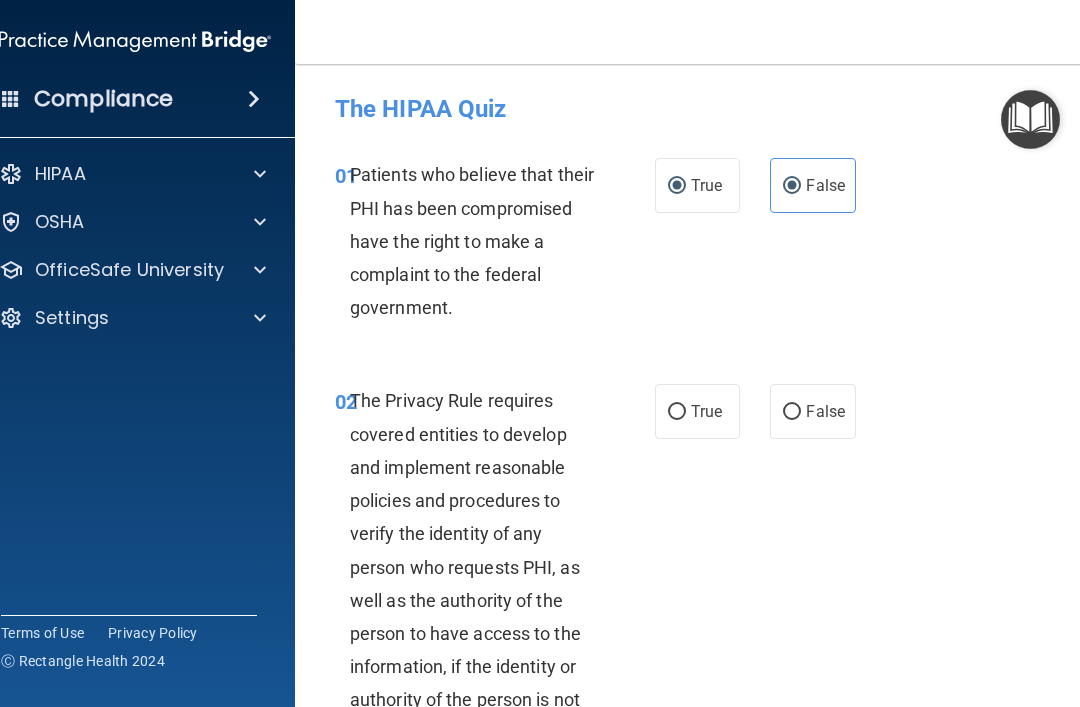 radio on "false" 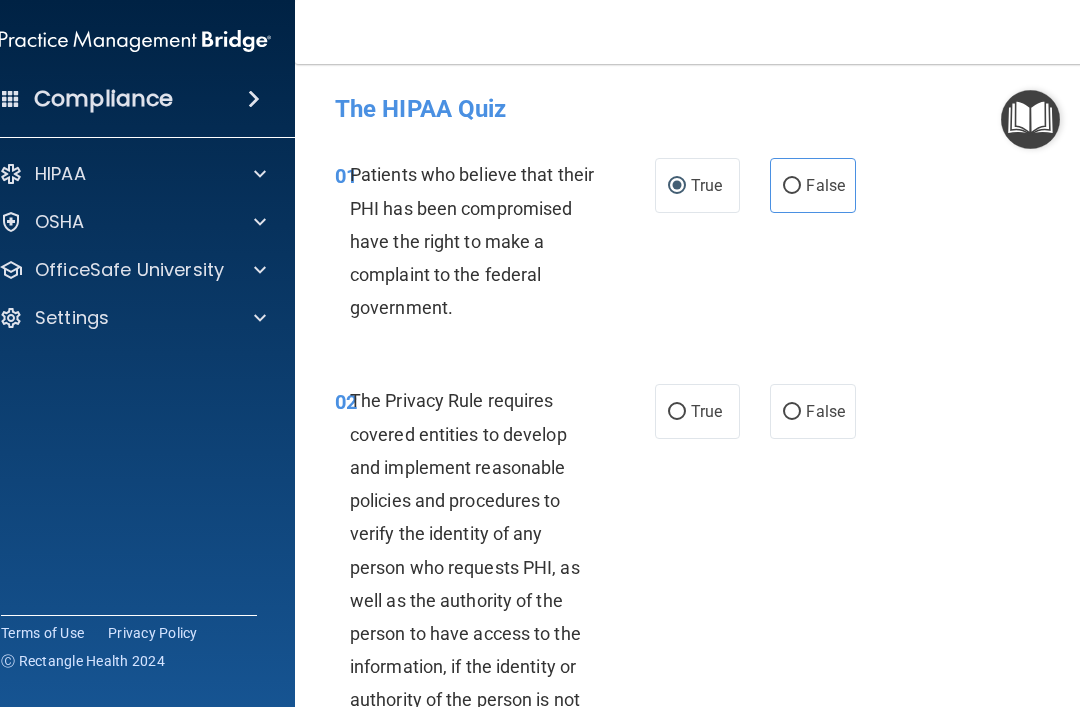 click on "True" at bounding box center (677, 412) 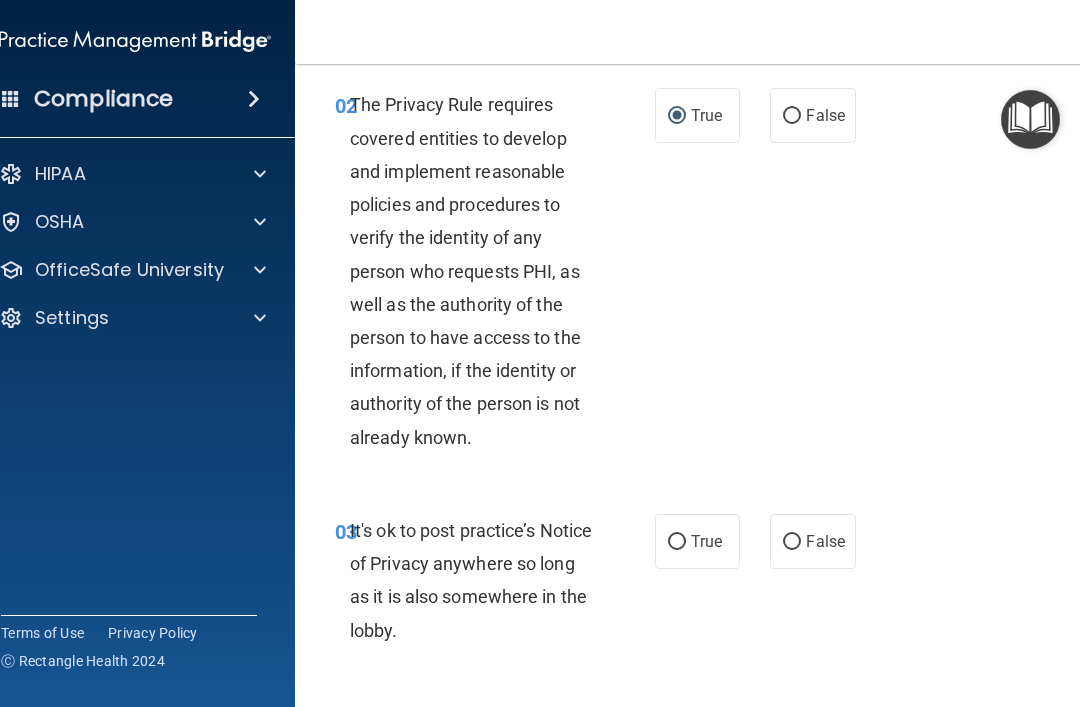 scroll, scrollTop: 298, scrollLeft: 0, axis: vertical 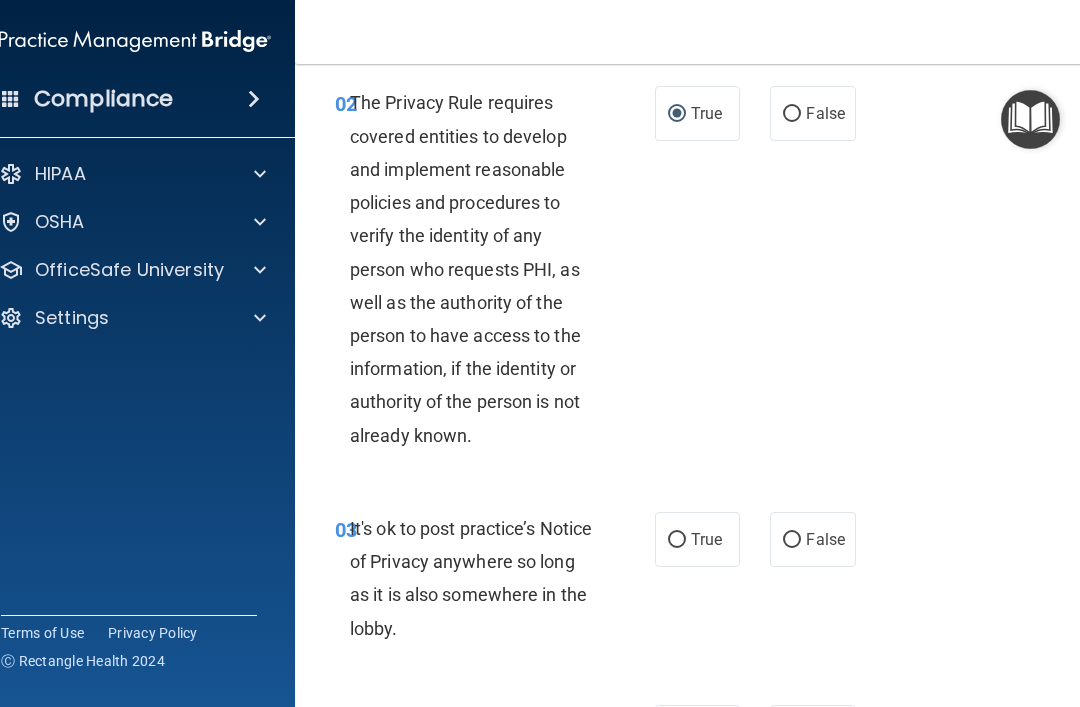 click on "False" at bounding box center (812, 539) 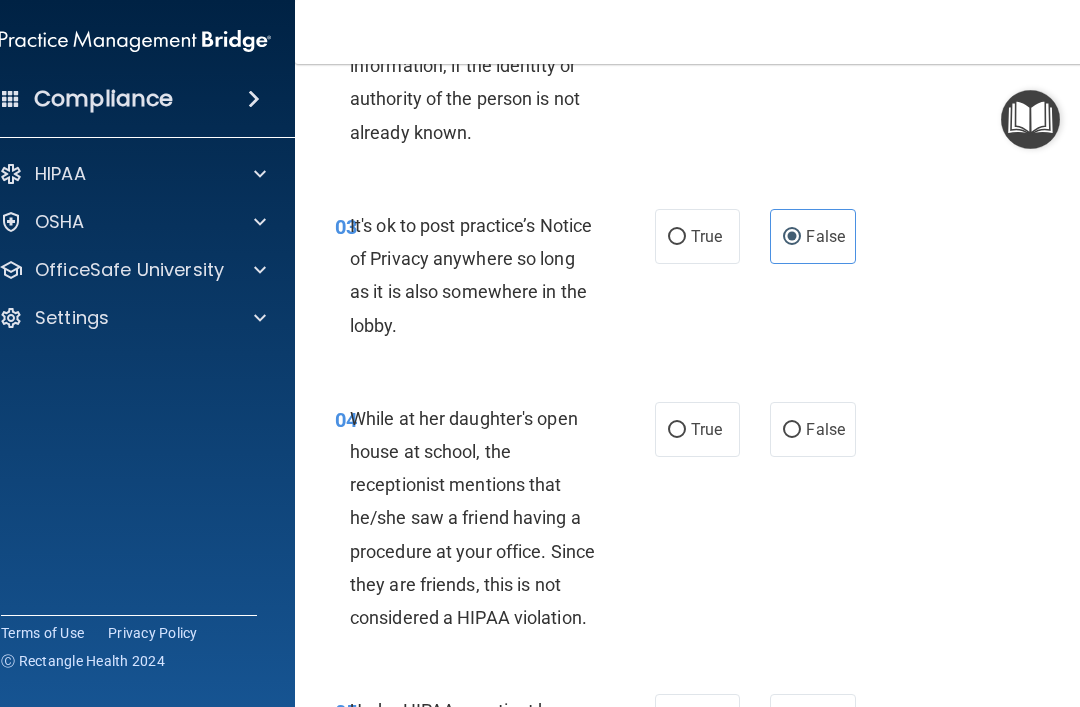 scroll, scrollTop: 604, scrollLeft: 0, axis: vertical 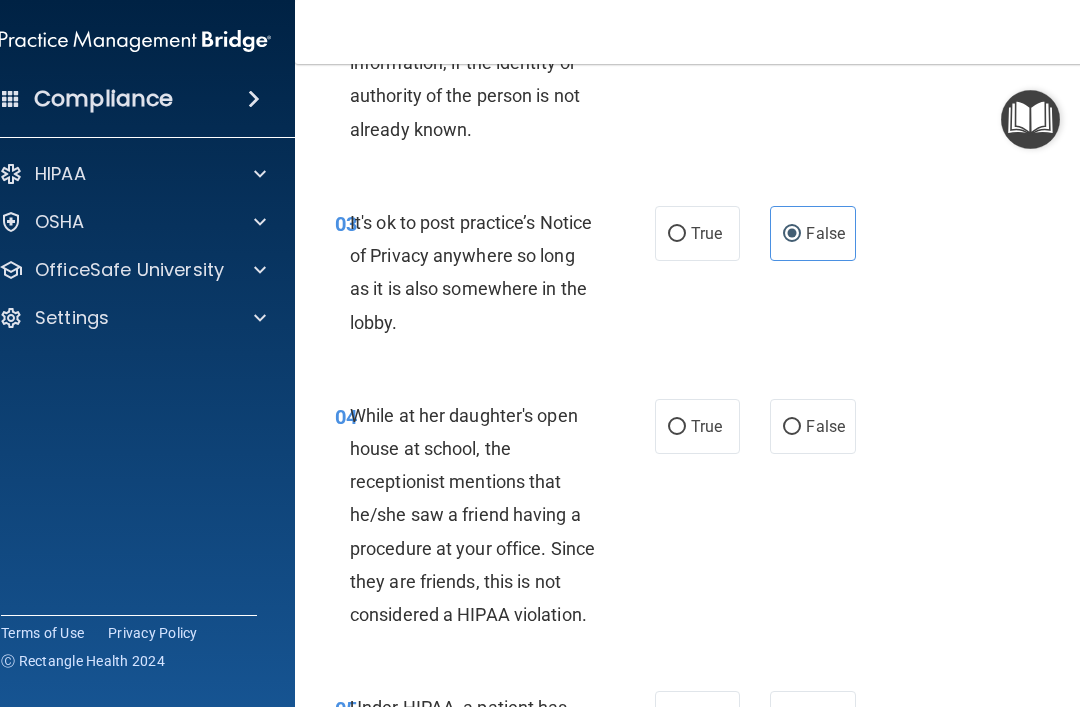 click on "False" at bounding box center [792, 427] 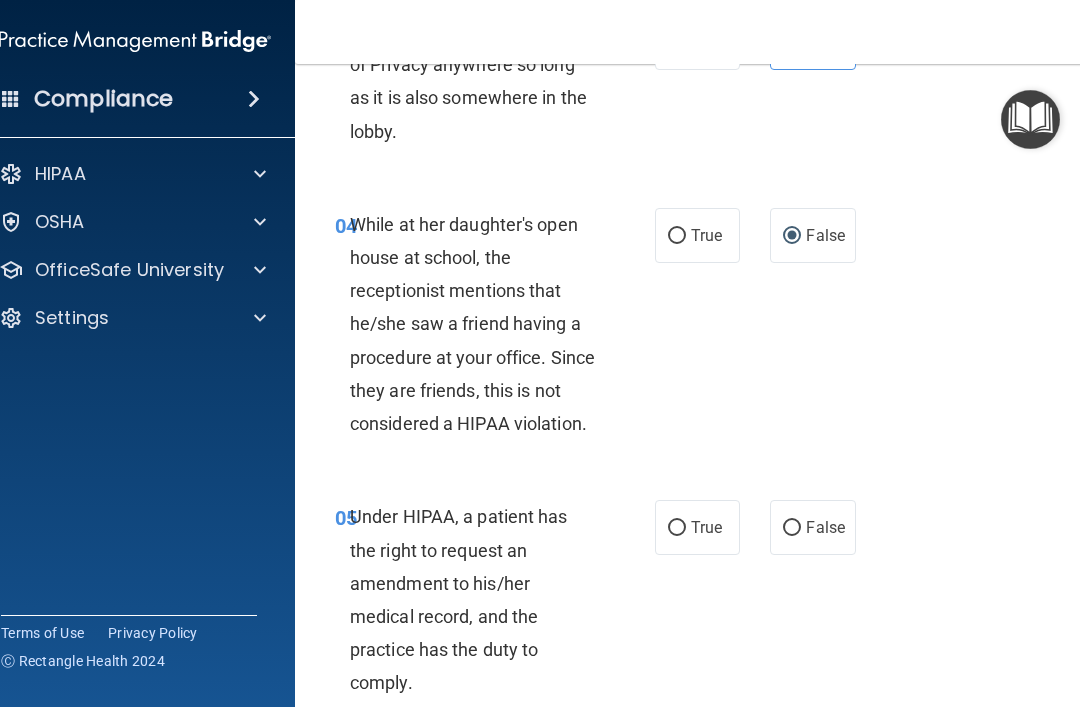 click on "False" at bounding box center [812, 527] 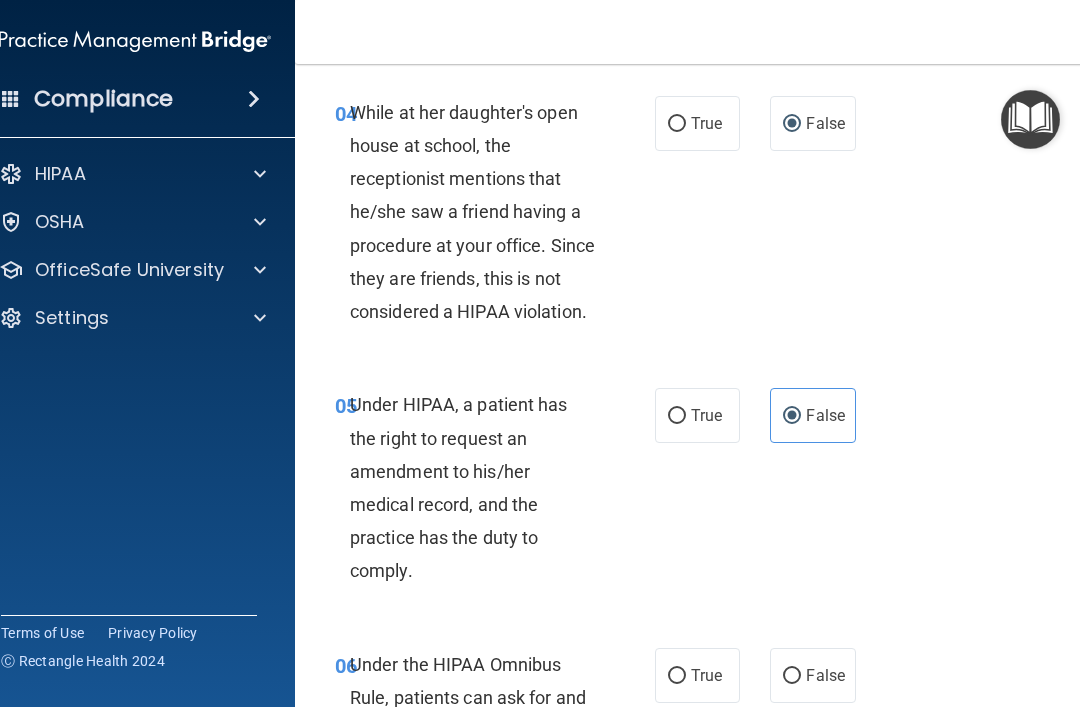 scroll, scrollTop: 996, scrollLeft: 0, axis: vertical 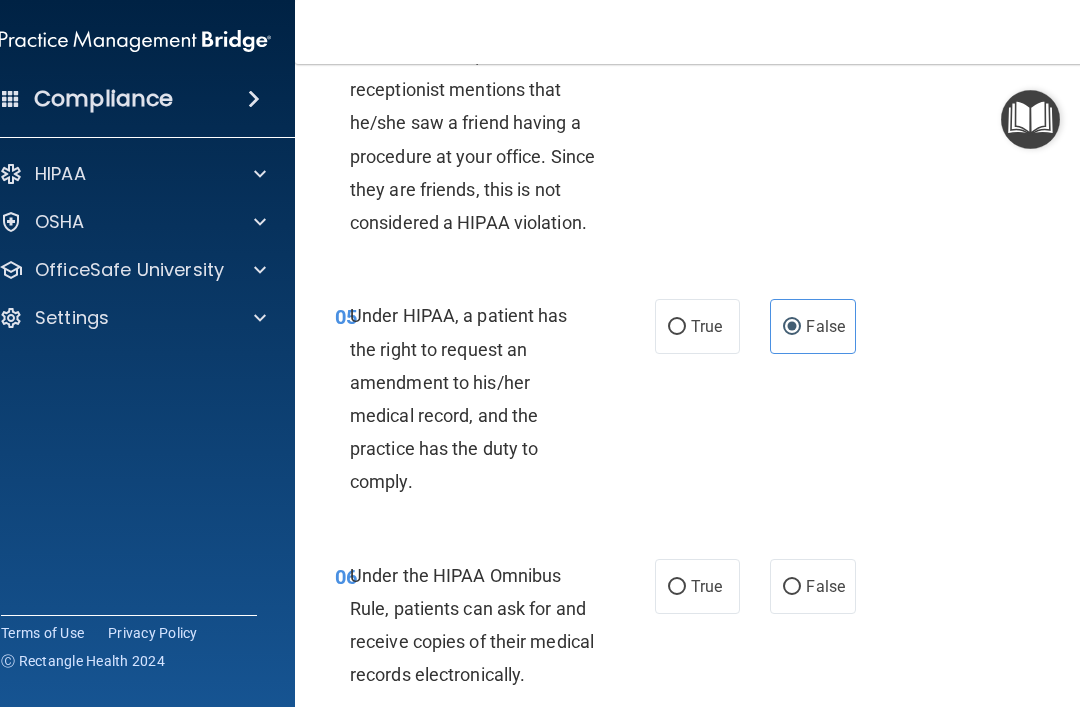 click on "True" at bounding box center [697, 586] 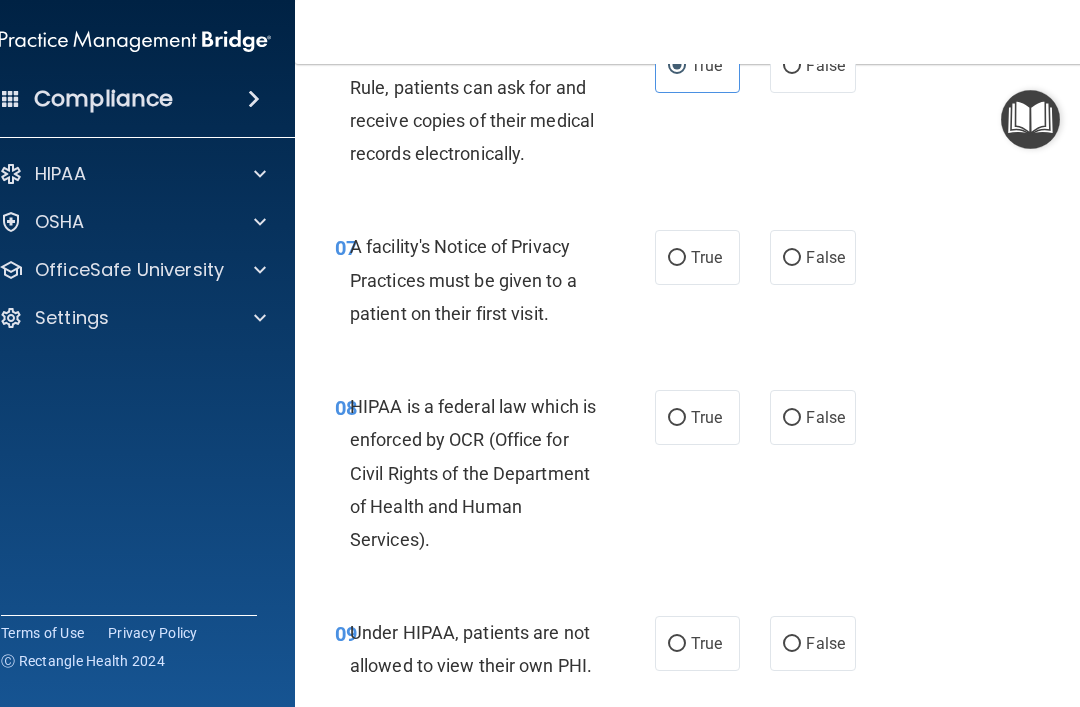 scroll, scrollTop: 1531, scrollLeft: 0, axis: vertical 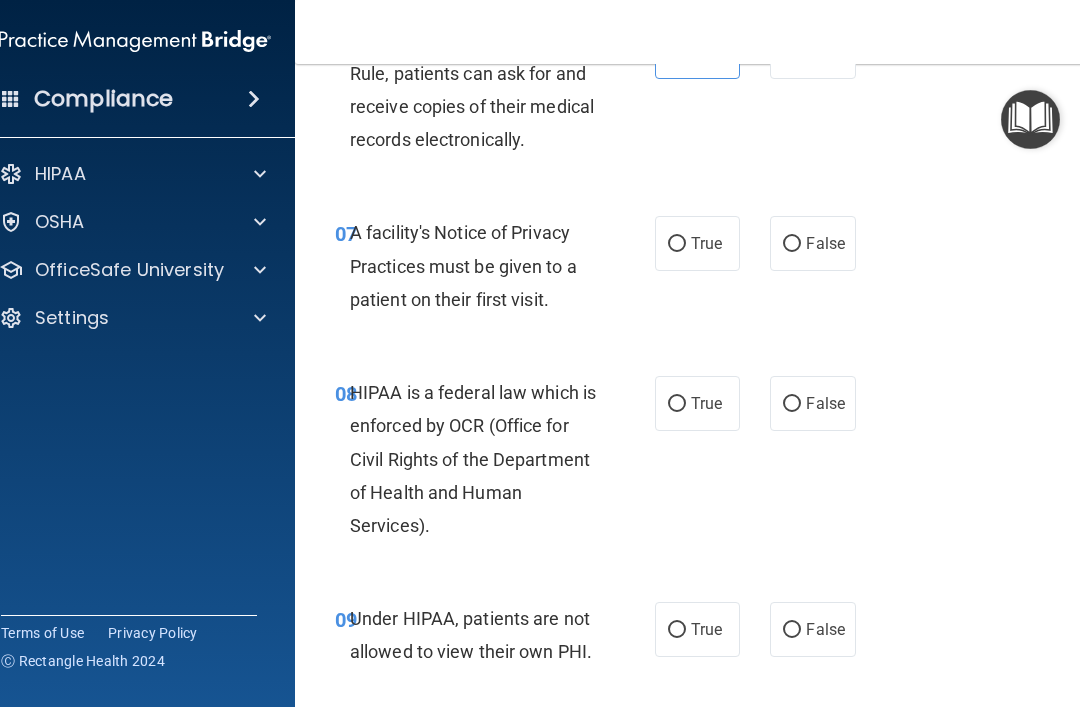click on "True" at bounding box center (697, 243) 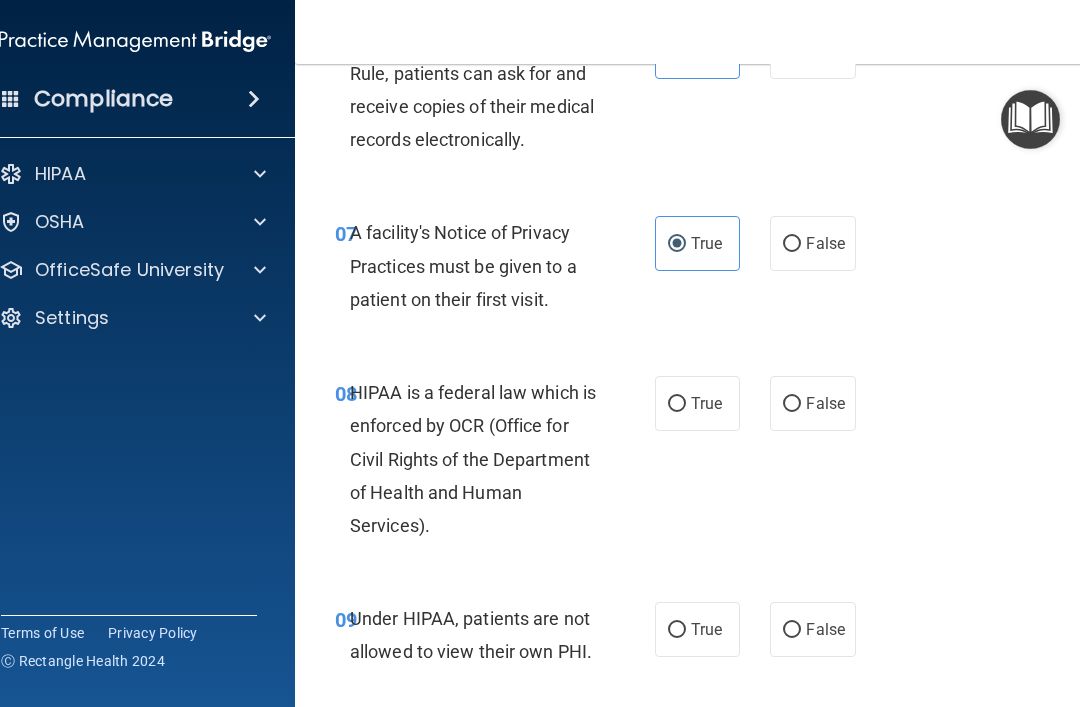 click on "False" at bounding box center (812, 403) 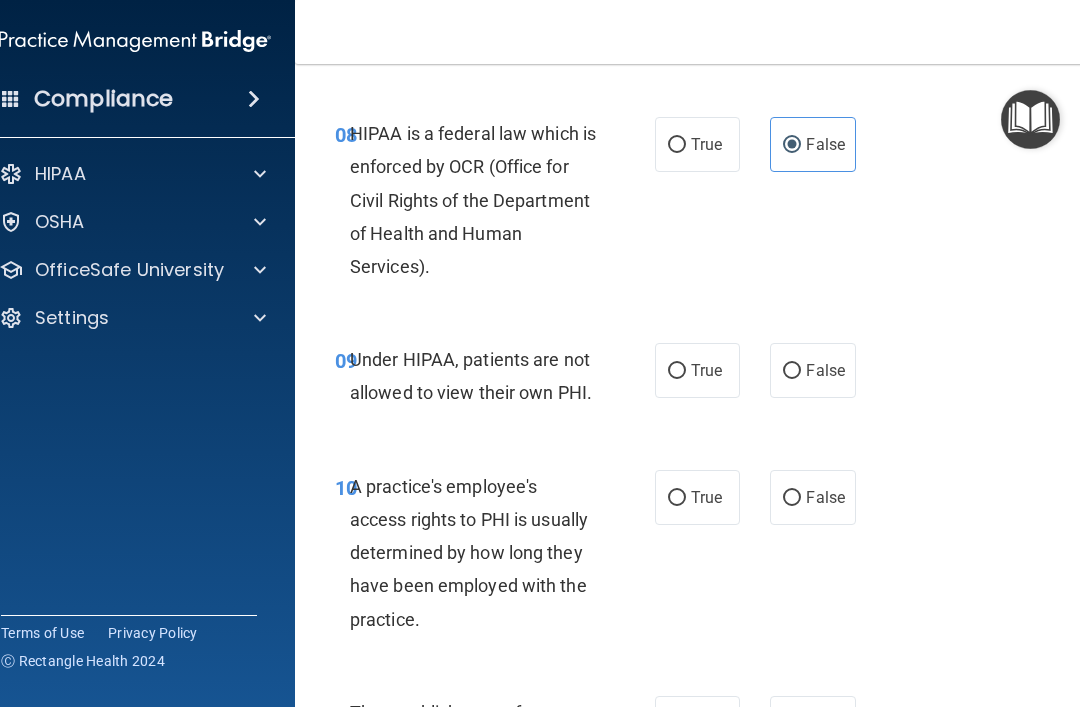 scroll, scrollTop: 1824, scrollLeft: 0, axis: vertical 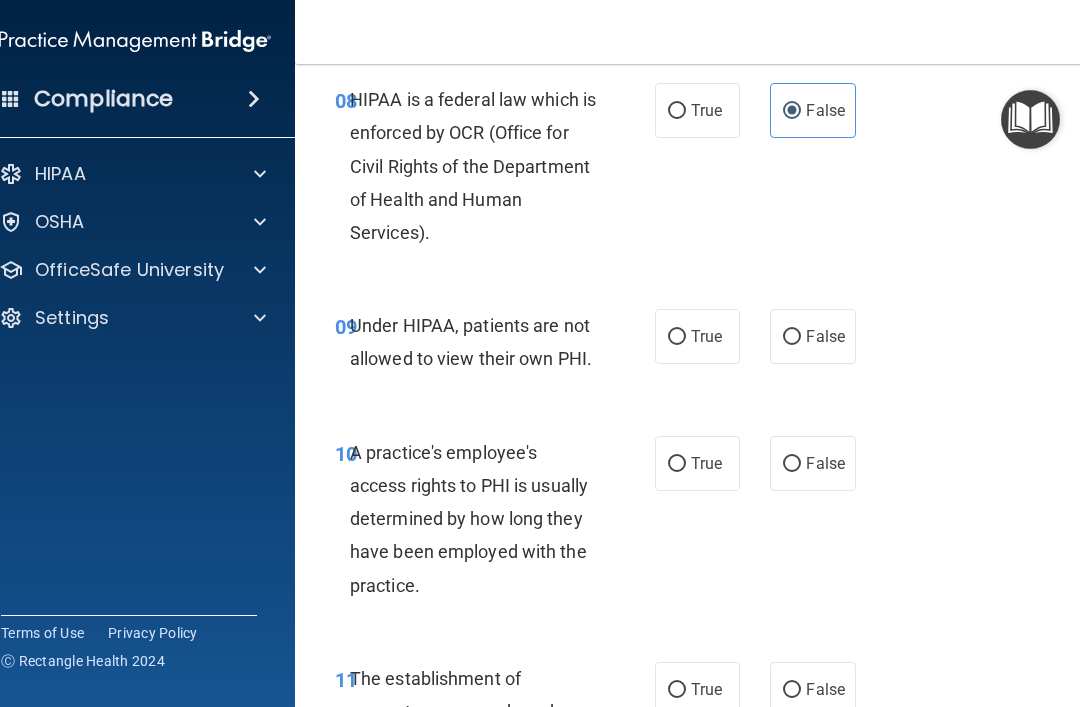 click on "False" at bounding box center [825, 336] 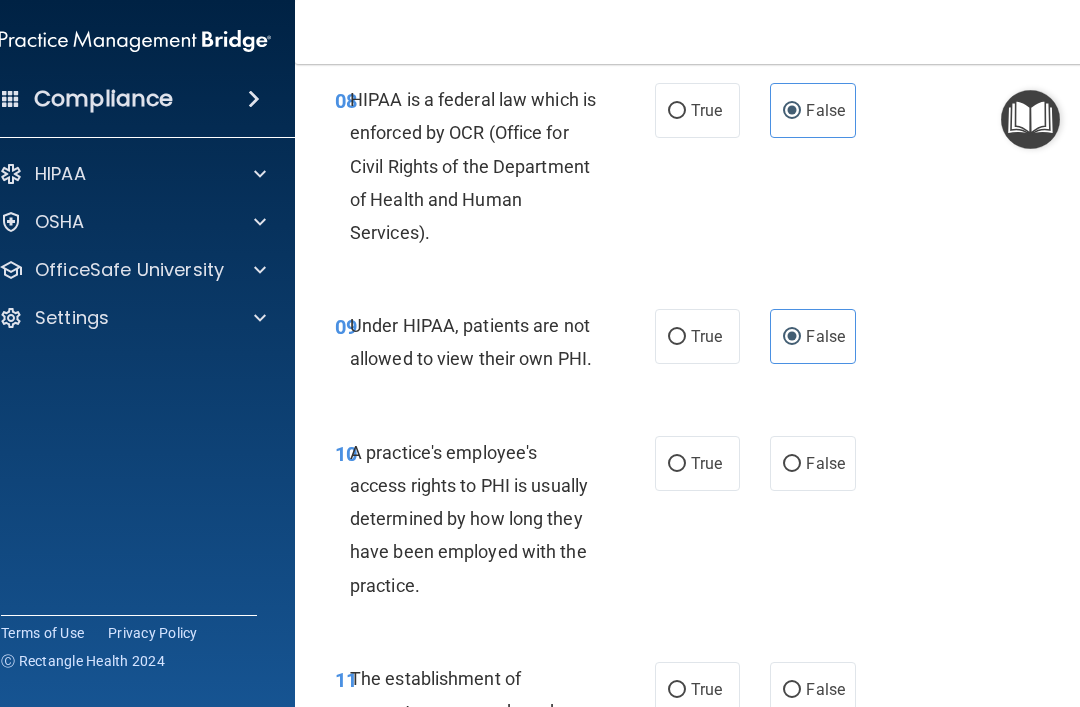 click on "False" at bounding box center (792, 464) 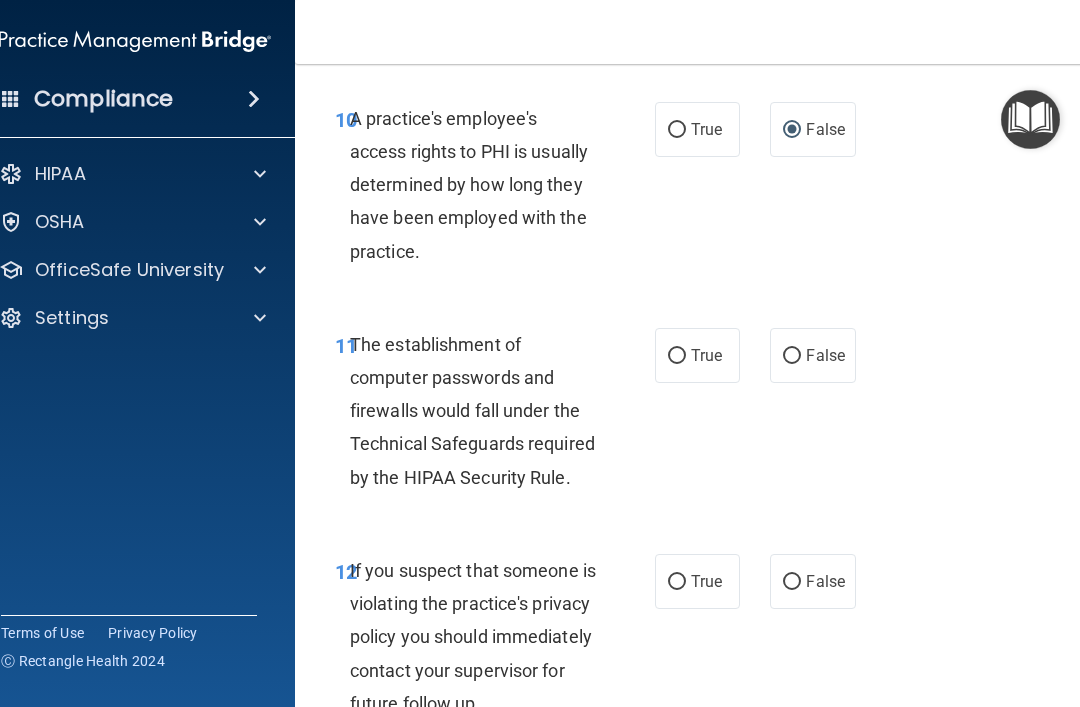 scroll, scrollTop: 2159, scrollLeft: 0, axis: vertical 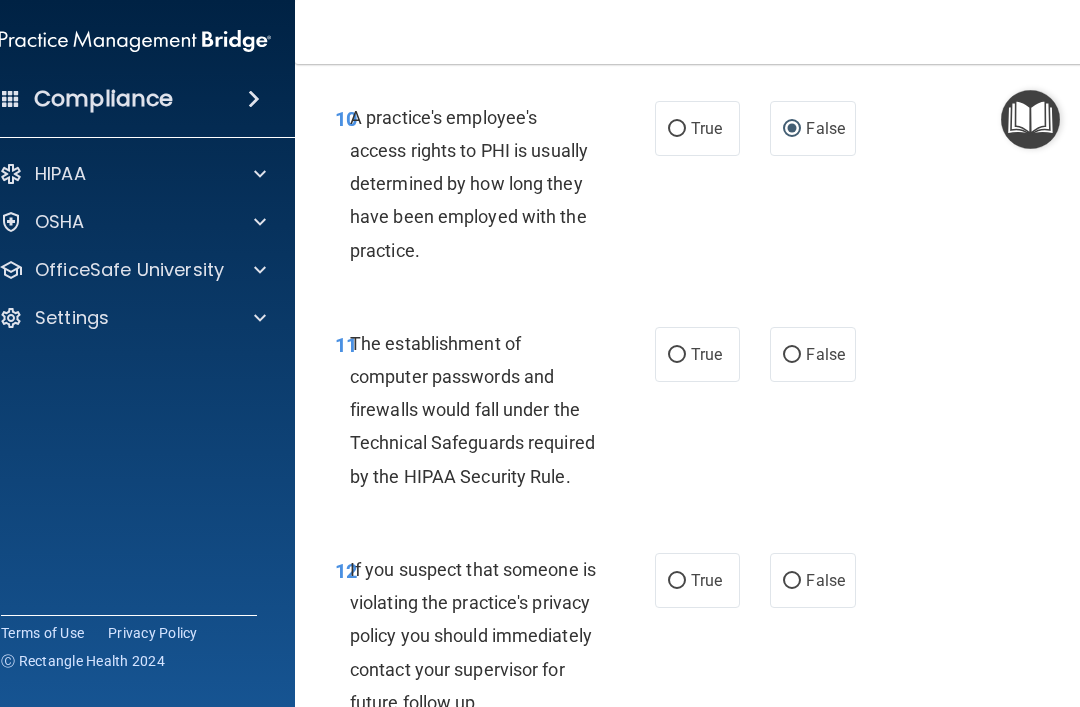 click on "True" at bounding box center [697, 354] 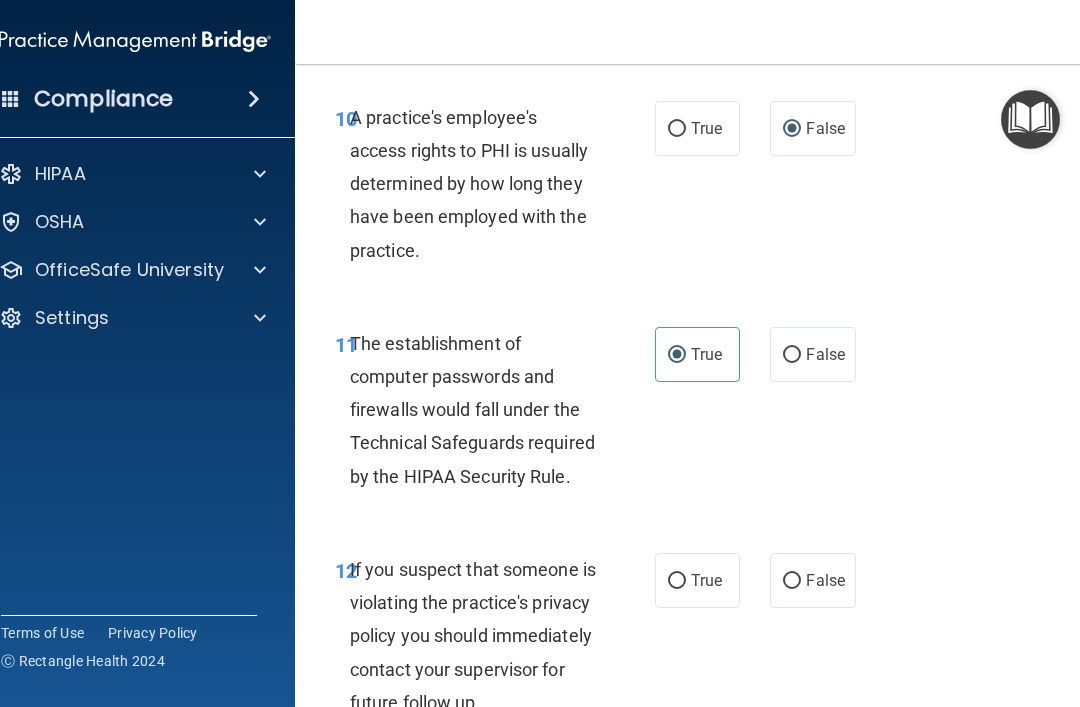 click on "True" at bounding box center (677, 581) 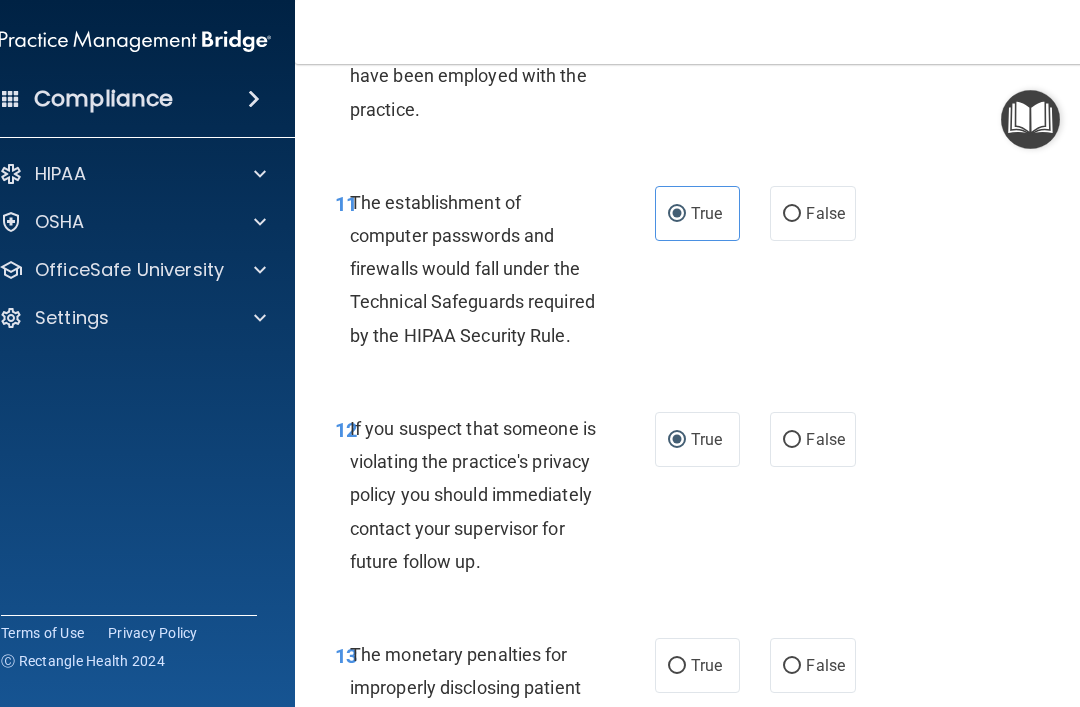 scroll, scrollTop: 2305, scrollLeft: 0, axis: vertical 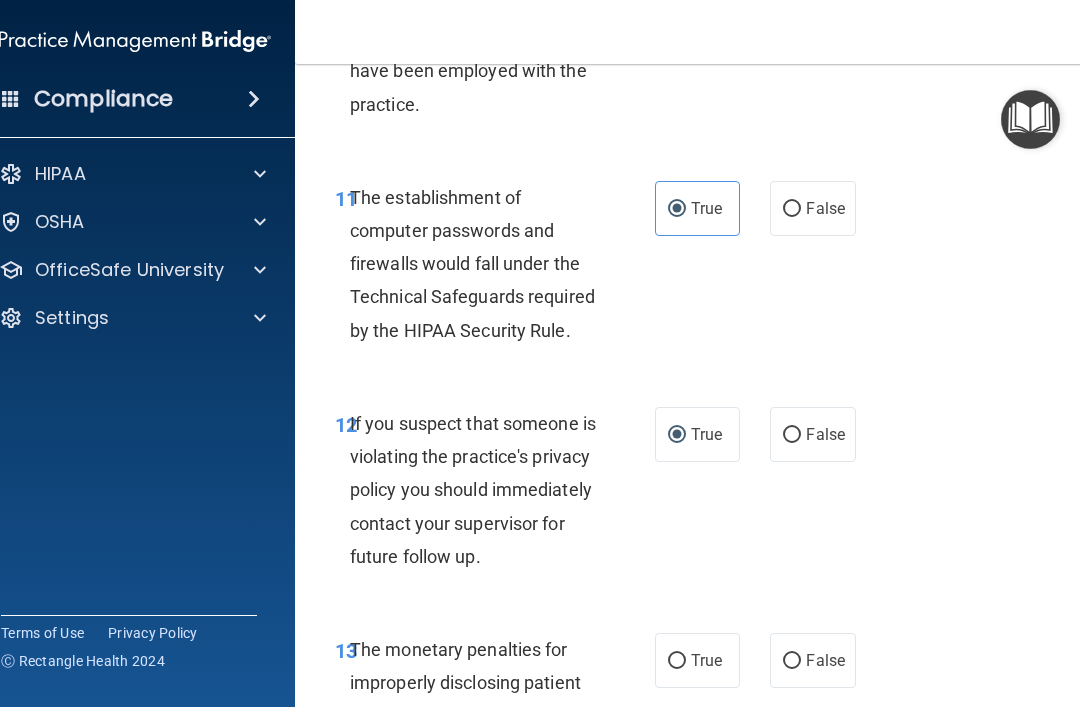 click on "True" at bounding box center (706, 660) 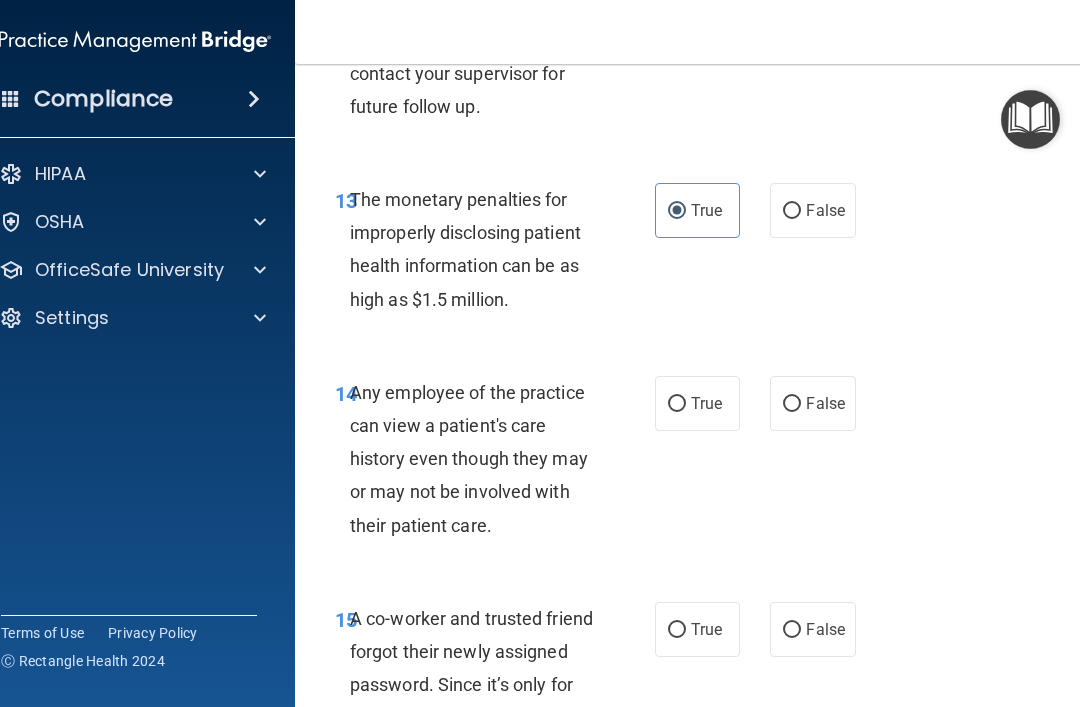 scroll, scrollTop: 2756, scrollLeft: 0, axis: vertical 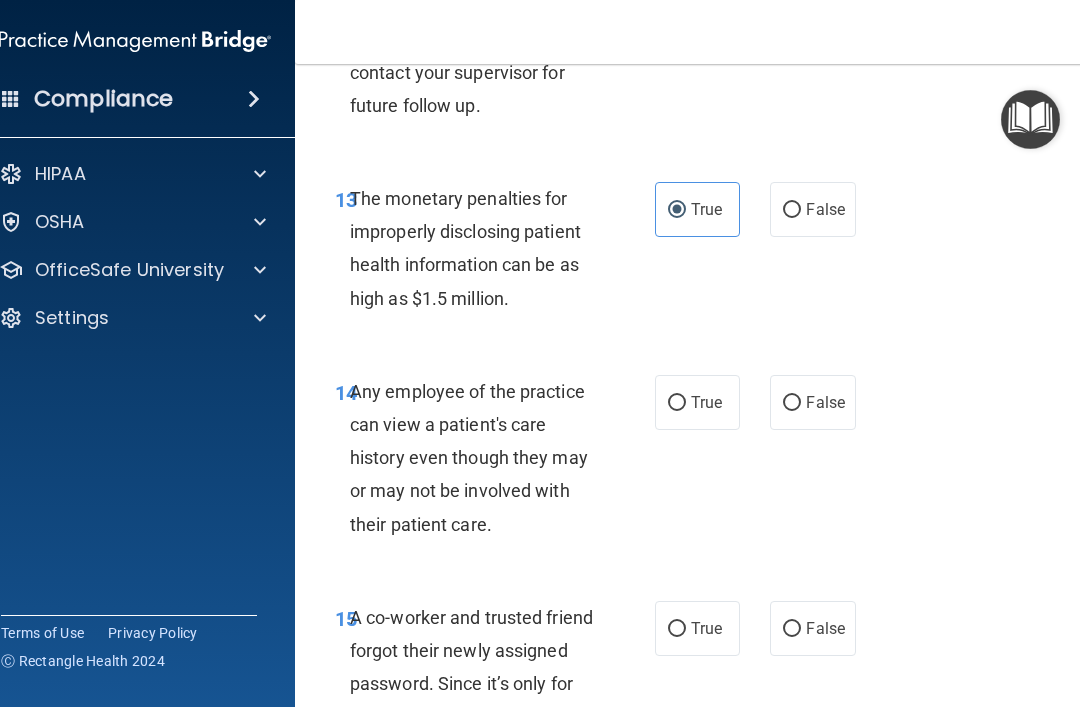 click on "False" at bounding box center [825, 402] 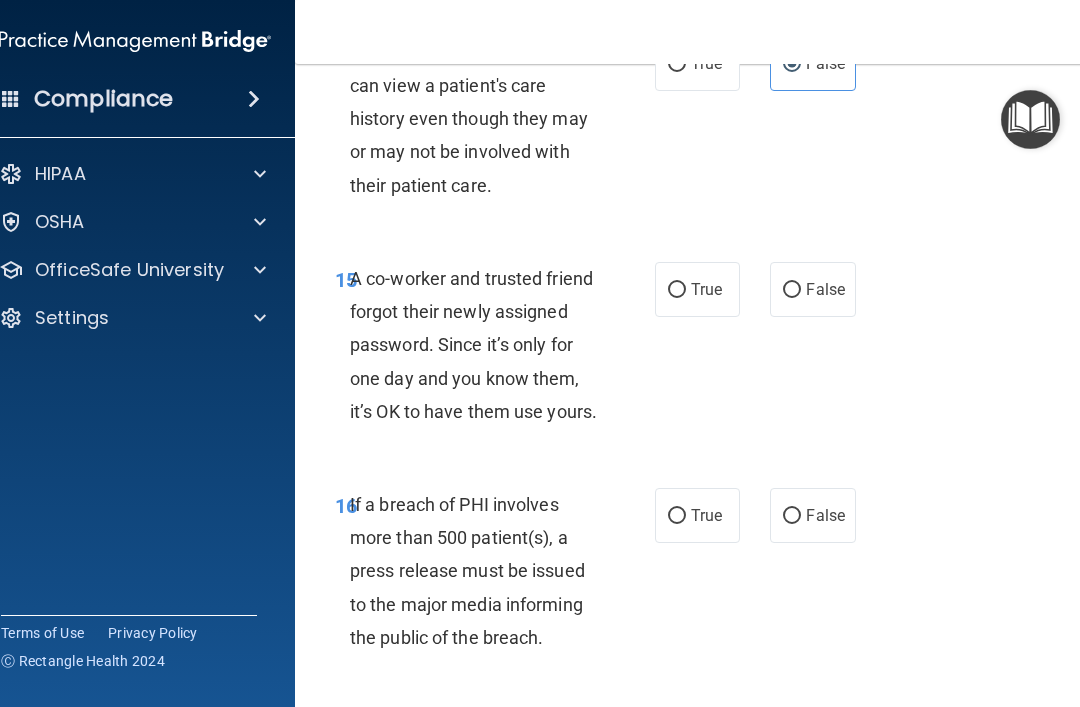 scroll, scrollTop: 3098, scrollLeft: 0, axis: vertical 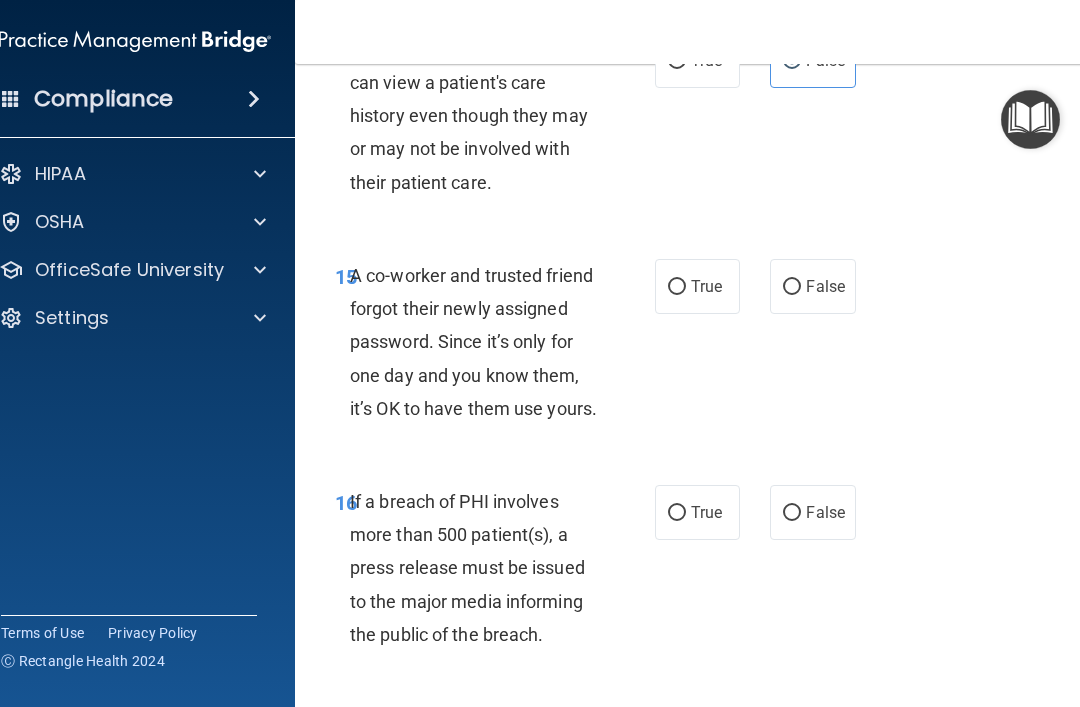 click on "False" at bounding box center (792, 287) 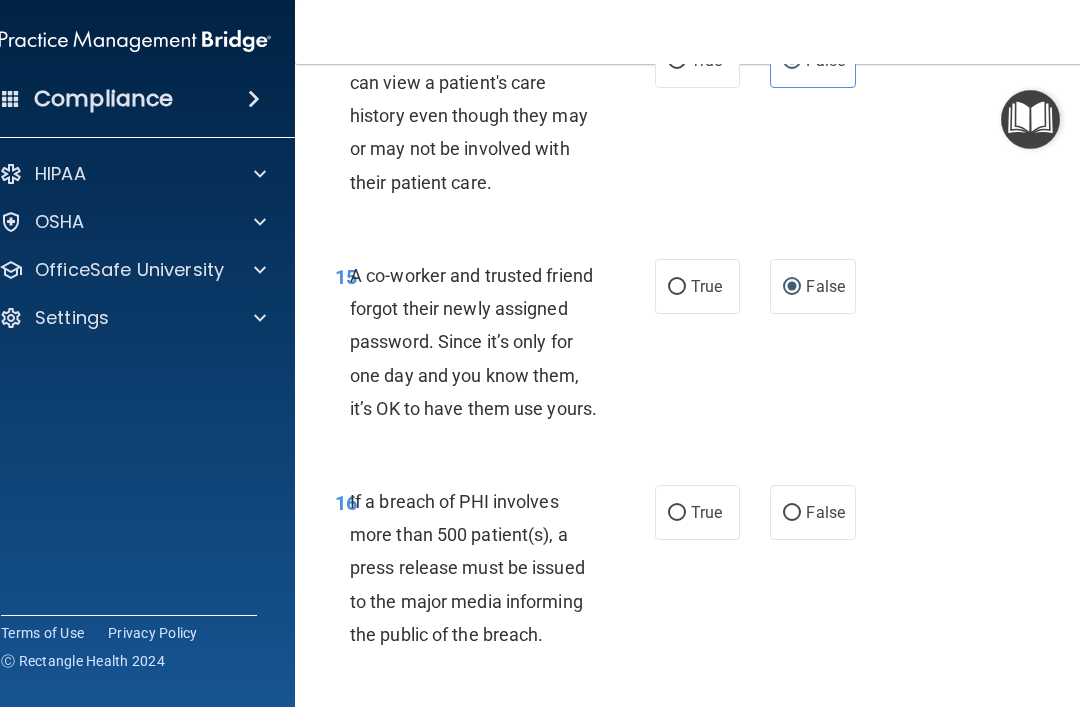 click on "True" at bounding box center [677, 513] 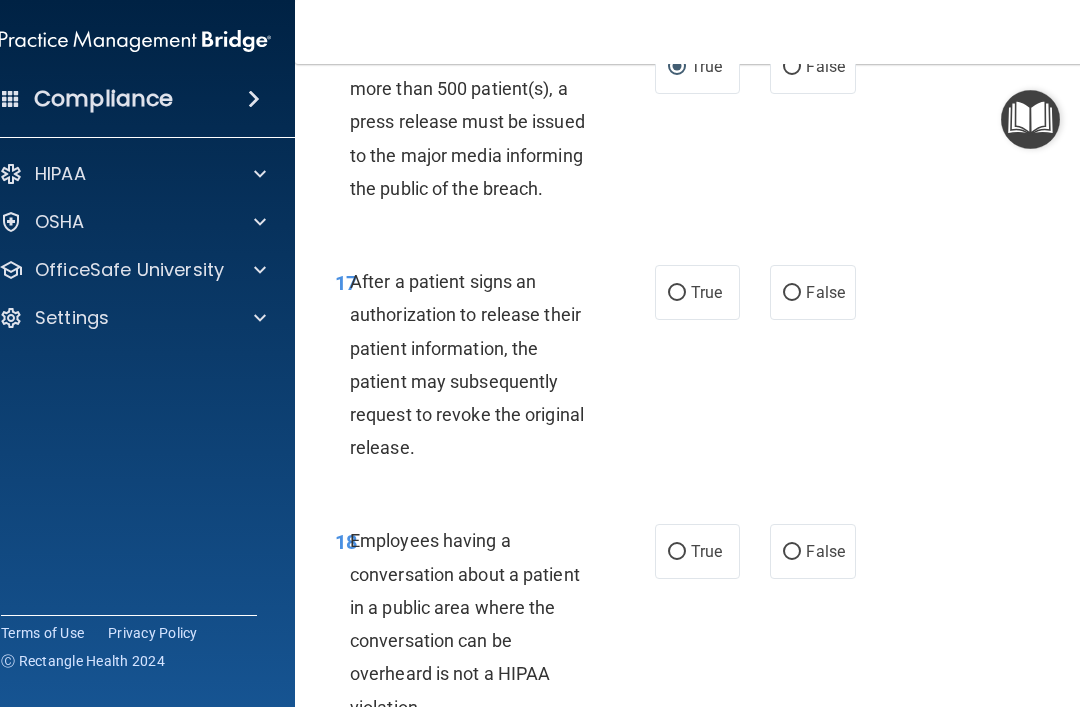 scroll, scrollTop: 3549, scrollLeft: 0, axis: vertical 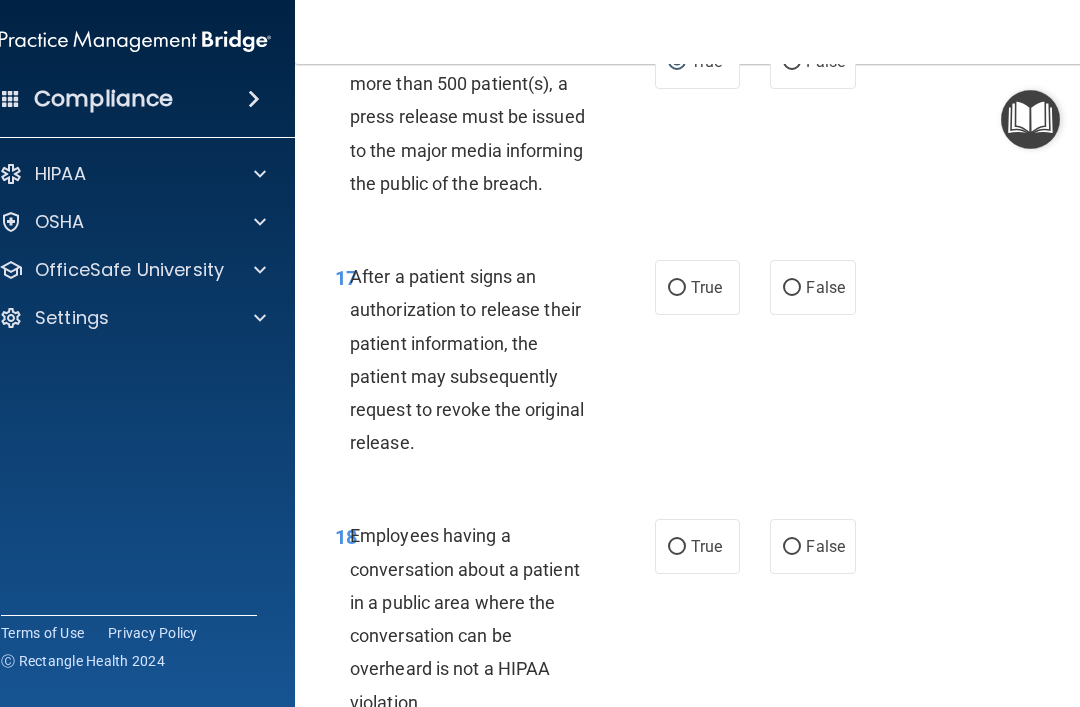 click on "True" at bounding box center [697, 287] 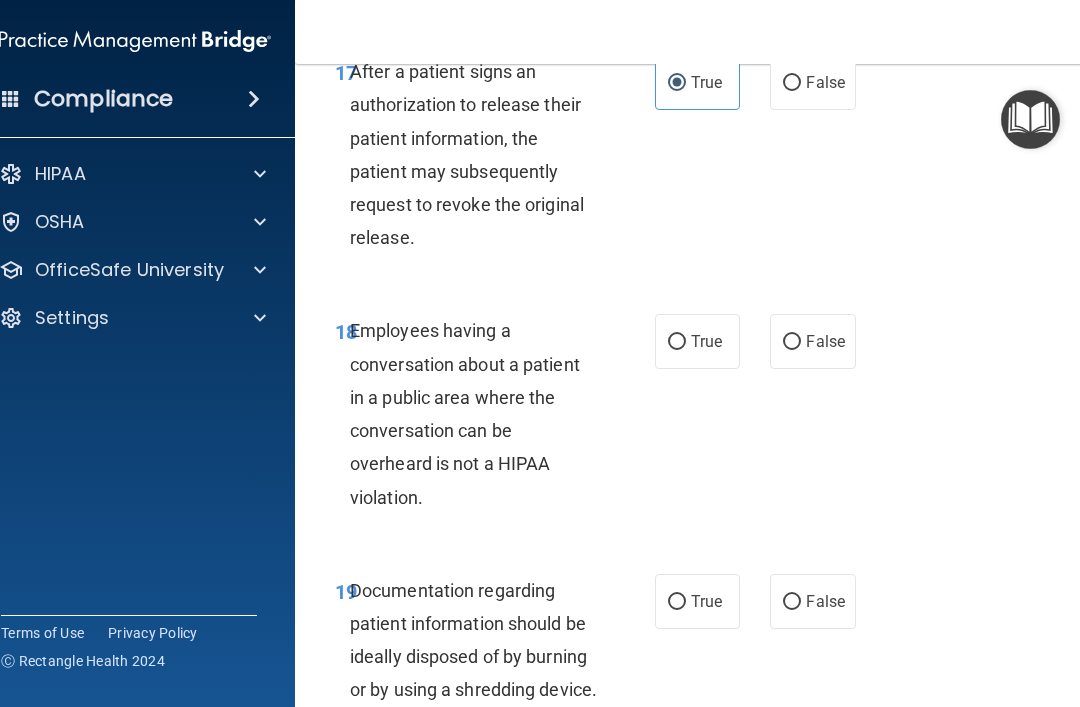 scroll, scrollTop: 3871, scrollLeft: 0, axis: vertical 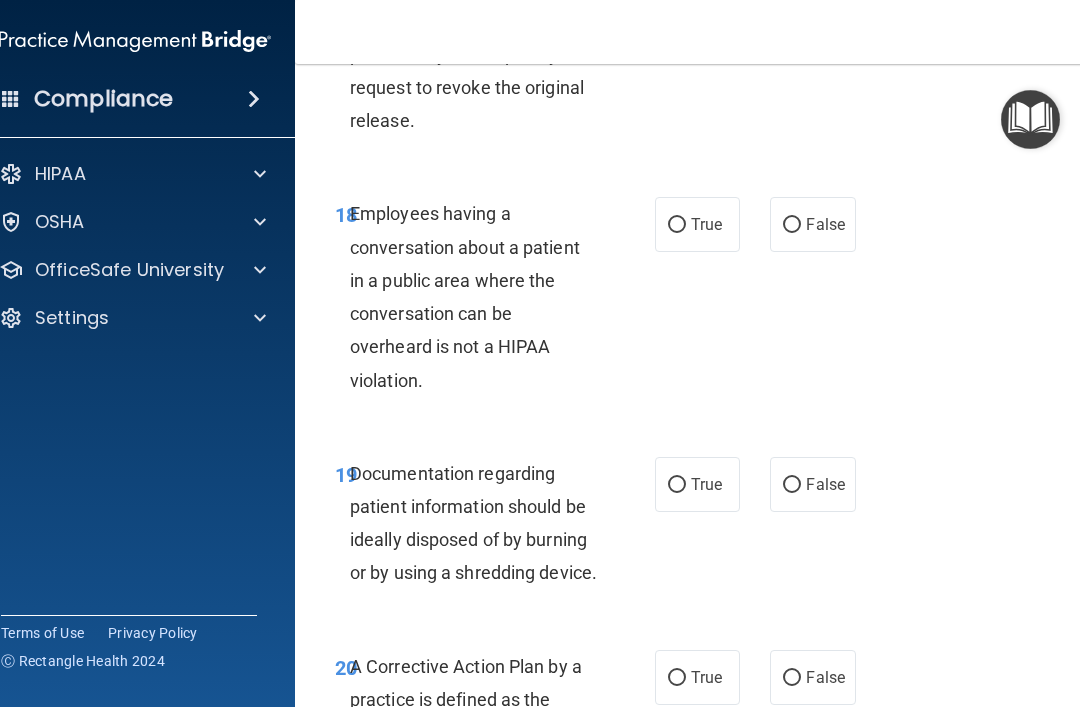 click on "False" at bounding box center [825, 224] 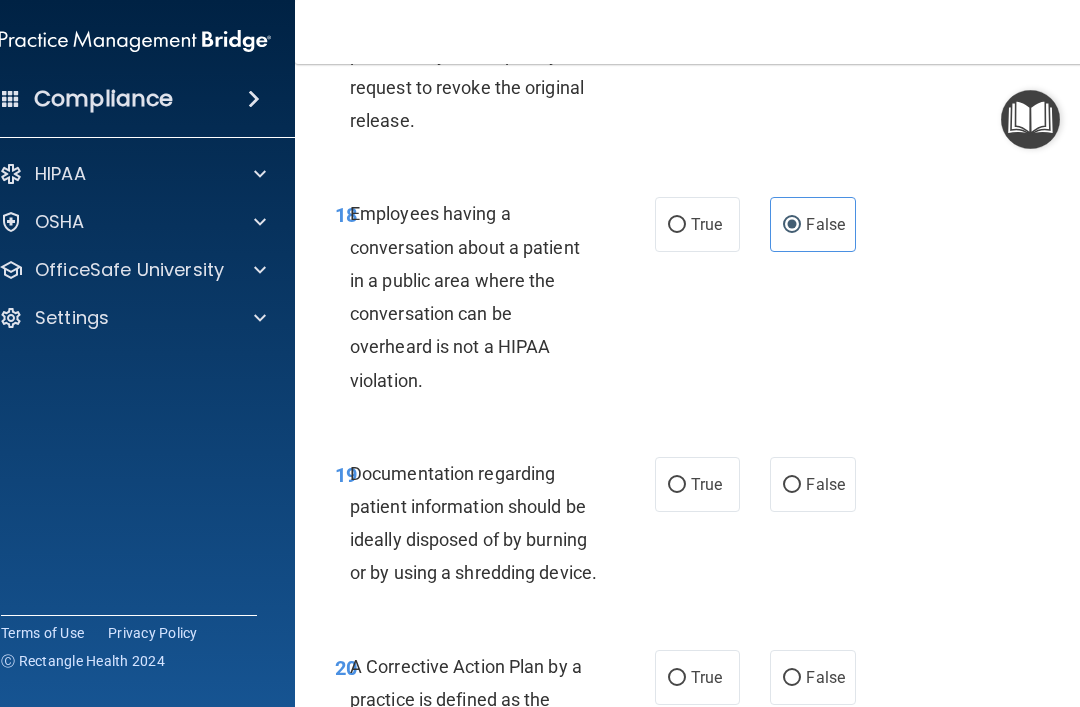 click on "True" at bounding box center [677, 485] 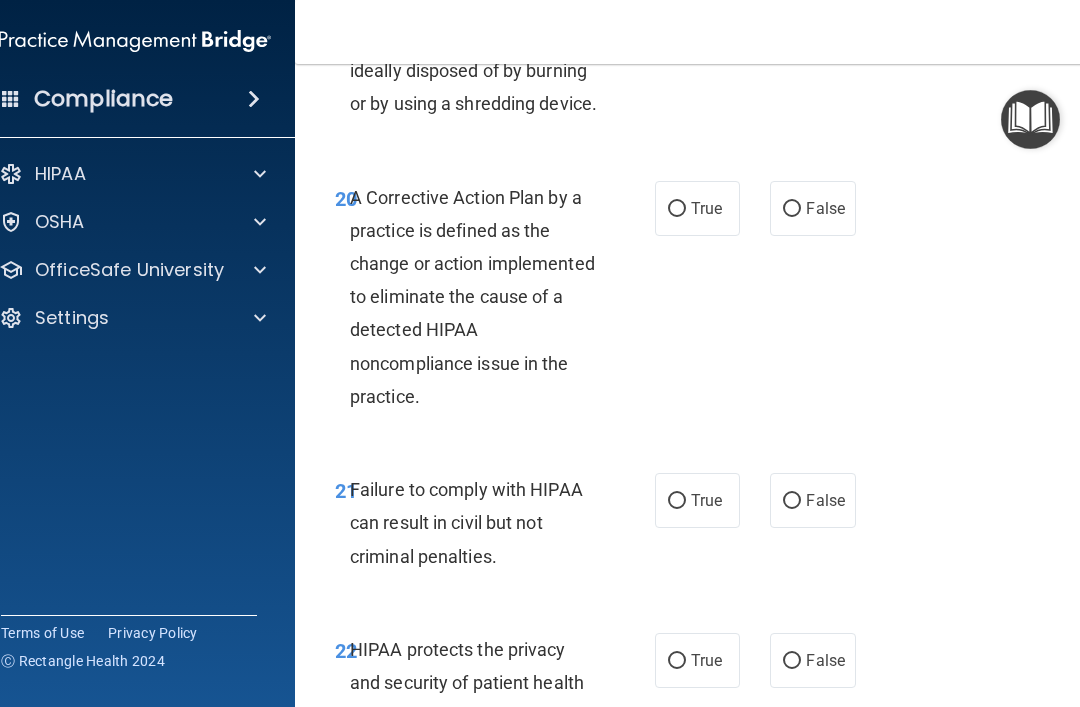 scroll, scrollTop: 4342, scrollLeft: 0, axis: vertical 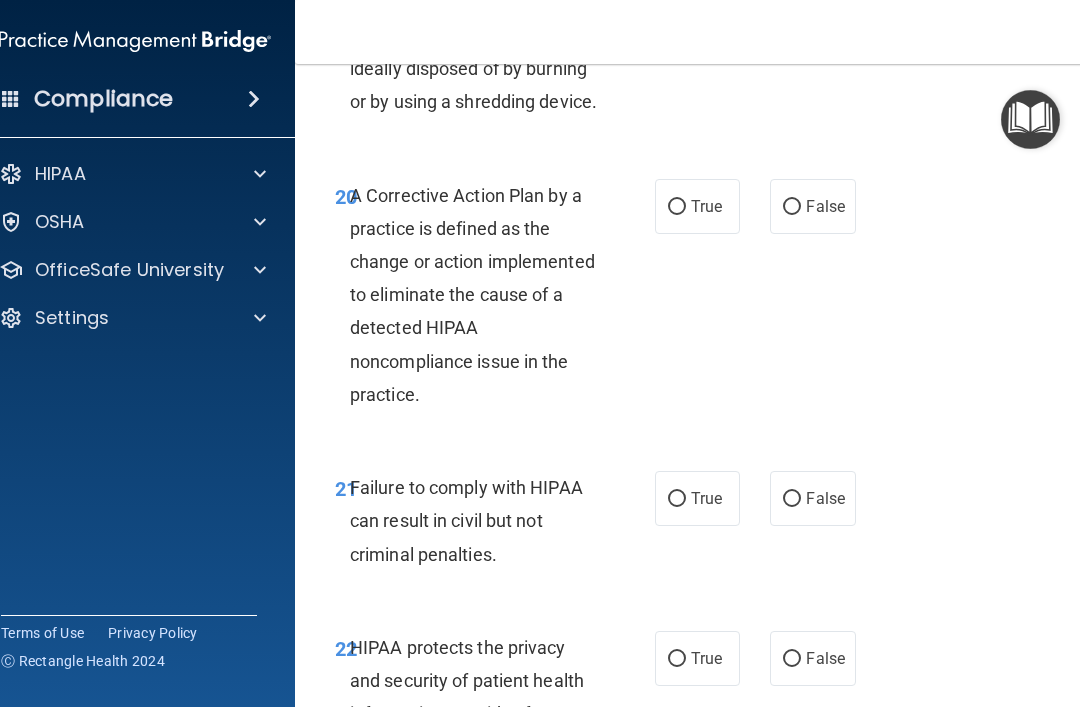 click on "True" at bounding box center [697, 206] 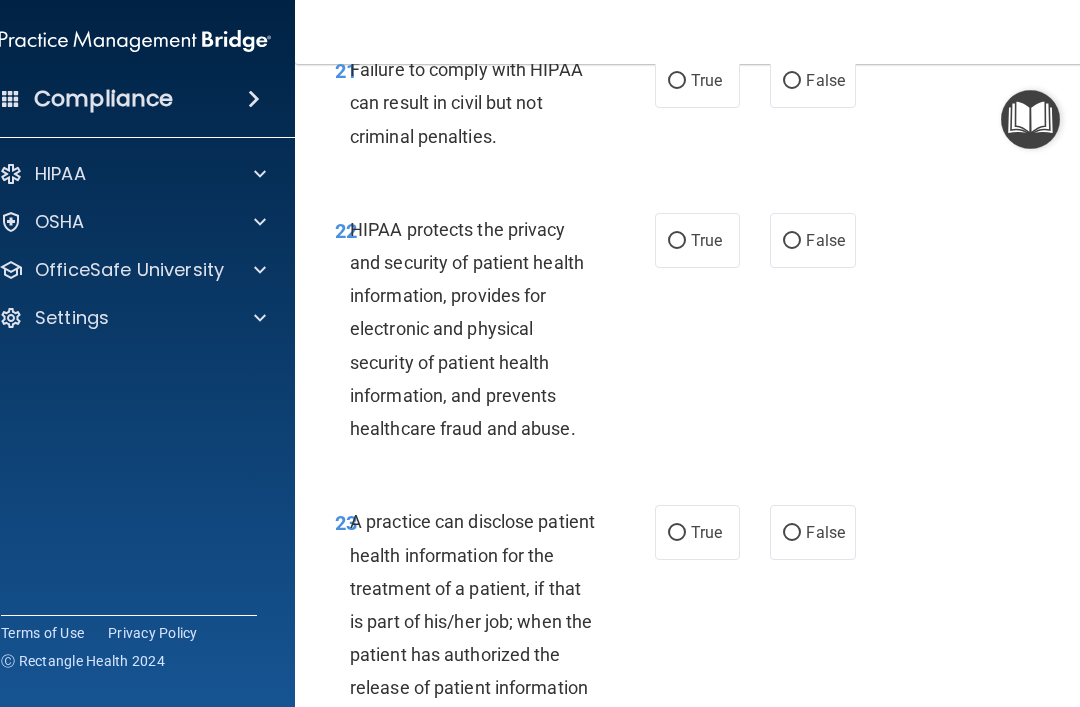scroll, scrollTop: 4758, scrollLeft: 0, axis: vertical 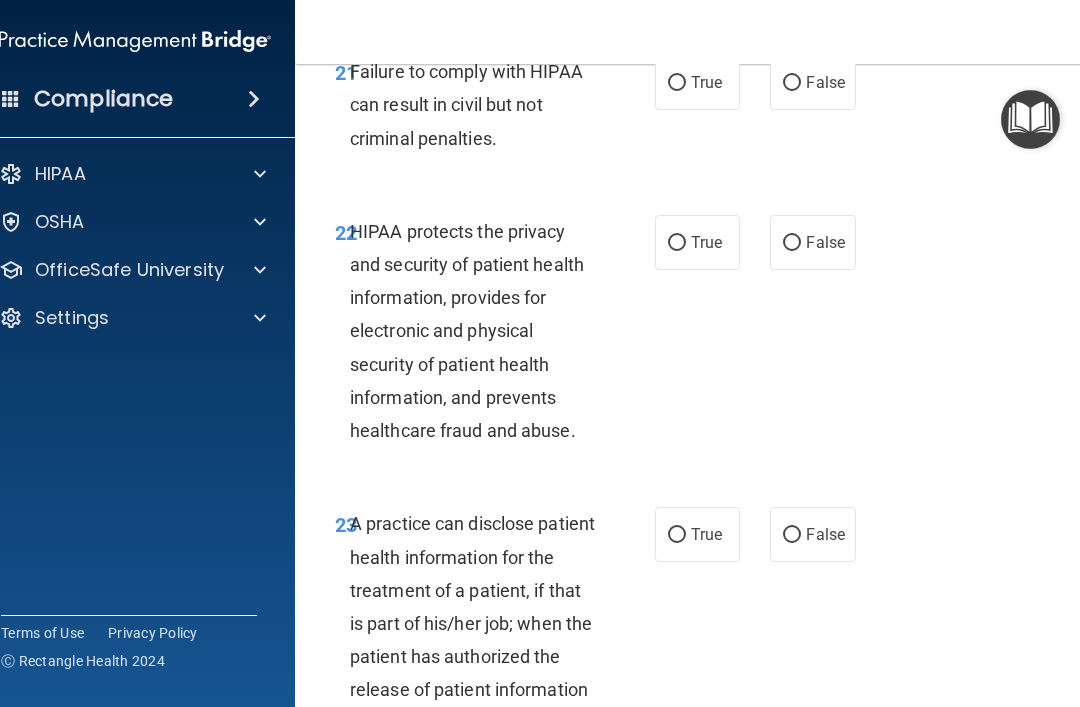 click on "False" at bounding box center (812, 82) 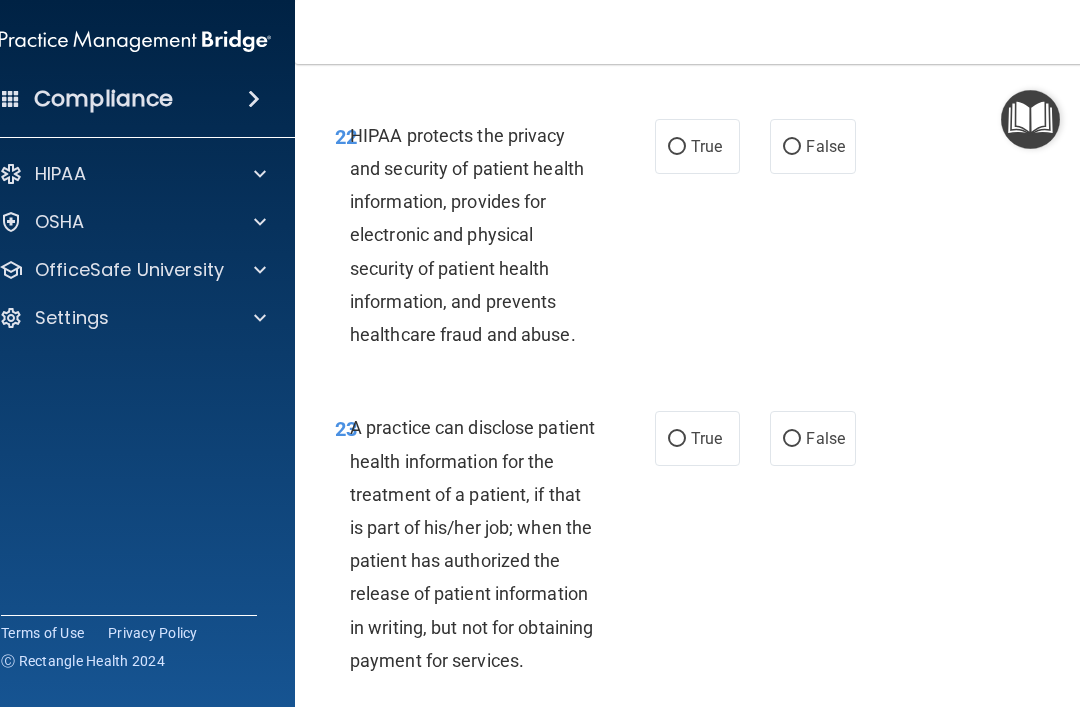 scroll, scrollTop: 4856, scrollLeft: 0, axis: vertical 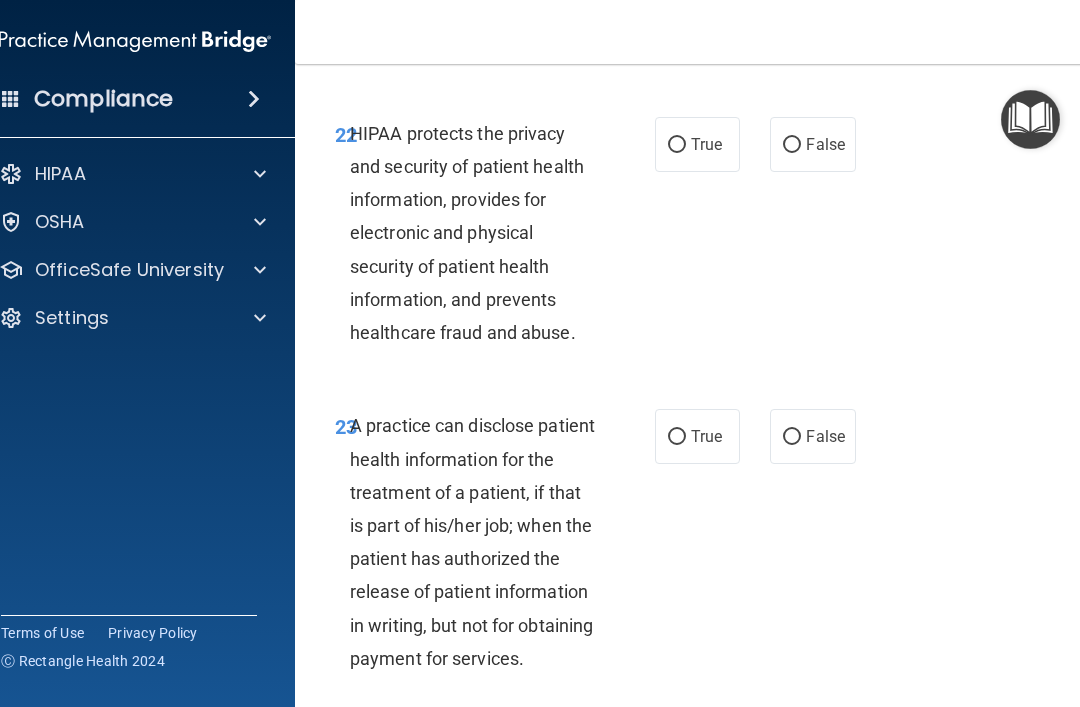click on "True" at bounding box center (697, 144) 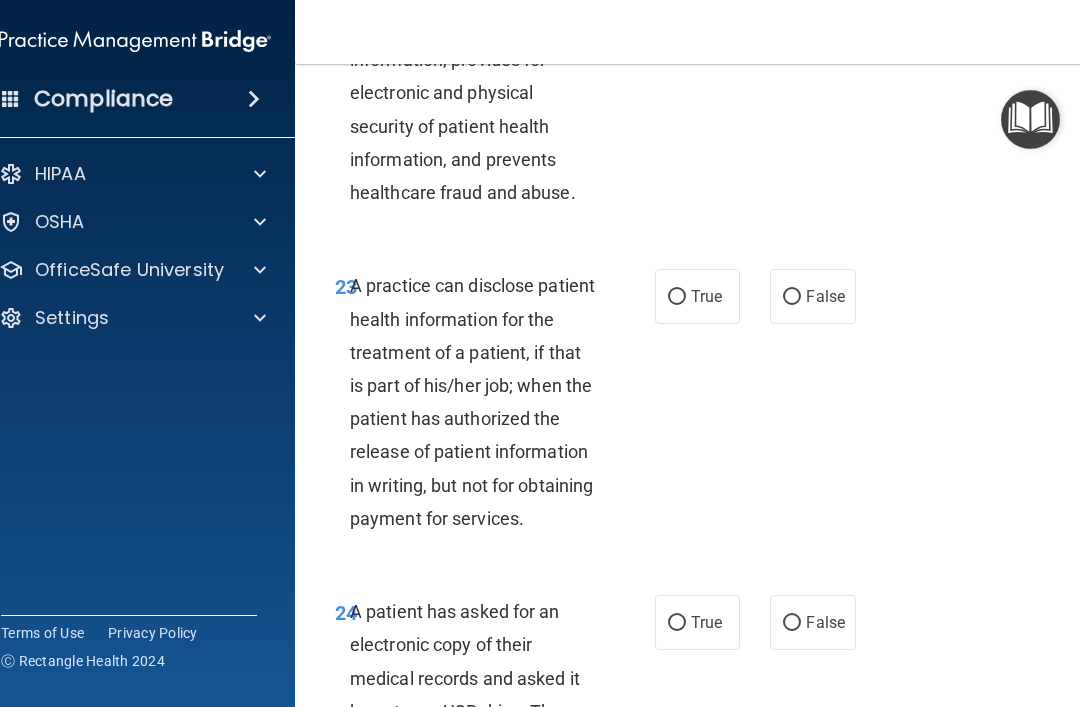 scroll, scrollTop: 5001, scrollLeft: 0, axis: vertical 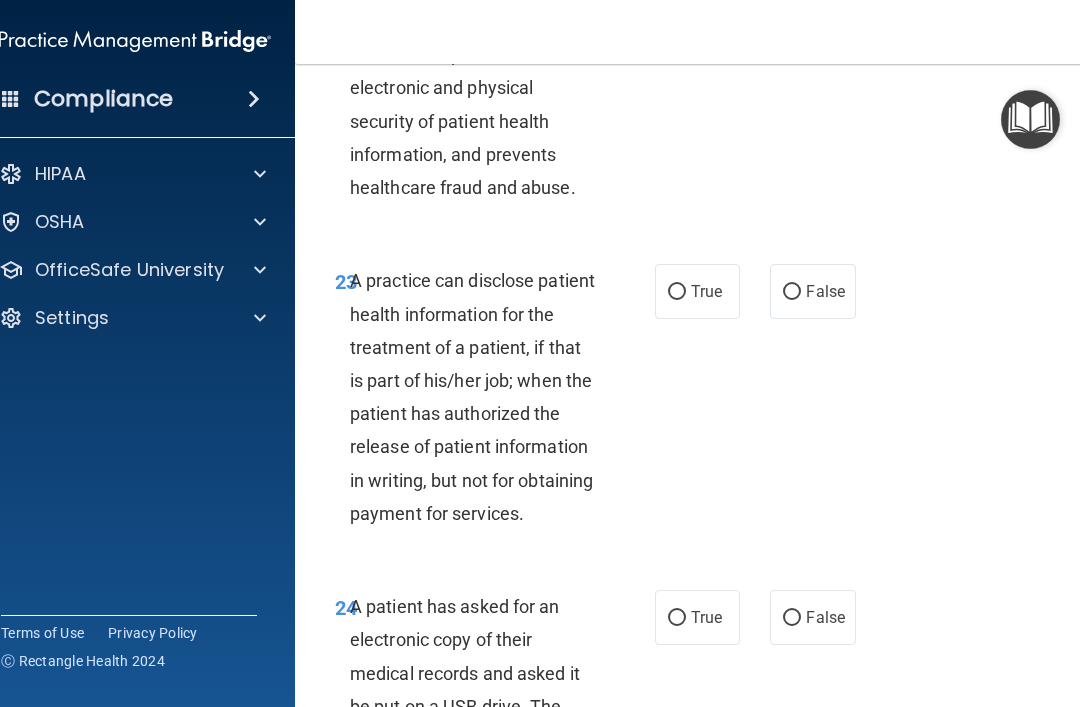 click on "False" at bounding box center [792, 292] 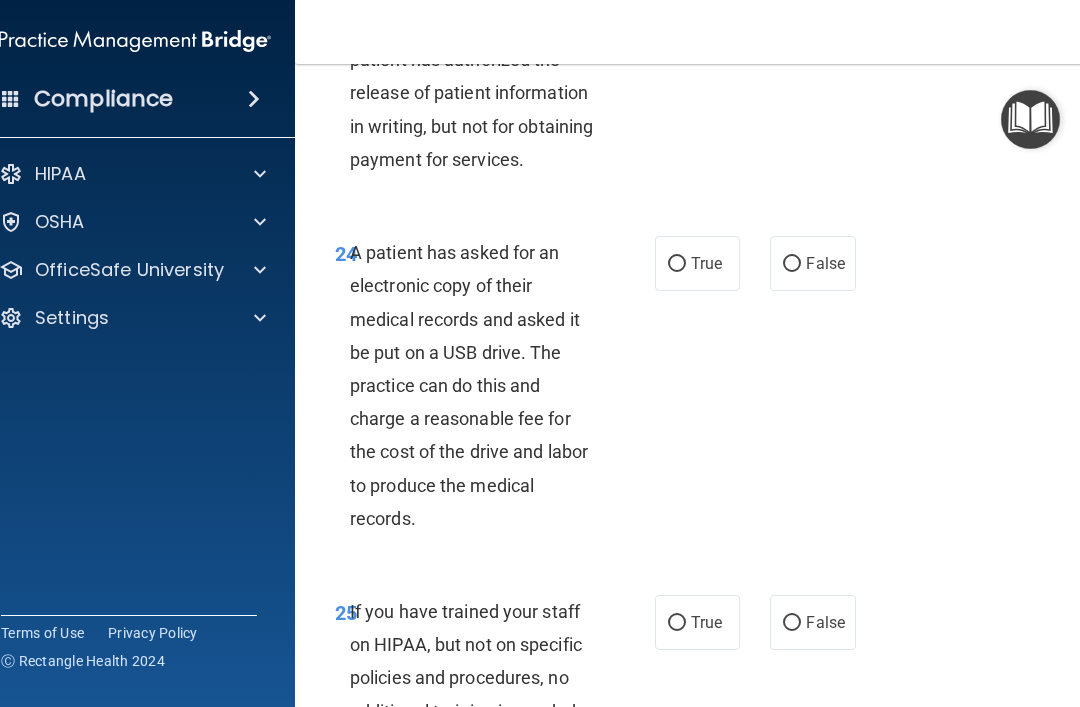 scroll, scrollTop: 5359, scrollLeft: 0, axis: vertical 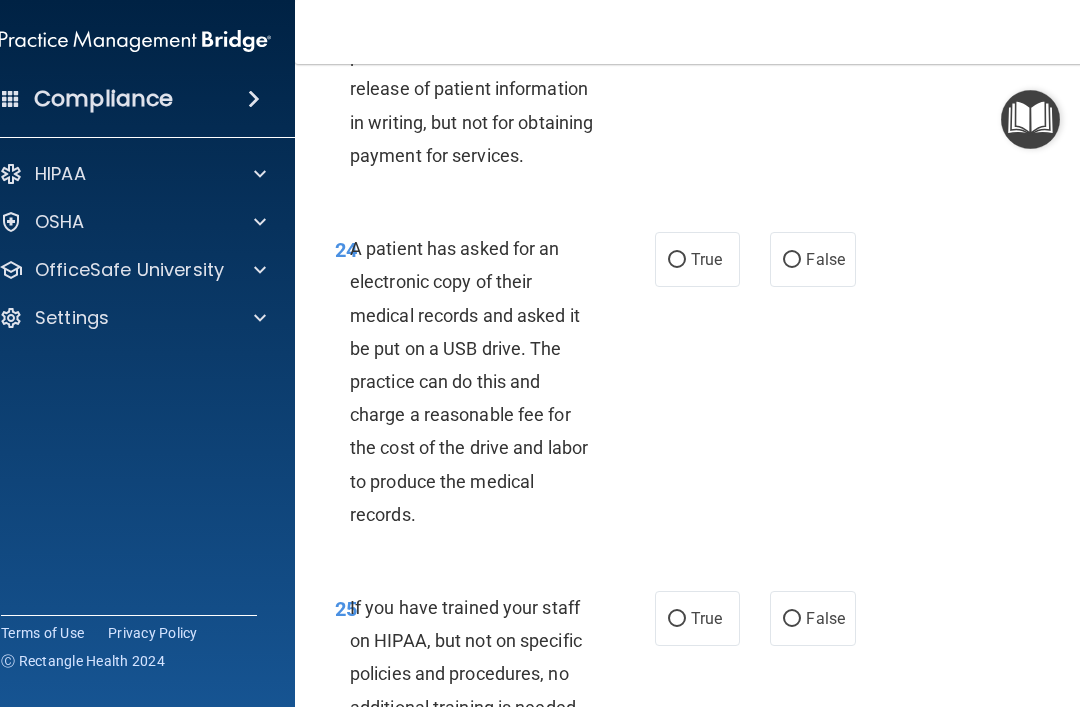 click on "True" at bounding box center [677, 260] 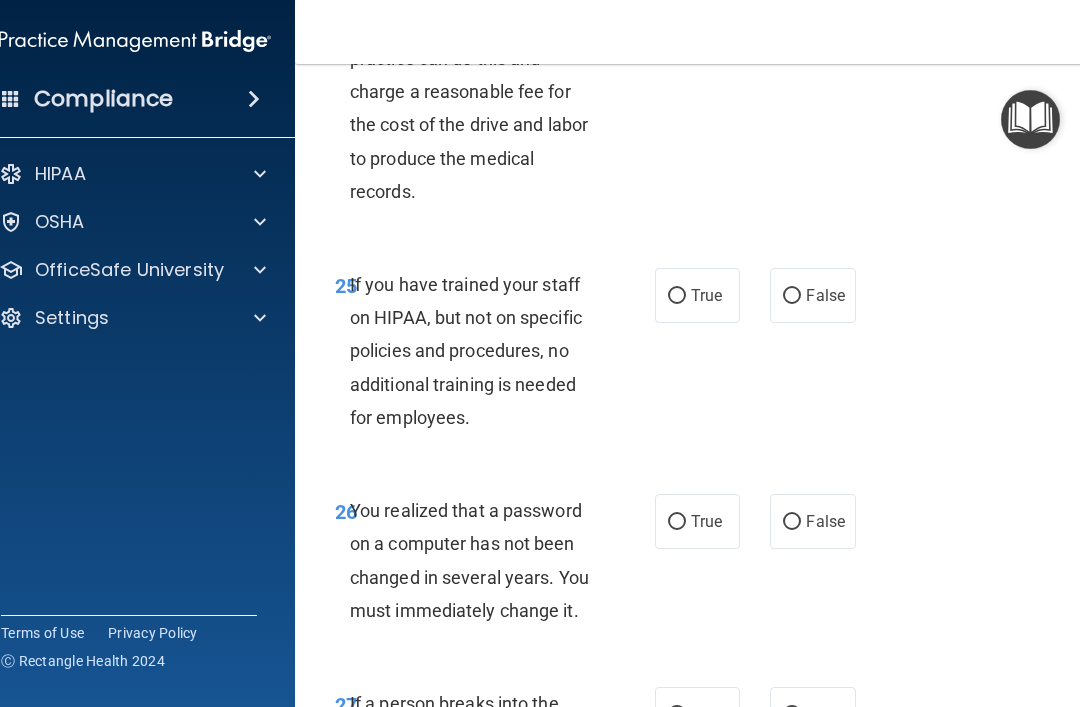 click on "False" at bounding box center [825, 295] 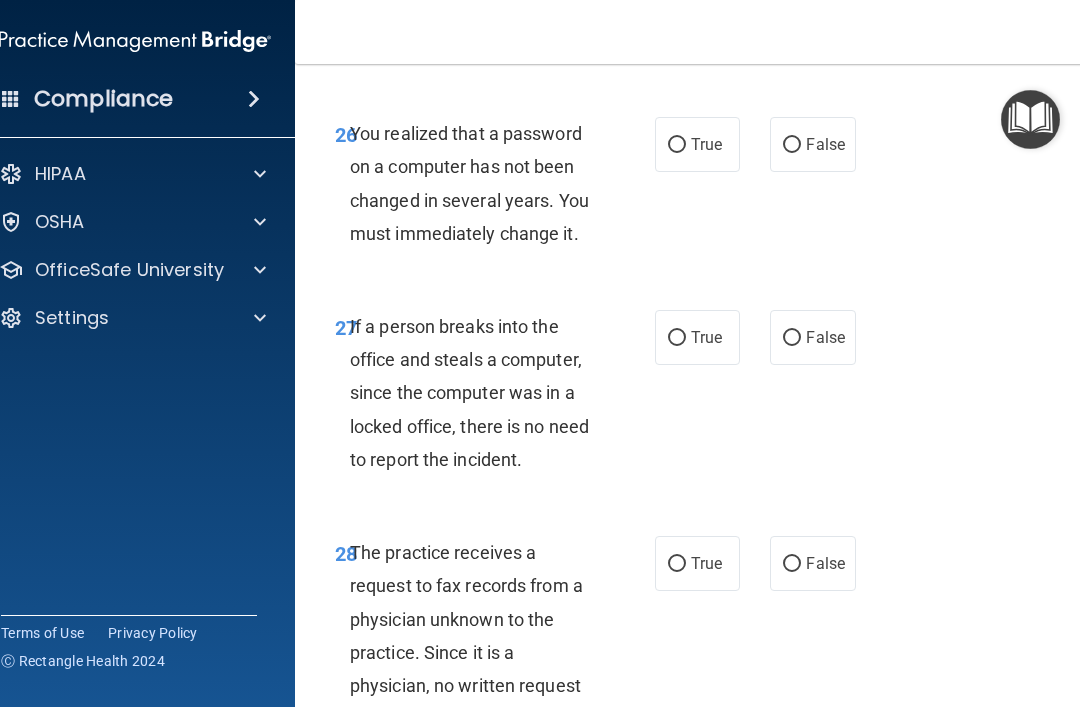 scroll, scrollTop: 6086, scrollLeft: 0, axis: vertical 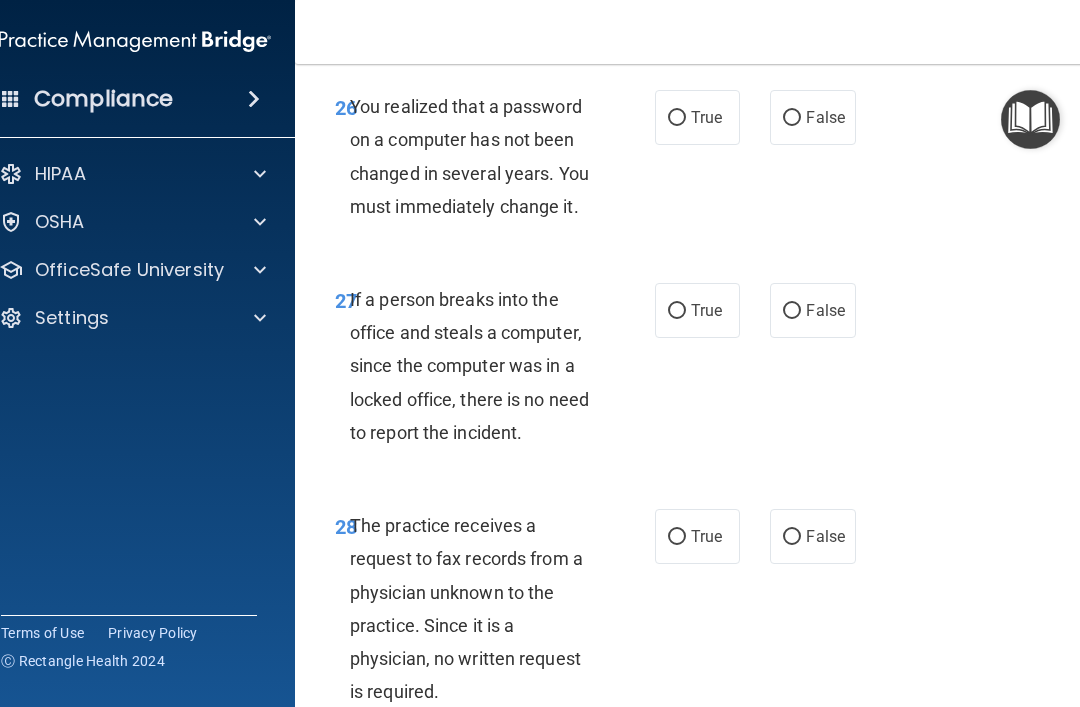 click on "True" at bounding box center (697, 117) 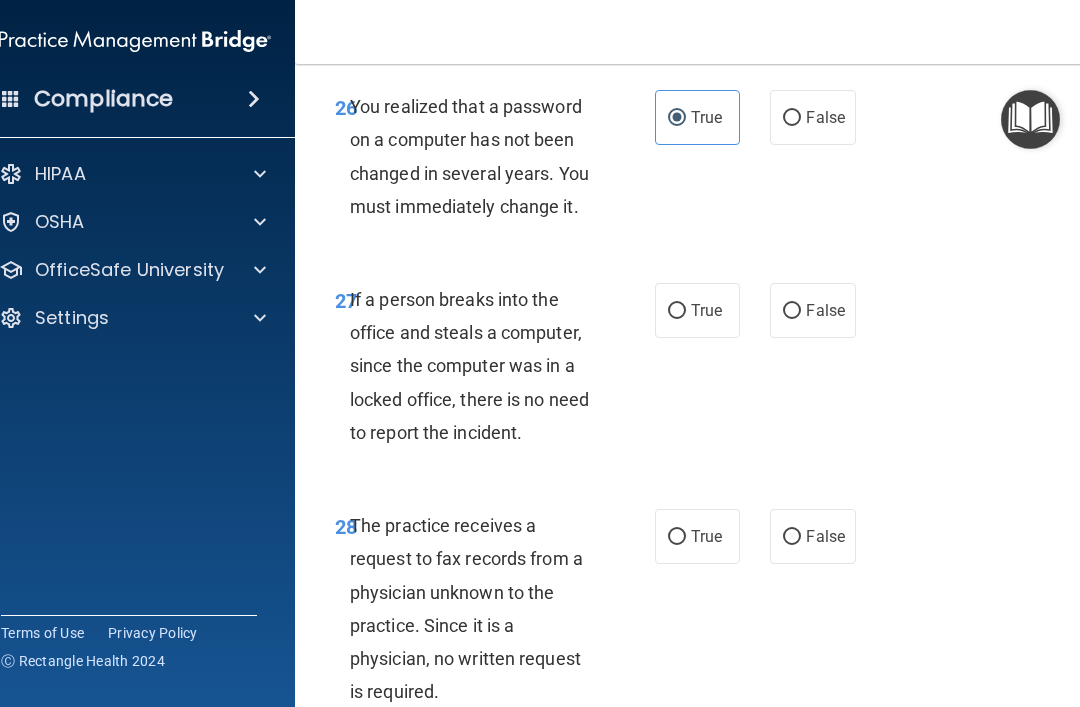 click on "False" at bounding box center (792, 311) 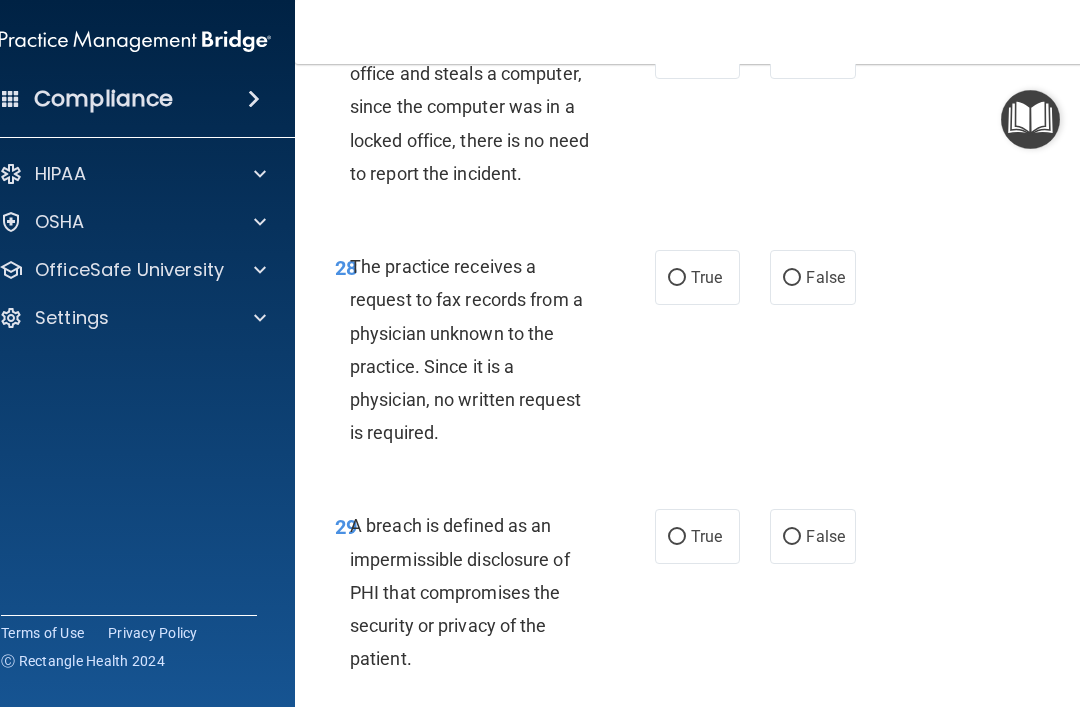 scroll, scrollTop: 6346, scrollLeft: 0, axis: vertical 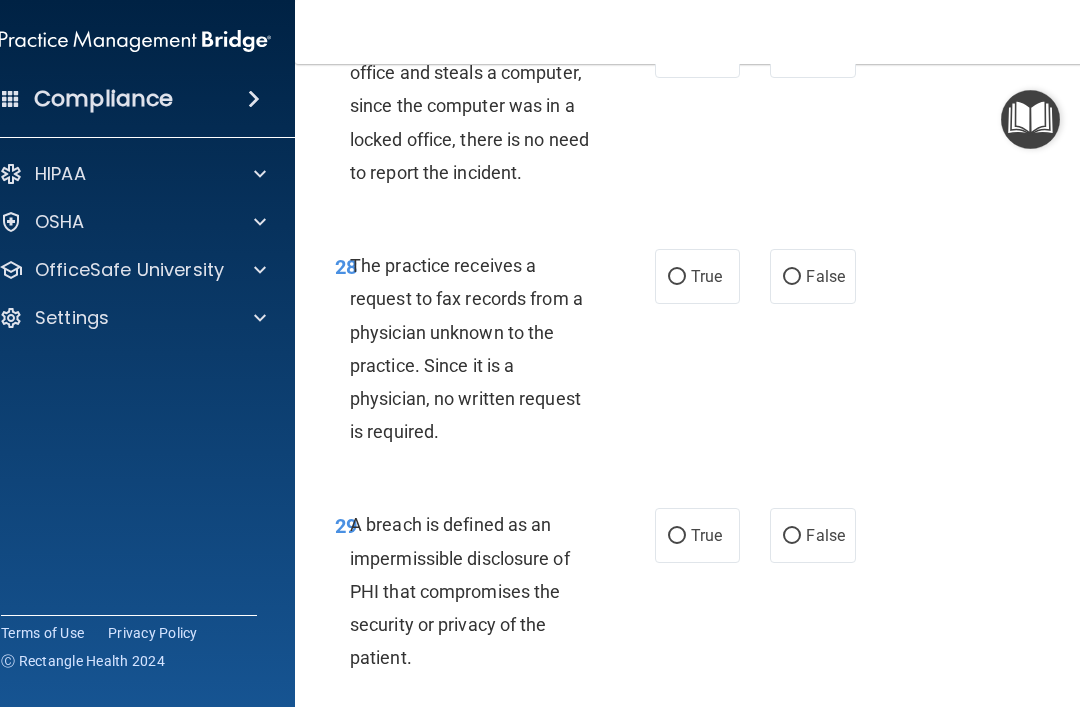 click on "False" at bounding box center (812, 276) 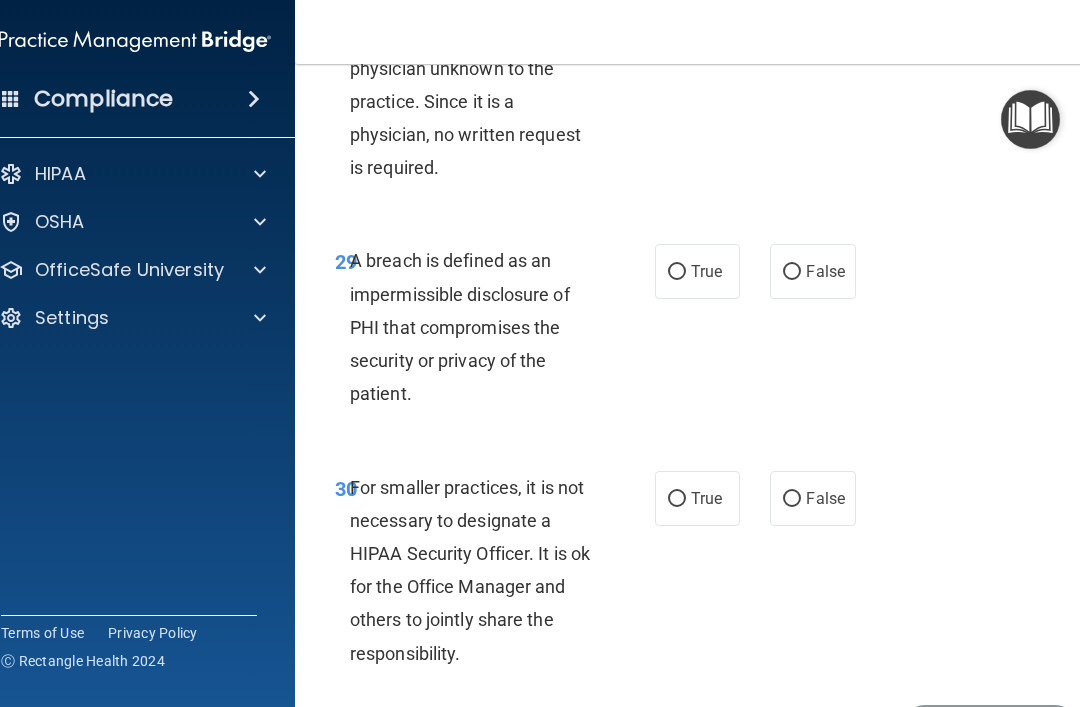 scroll, scrollTop: 6637, scrollLeft: 0, axis: vertical 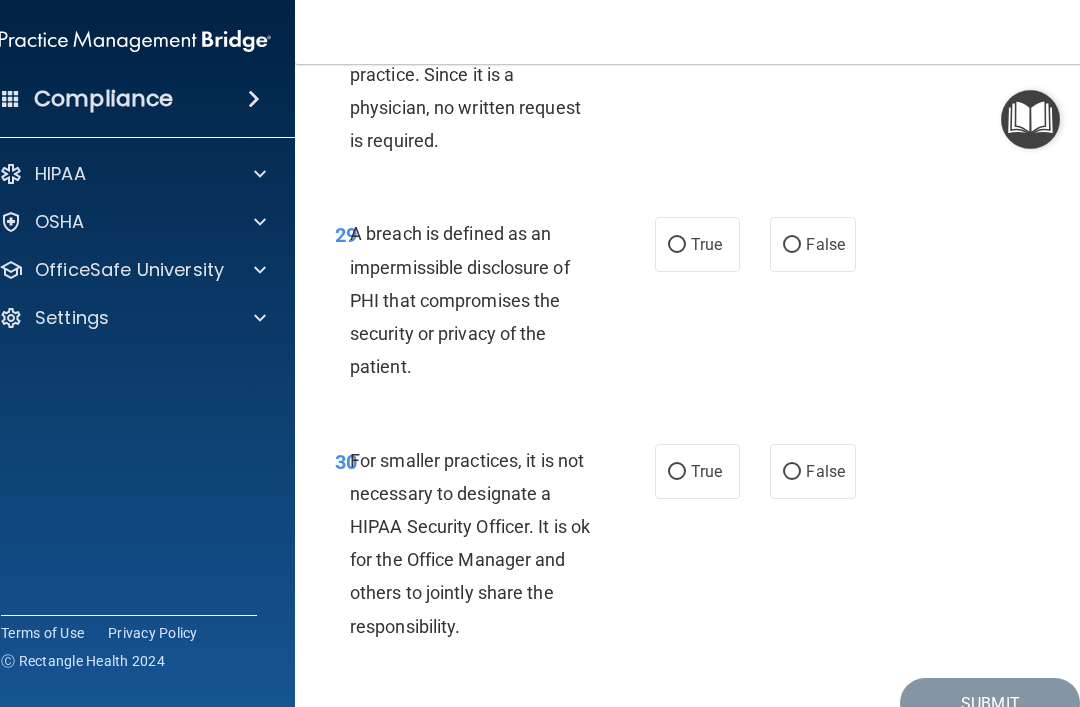 click on "True" at bounding box center (697, 471) 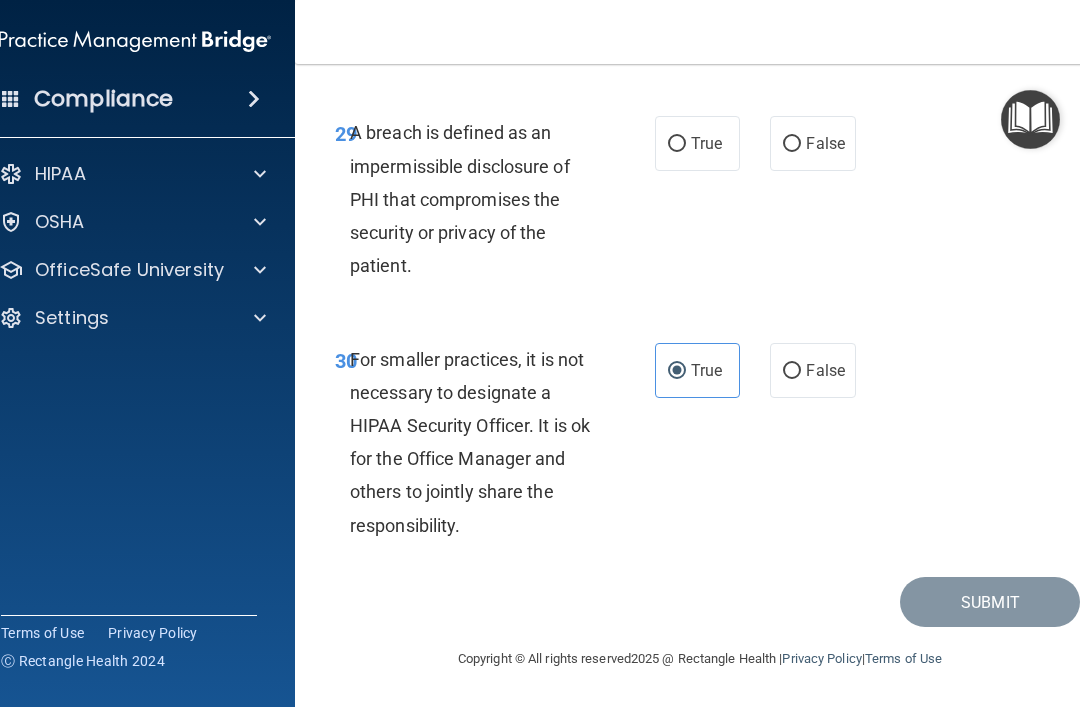 scroll, scrollTop: 6772, scrollLeft: 0, axis: vertical 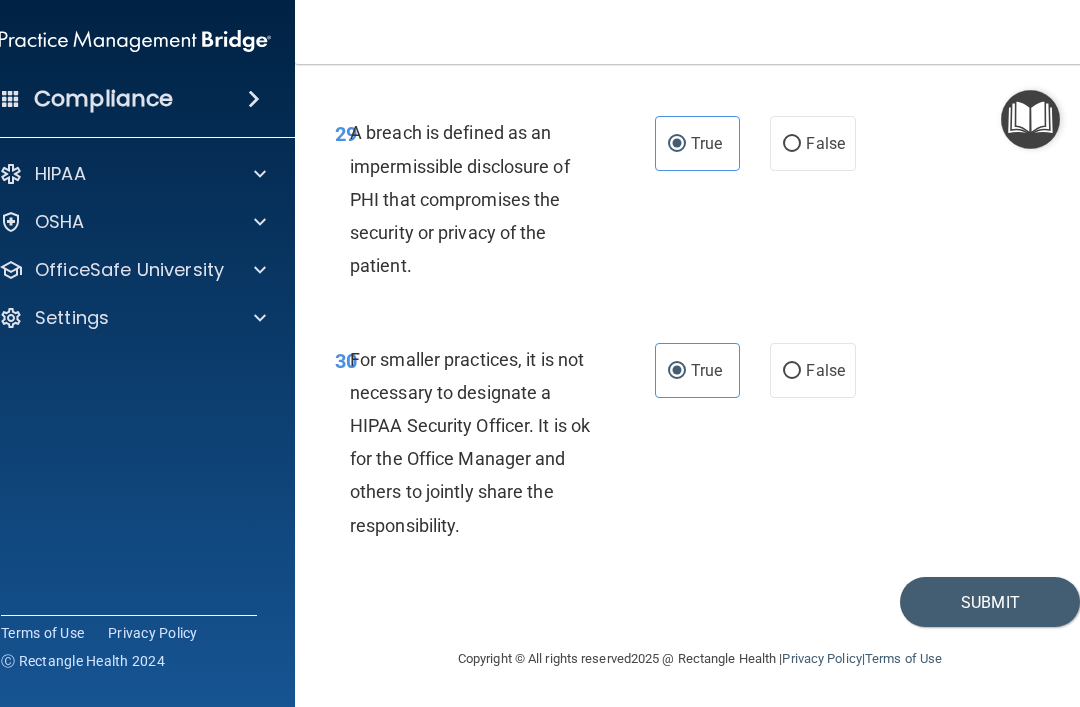 click on "False" at bounding box center [825, 370] 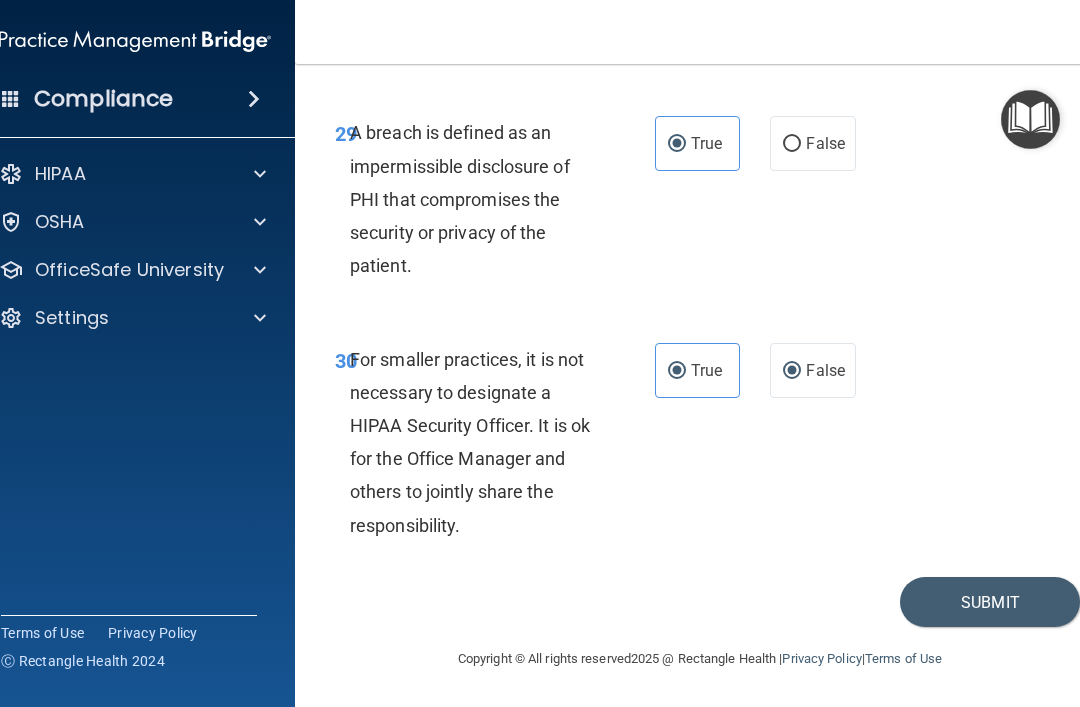 radio on "false" 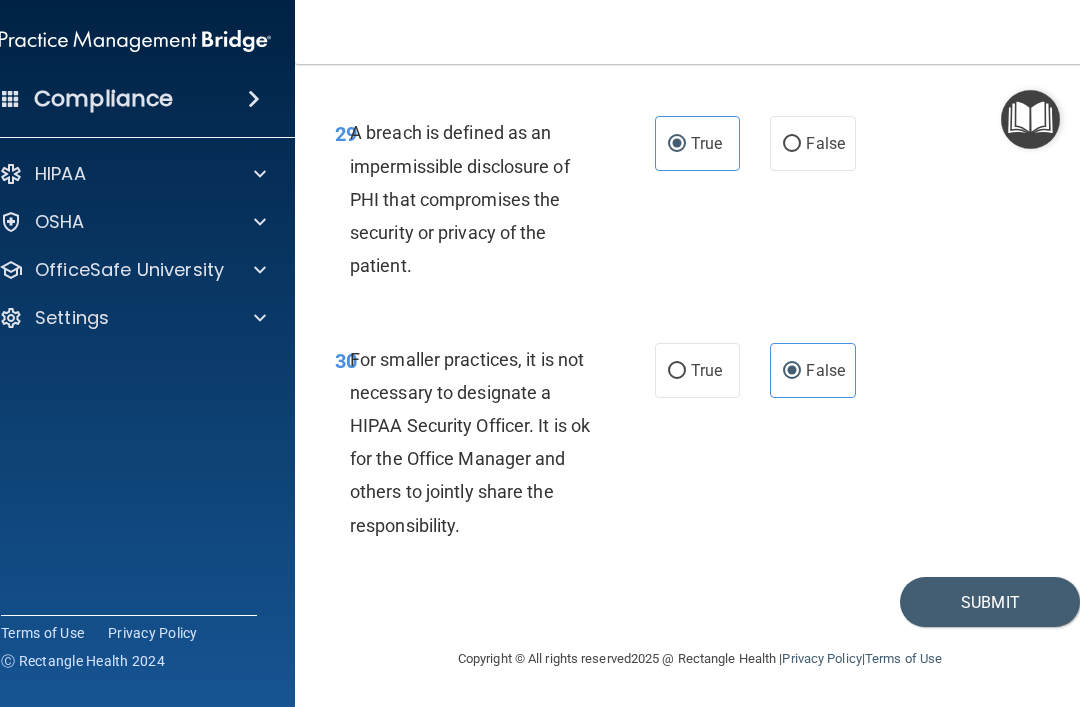 scroll, scrollTop: 6834, scrollLeft: 0, axis: vertical 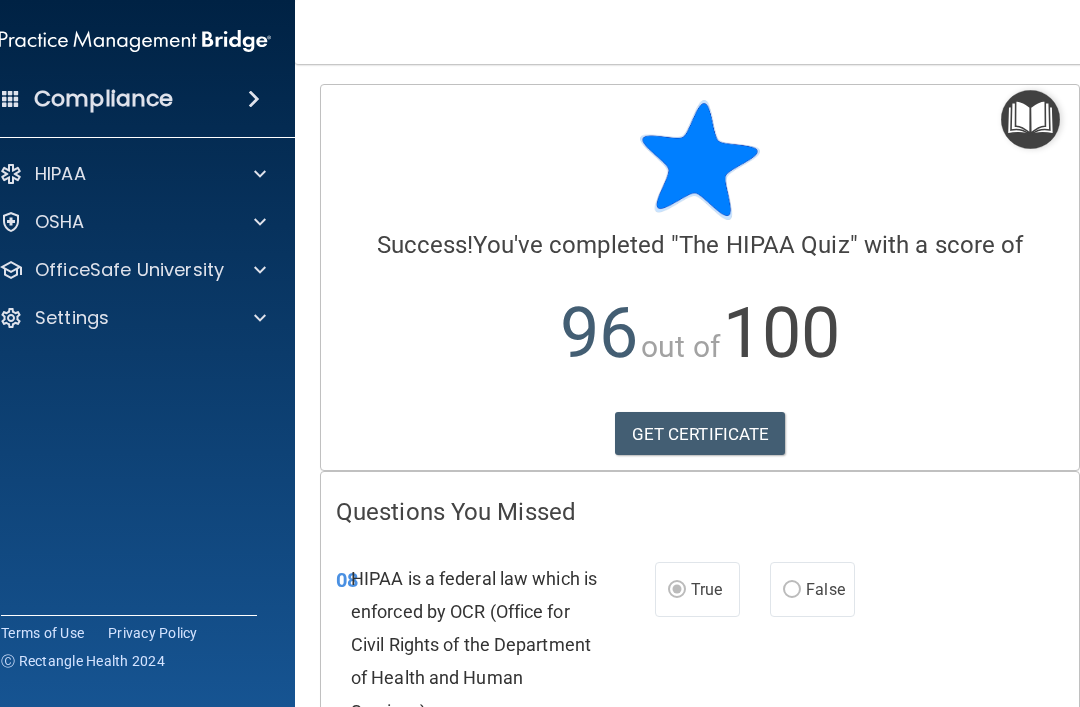 click on "GET CERTIFICATE" at bounding box center [700, 434] 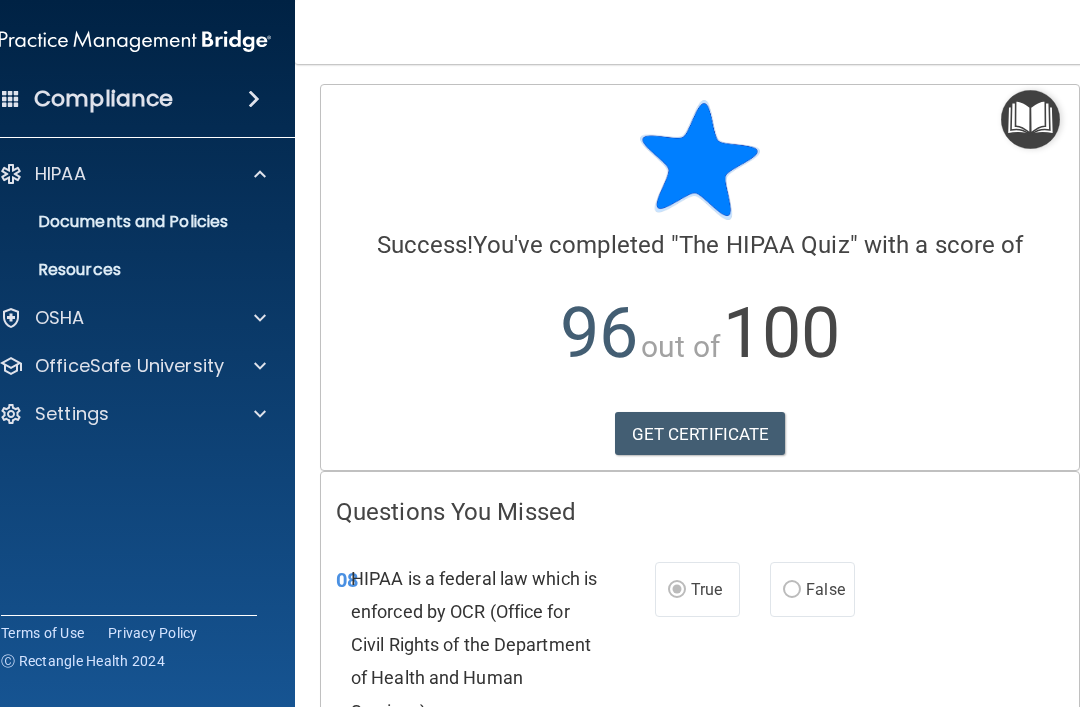 click on "Compliance" at bounding box center [135, 99] 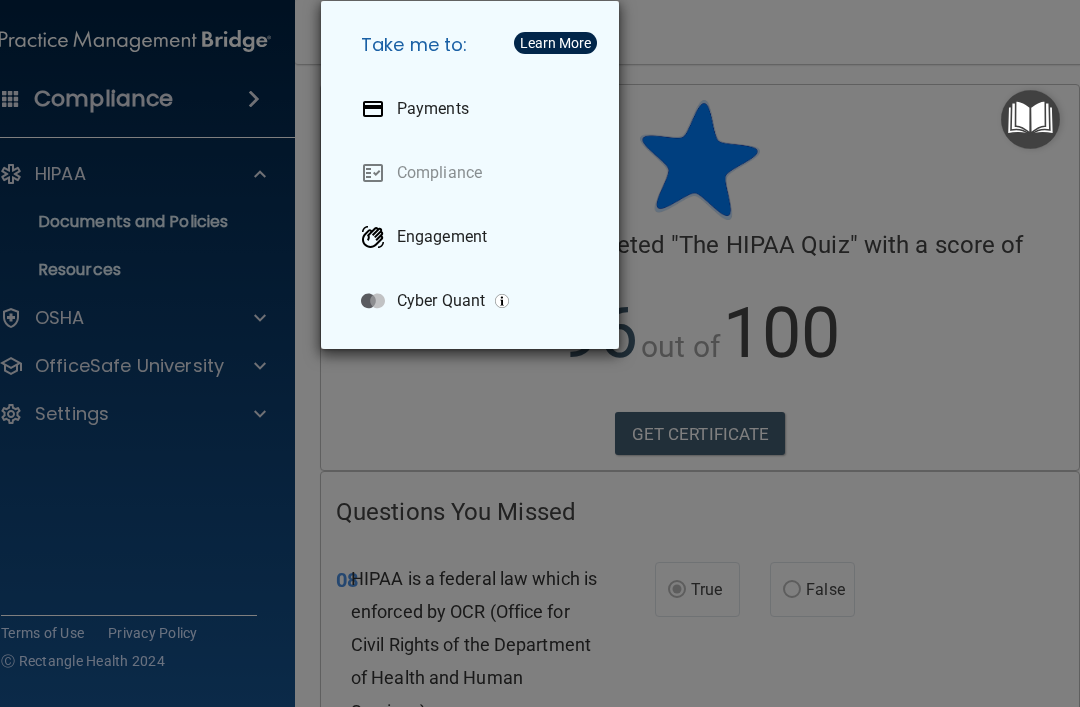click on "Take me to:             Payments                   Compliance                     Engagement                     Cyber Quant" at bounding box center (540, 353) 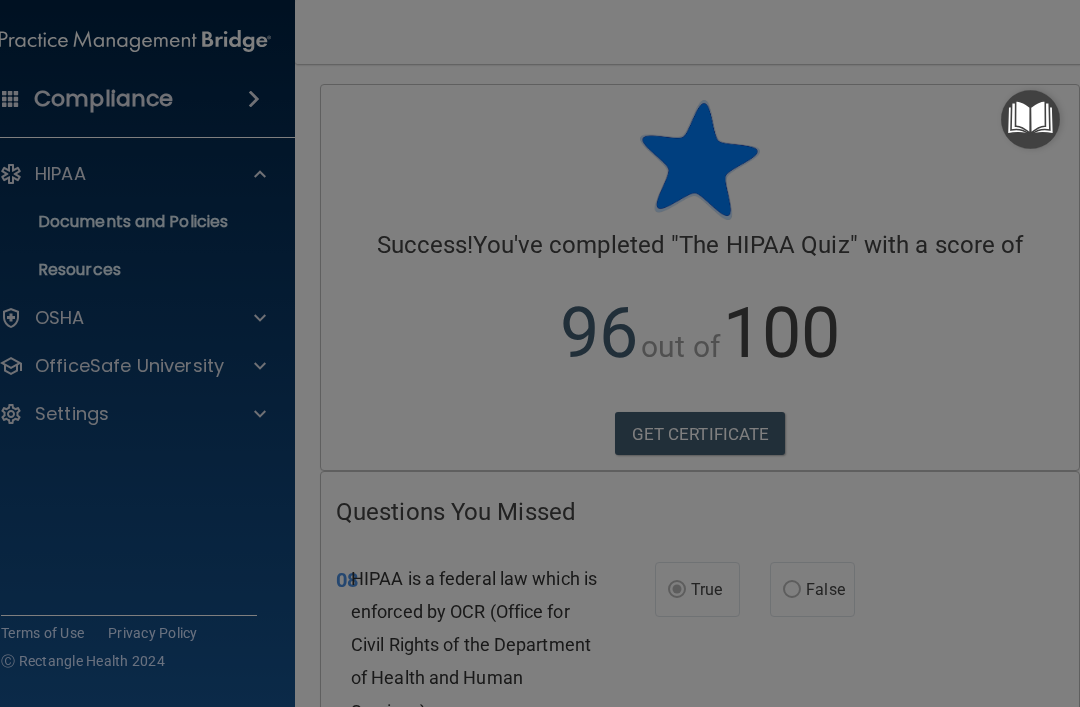 click at bounding box center (540, 353) 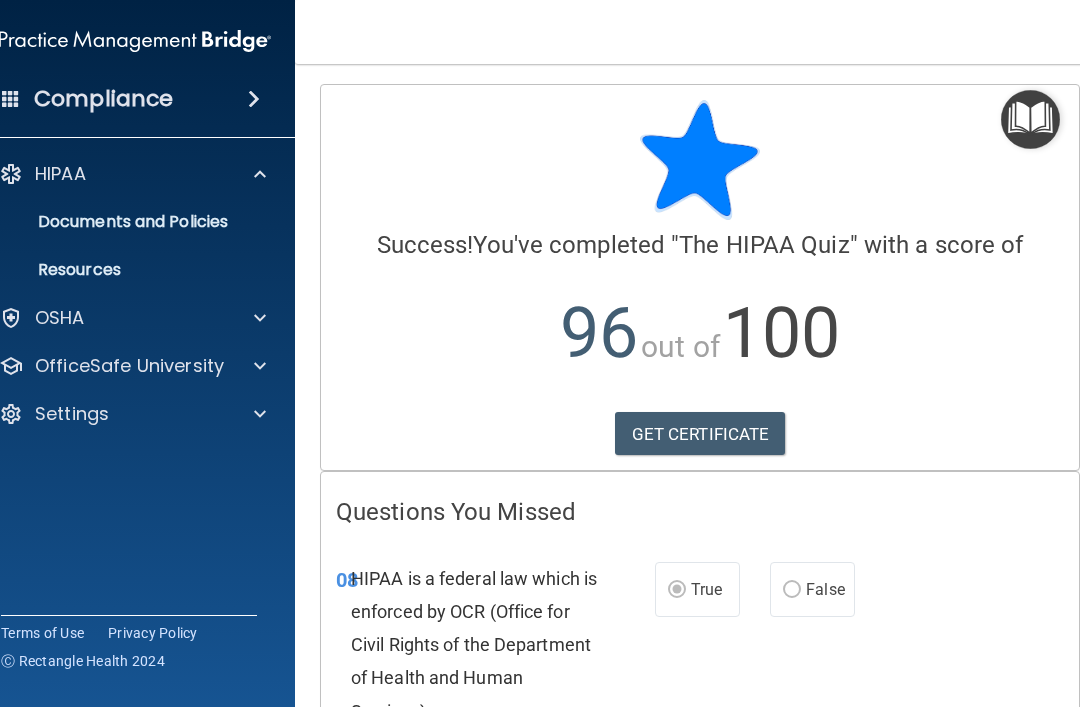 click on "HIPAA" at bounding box center (108, 174) 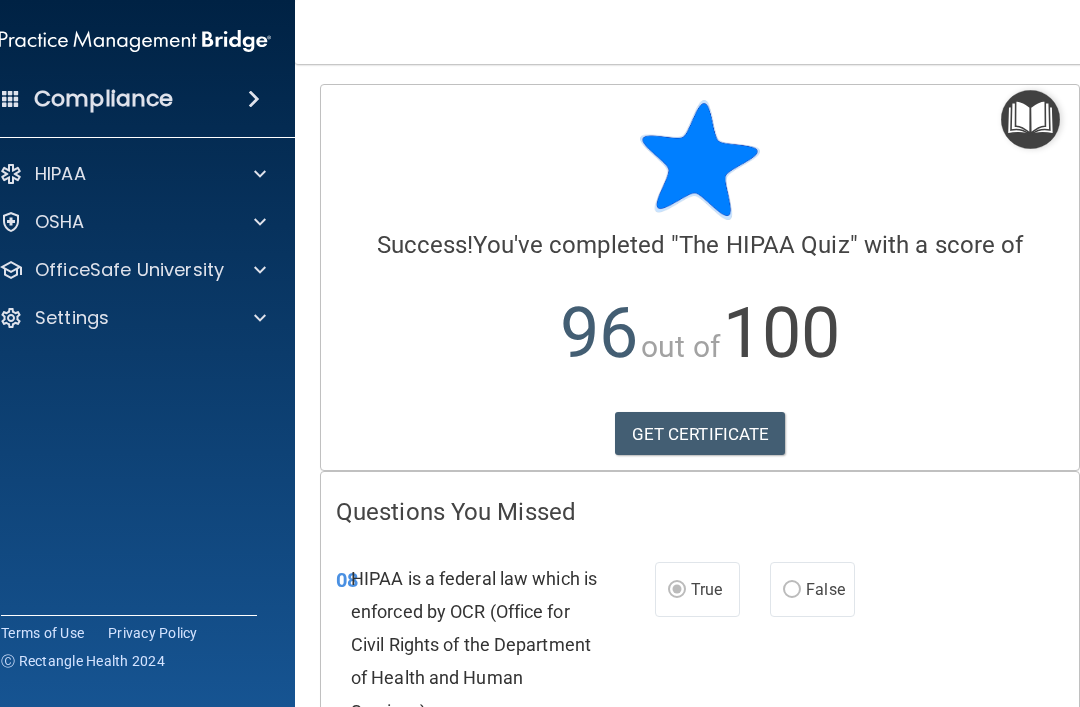 click on "HIPAA" at bounding box center [108, 174] 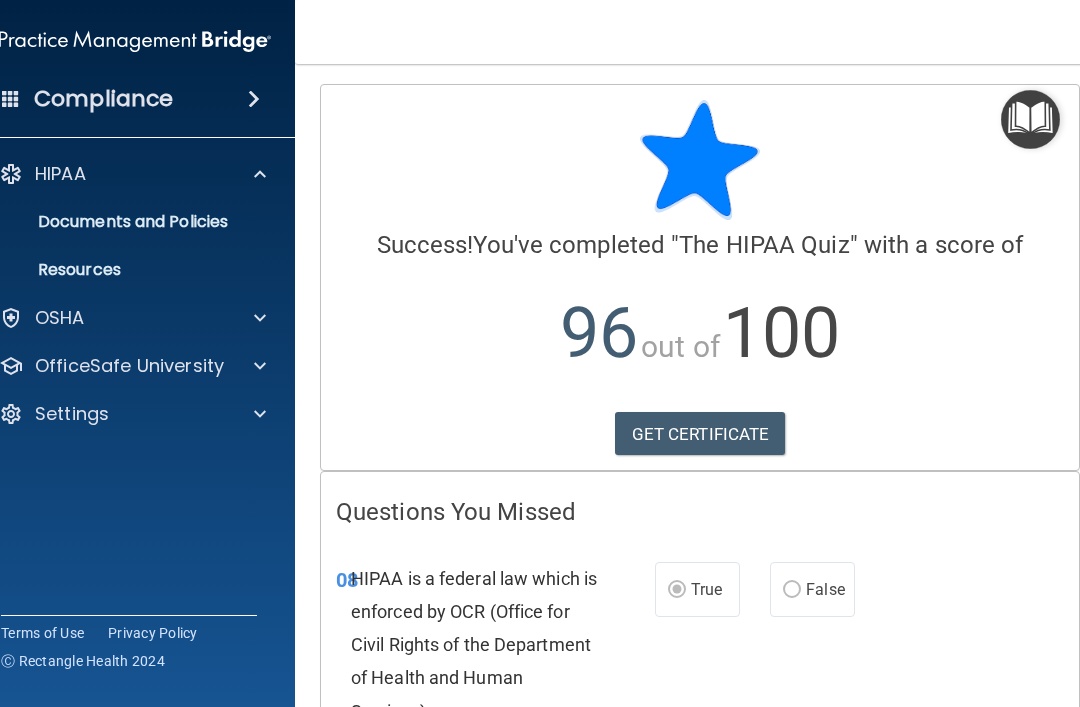 scroll, scrollTop: 0, scrollLeft: 0, axis: both 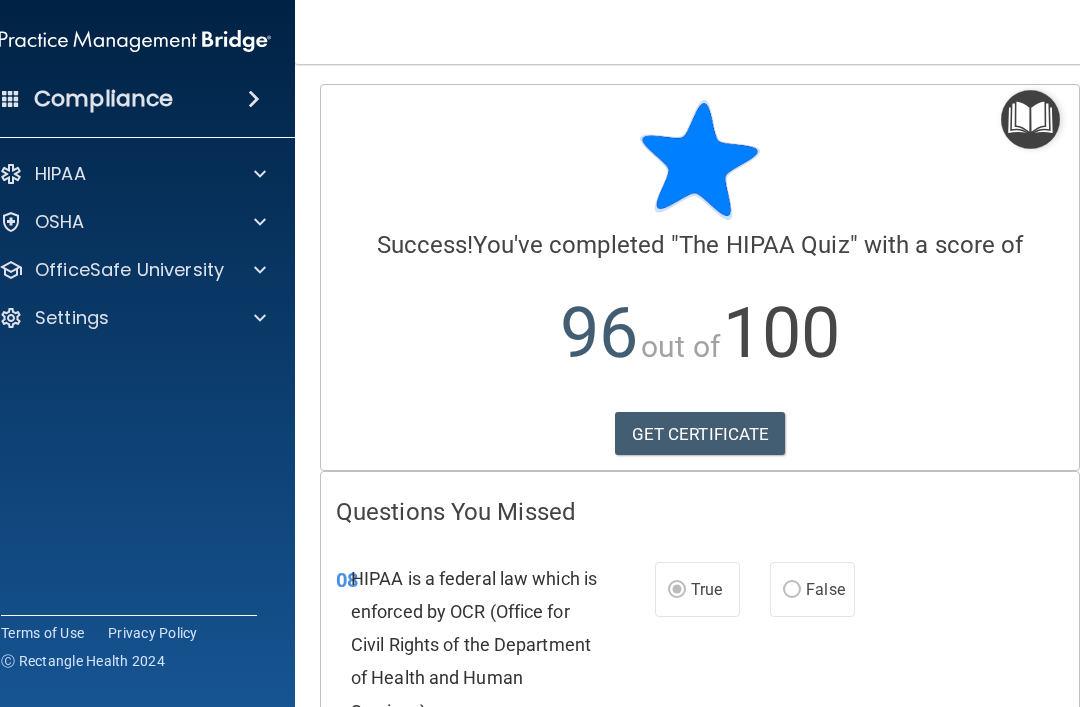 click on "OSHA" at bounding box center [108, 222] 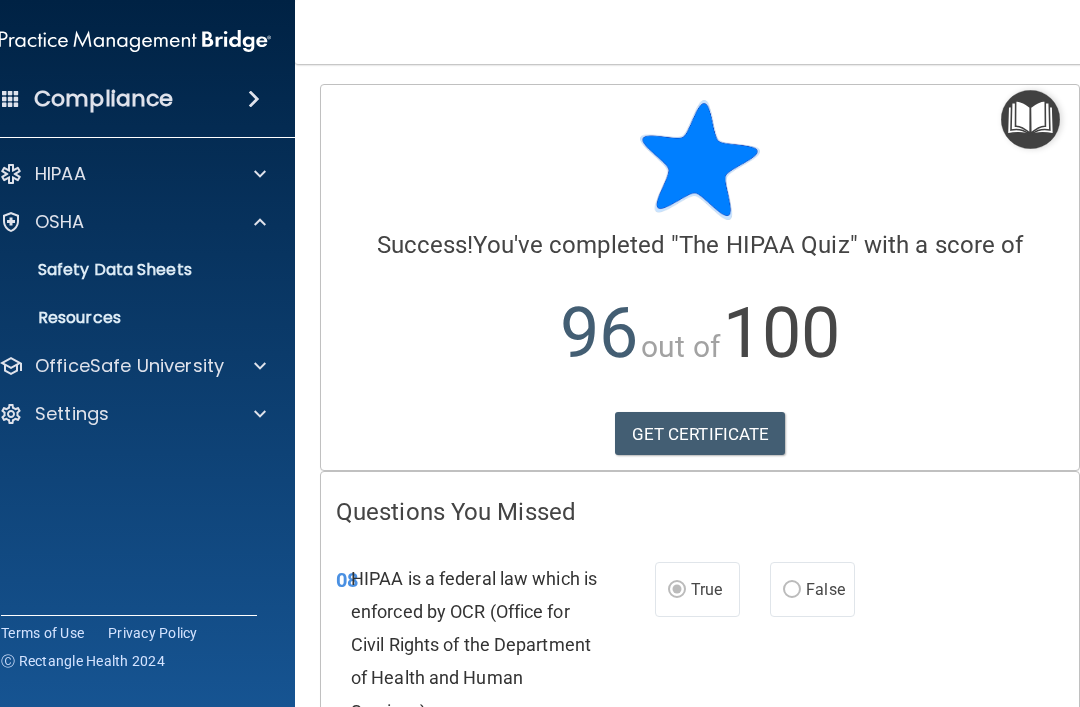 click on "Resources" at bounding box center (124, 318) 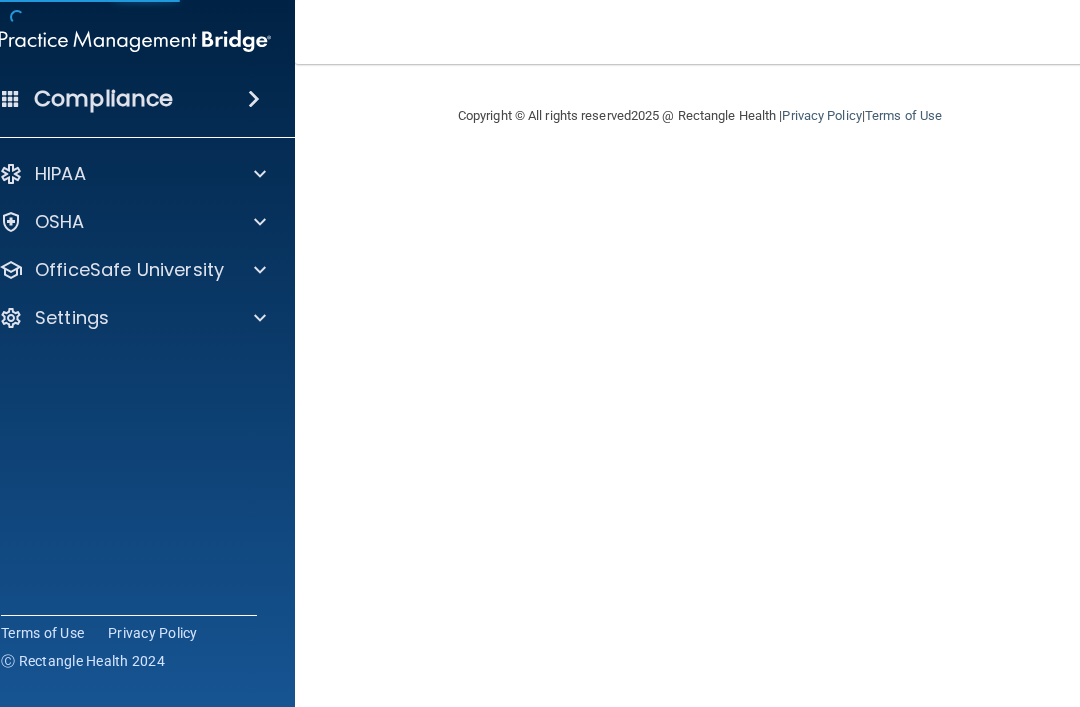 scroll, scrollTop: 0, scrollLeft: 0, axis: both 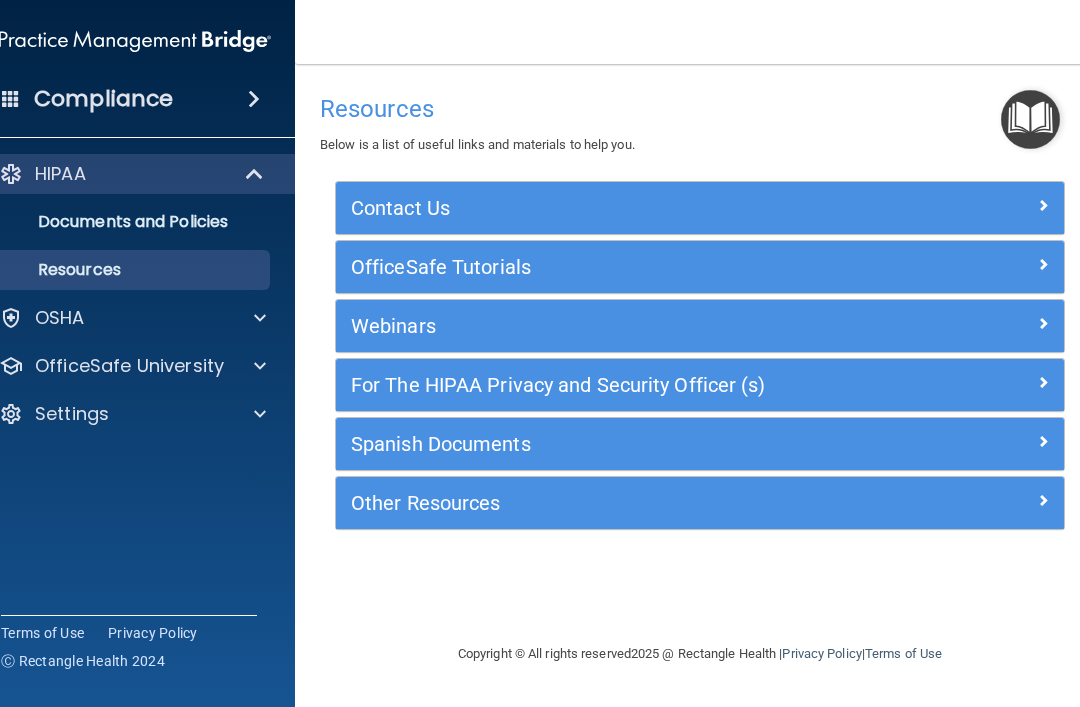 click on "Documents and Policies" at bounding box center (124, 222) 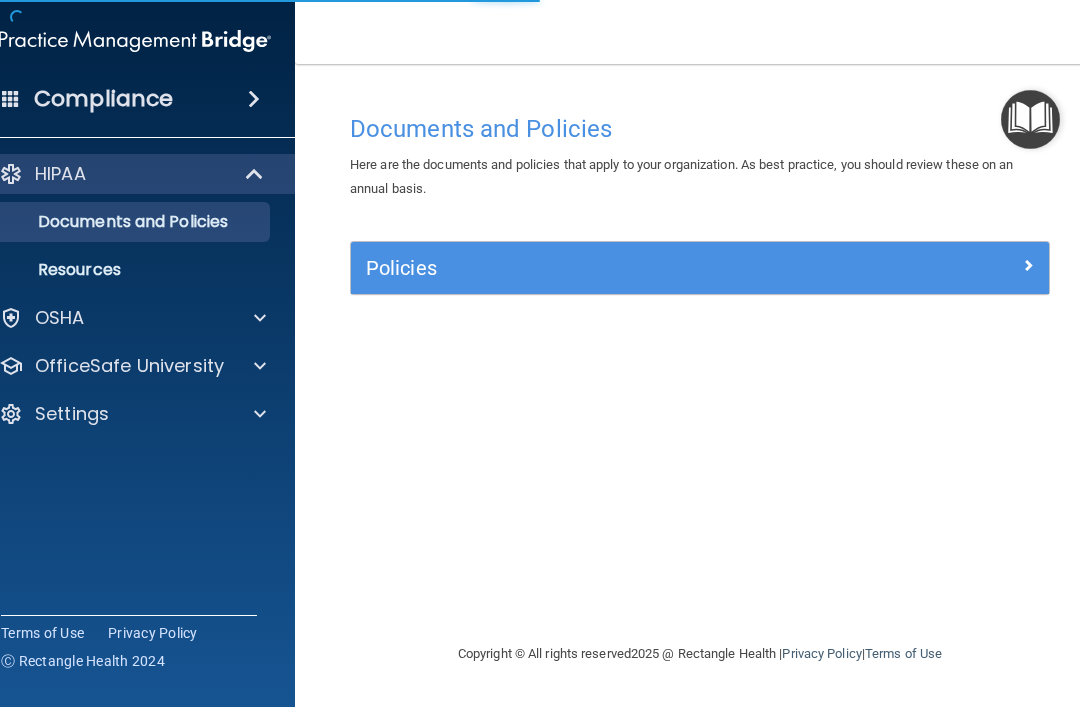 click on "OSHA" at bounding box center (108, 318) 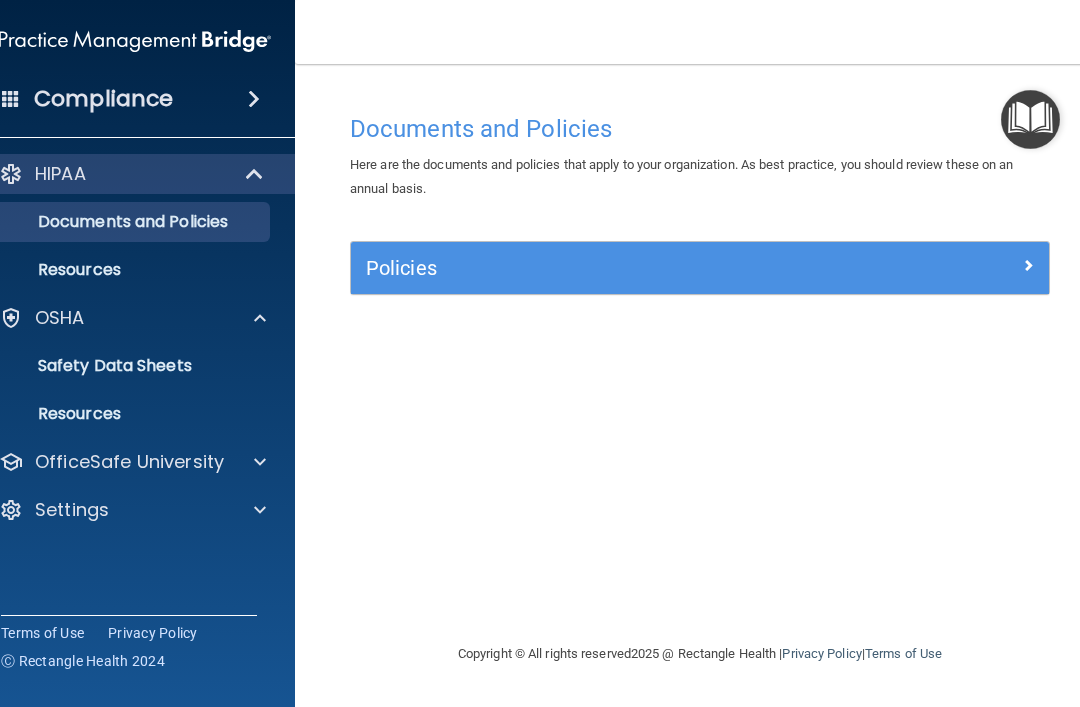 click on "Resources" at bounding box center [124, 414] 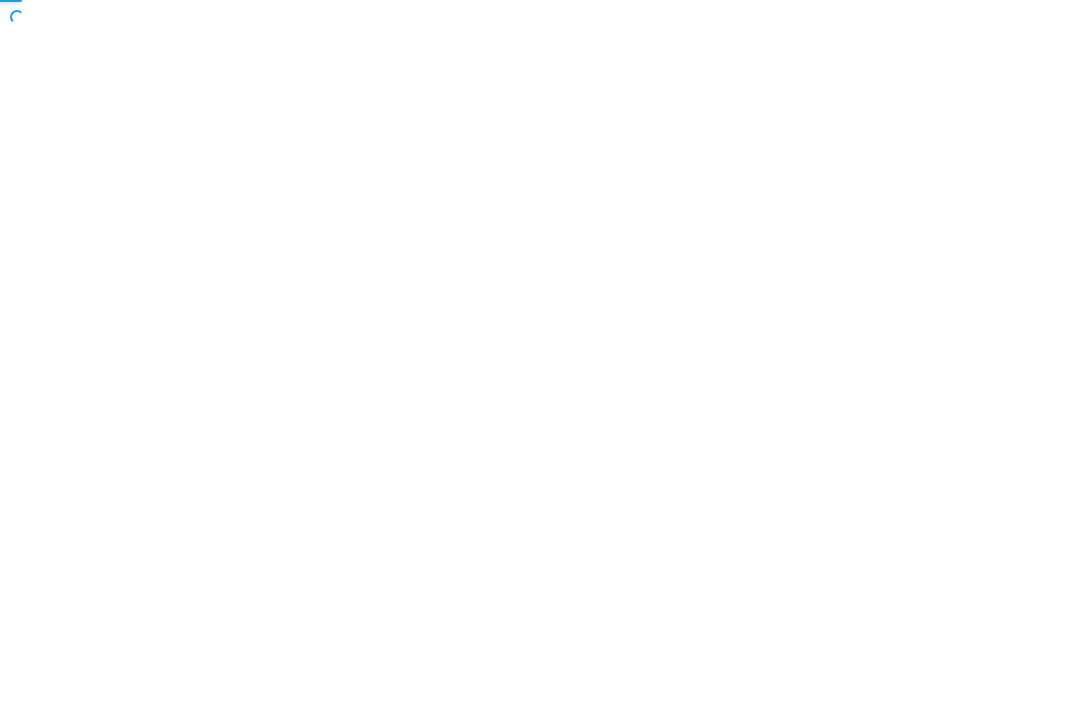 scroll, scrollTop: 0, scrollLeft: 0, axis: both 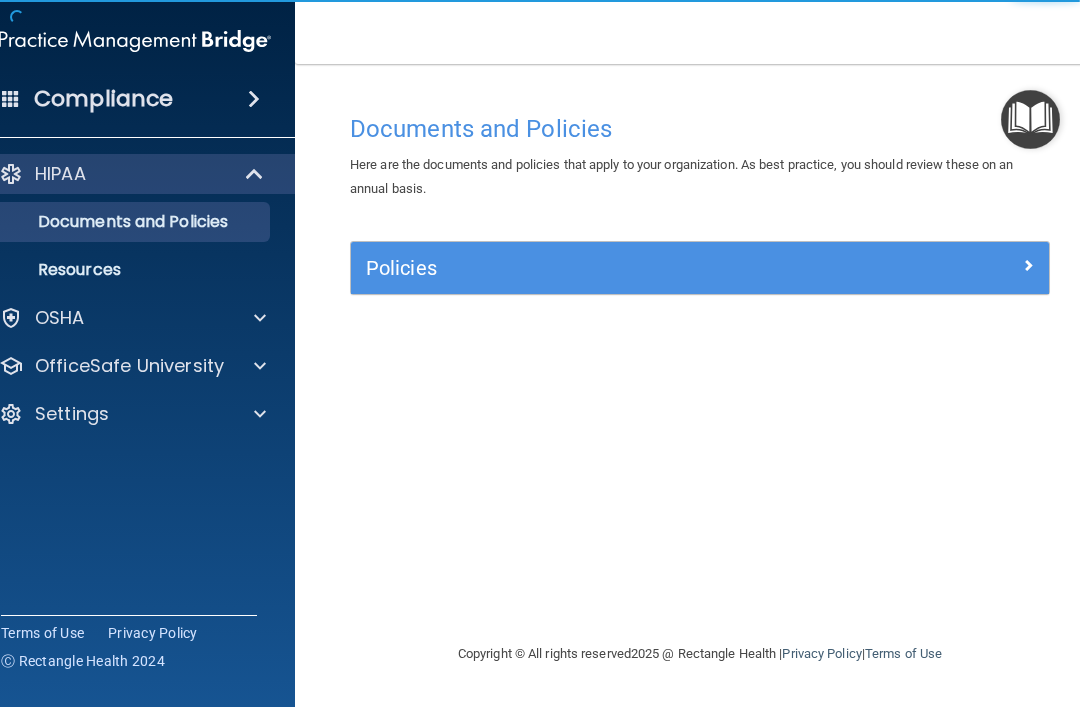 click at bounding box center [962, 264] 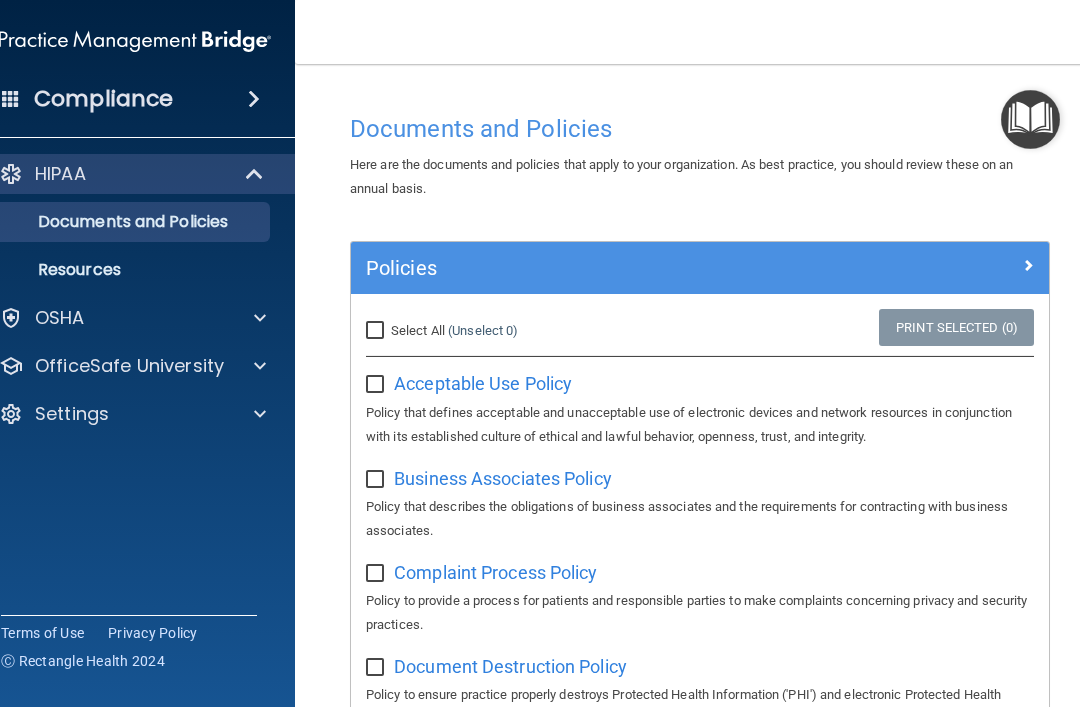 scroll, scrollTop: 0, scrollLeft: 0, axis: both 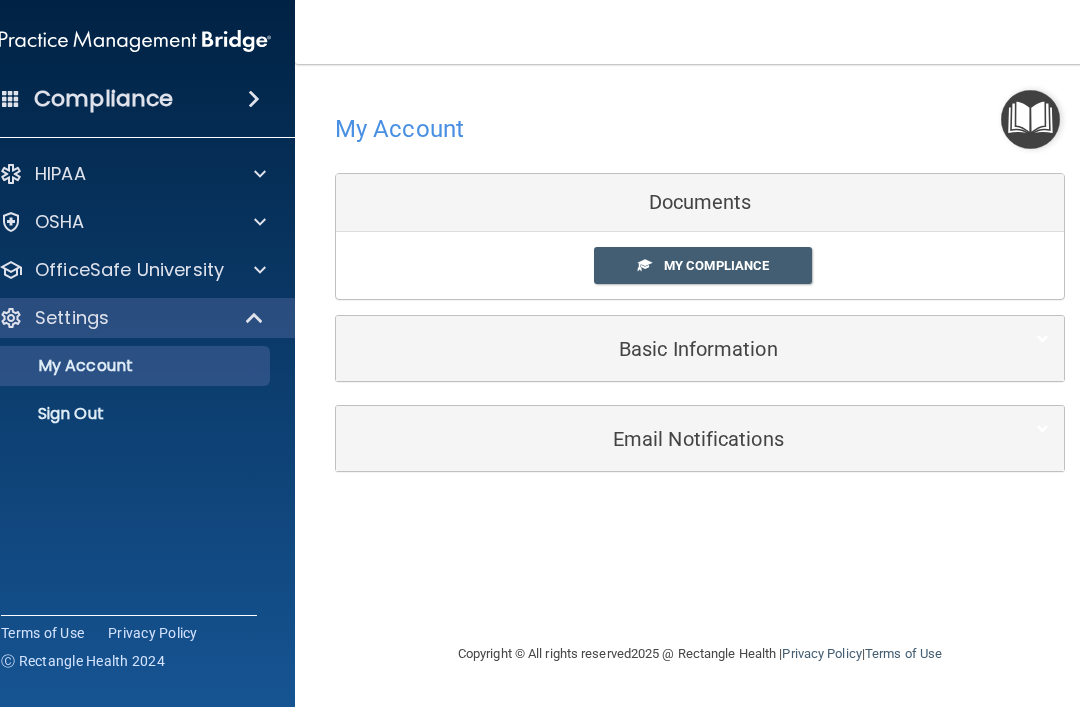 click on "My Account" at bounding box center (399, 129) 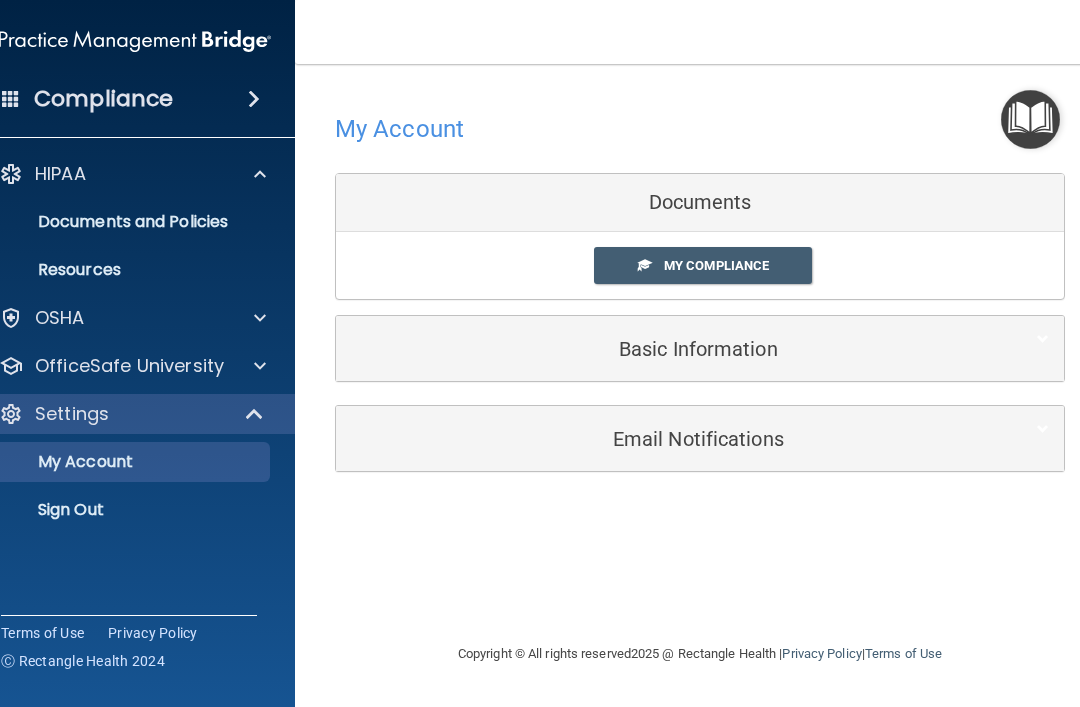 click on "My Account" at bounding box center [124, 462] 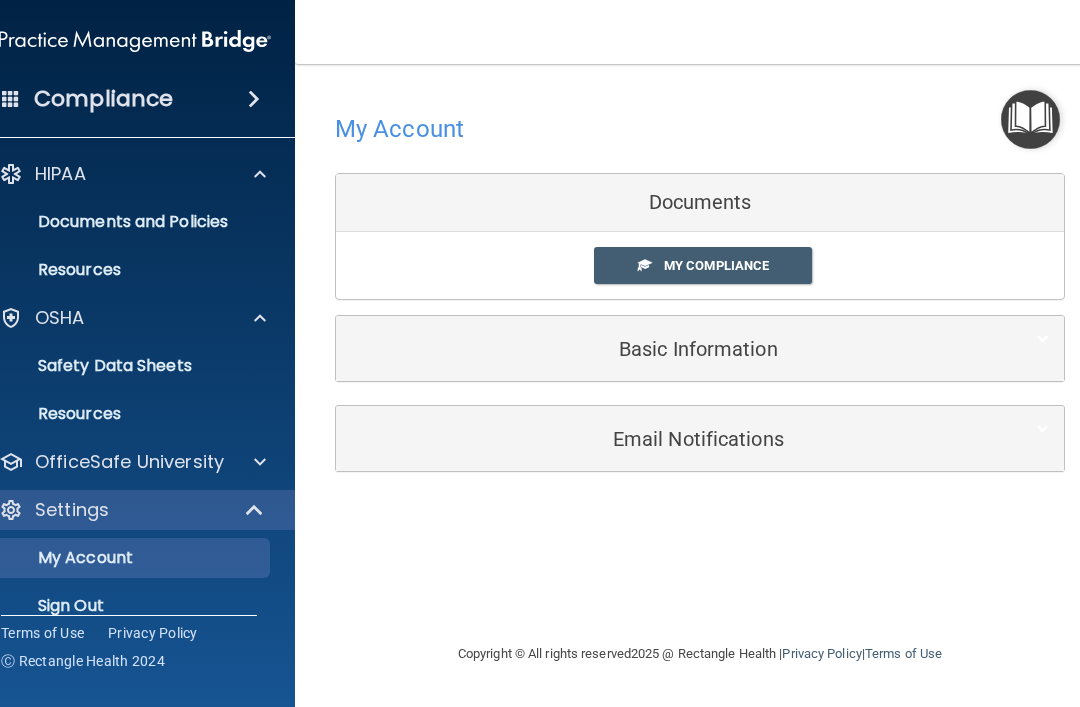 click on "Safety Data Sheets" at bounding box center (112, 366) 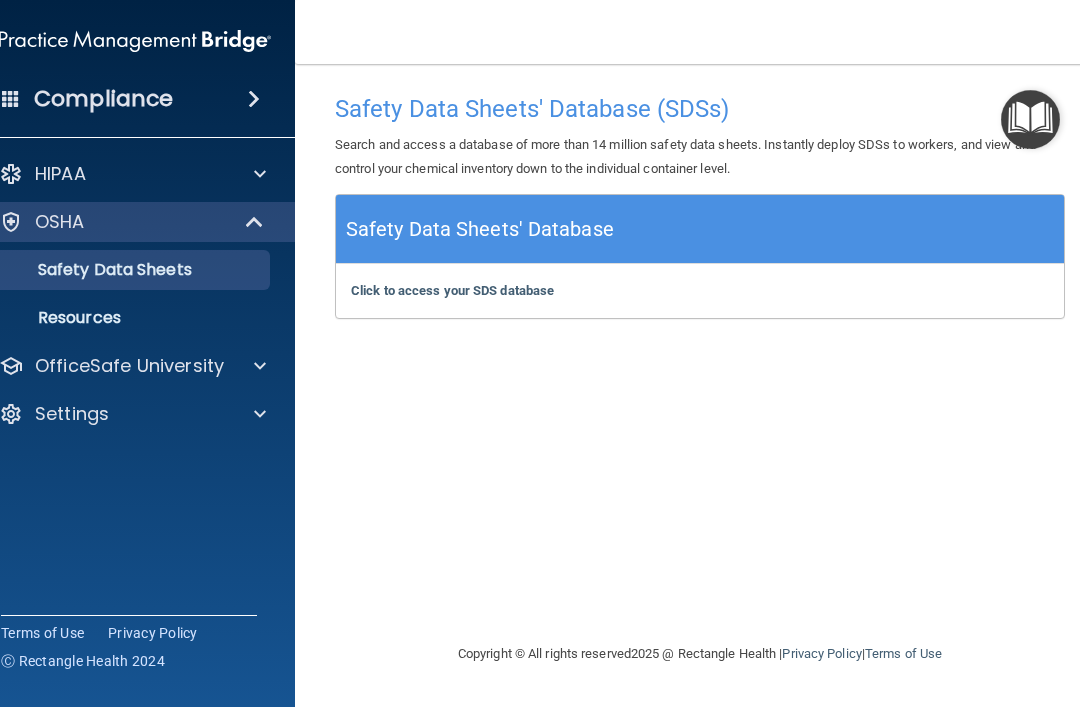 click on "Resources" at bounding box center (124, 318) 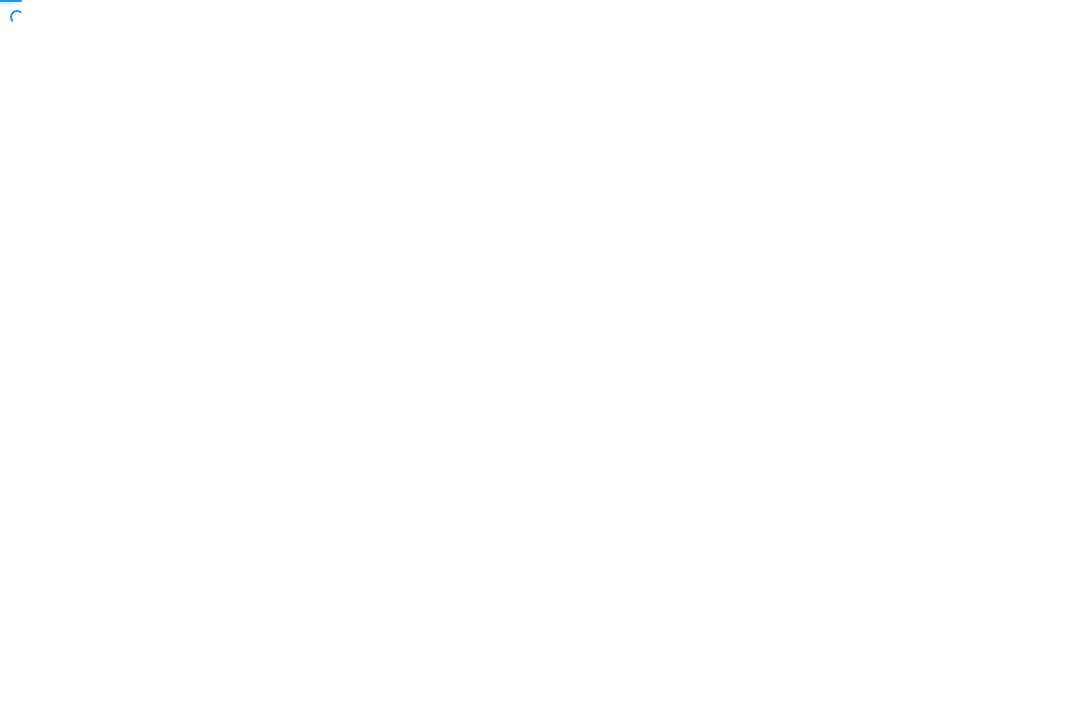 scroll, scrollTop: 0, scrollLeft: 0, axis: both 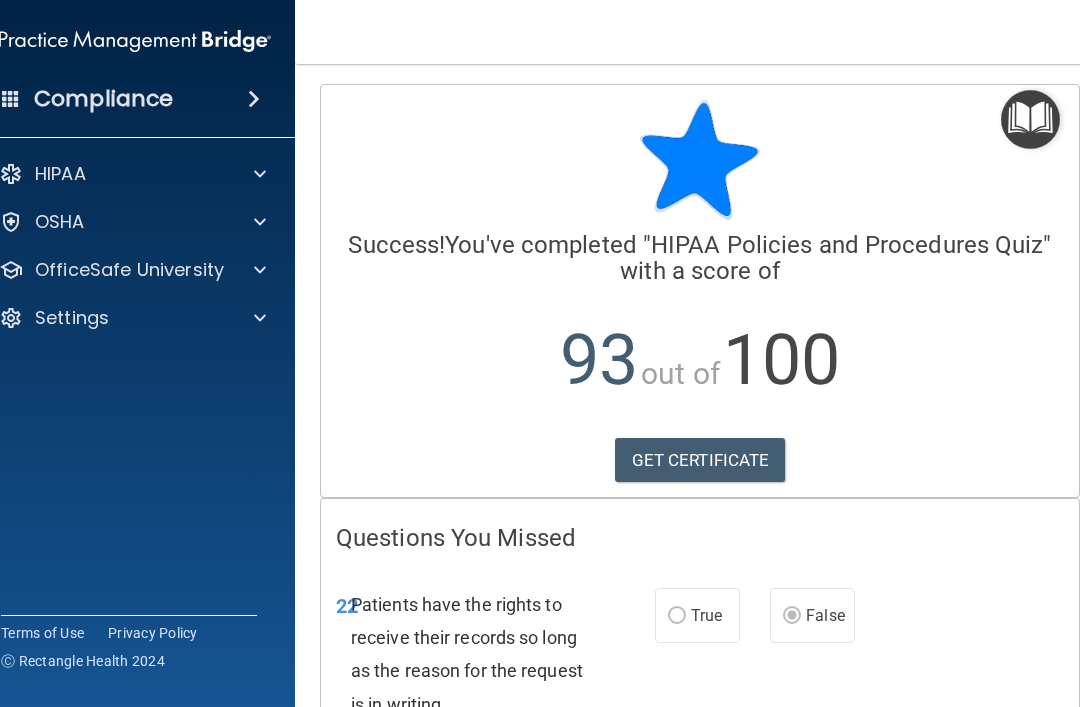 click on "OfficeSafe University" at bounding box center [129, 270] 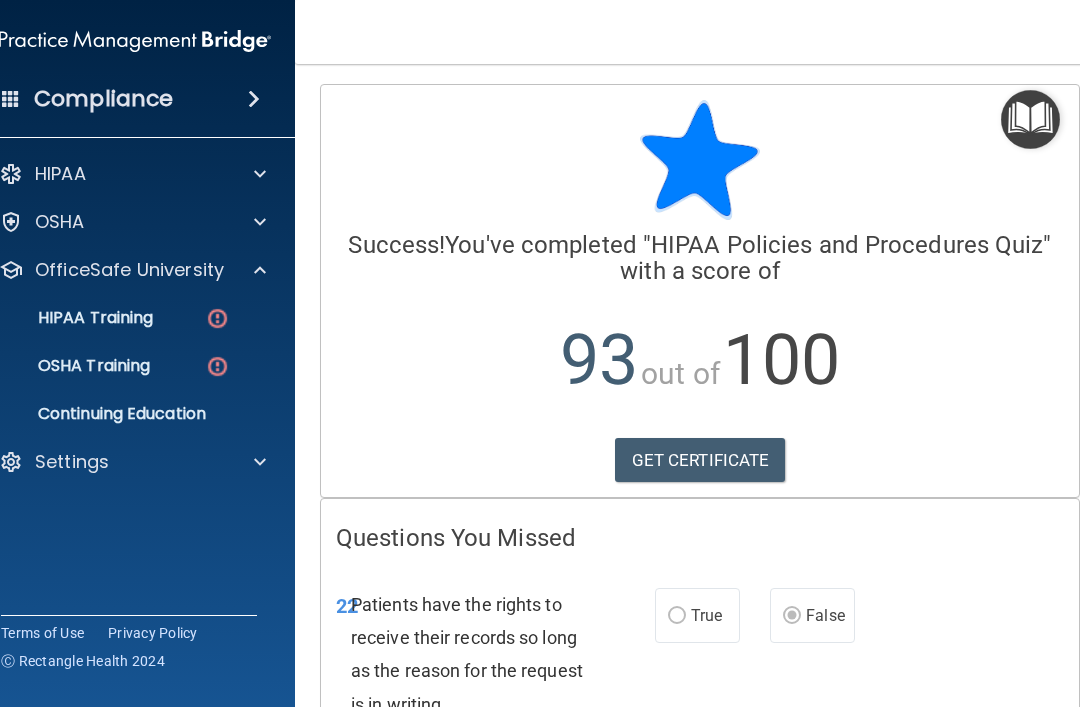 click on "OSHA Training" at bounding box center (69, 366) 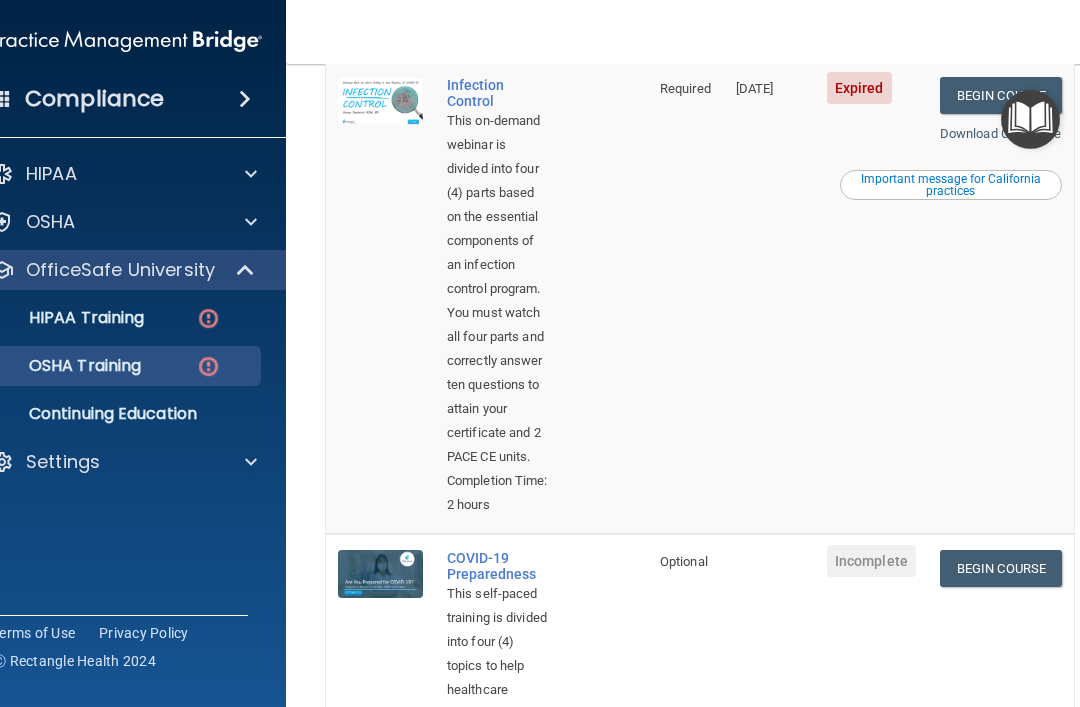 scroll, scrollTop: 1172, scrollLeft: 0, axis: vertical 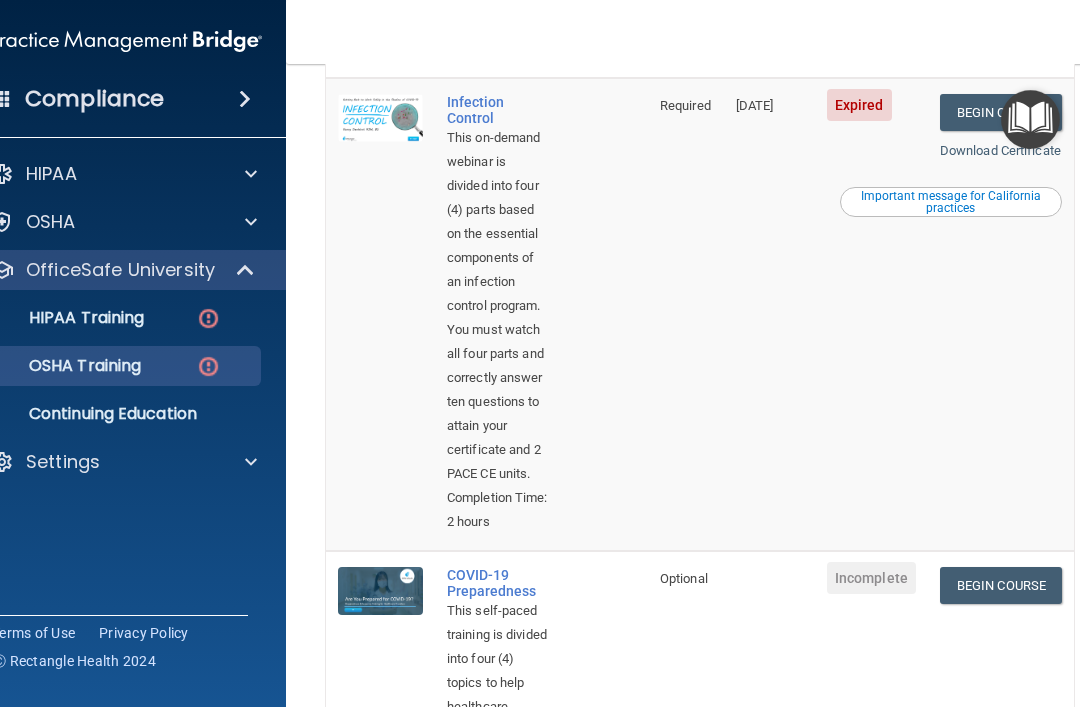 click on "HIPAA Training" at bounding box center (115, 318) 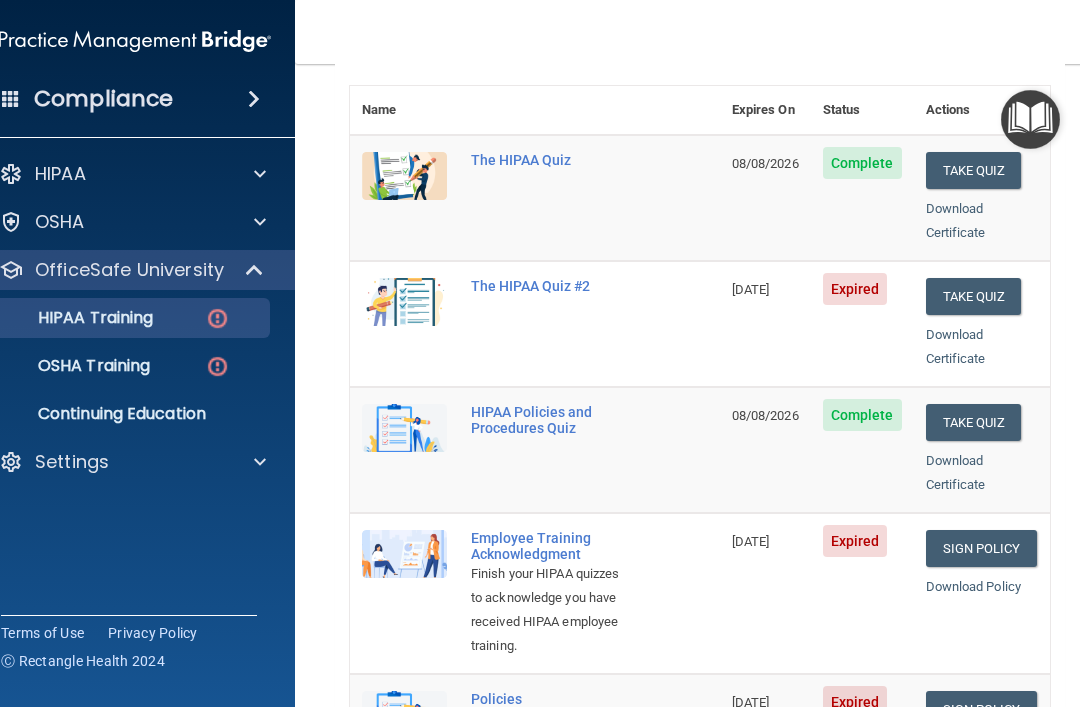 scroll, scrollTop: 209, scrollLeft: 0, axis: vertical 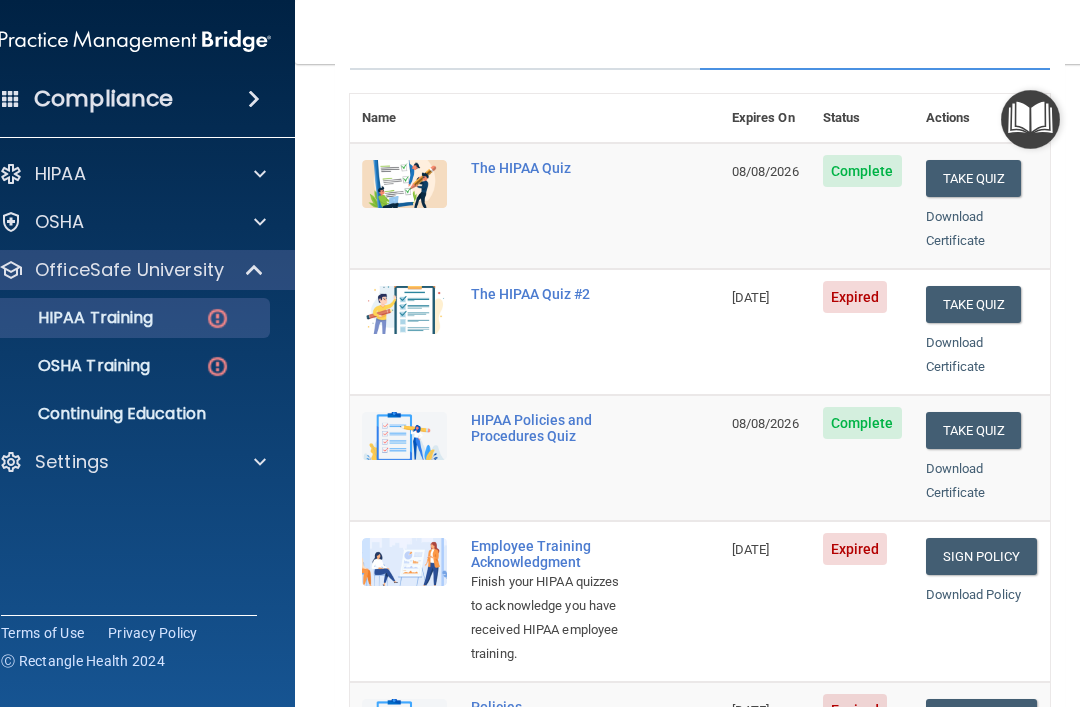 click on "Take Quiz" at bounding box center (974, 304) 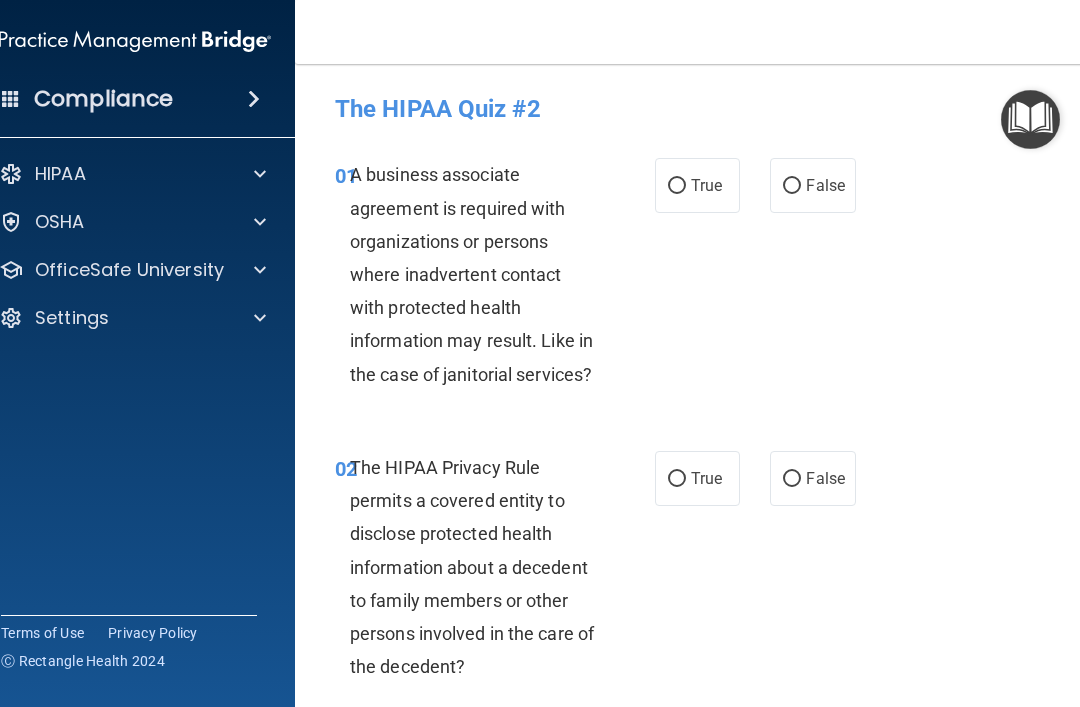 scroll, scrollTop: 0, scrollLeft: 0, axis: both 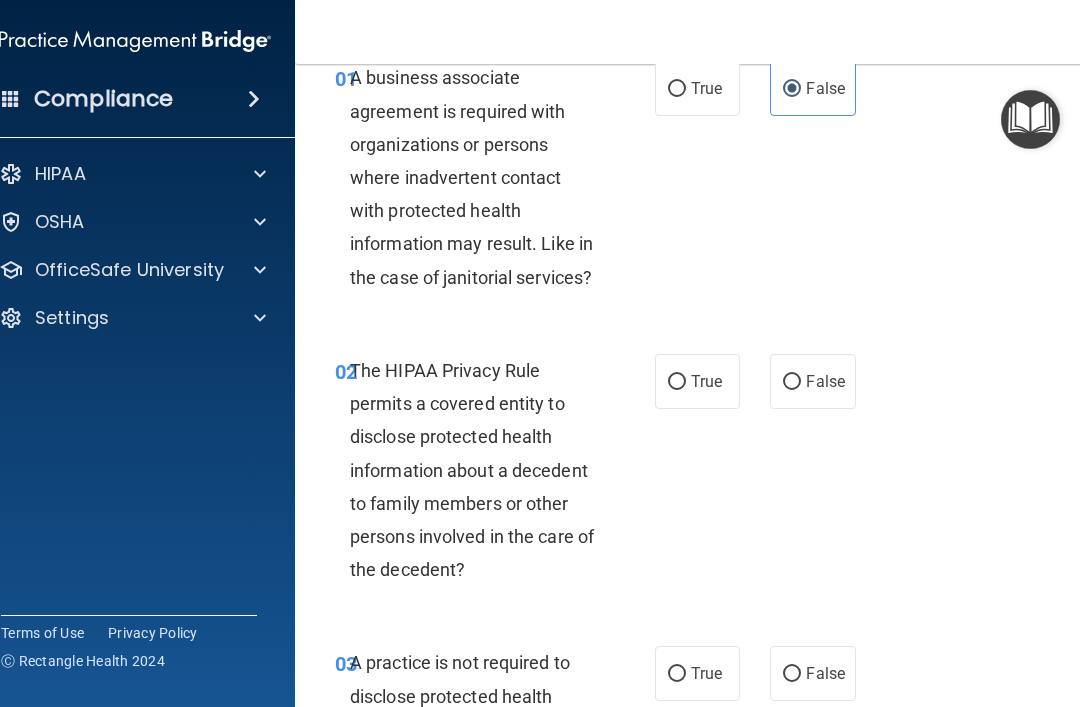 click on "True" at bounding box center [677, 382] 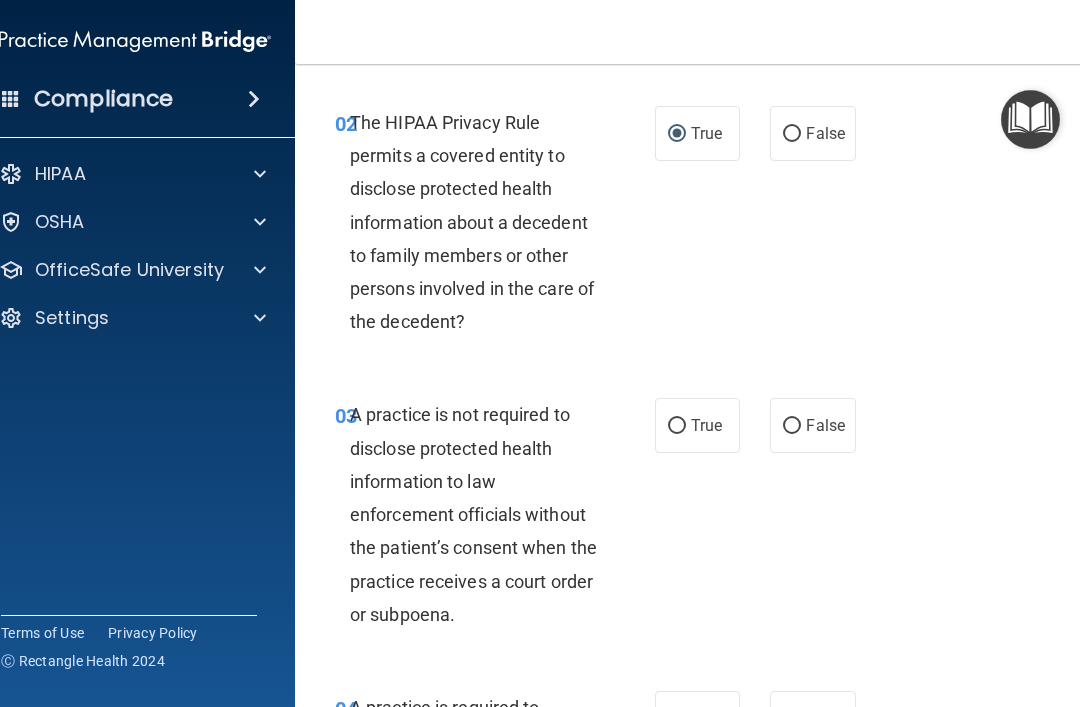 scroll, scrollTop: 382, scrollLeft: 0, axis: vertical 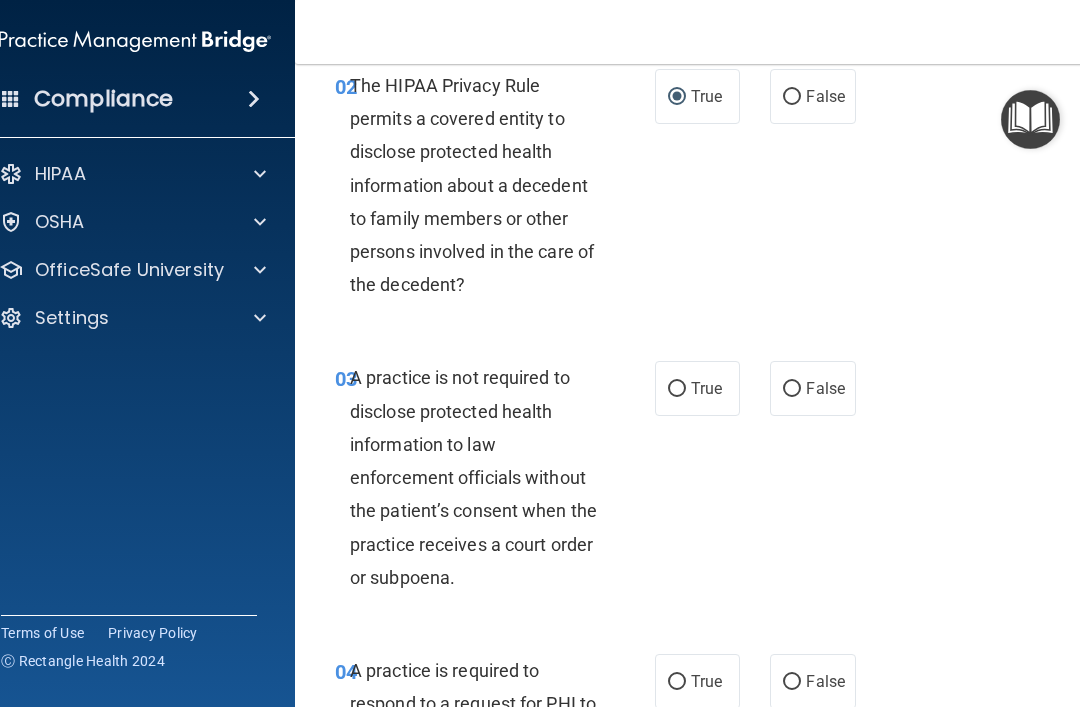 click on "False" at bounding box center [792, 389] 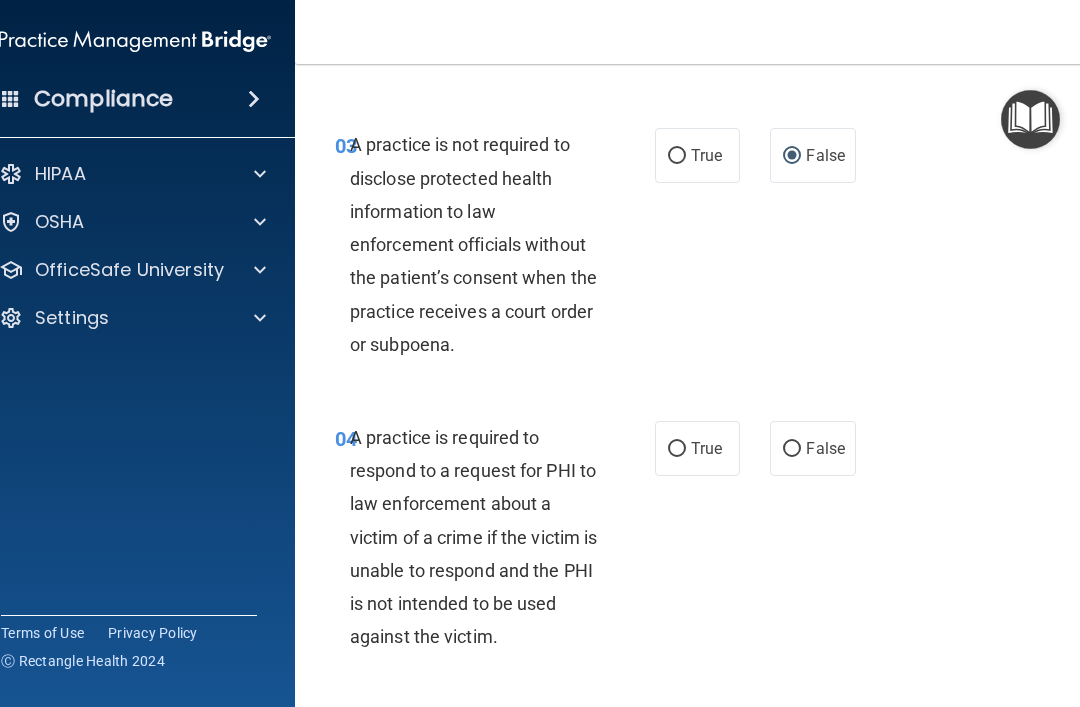 scroll, scrollTop: 620, scrollLeft: 0, axis: vertical 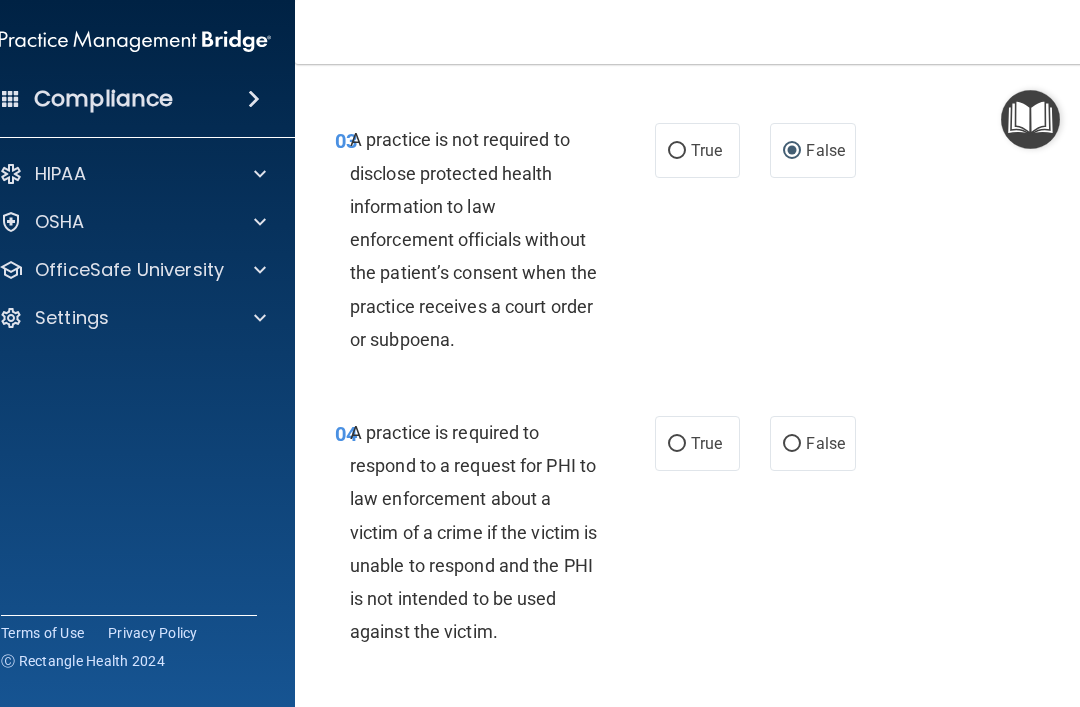 click on "True" at bounding box center (697, 443) 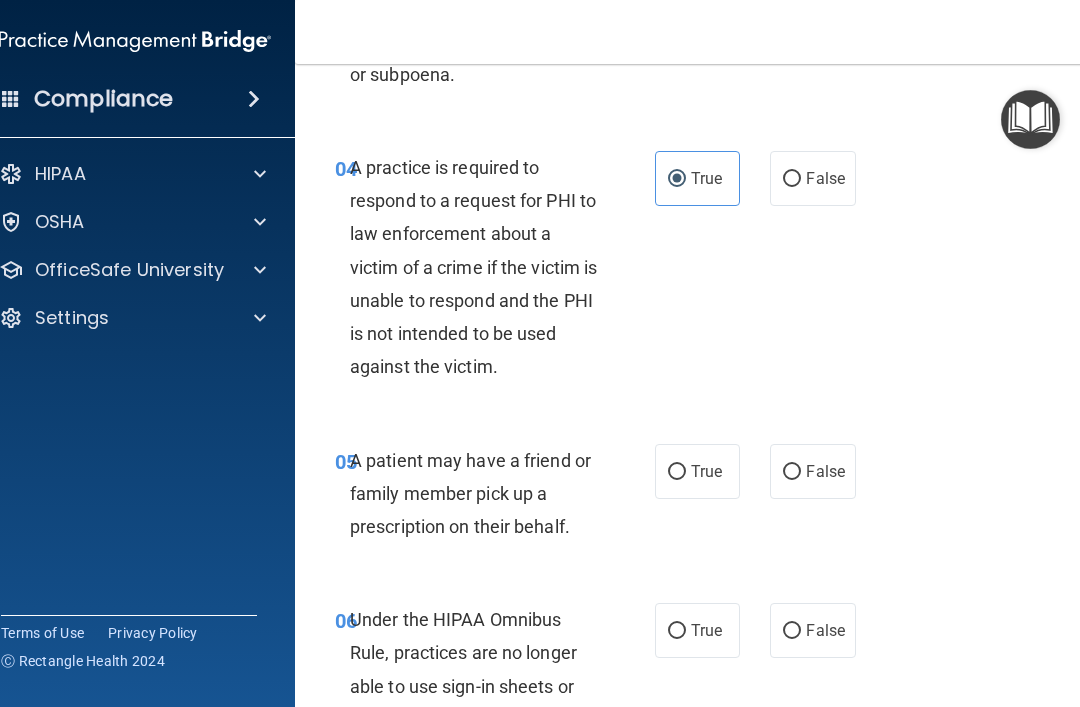 scroll, scrollTop: 897, scrollLeft: 0, axis: vertical 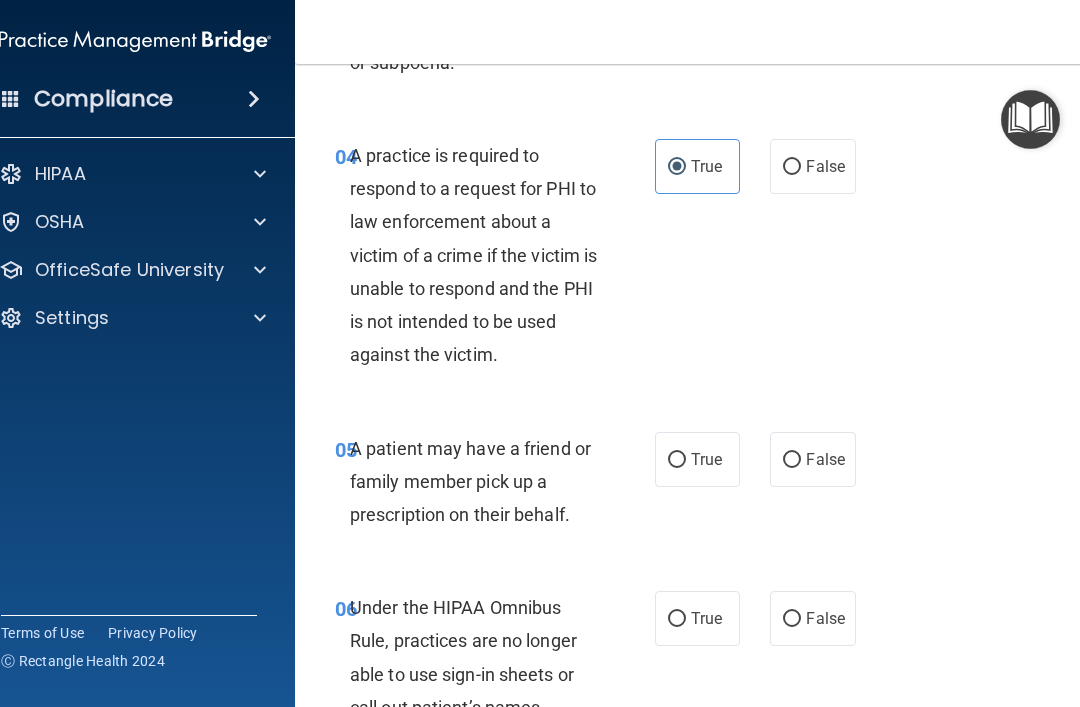 click on "True" at bounding box center [677, 460] 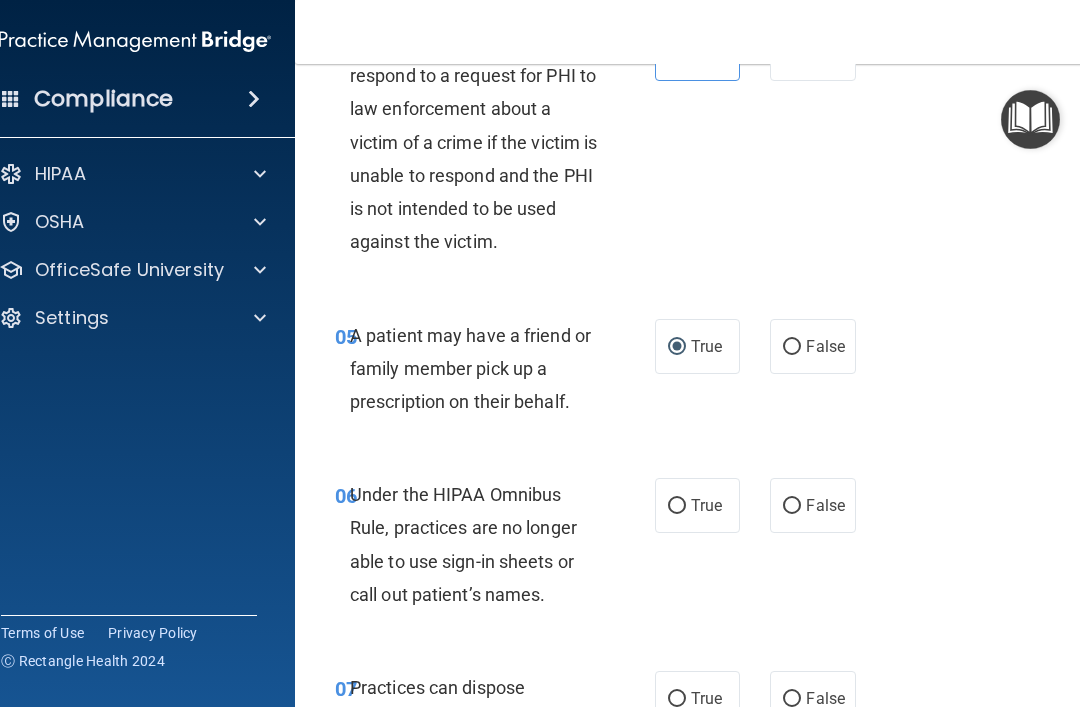 scroll, scrollTop: 1153, scrollLeft: 0, axis: vertical 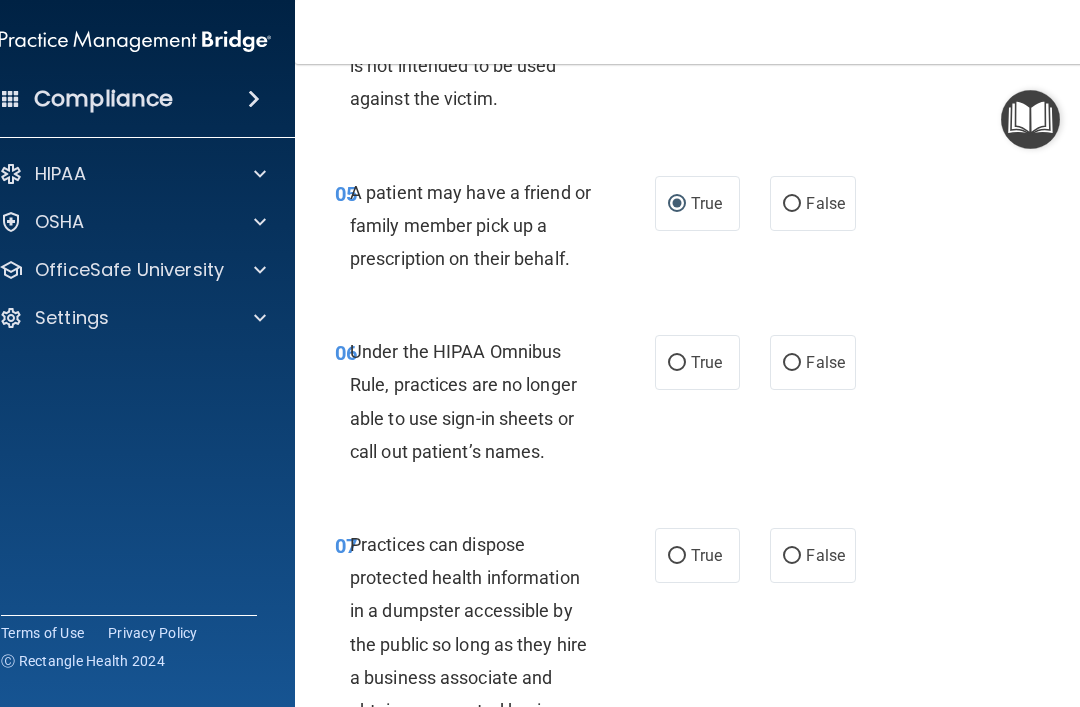 click on "False" at bounding box center [825, 362] 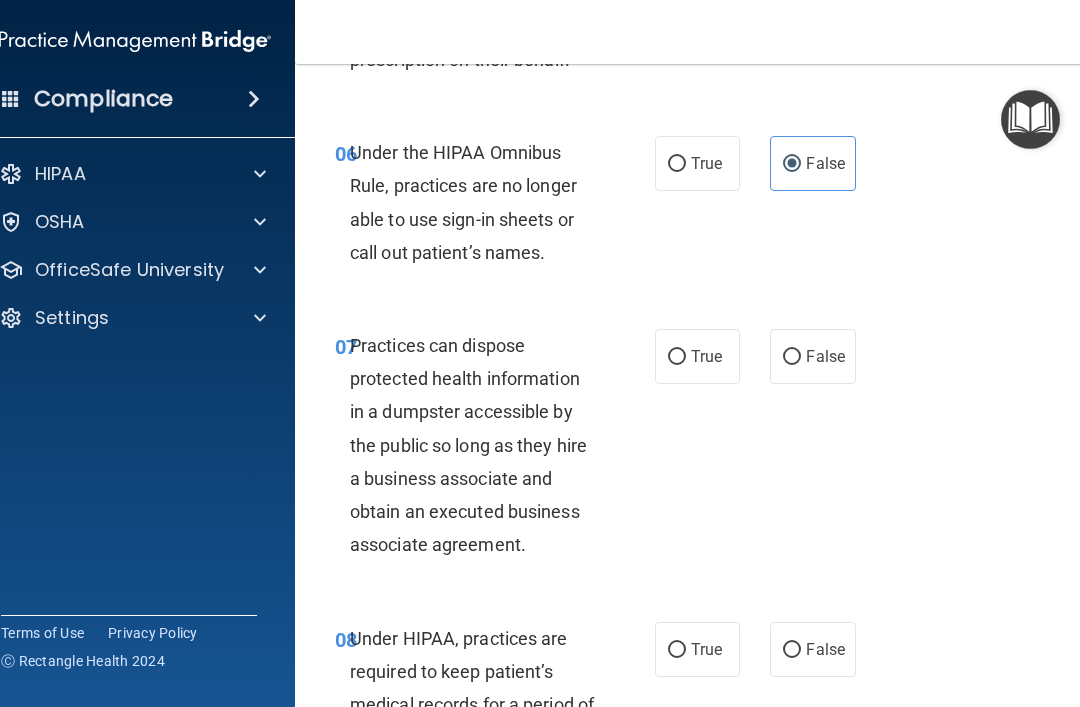 scroll, scrollTop: 1355, scrollLeft: 0, axis: vertical 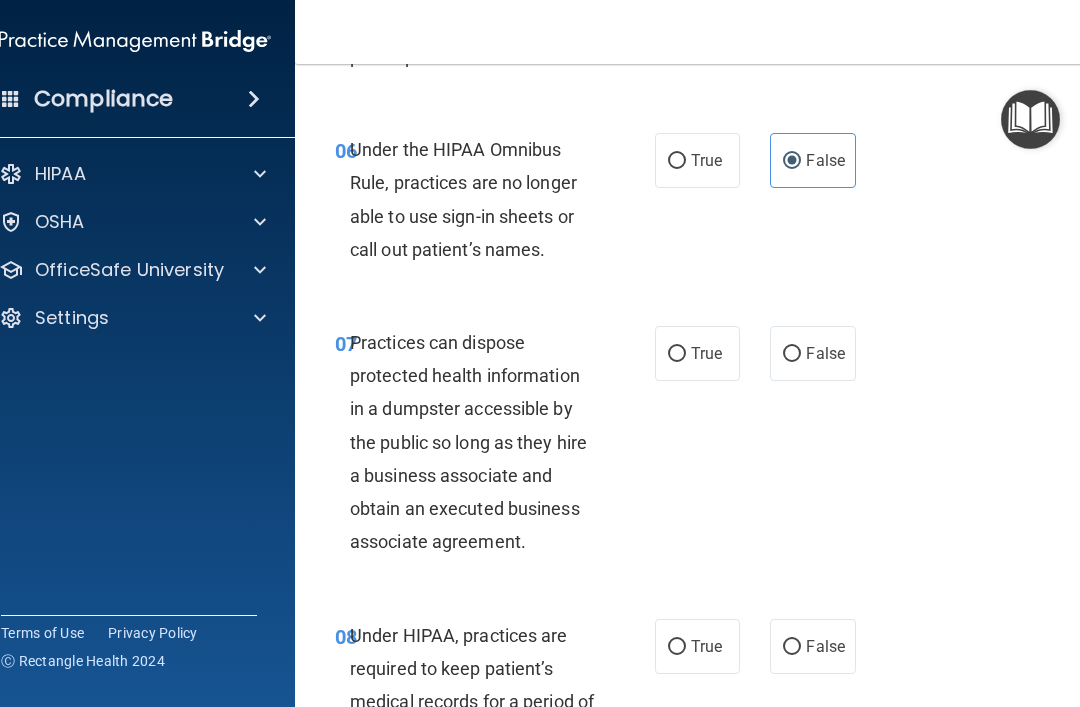 click on "False" at bounding box center (825, 353) 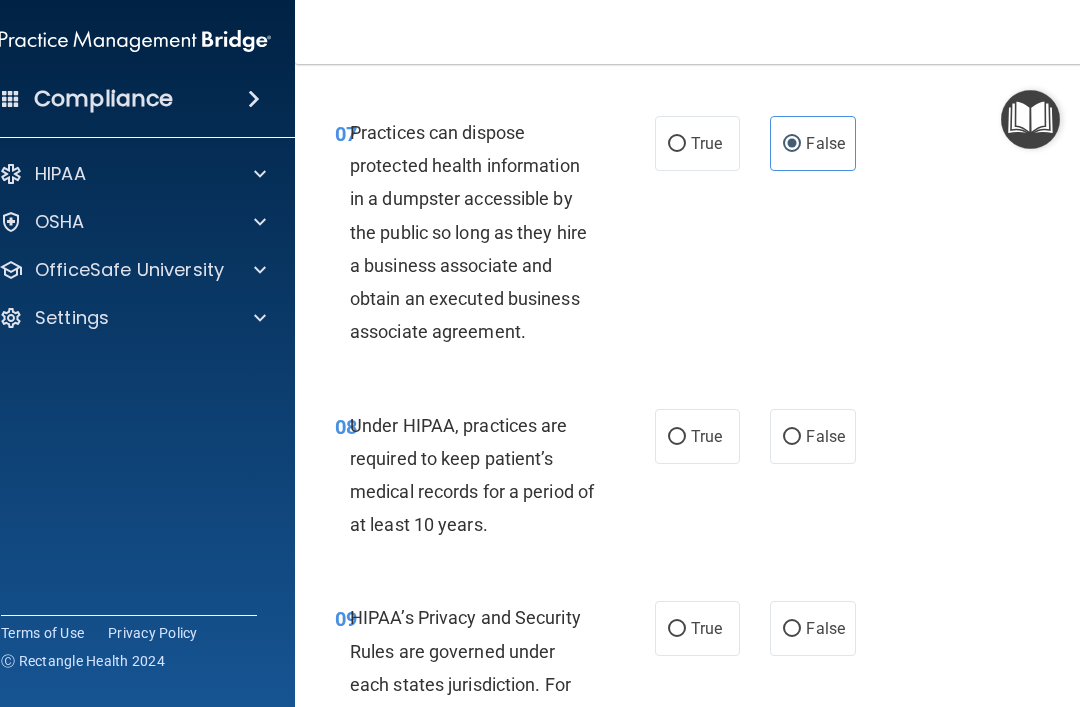 scroll, scrollTop: 1574, scrollLeft: 0, axis: vertical 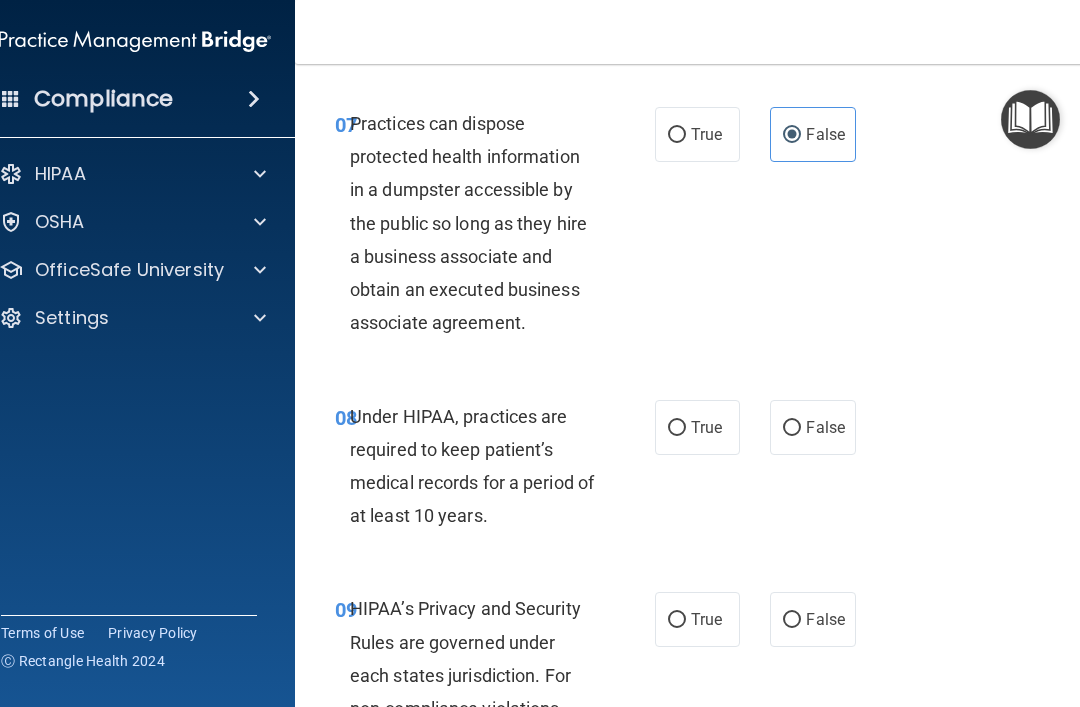 click on "False" at bounding box center [792, 428] 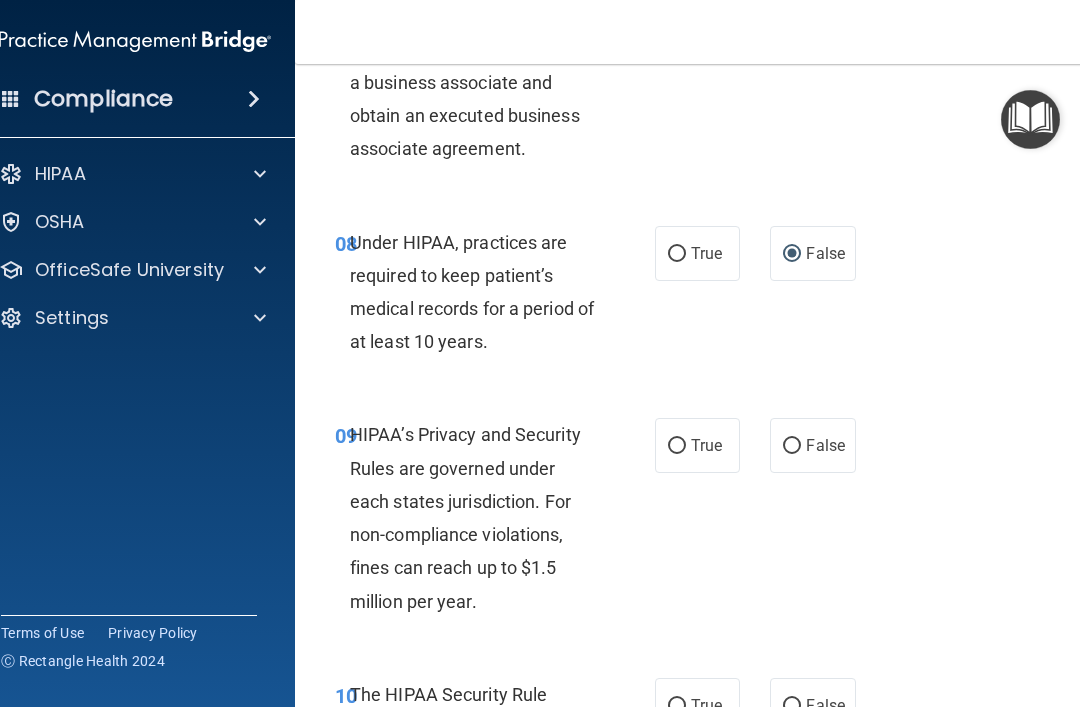 scroll, scrollTop: 1766, scrollLeft: 0, axis: vertical 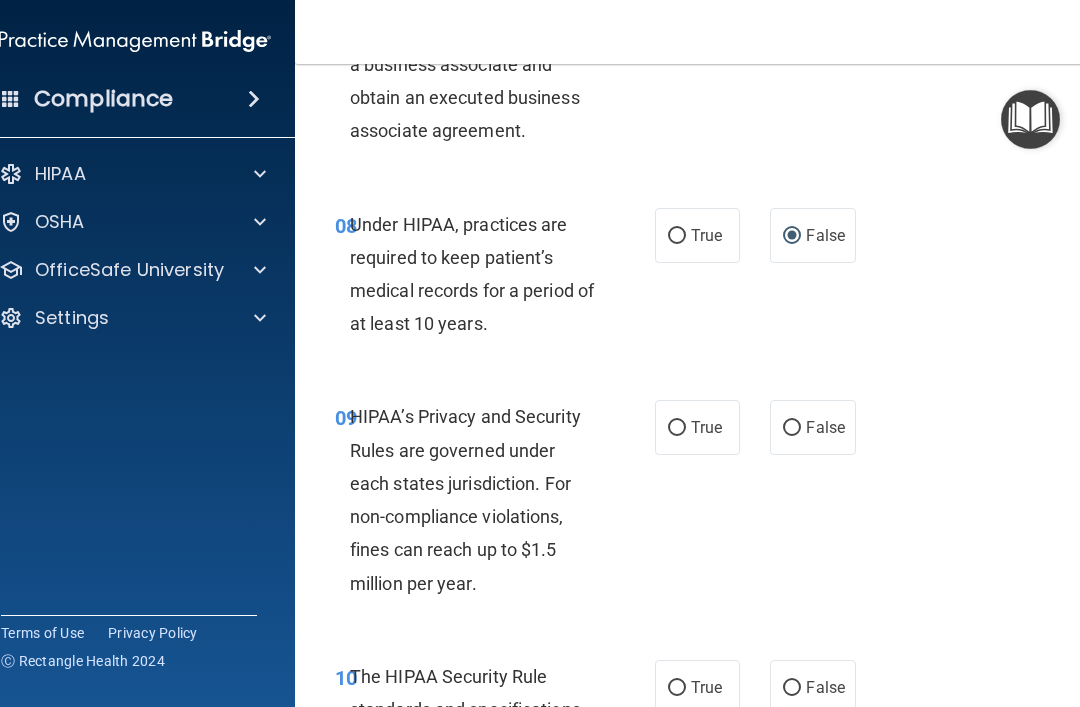 click on "False" at bounding box center [812, 427] 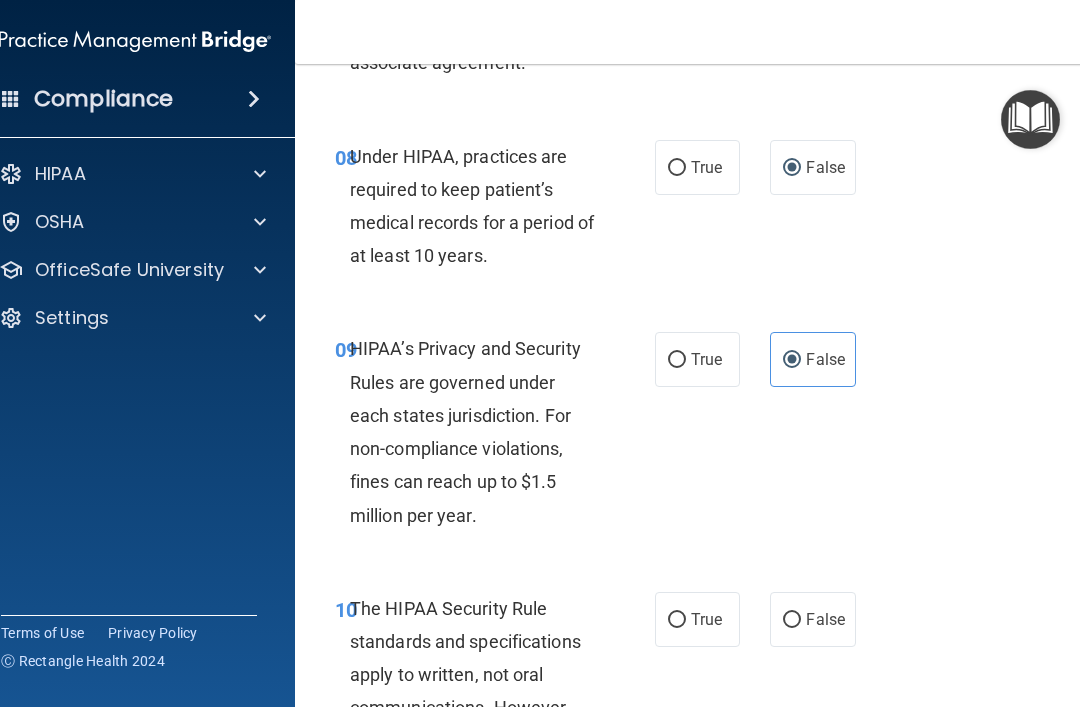 scroll, scrollTop: 1969, scrollLeft: 0, axis: vertical 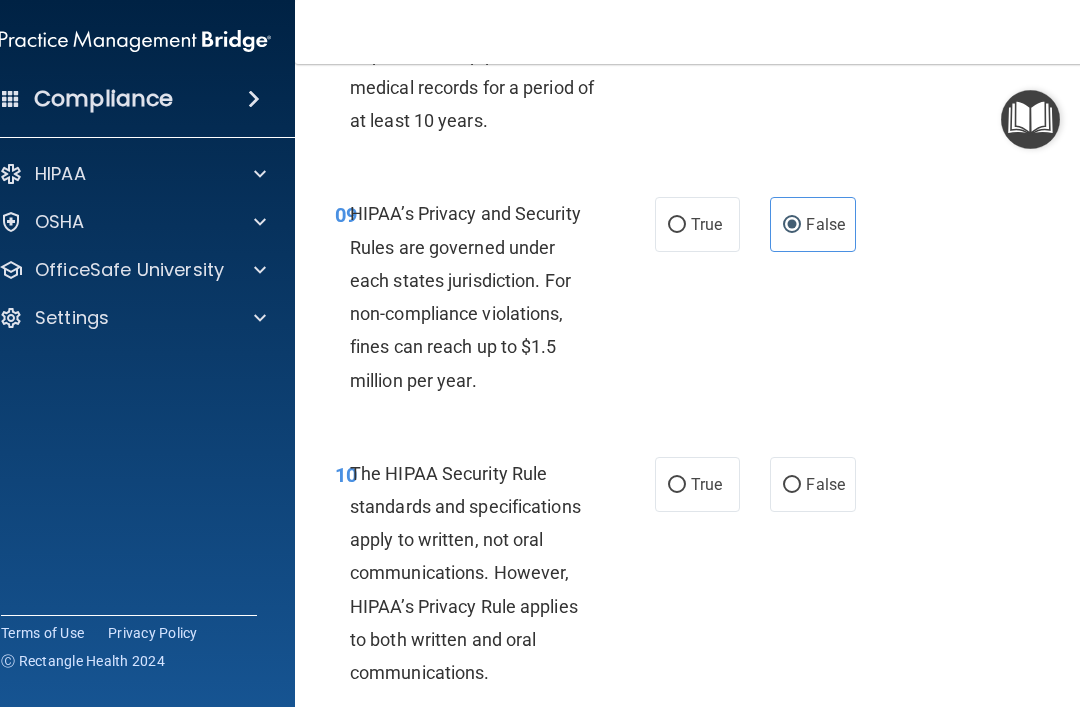 click on "True" at bounding box center (677, 485) 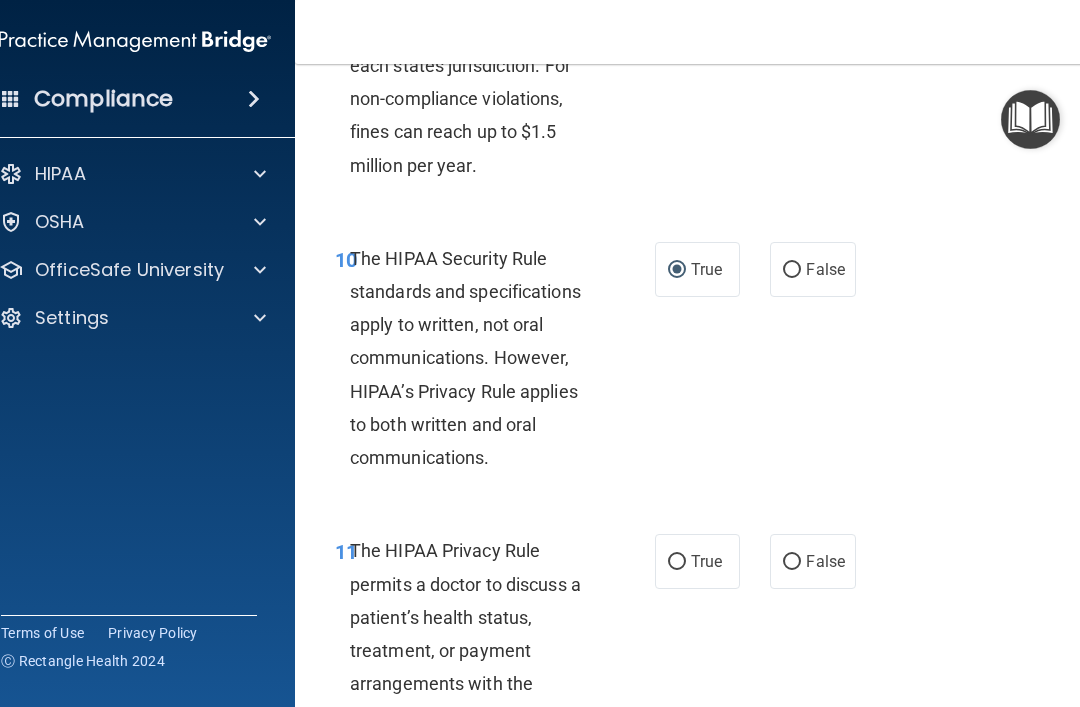 scroll, scrollTop: 2188, scrollLeft: 0, axis: vertical 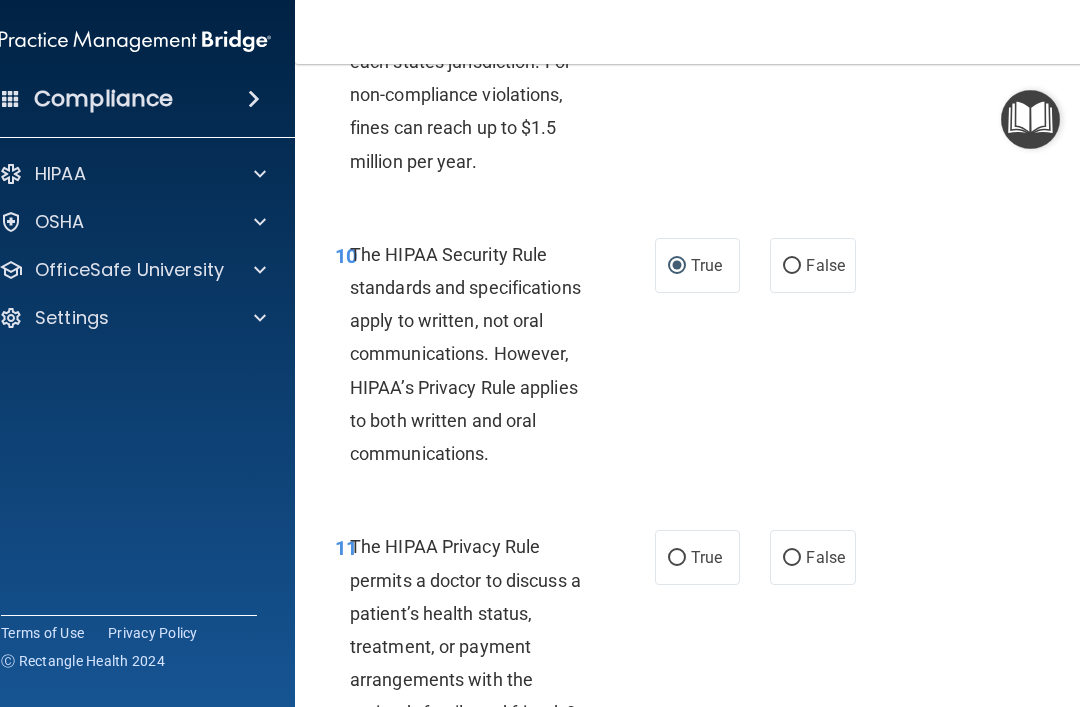 click on "True" at bounding box center [677, 558] 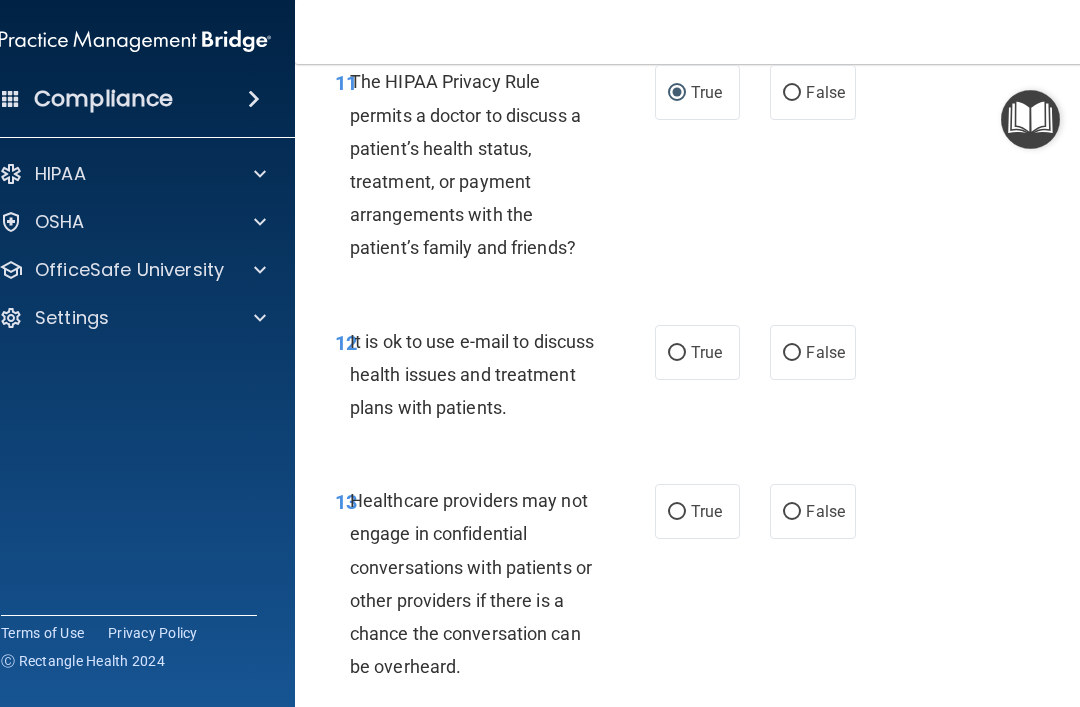 scroll, scrollTop: 2661, scrollLeft: 0, axis: vertical 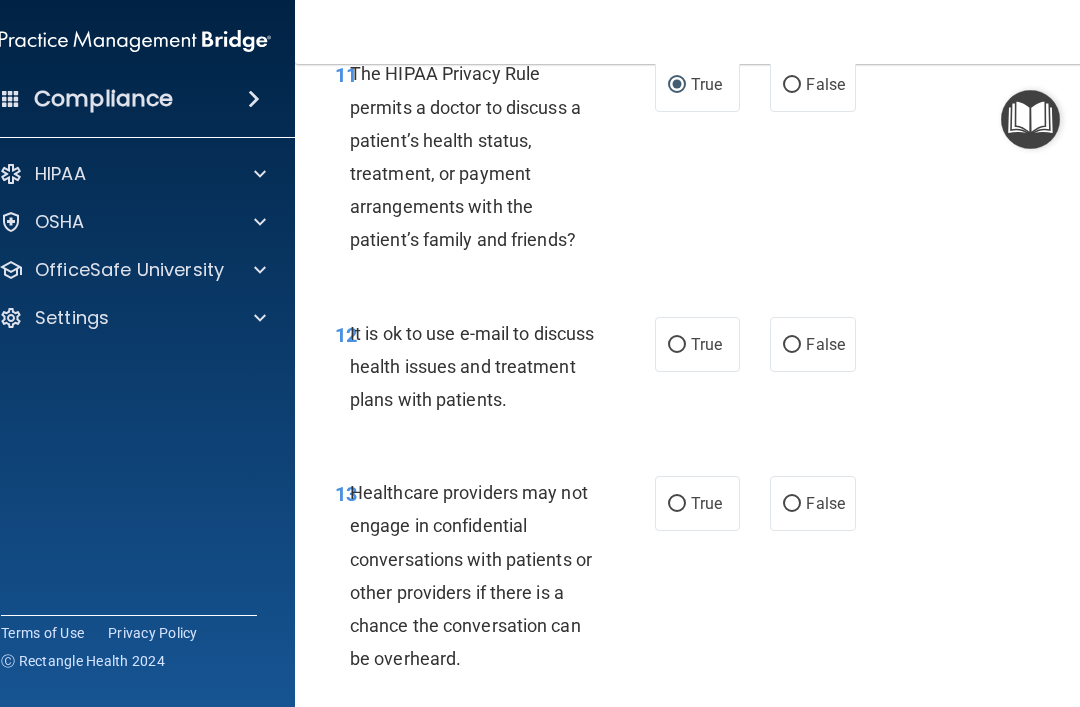click on "True" at bounding box center [677, 345] 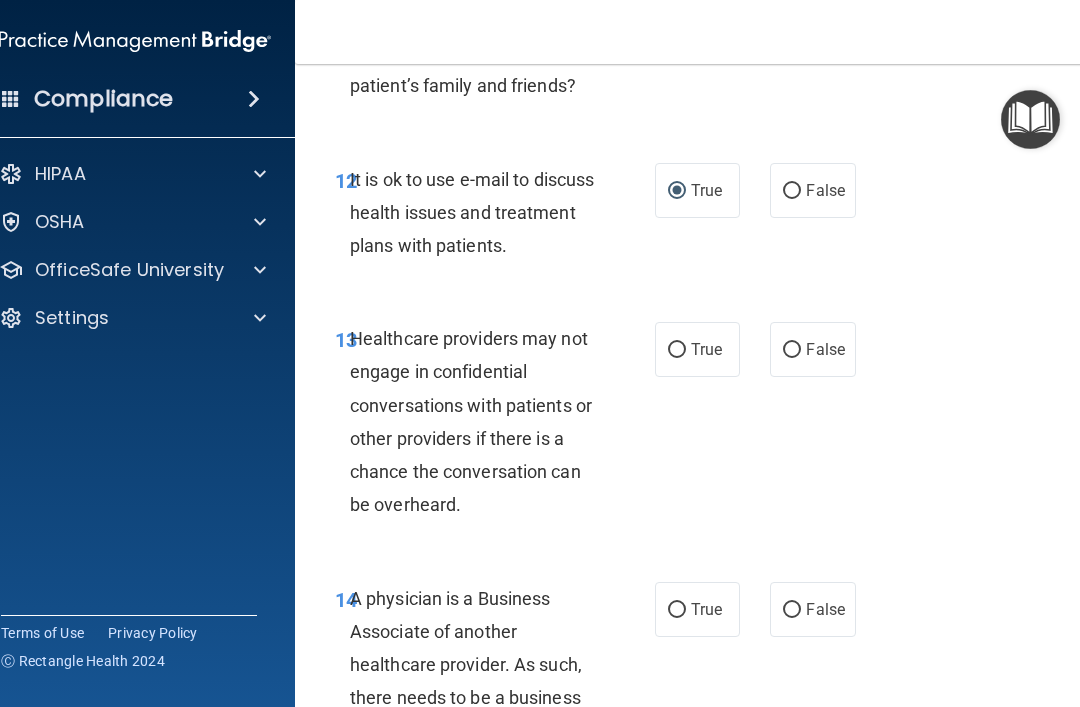 scroll, scrollTop: 2817, scrollLeft: 0, axis: vertical 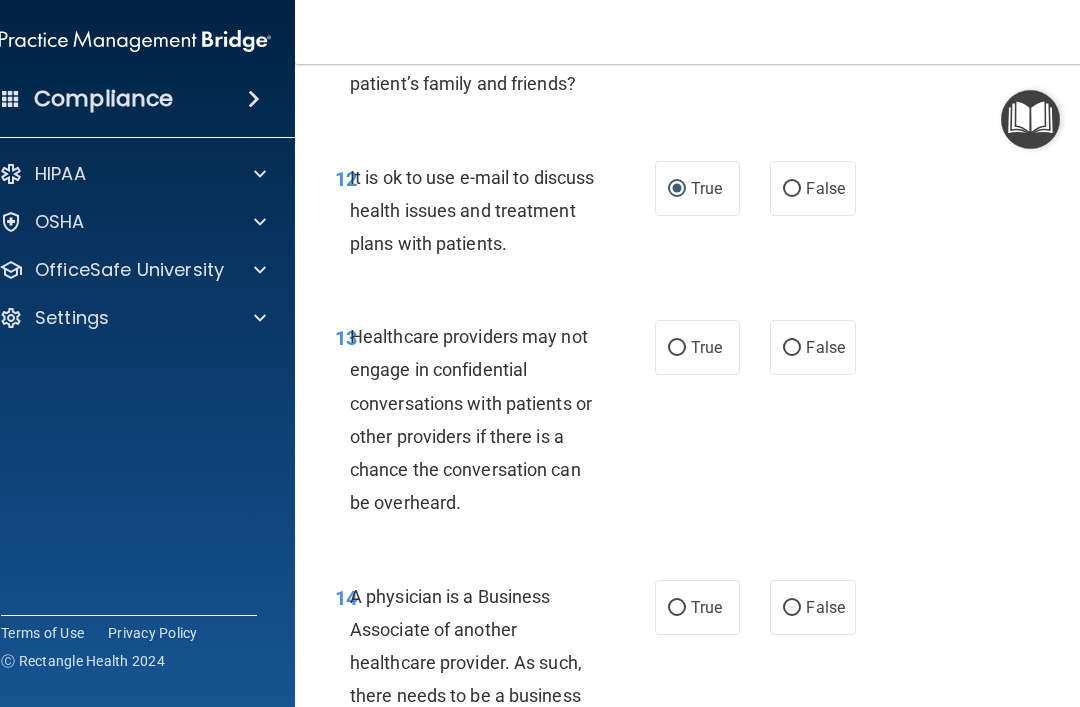 click on "False" at bounding box center (792, 348) 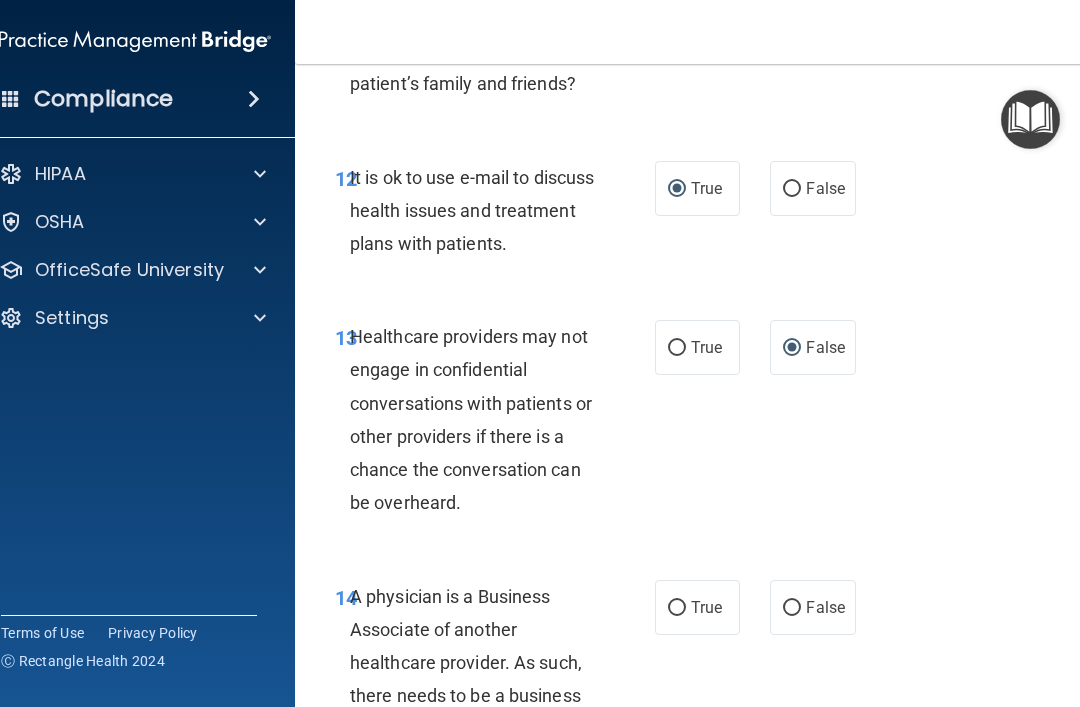scroll, scrollTop: 2989, scrollLeft: 0, axis: vertical 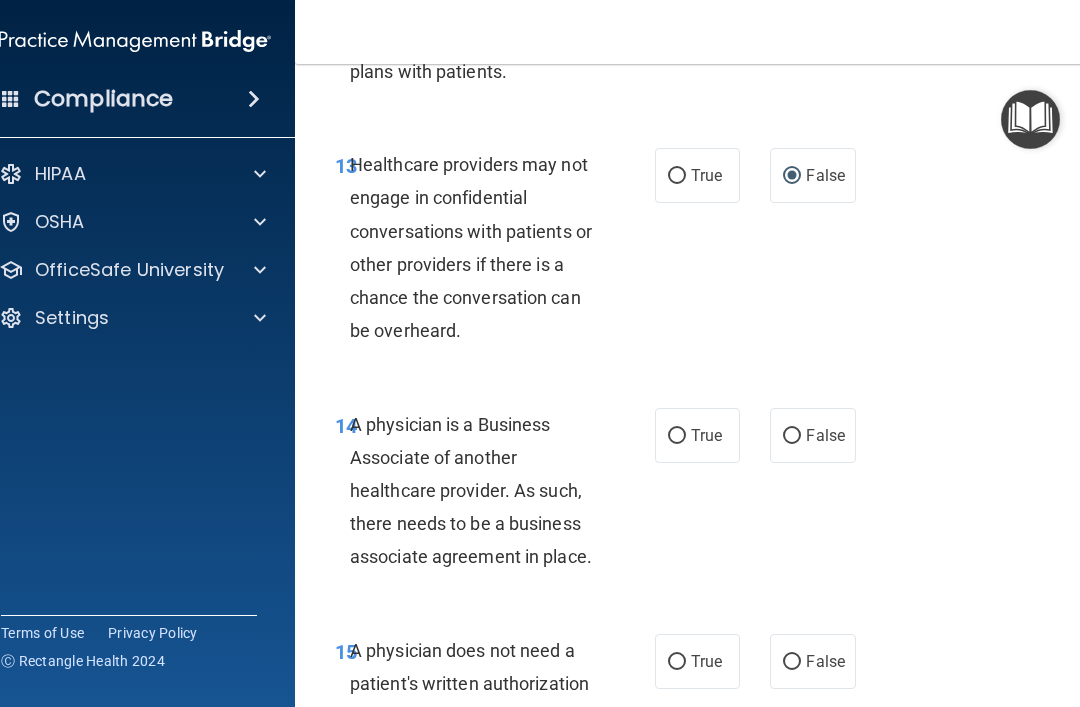 click on "False" at bounding box center [792, 436] 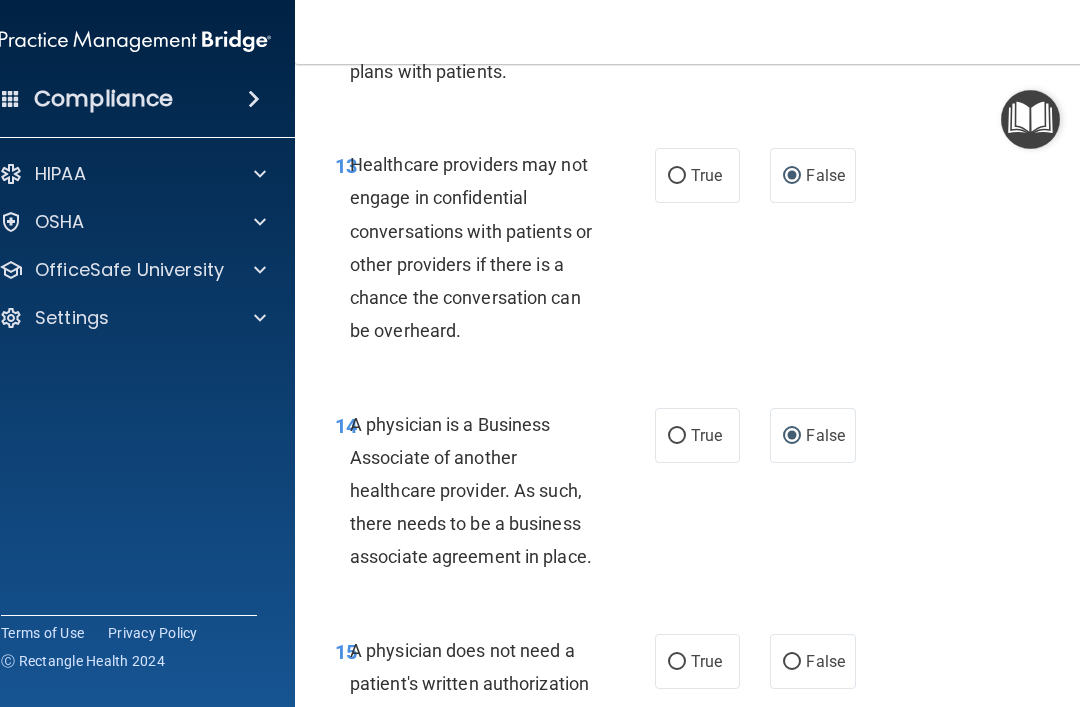 scroll, scrollTop: 3205, scrollLeft: 0, axis: vertical 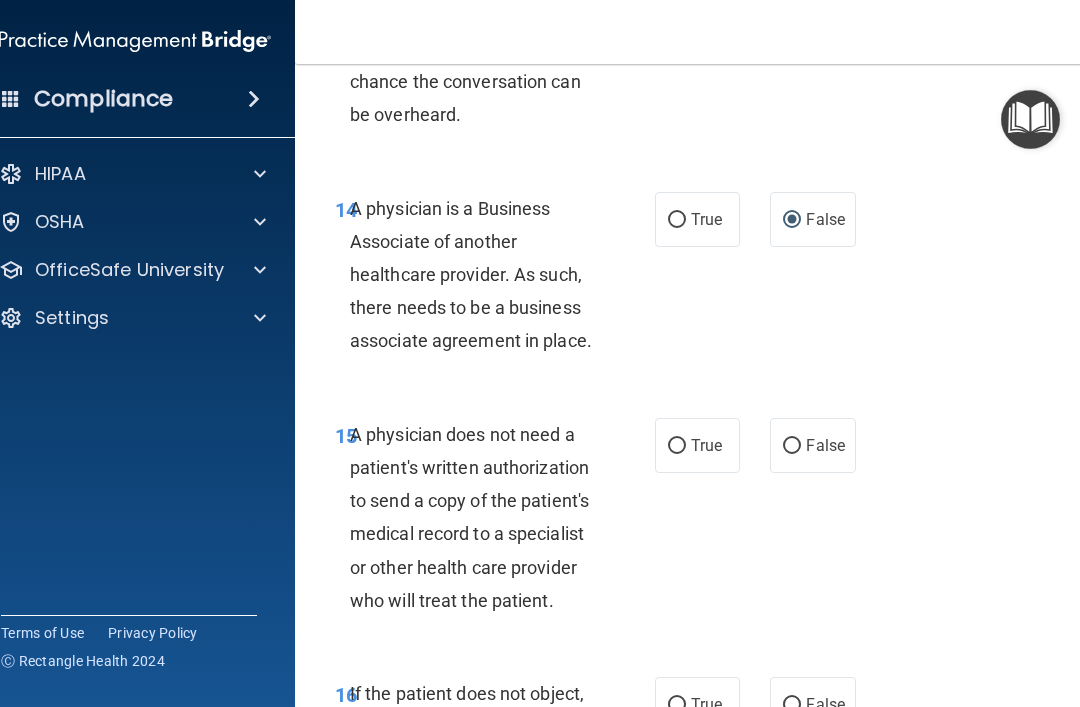 click on "True" at bounding box center [677, 446] 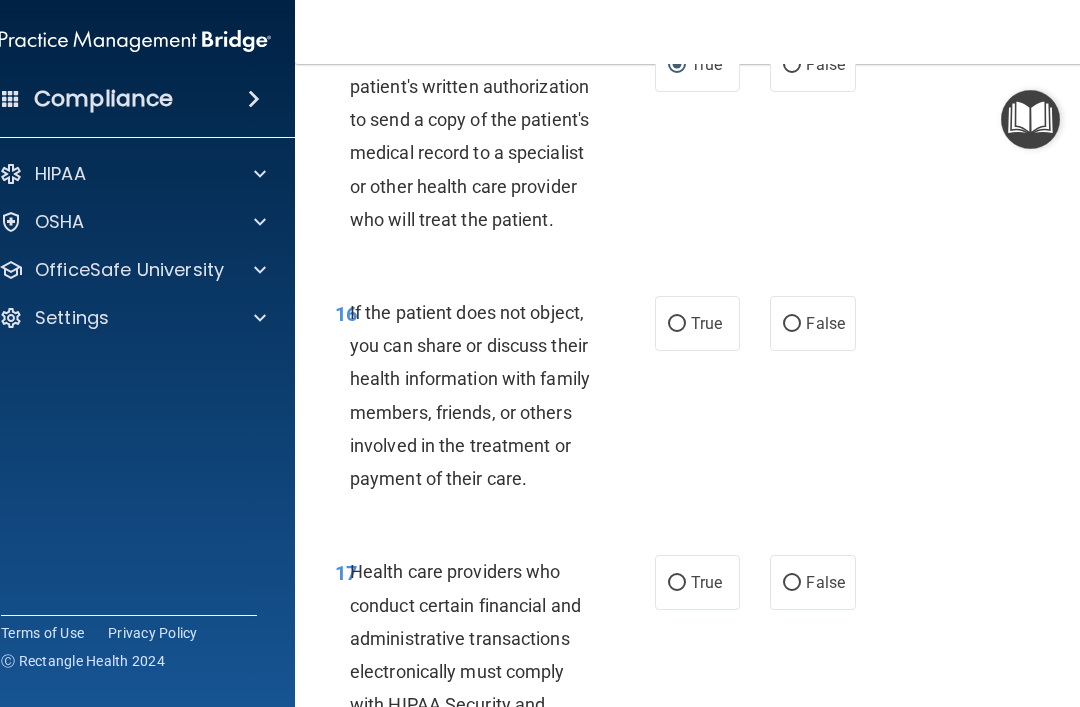 scroll, scrollTop: 3589, scrollLeft: 0, axis: vertical 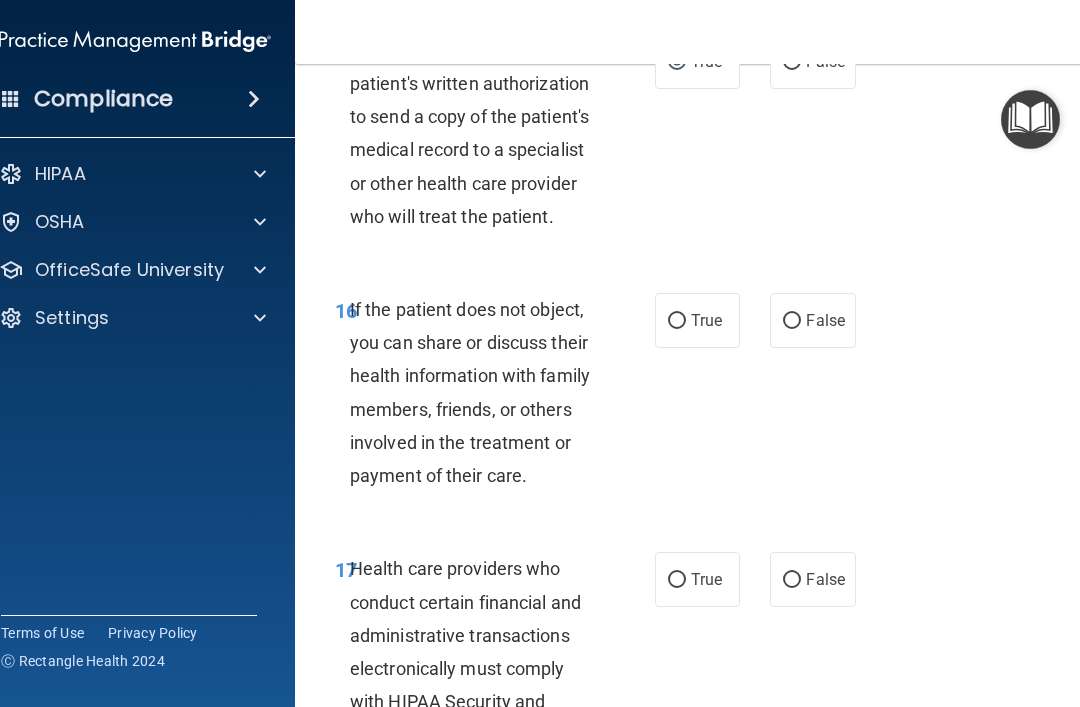 click on "True" at bounding box center [677, 321] 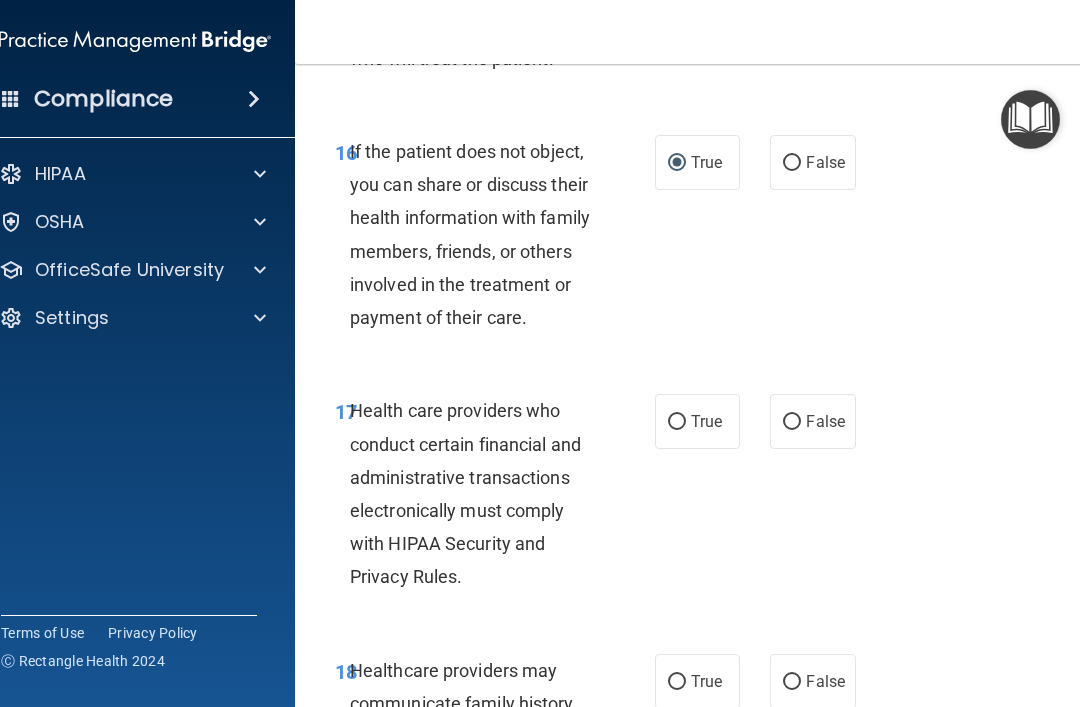 scroll, scrollTop: 3775, scrollLeft: 0, axis: vertical 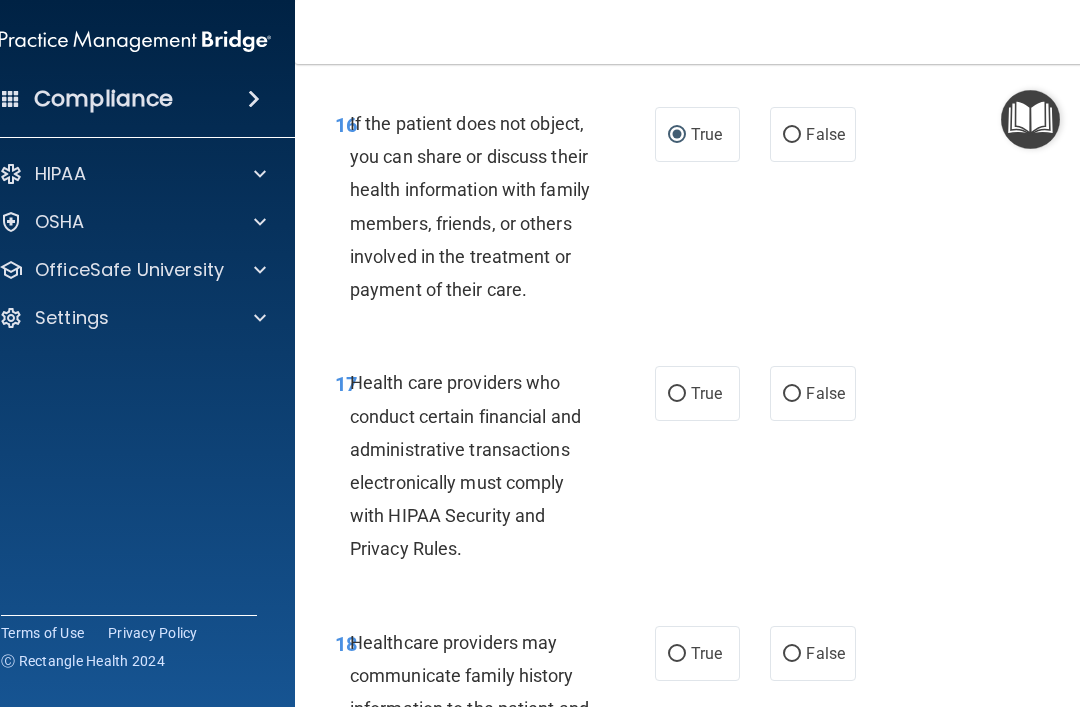 click on "True" at bounding box center [697, 393] 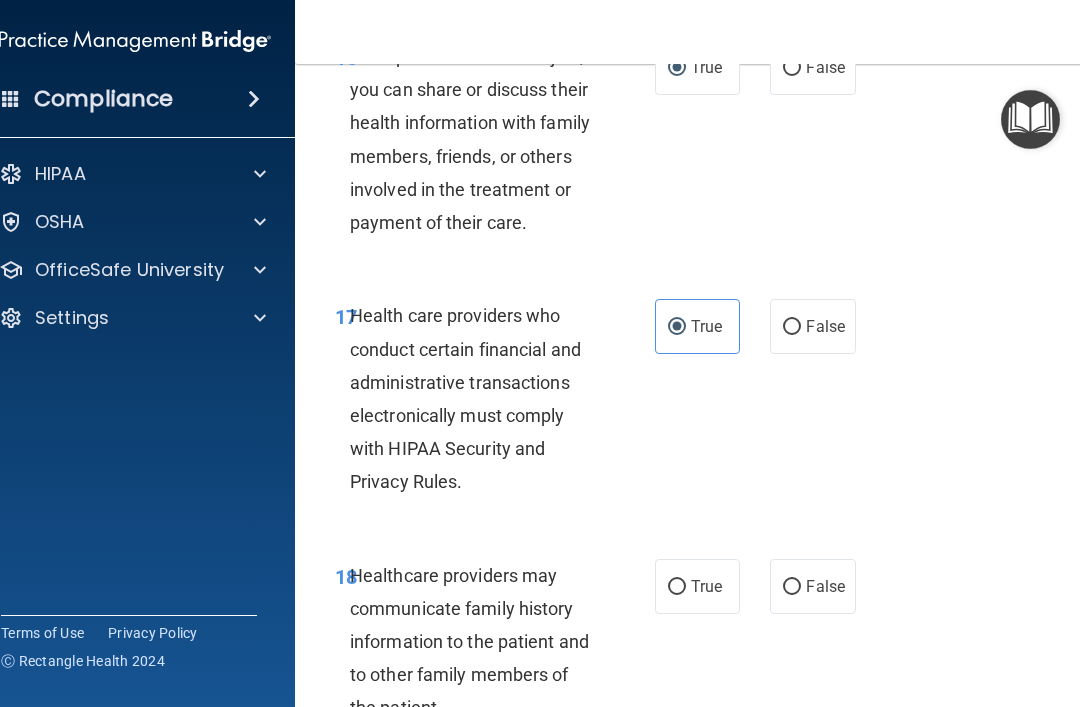 scroll, scrollTop: 3907, scrollLeft: 0, axis: vertical 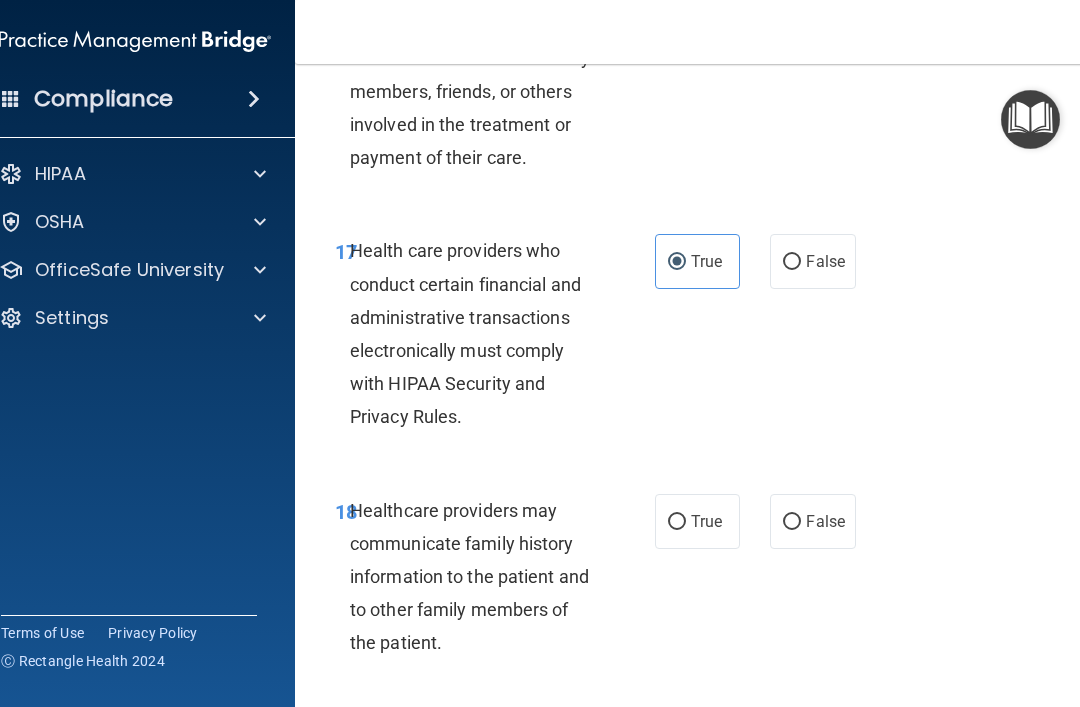click on "False" at bounding box center [792, 522] 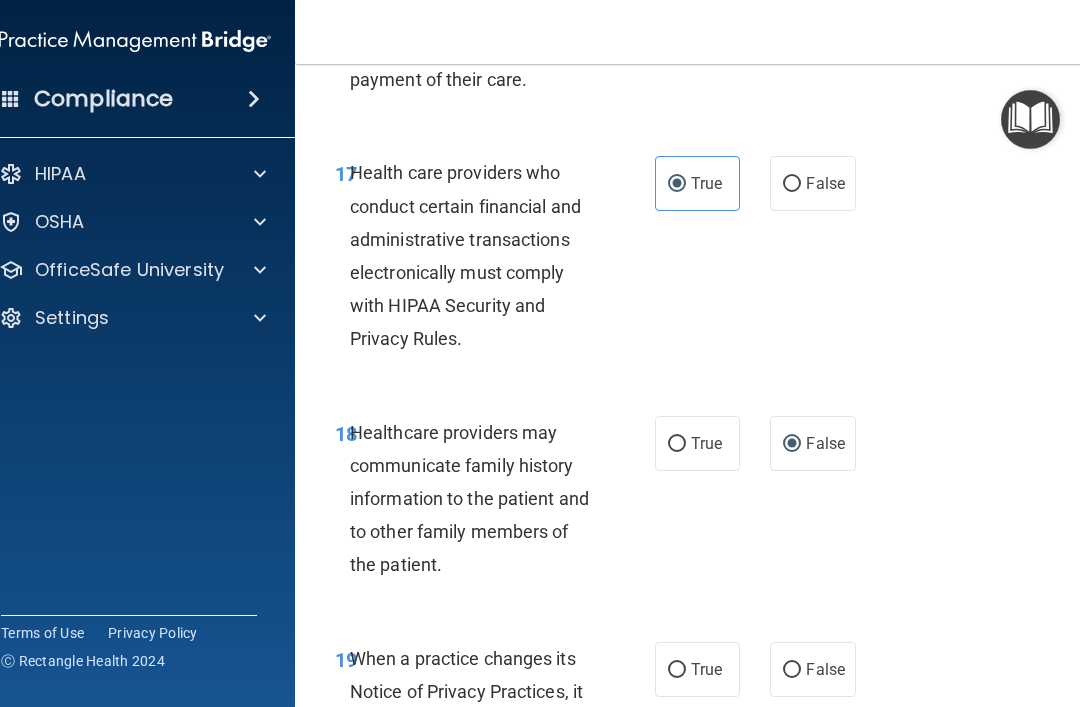 scroll, scrollTop: 4093, scrollLeft: 0, axis: vertical 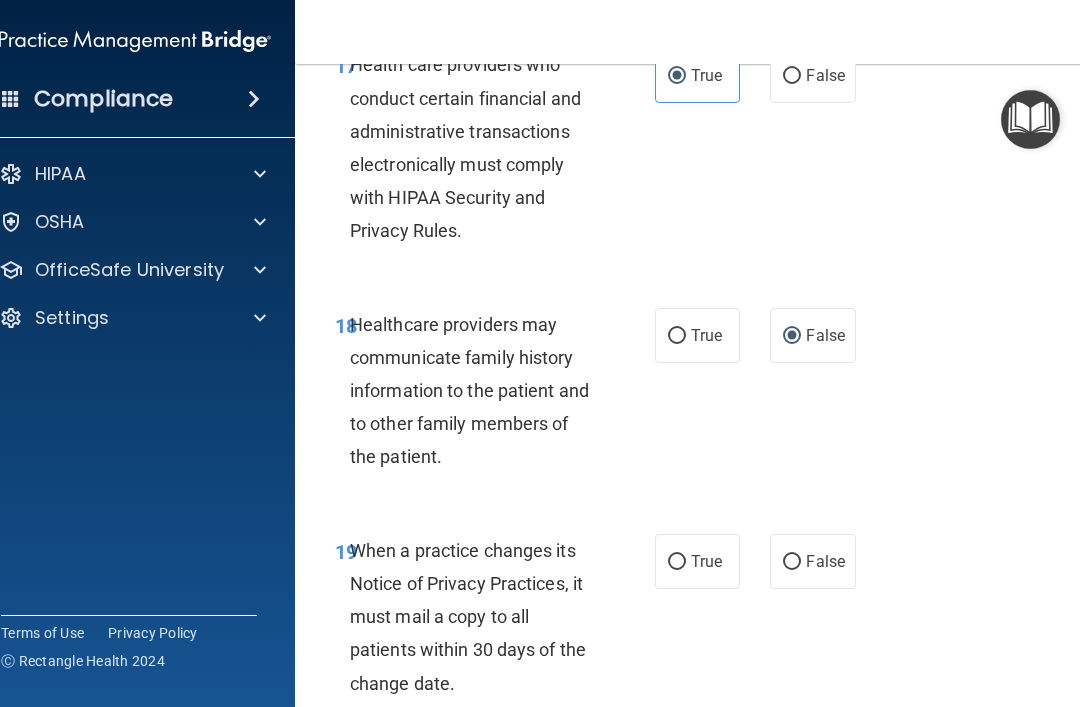 click on "False" at bounding box center [792, 562] 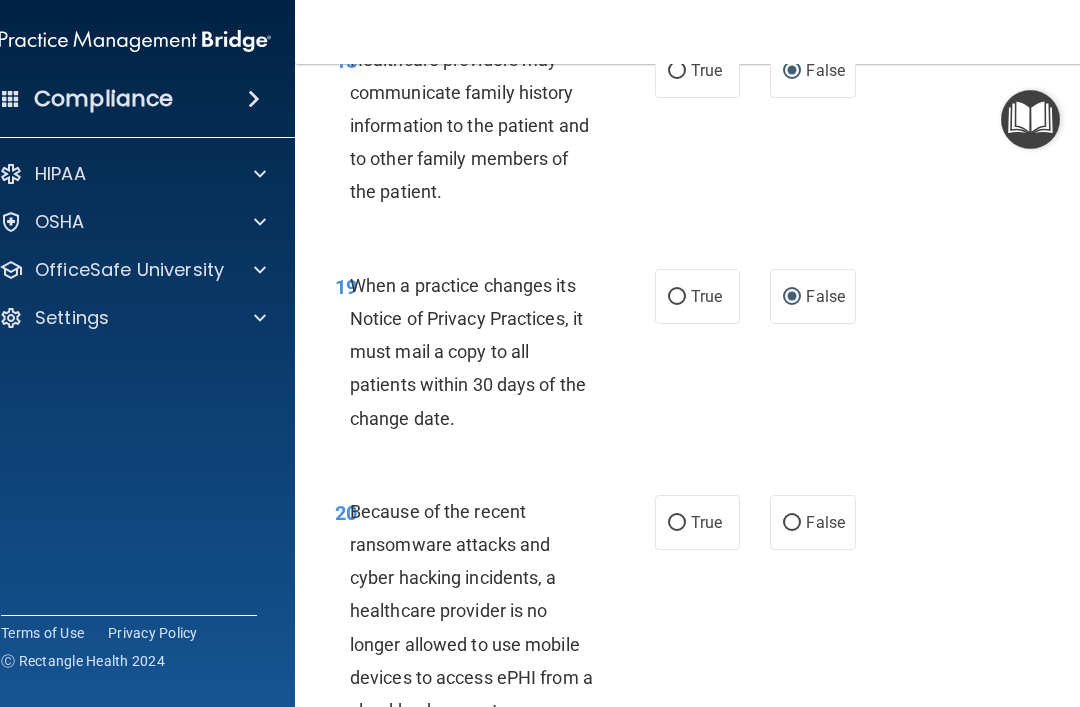 scroll, scrollTop: 4365, scrollLeft: 0, axis: vertical 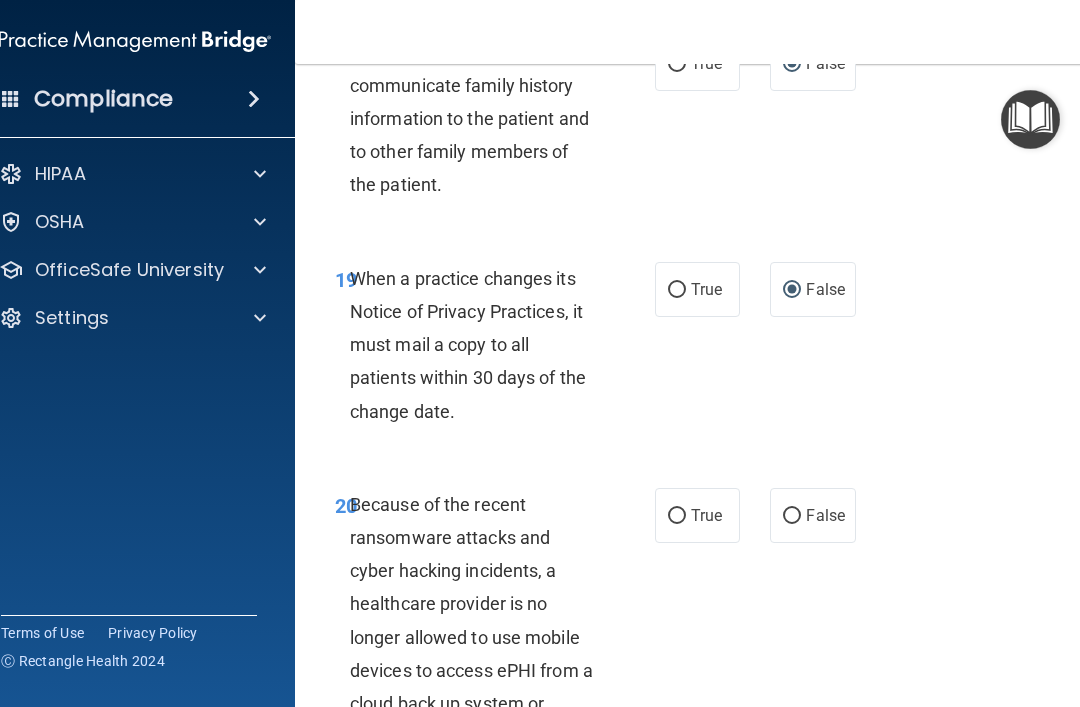 click on "False" at bounding box center [825, 515] 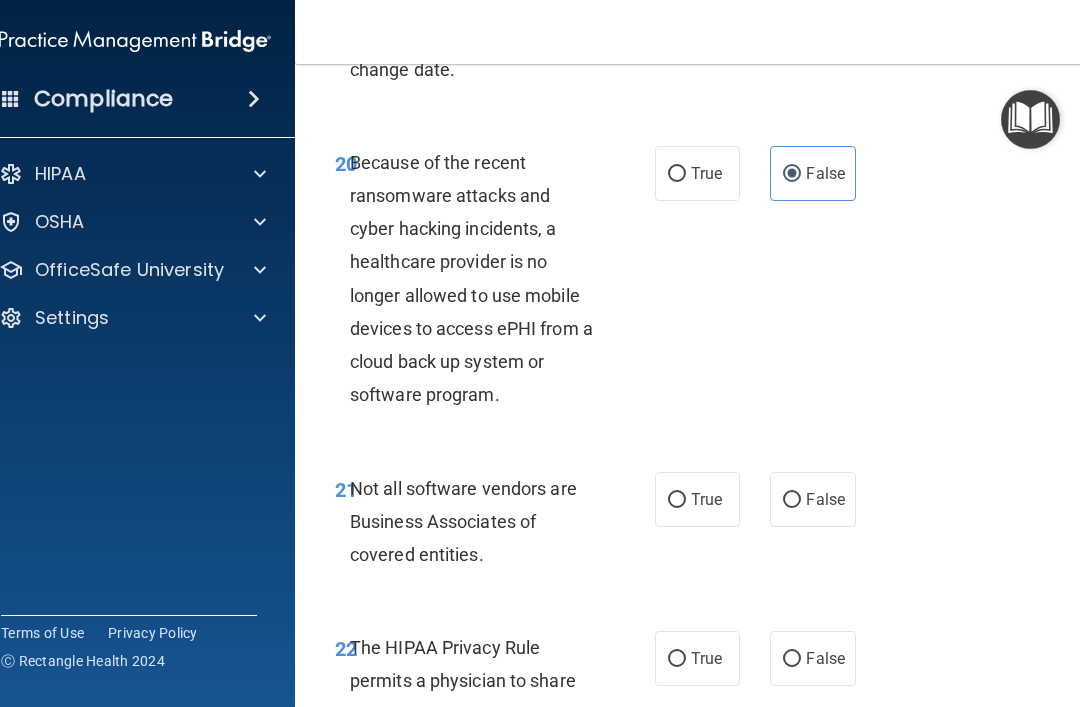 scroll, scrollTop: 4724, scrollLeft: 0, axis: vertical 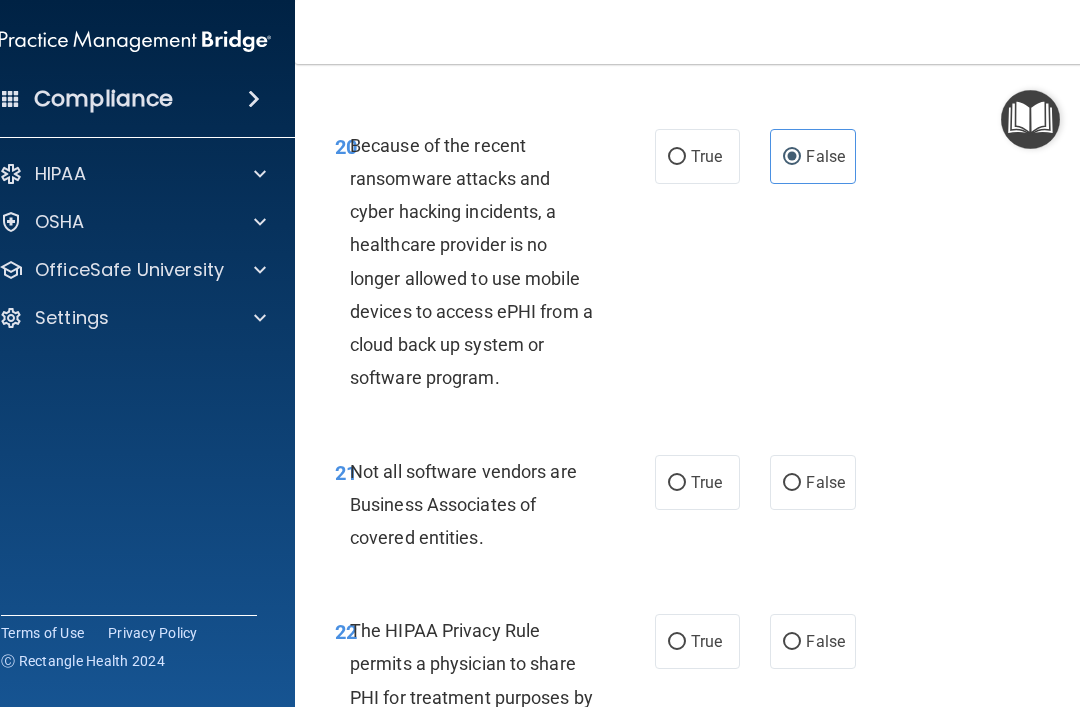 click on "21       Not all software vendors are Business Associates of covered entities." at bounding box center (495, 510) 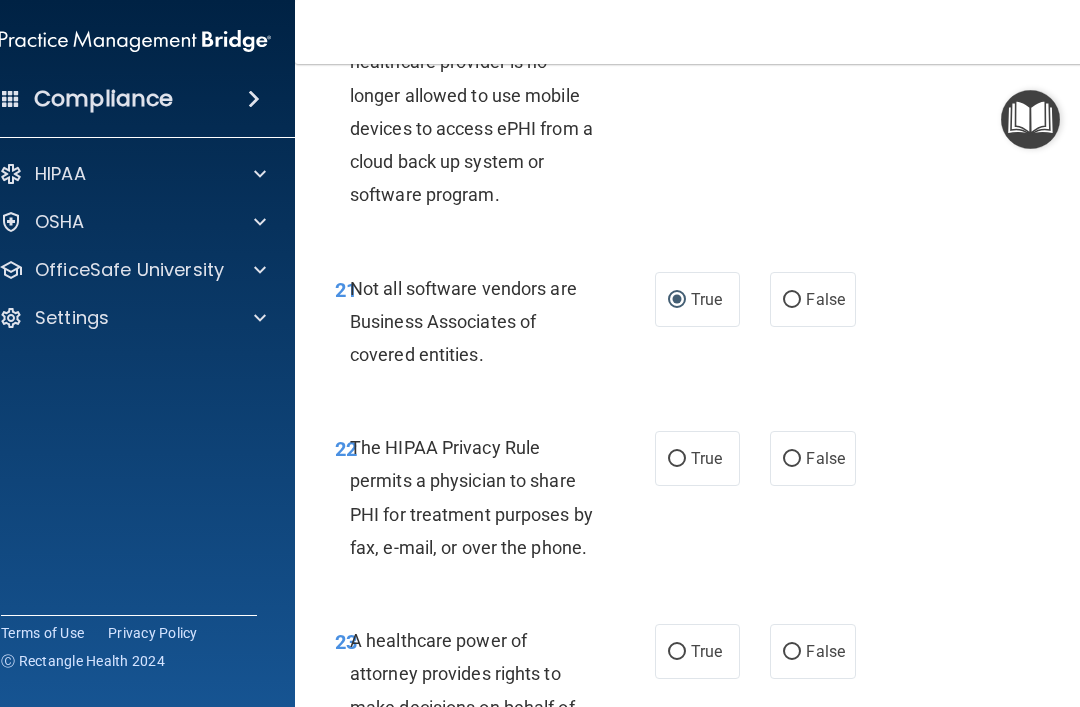 click on "True" at bounding box center [677, 459] 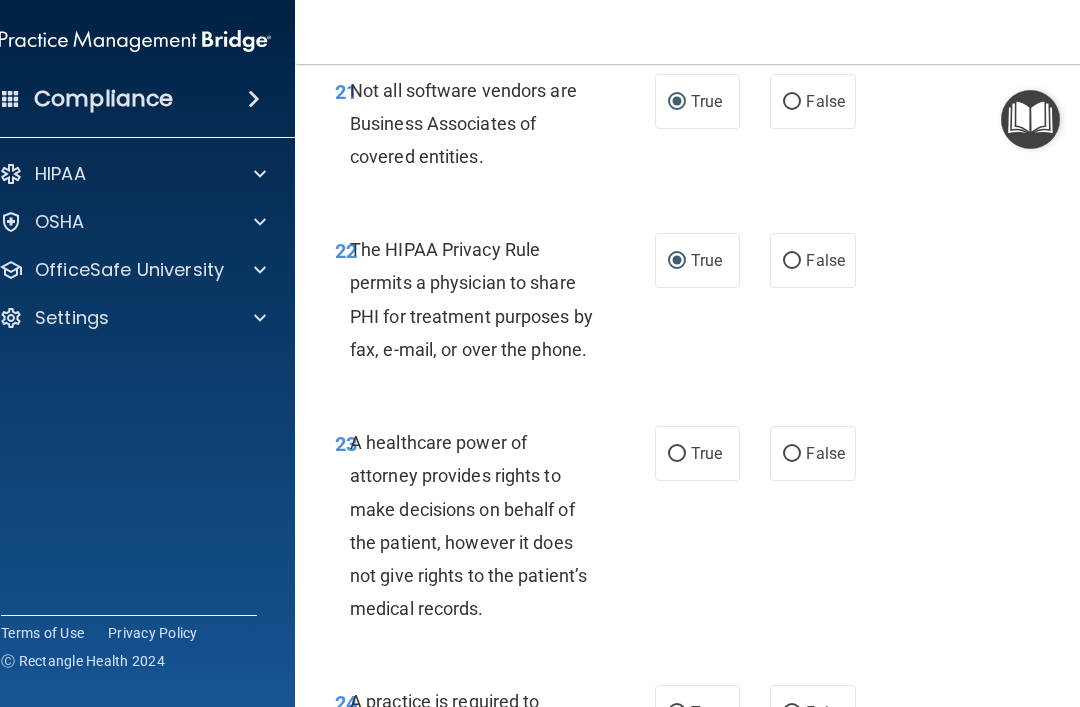click on "False" at bounding box center (792, 454) 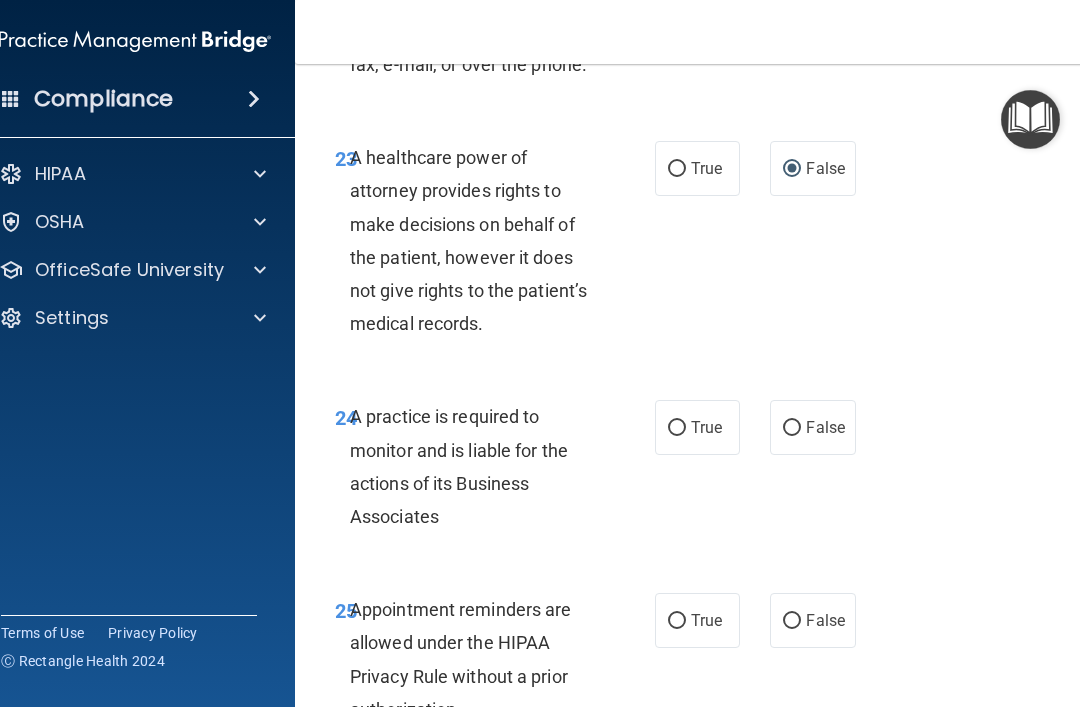 scroll, scrollTop: 5395, scrollLeft: 0, axis: vertical 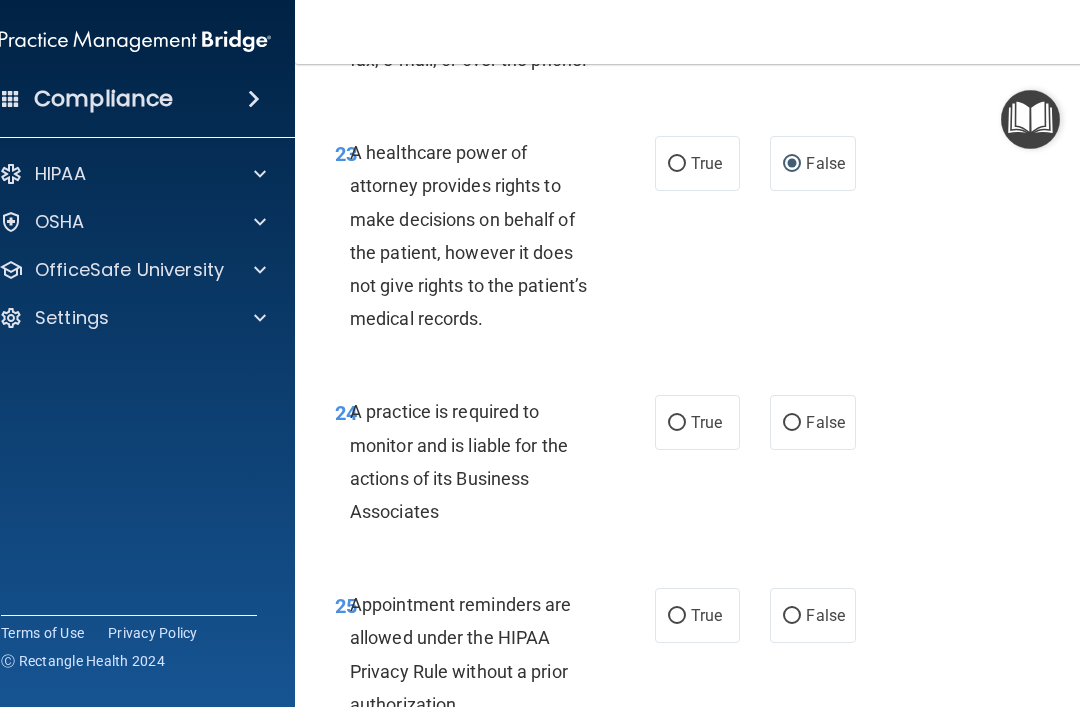 click on "False" at bounding box center (792, 423) 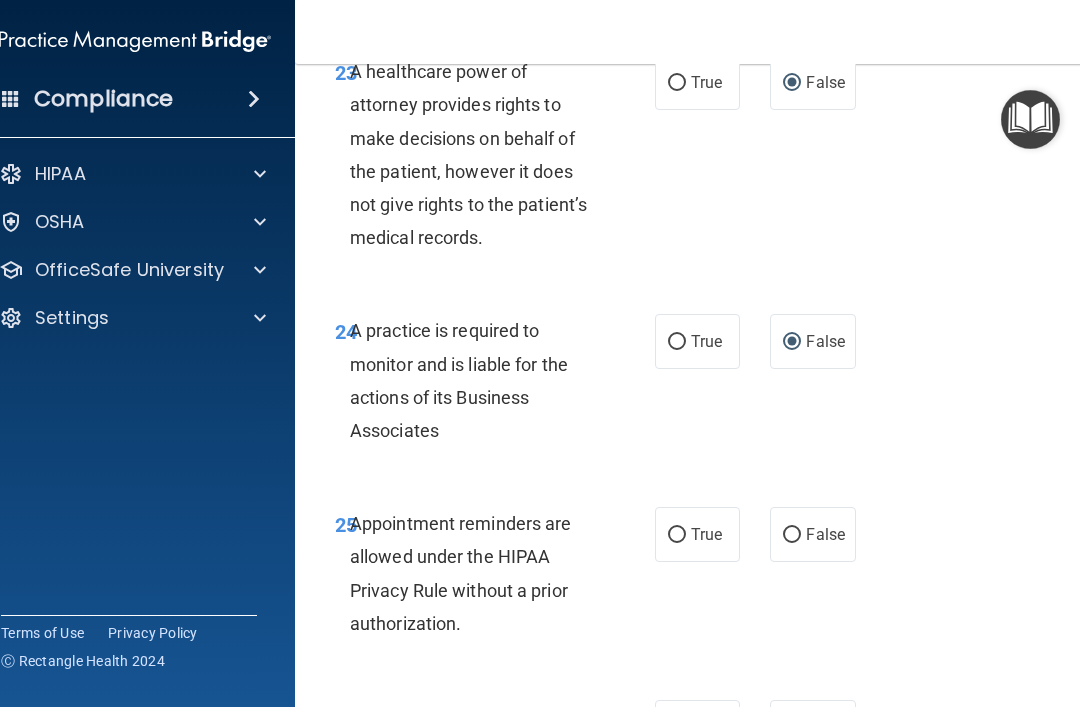 scroll, scrollTop: 5580, scrollLeft: 0, axis: vertical 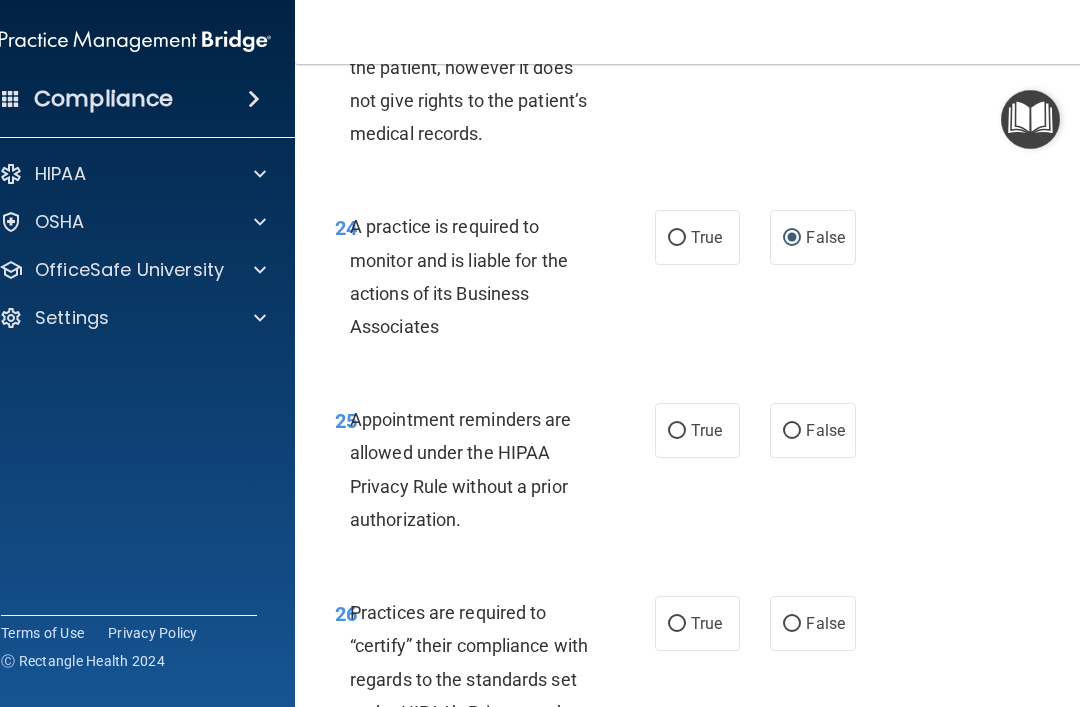 click on "True" at bounding box center (677, 431) 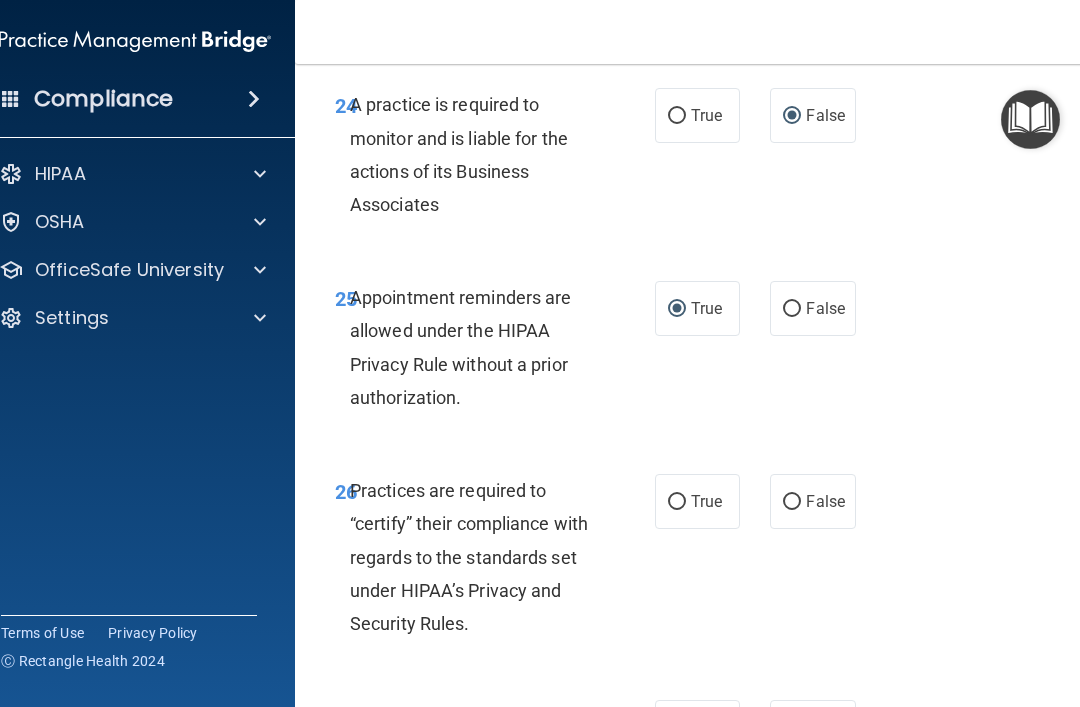 scroll, scrollTop: 5725, scrollLeft: 0, axis: vertical 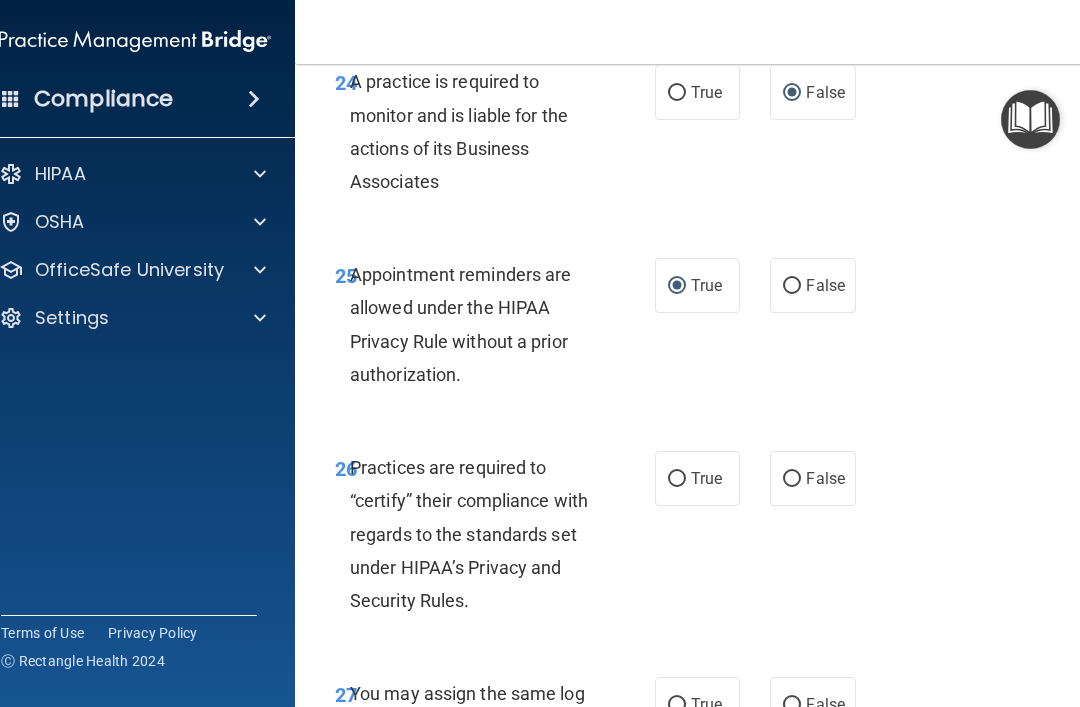click on "False" at bounding box center [792, 479] 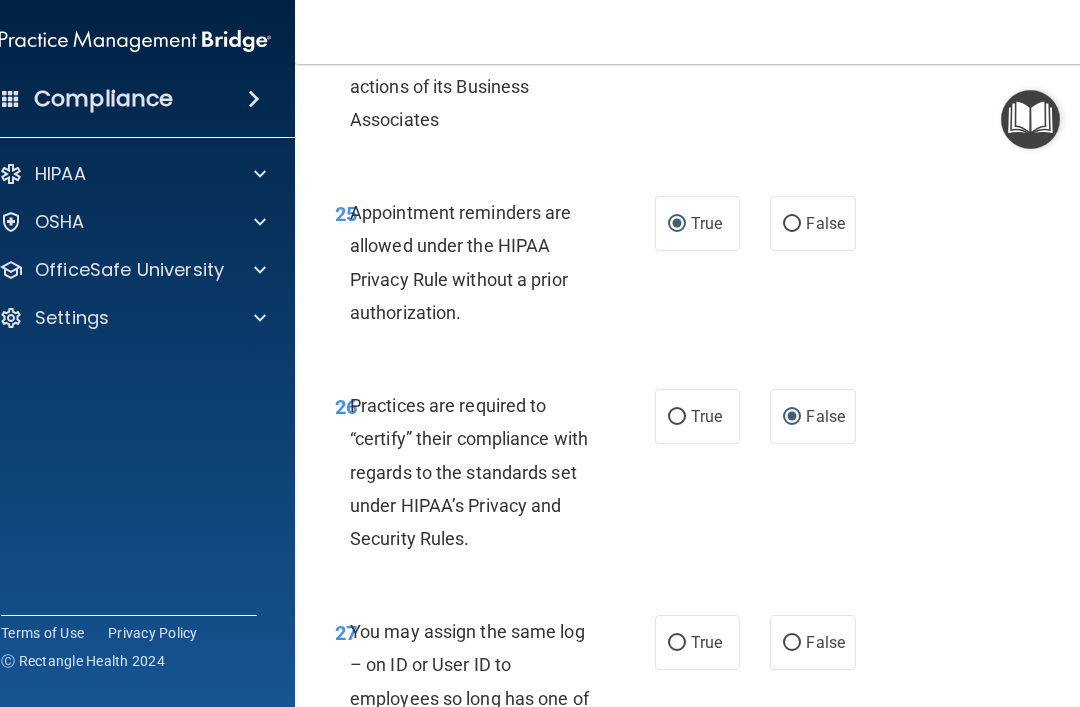 scroll, scrollTop: 5850, scrollLeft: 0, axis: vertical 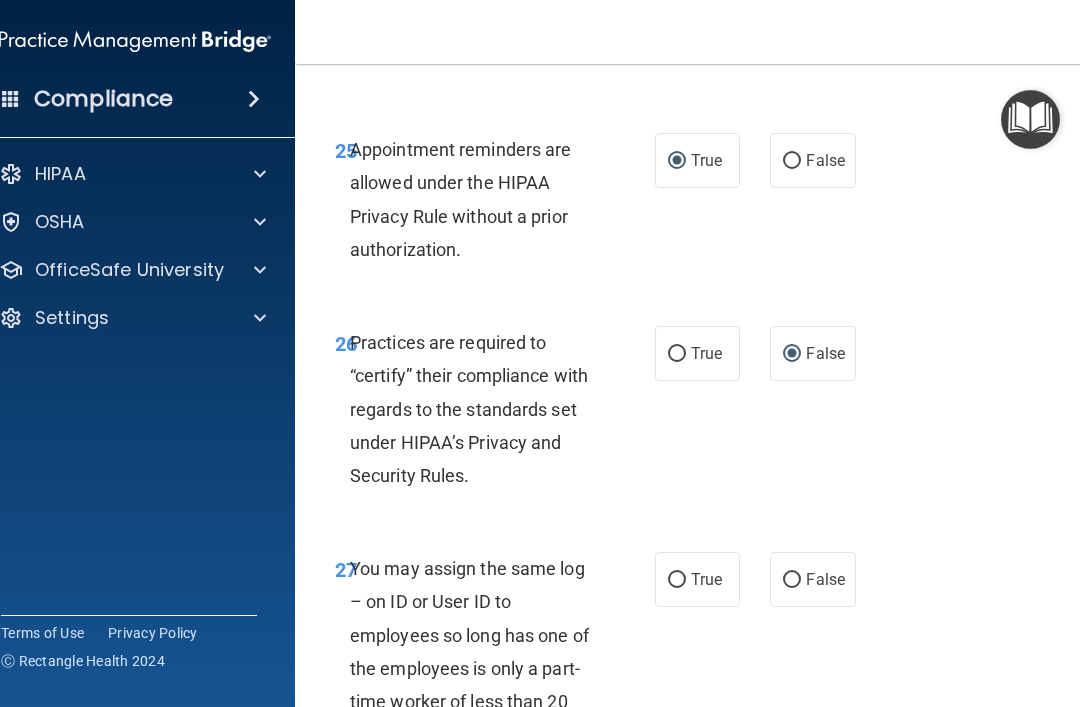 click on "False" at bounding box center [792, 580] 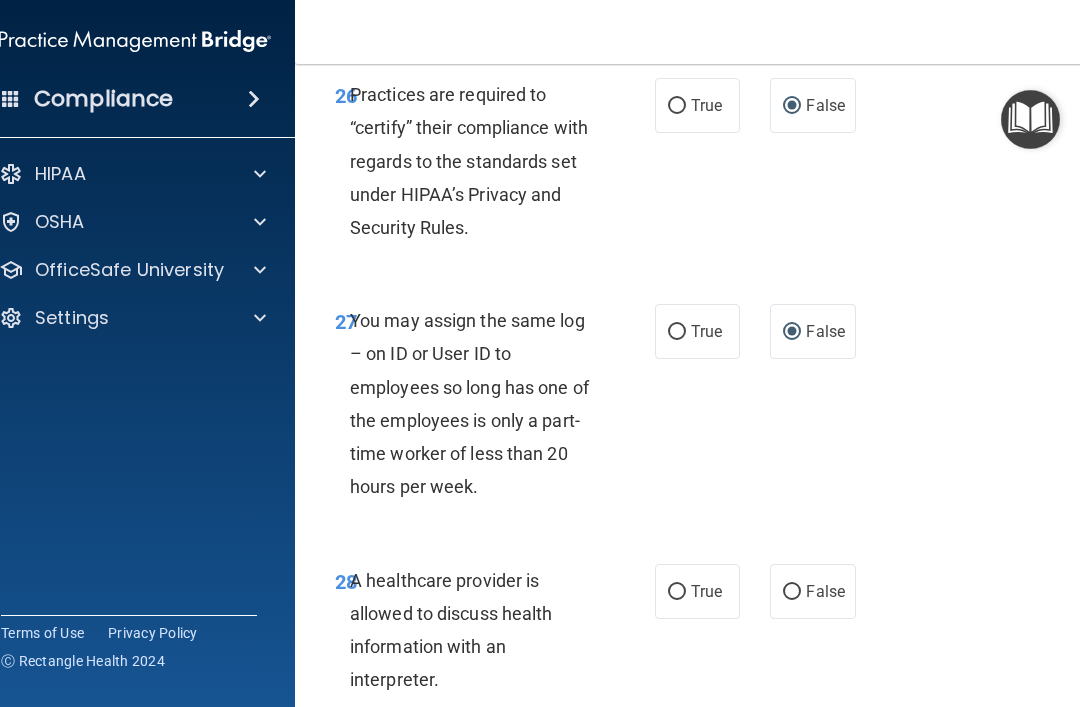 scroll, scrollTop: 6210, scrollLeft: 0, axis: vertical 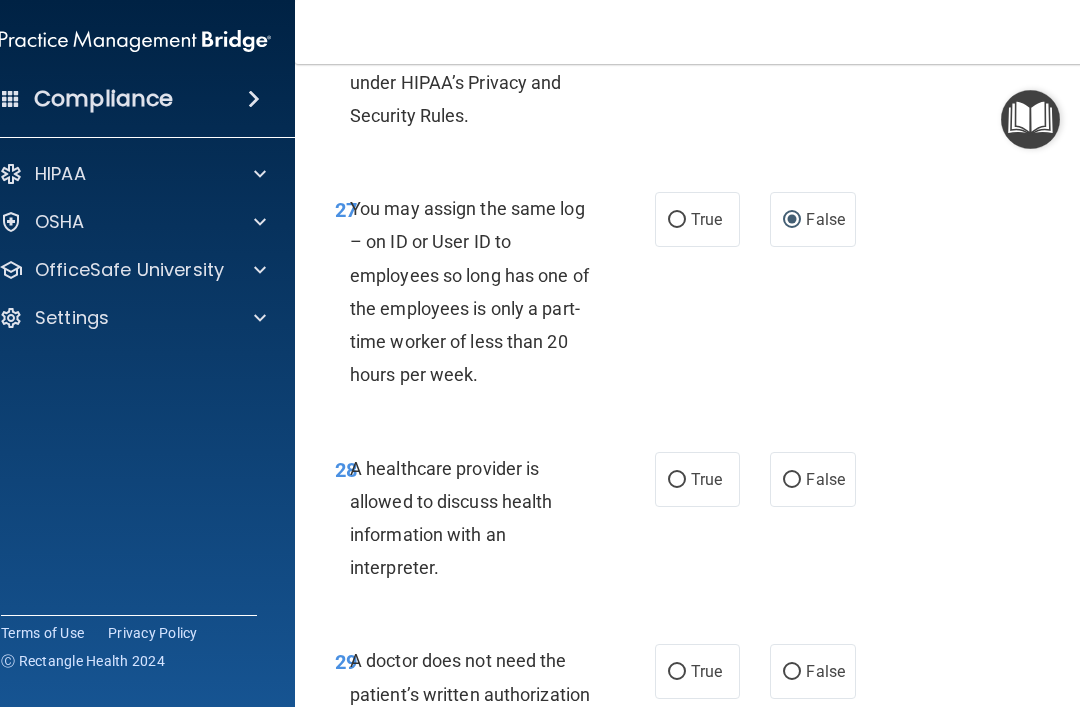 click on "True" at bounding box center (697, 479) 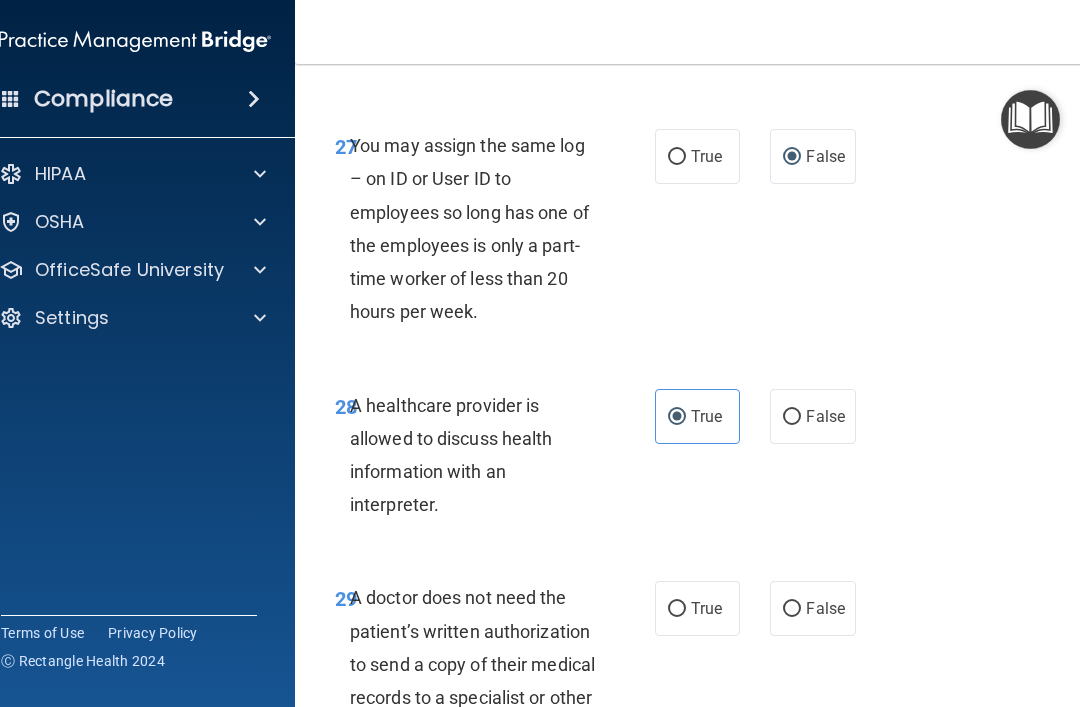 scroll, scrollTop: 6357, scrollLeft: 0, axis: vertical 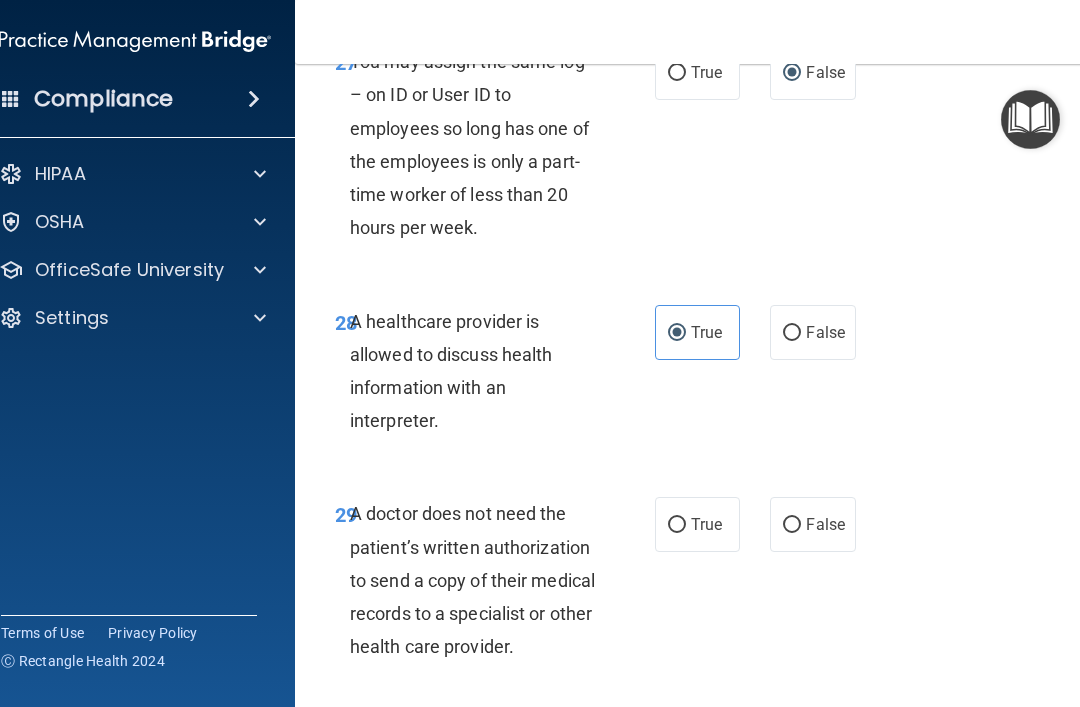 click on "True" at bounding box center [677, 525] 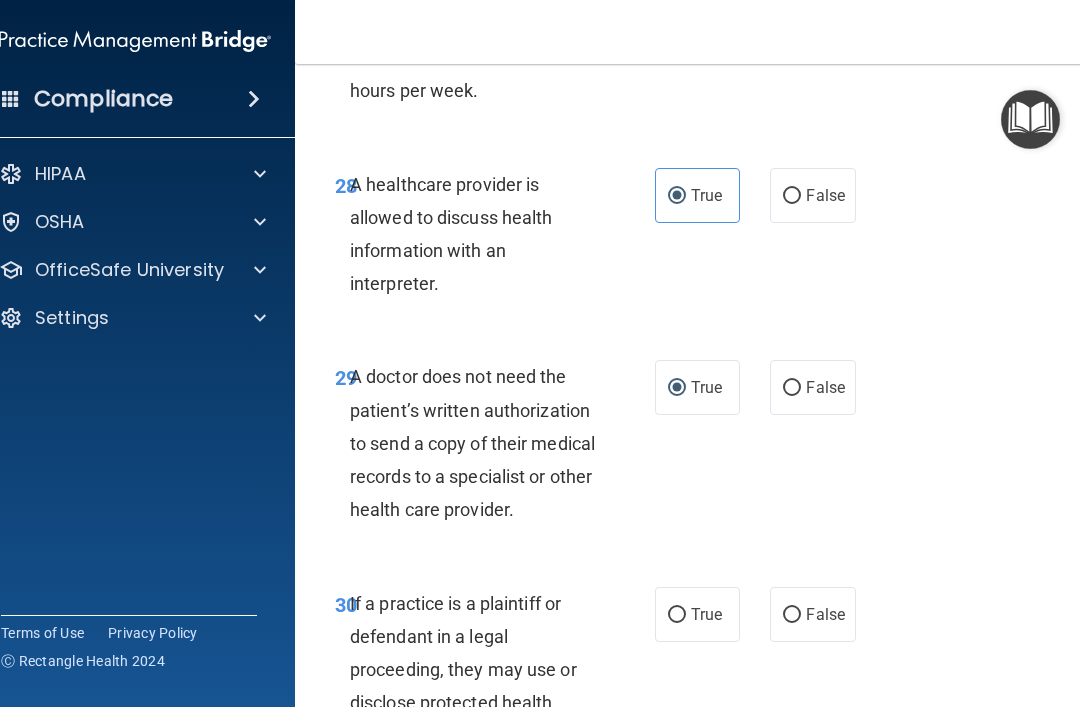scroll, scrollTop: 6528, scrollLeft: 0, axis: vertical 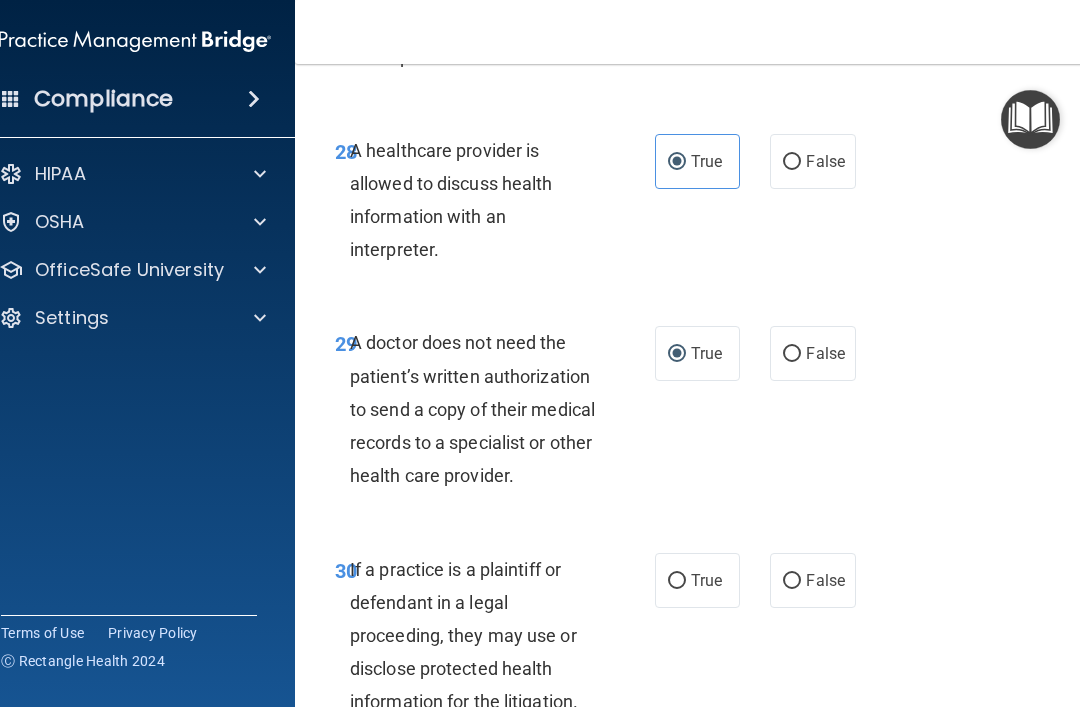 click on "True" at bounding box center [677, 581] 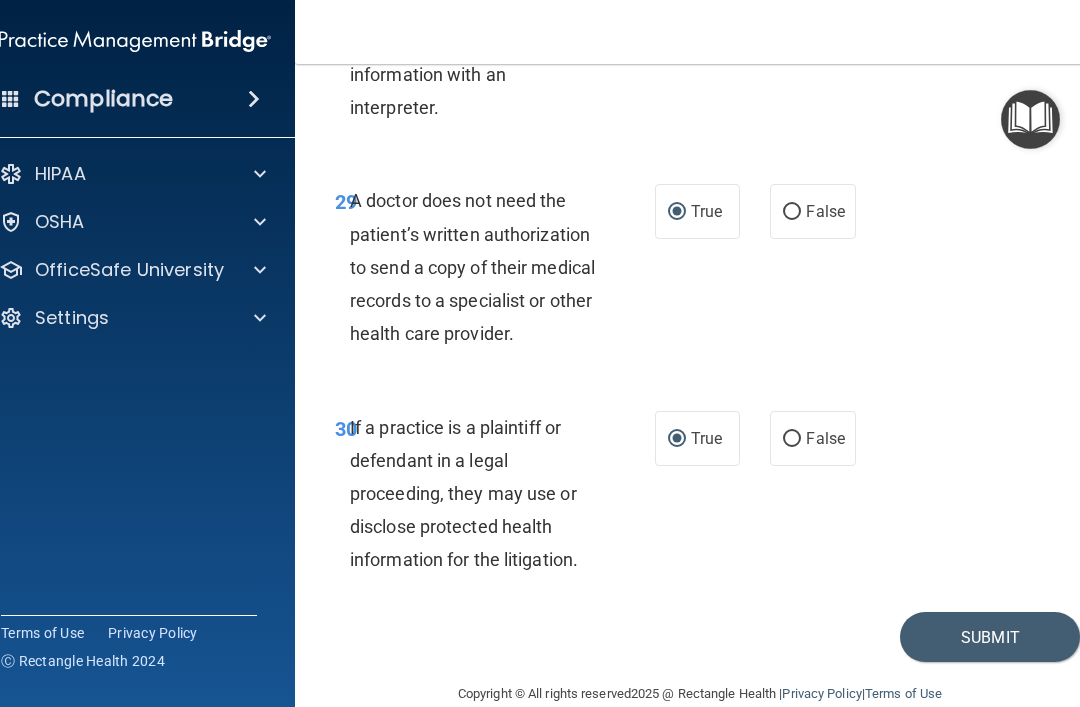 scroll, scrollTop: 6669, scrollLeft: 0, axis: vertical 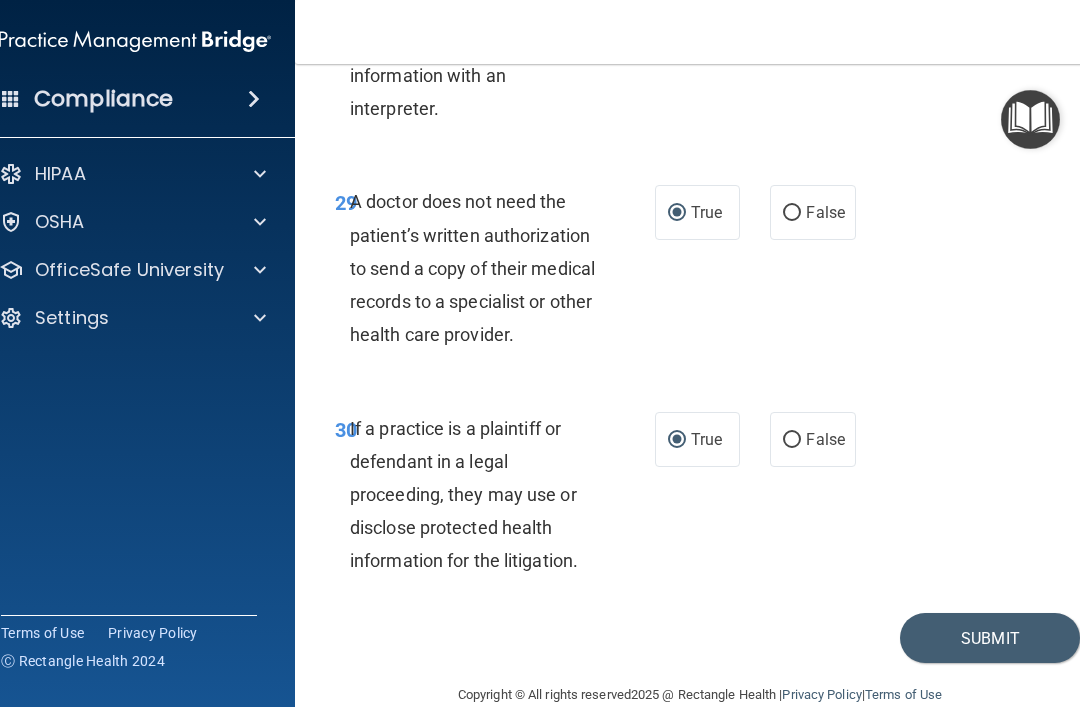click on "Submit" at bounding box center [990, 638] 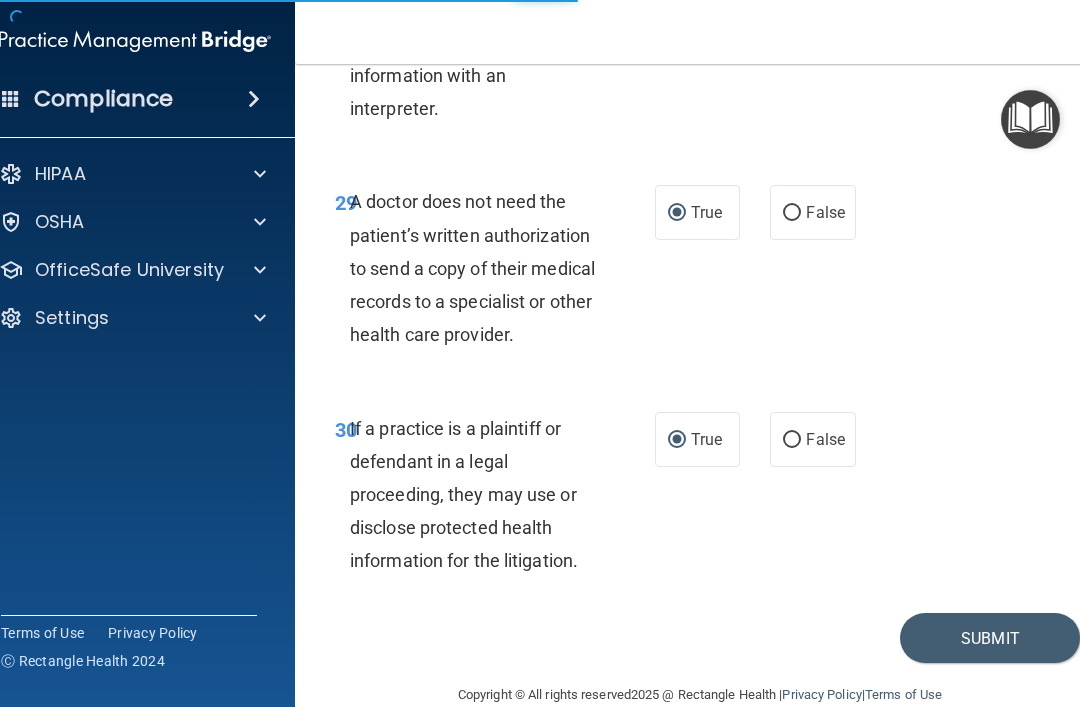 scroll, scrollTop: 0, scrollLeft: 0, axis: both 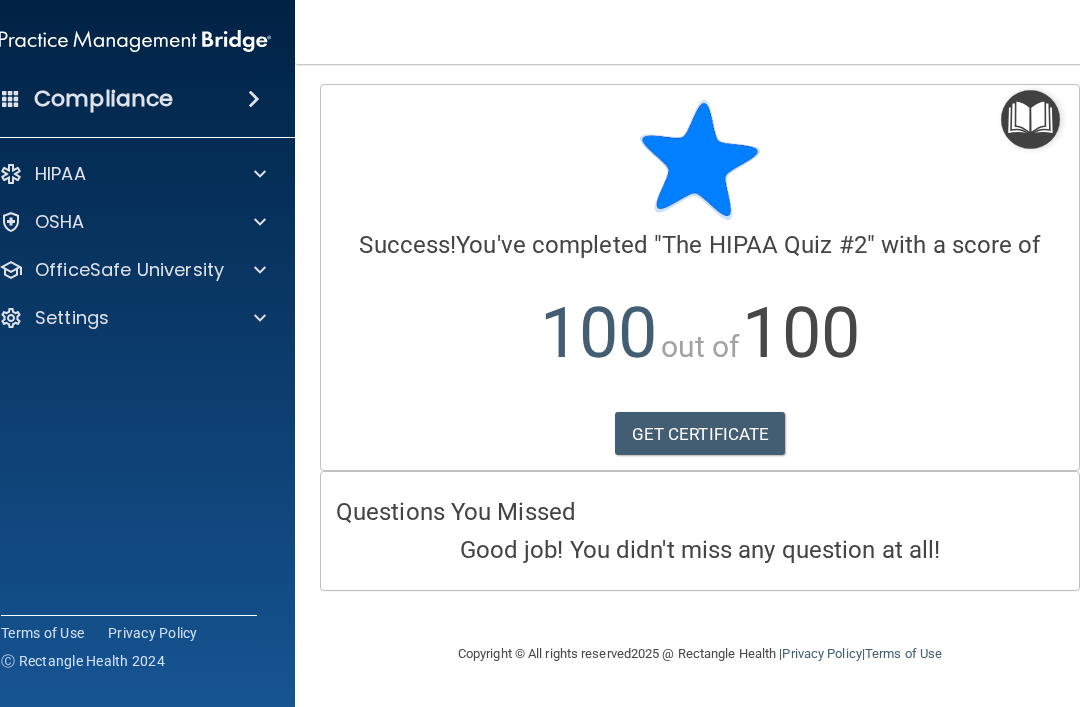 click on "GET CERTIFICATE" at bounding box center (700, 434) 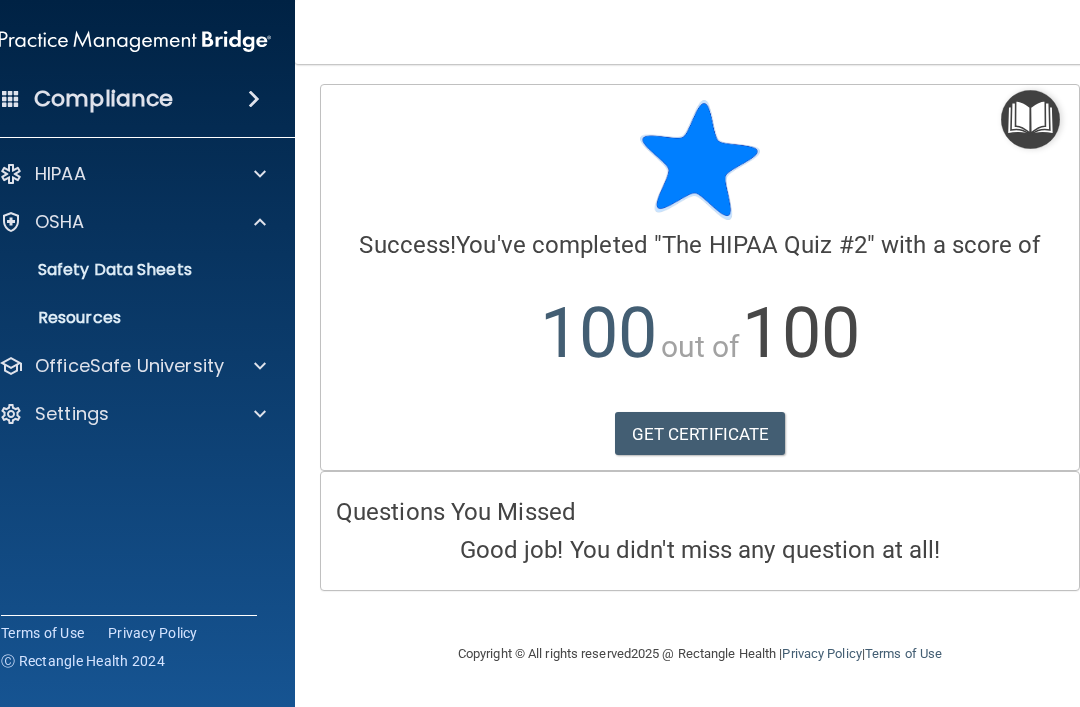click on "OfficeSafe University" at bounding box center (129, 366) 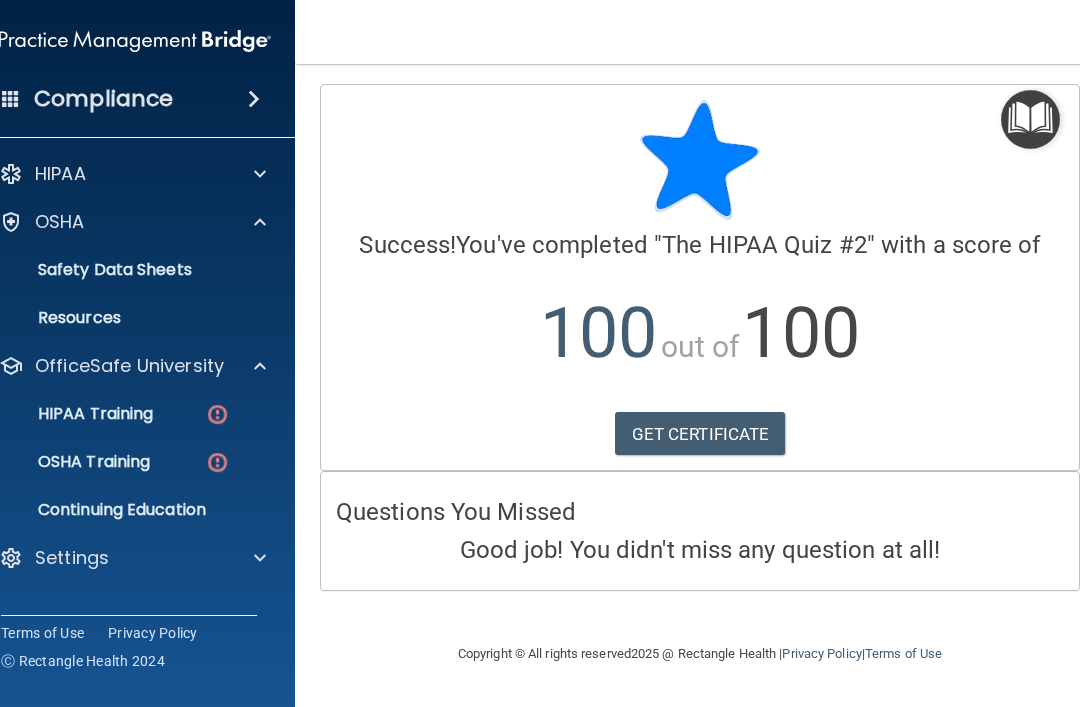 click on "HIPAA Training" at bounding box center [70, 414] 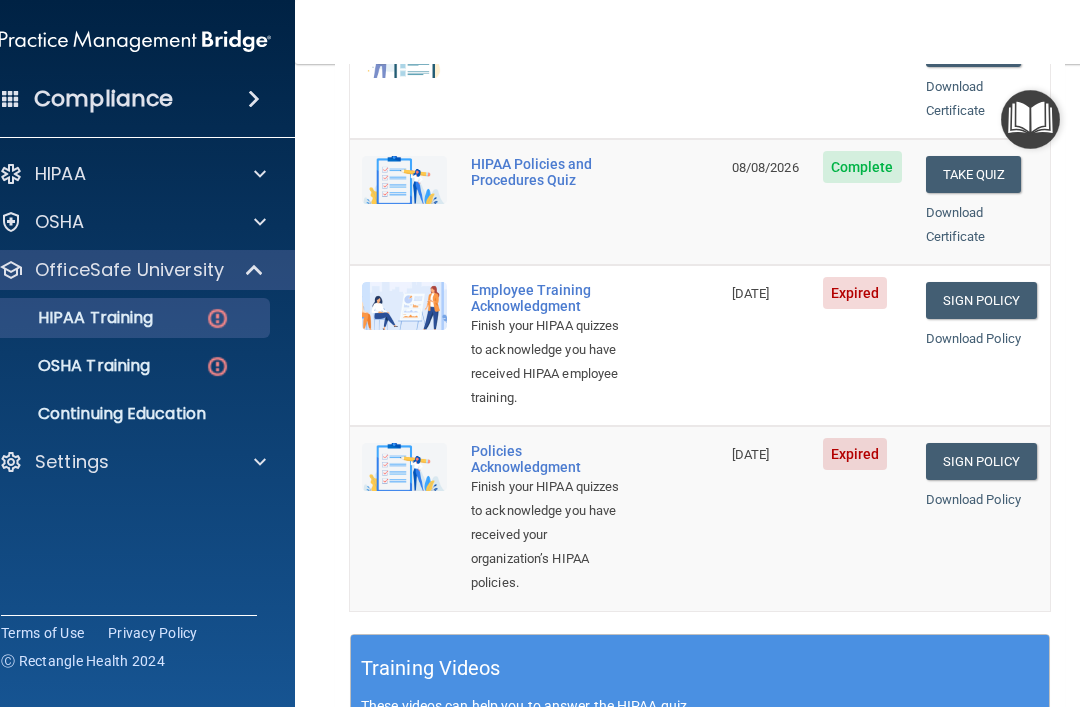 scroll, scrollTop: 468, scrollLeft: 0, axis: vertical 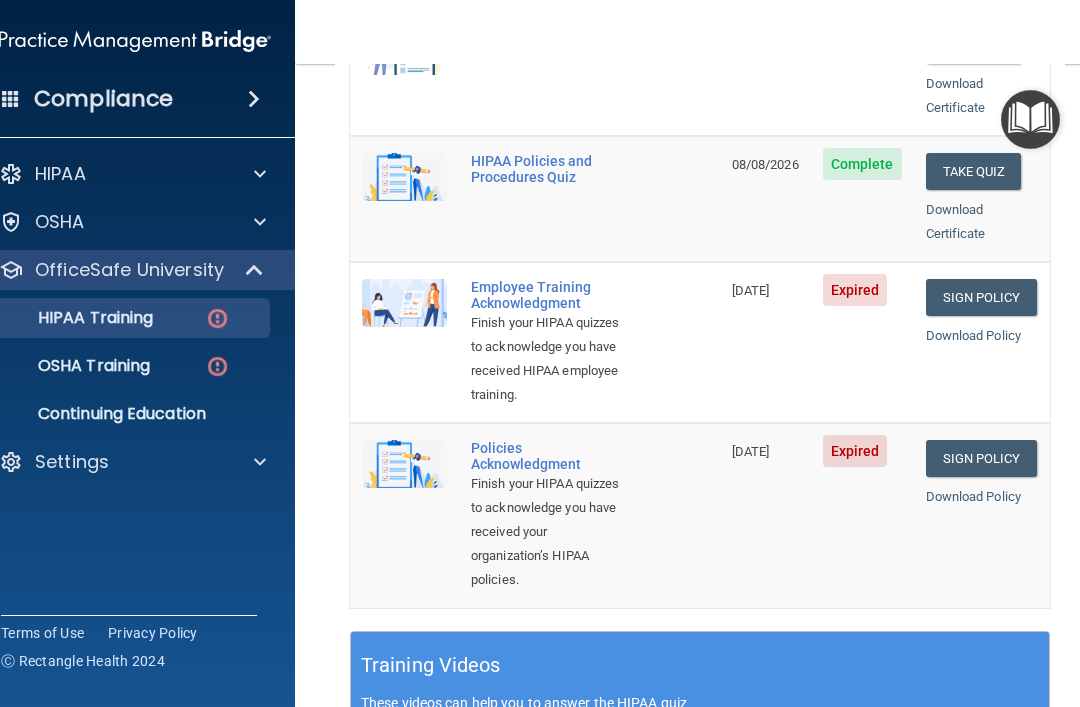 click on "Employee Training Acknowledgment" at bounding box center (545, 295) 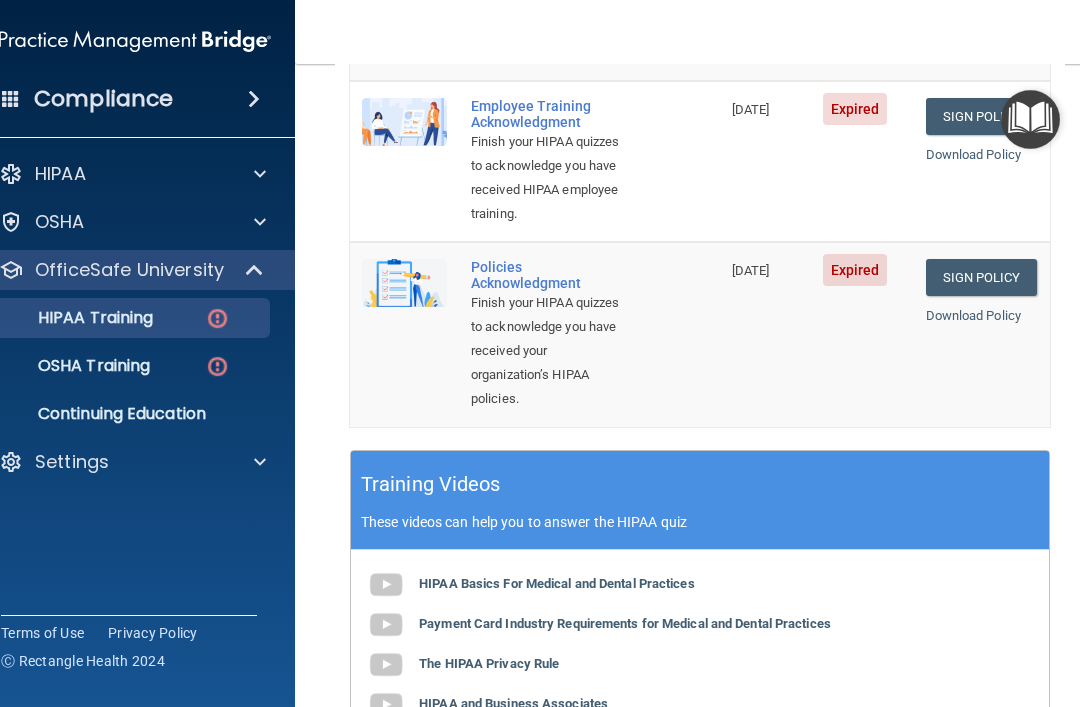 scroll, scrollTop: 648, scrollLeft: 0, axis: vertical 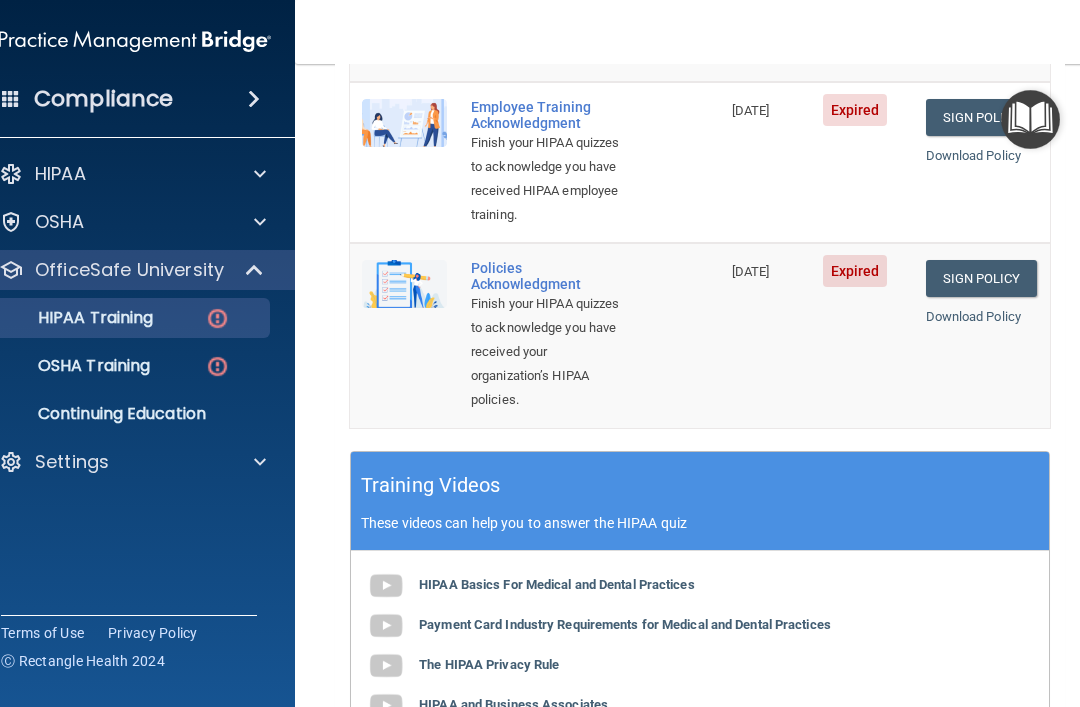 click on "OSHA Training" at bounding box center (69, 366) 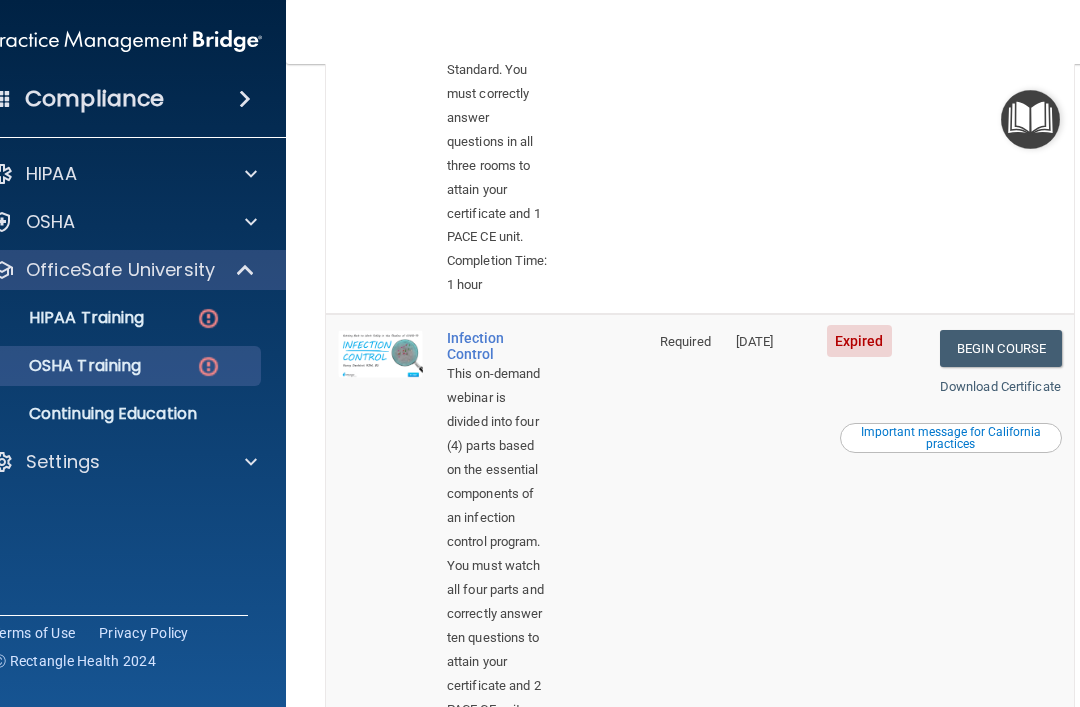 scroll, scrollTop: 938, scrollLeft: 0, axis: vertical 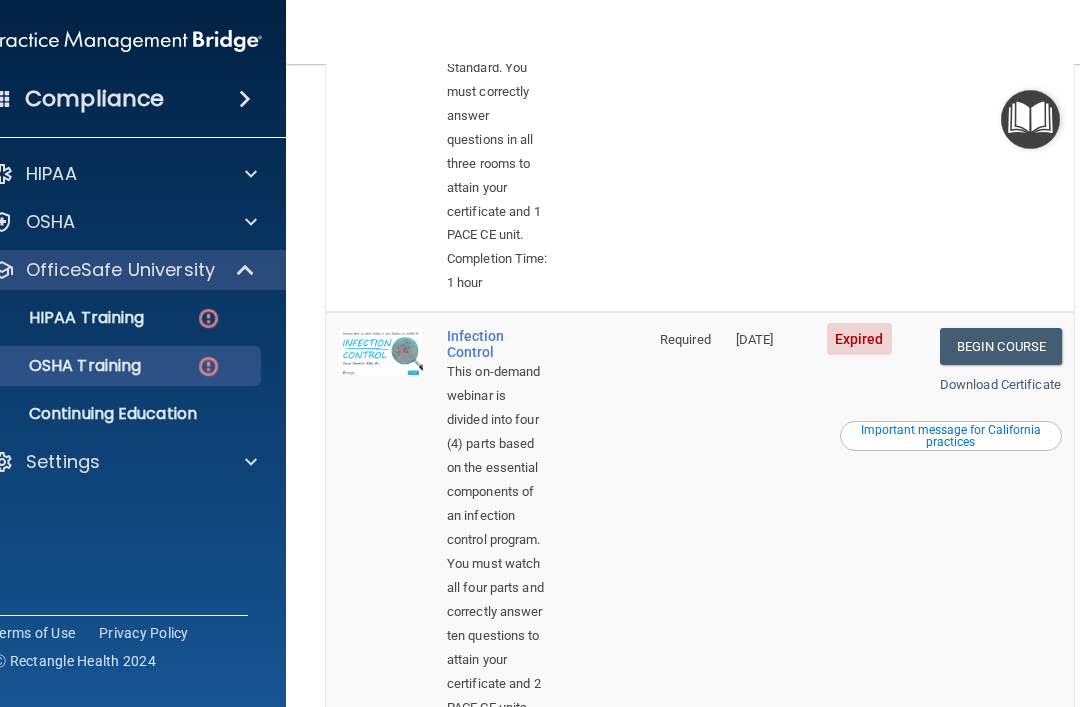 click on "Begin Course" at bounding box center (1001, 346) 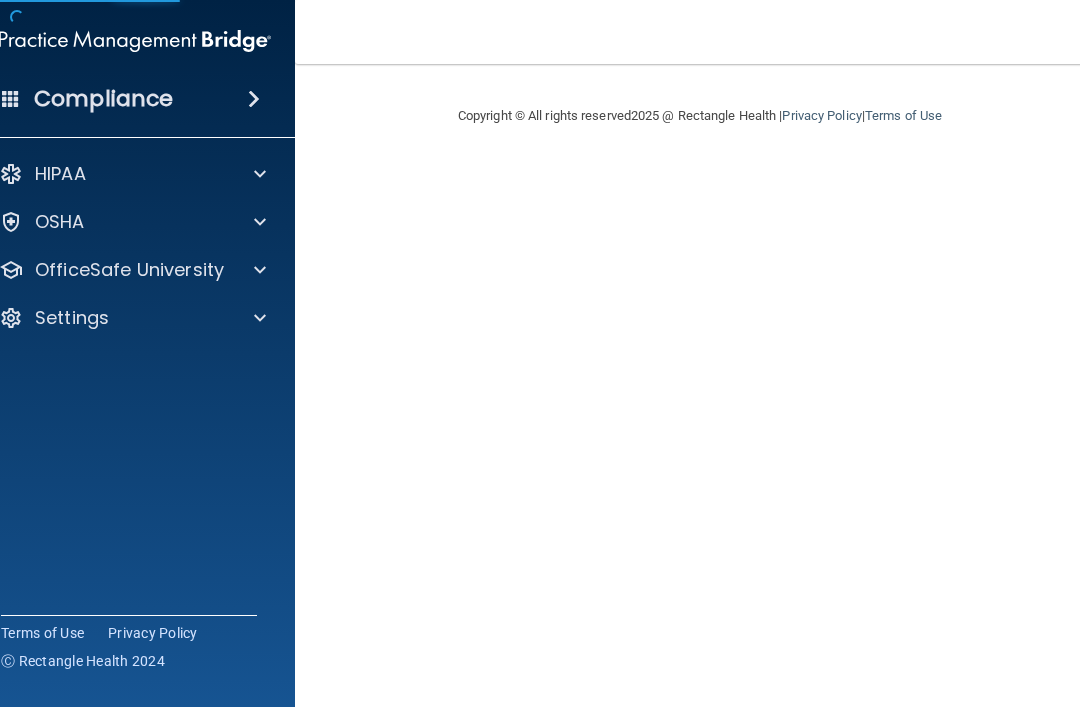 scroll, scrollTop: 0, scrollLeft: 0, axis: both 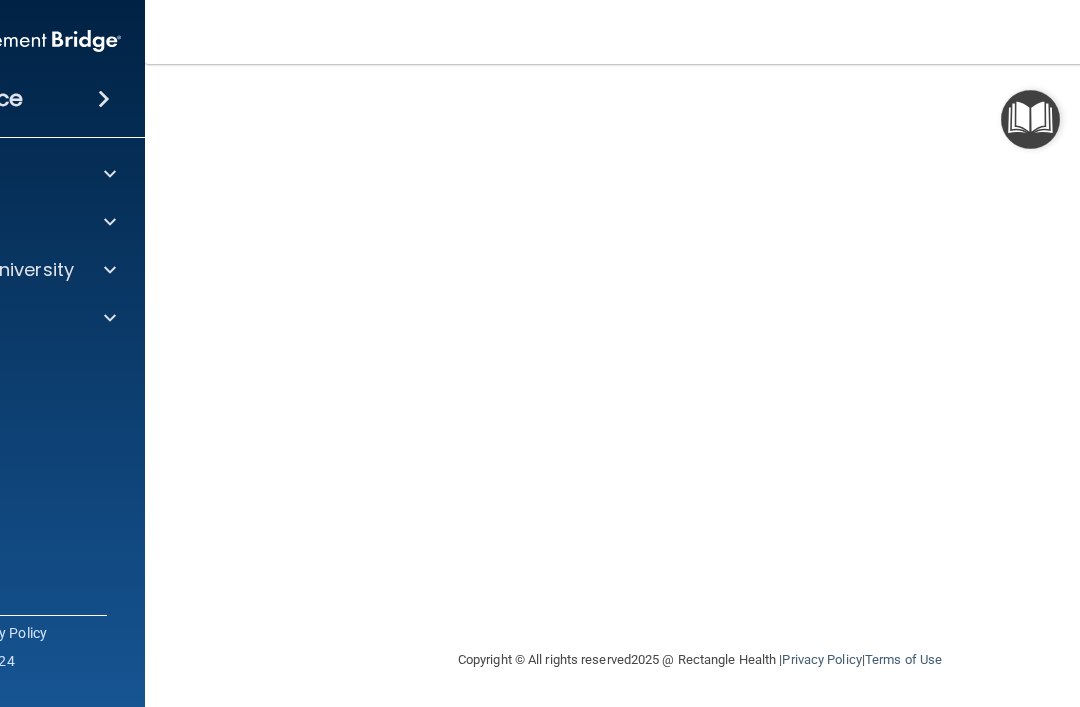 click at bounding box center (107, 270) 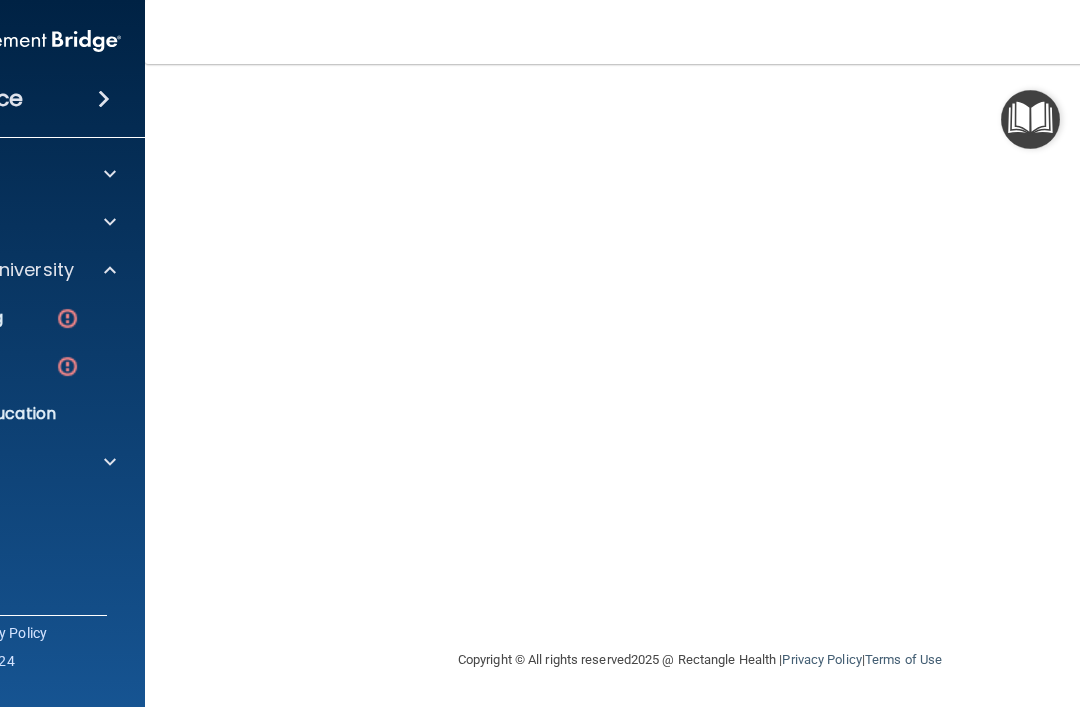 click at bounding box center [67, 318] 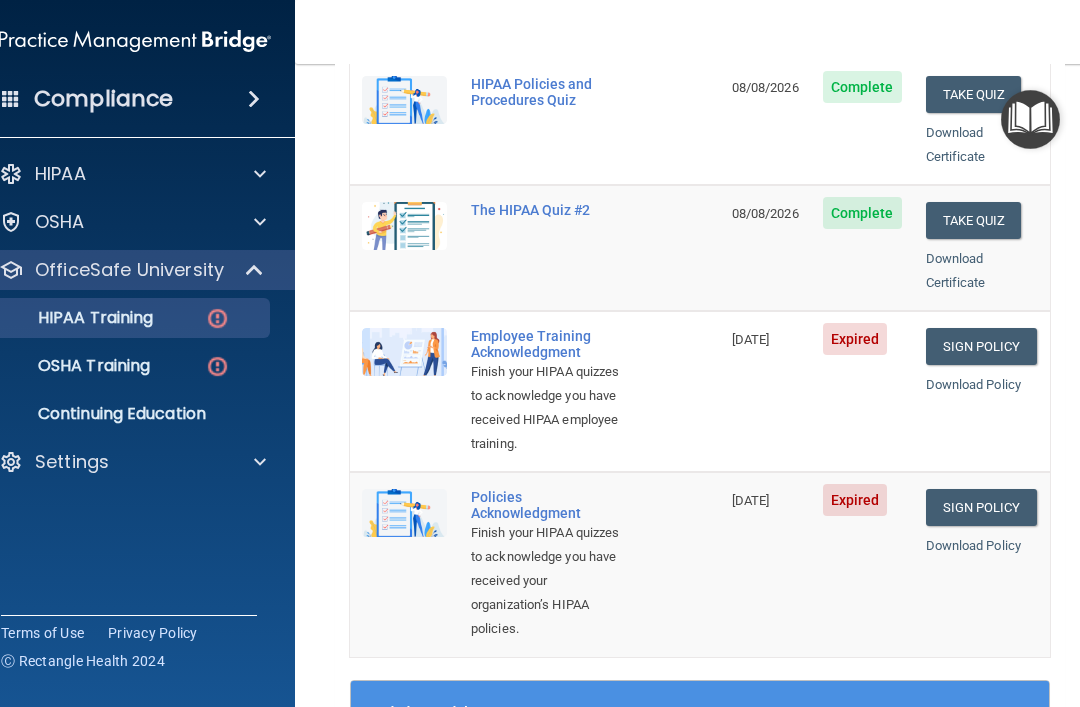 scroll, scrollTop: 416, scrollLeft: 0, axis: vertical 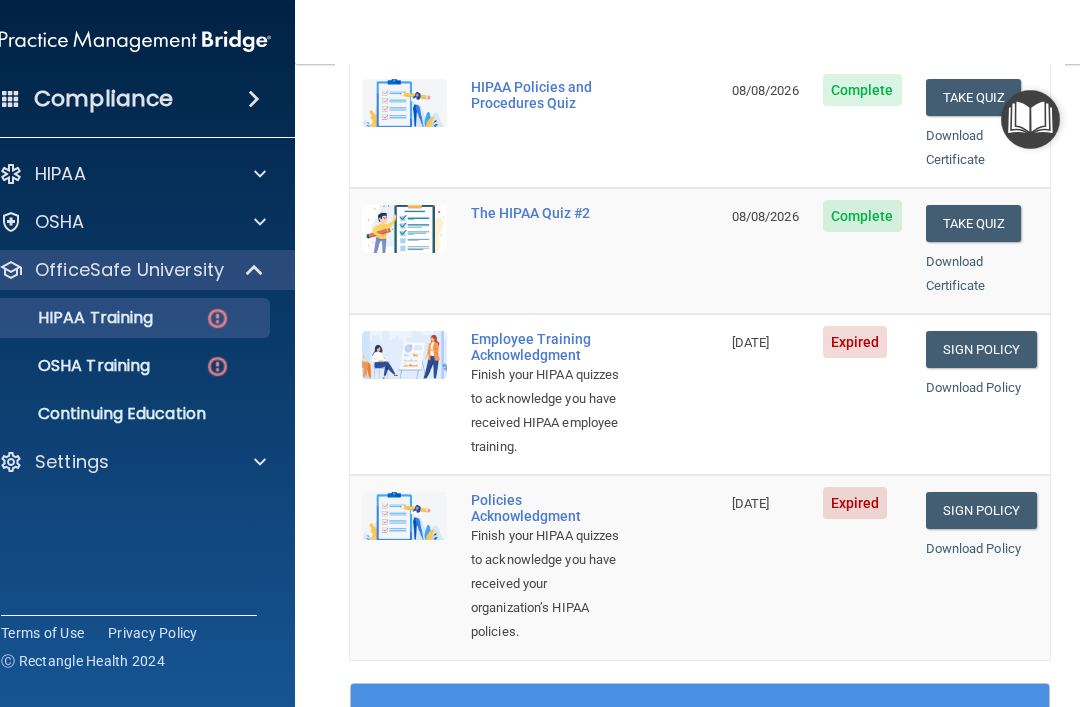 click on "Sign Policy" at bounding box center (981, 349) 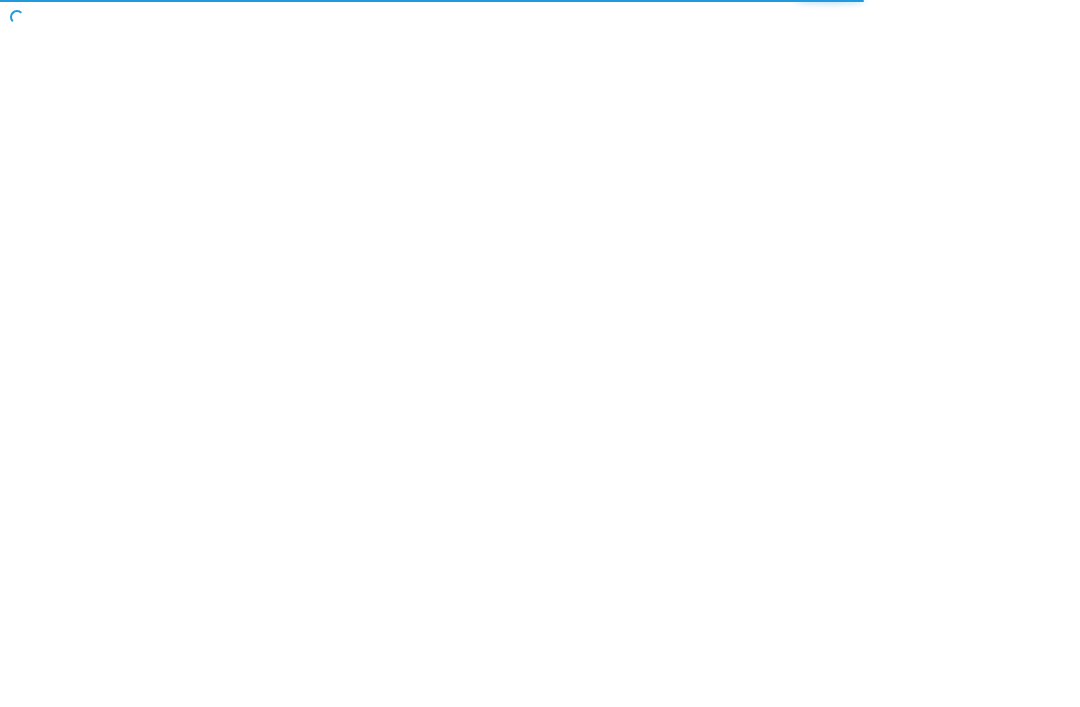 scroll, scrollTop: 0, scrollLeft: 0, axis: both 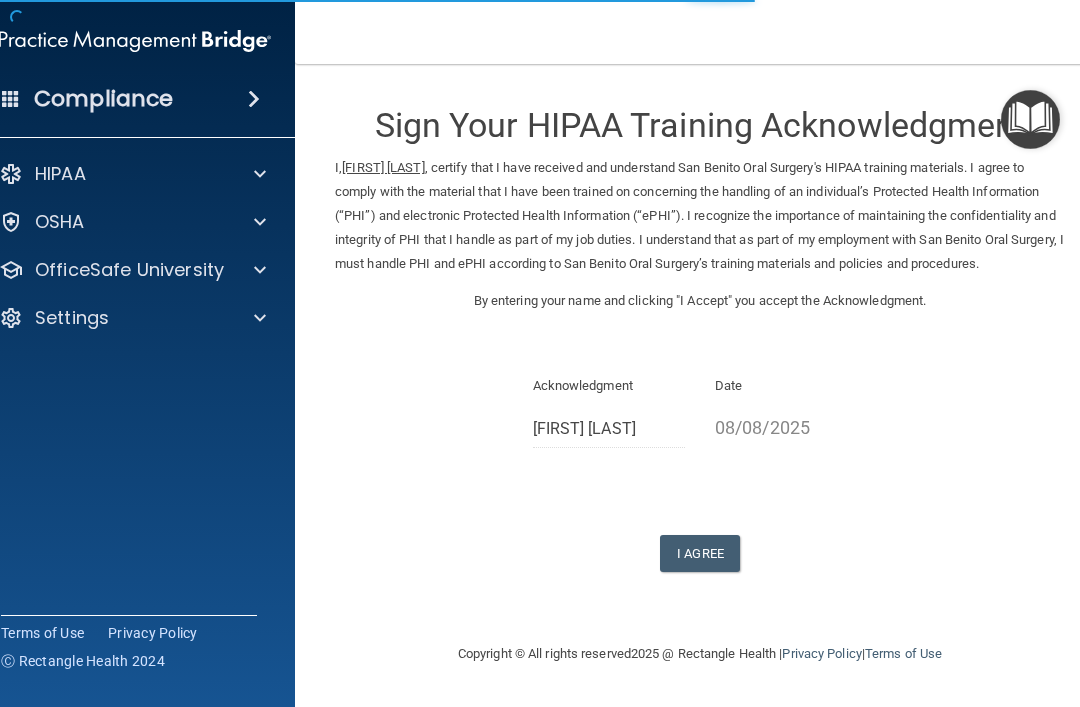 click on "I Agree" at bounding box center [700, 553] 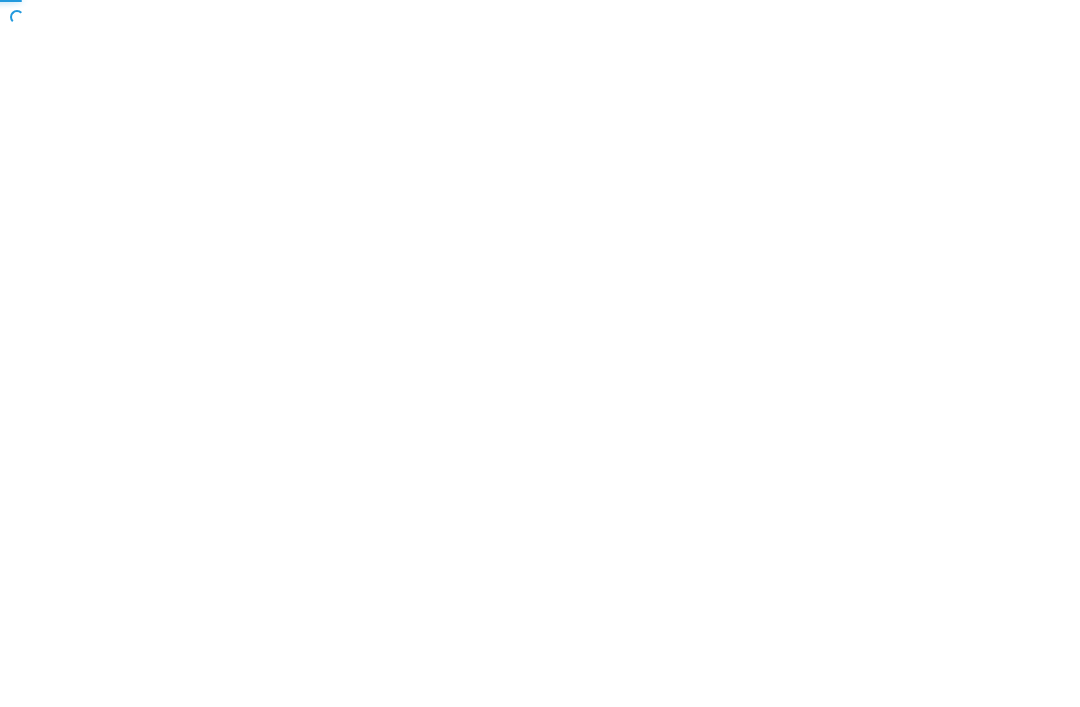 scroll, scrollTop: 0, scrollLeft: 0, axis: both 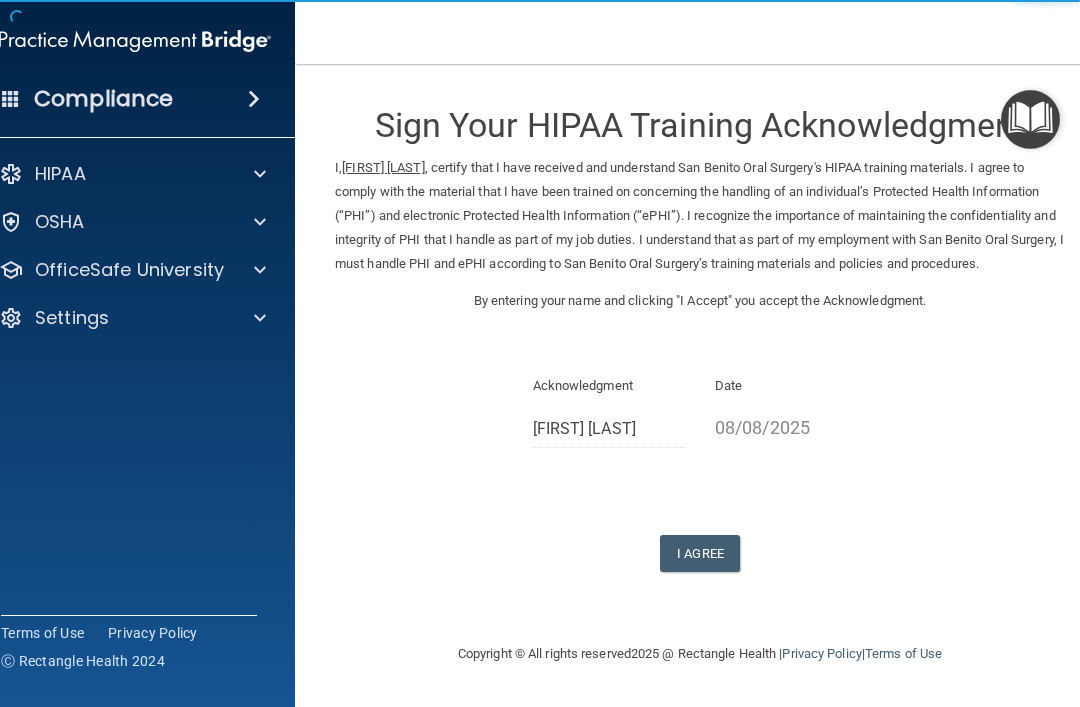 click on "OSHA" at bounding box center [108, 222] 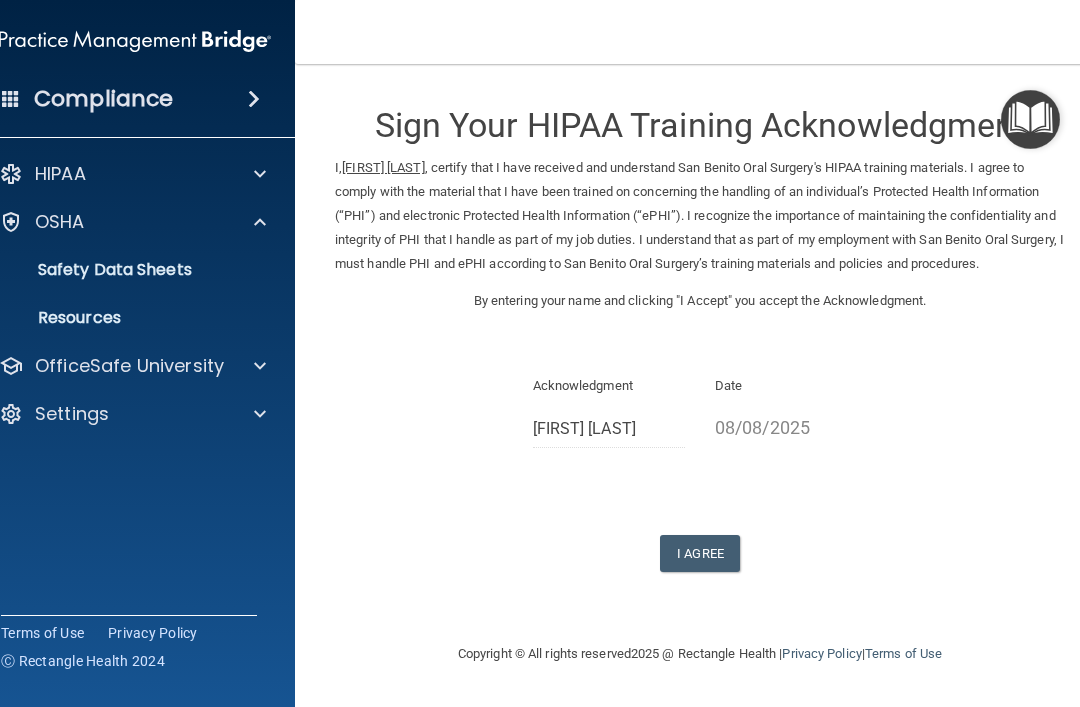 click on "OSHA" at bounding box center (108, 222) 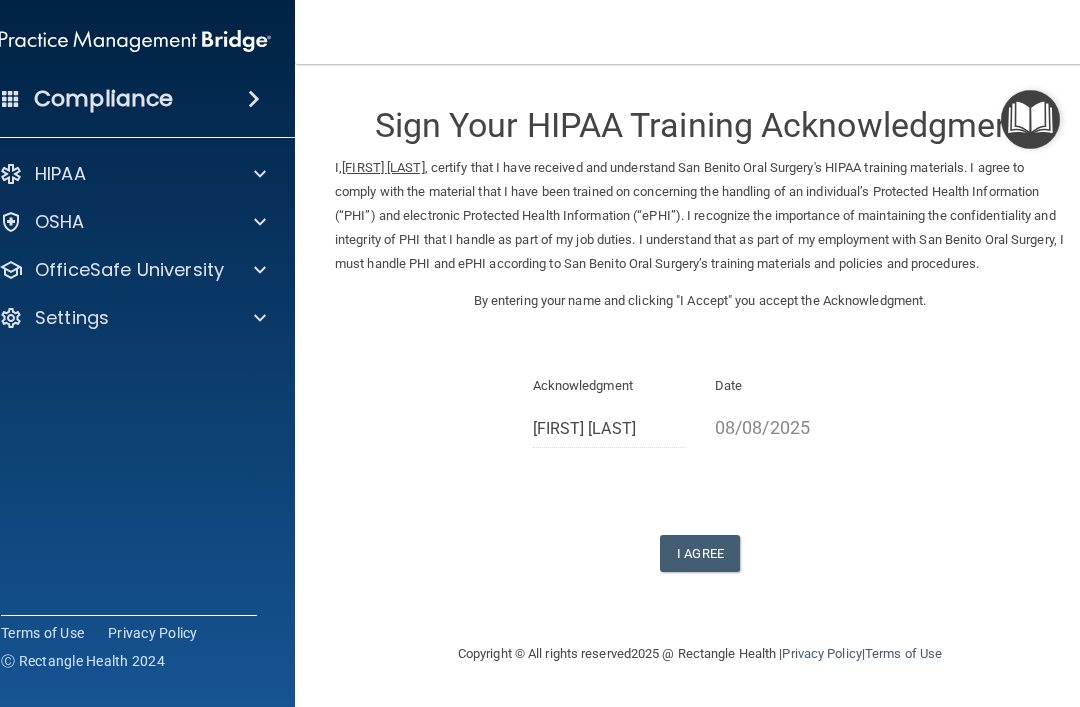 click on "OfficeSafe University" at bounding box center [129, 270] 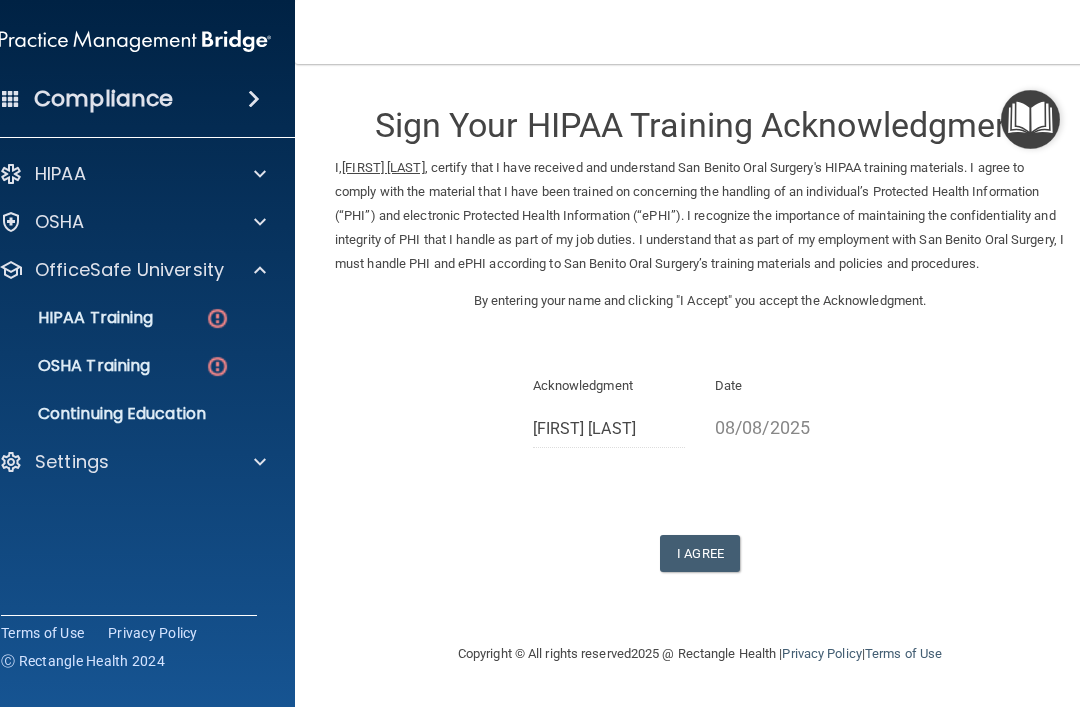 click on "HIPAA Training" at bounding box center (124, 318) 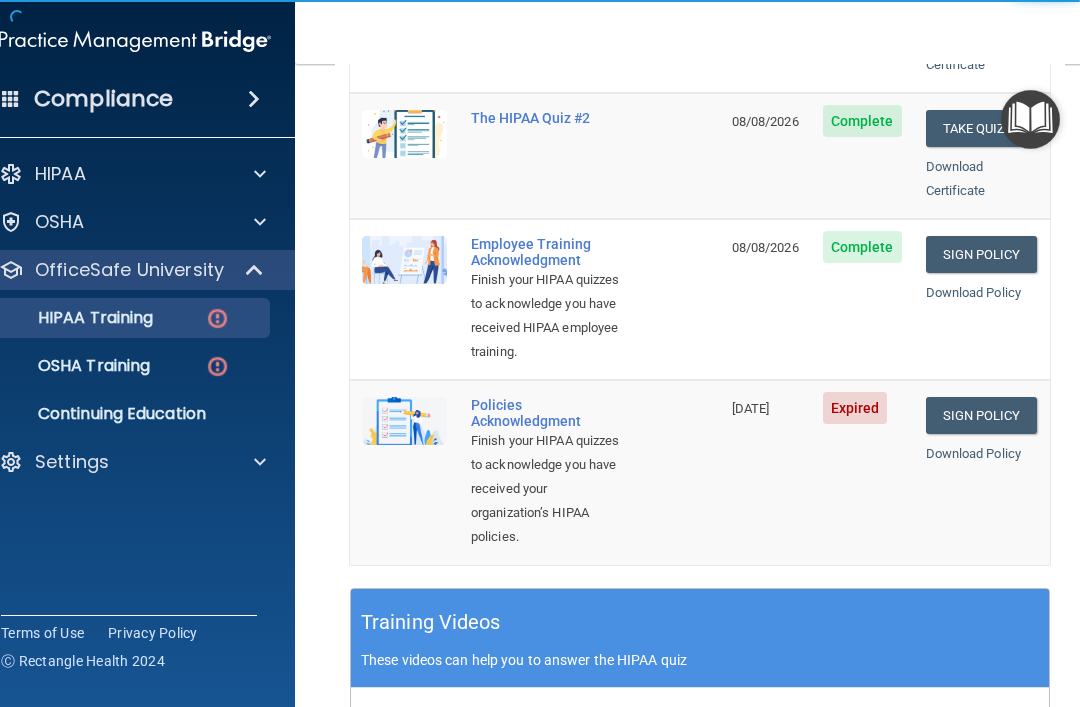 scroll, scrollTop: 538, scrollLeft: 0, axis: vertical 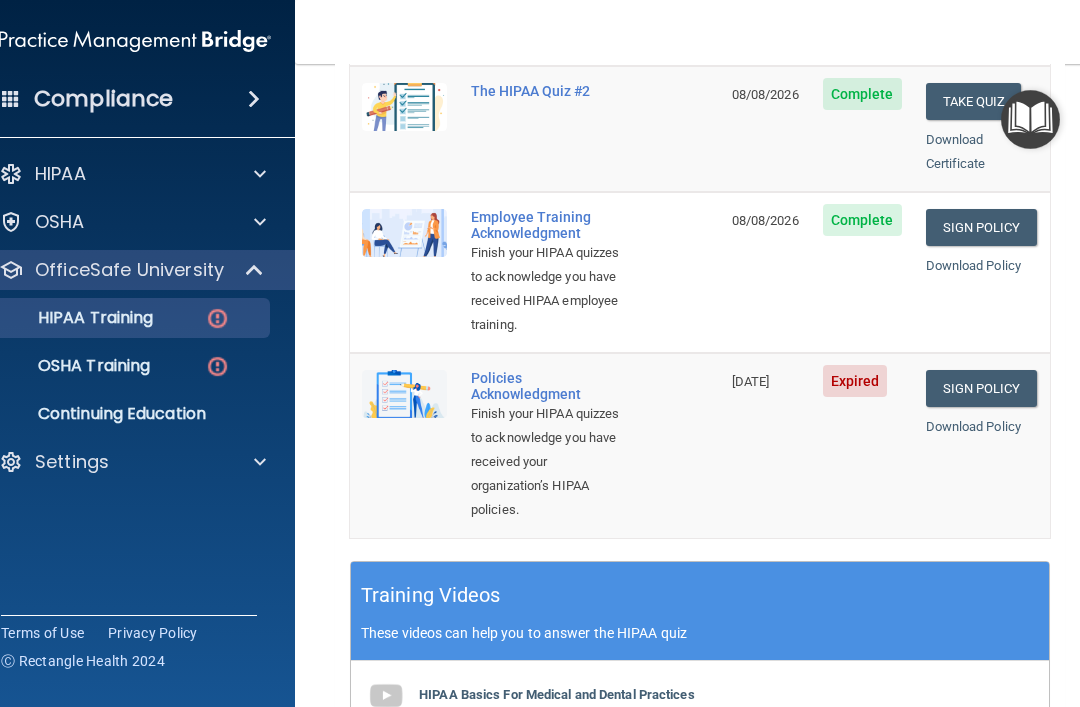 click on "Sign Policy" at bounding box center [981, 388] 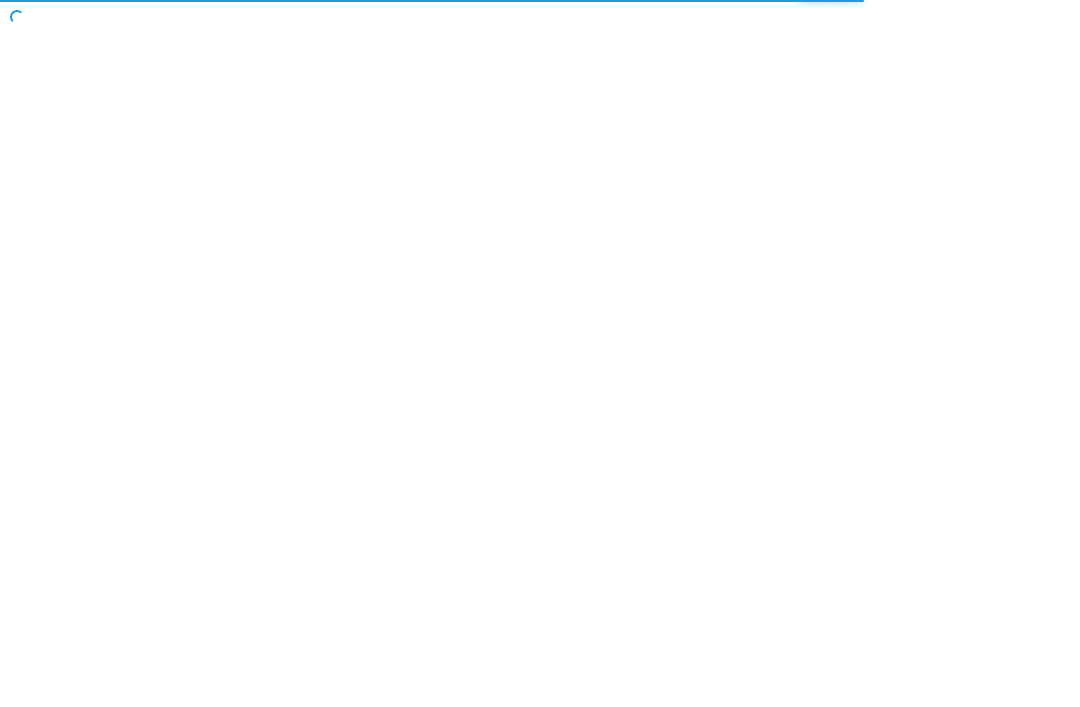 scroll, scrollTop: 0, scrollLeft: 0, axis: both 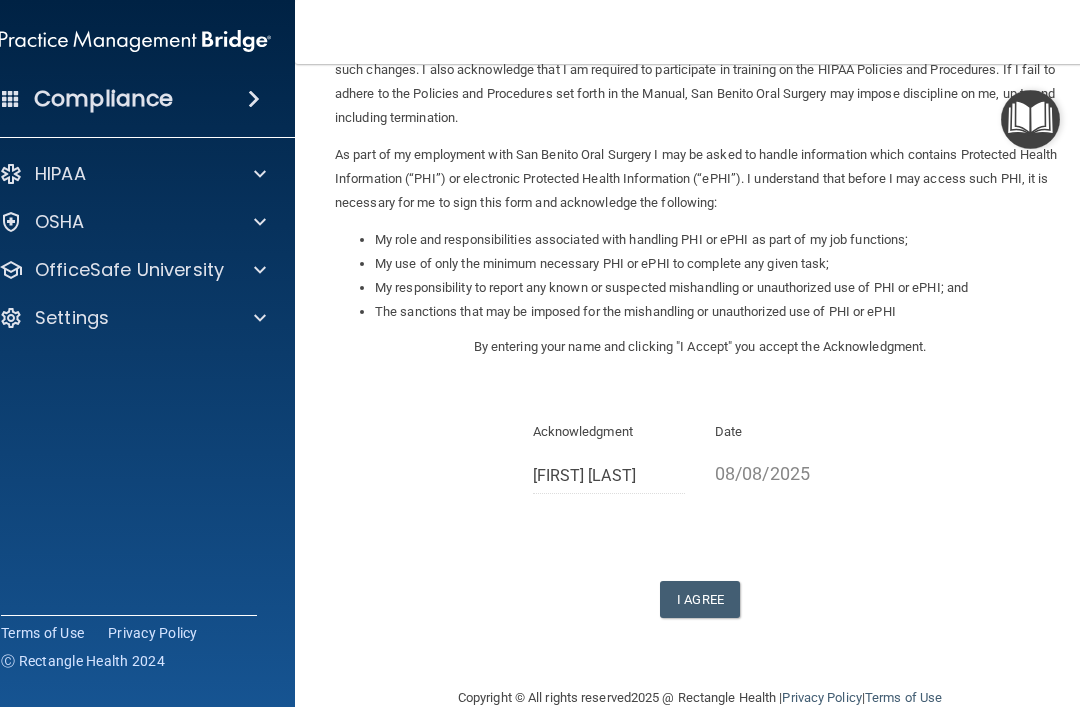 click on "I Agree" at bounding box center (700, 599) 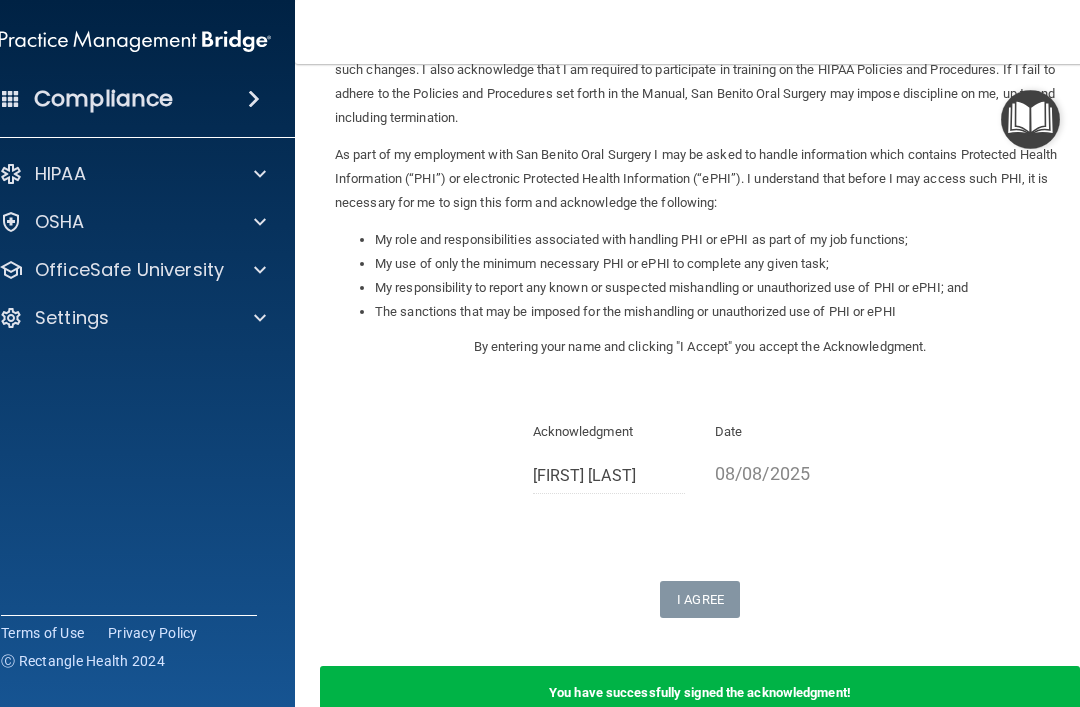 click on "OSHA" at bounding box center (108, 222) 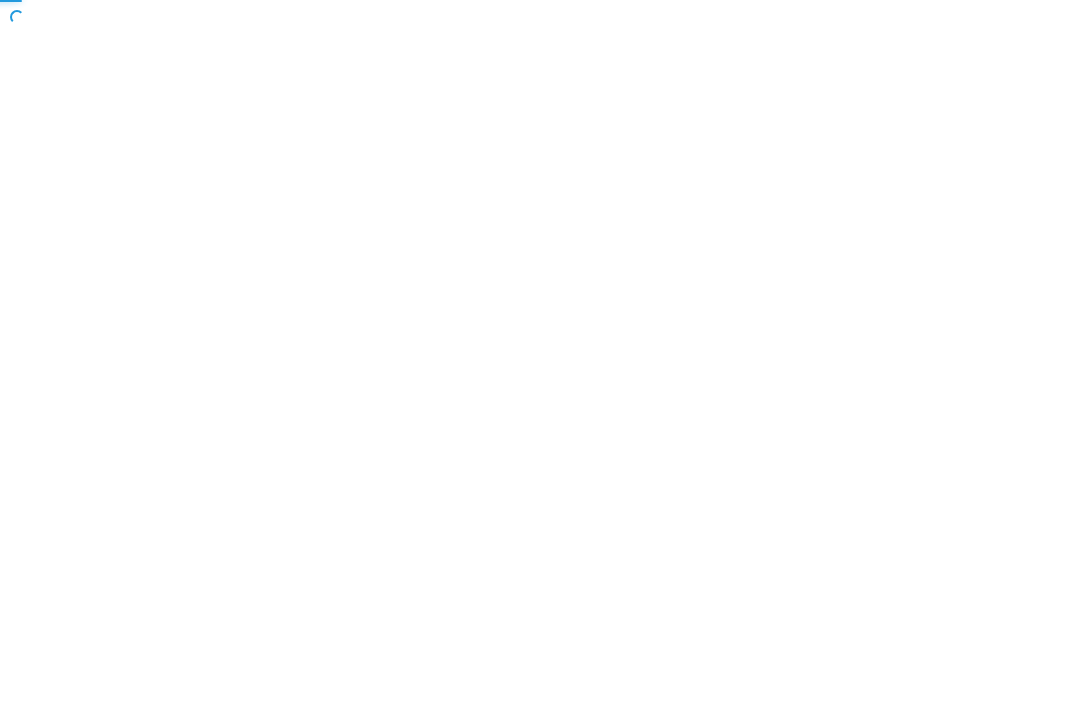 scroll, scrollTop: 0, scrollLeft: 0, axis: both 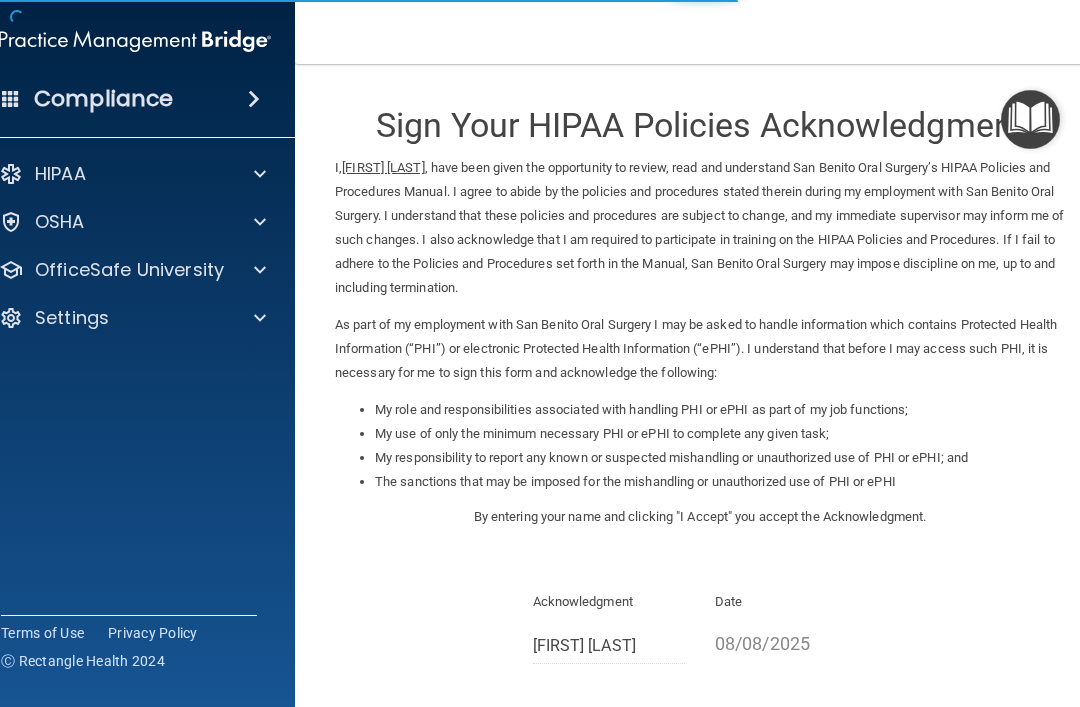 click on "OSHA" at bounding box center (108, 222) 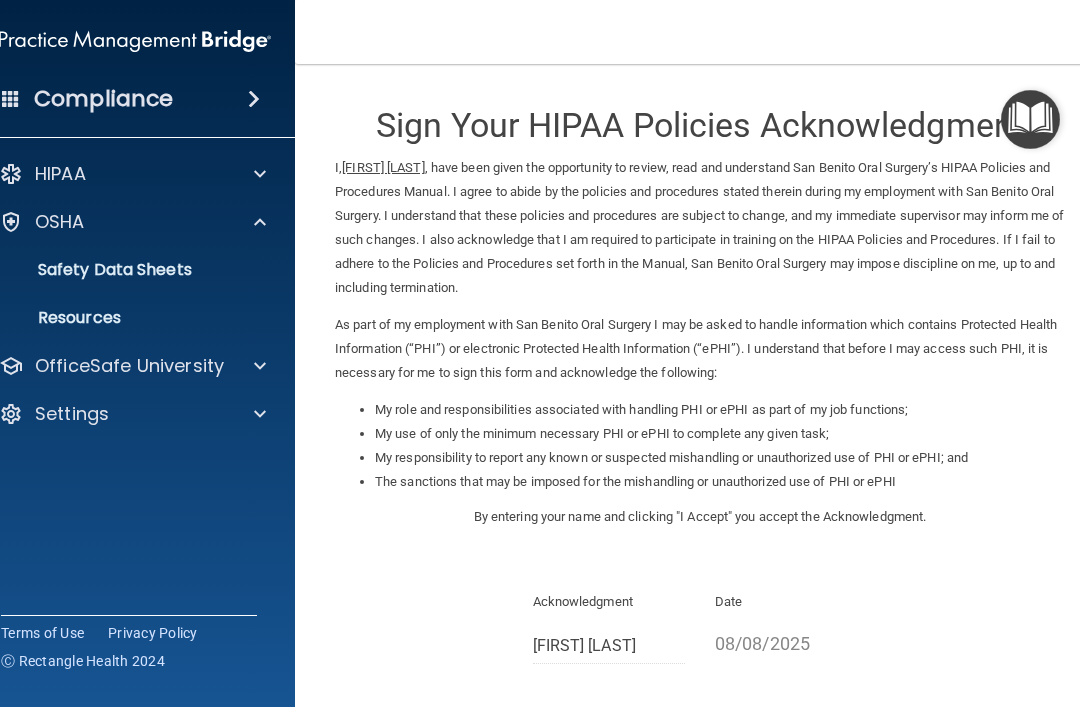 click on "OfficeSafe University" at bounding box center (129, 366) 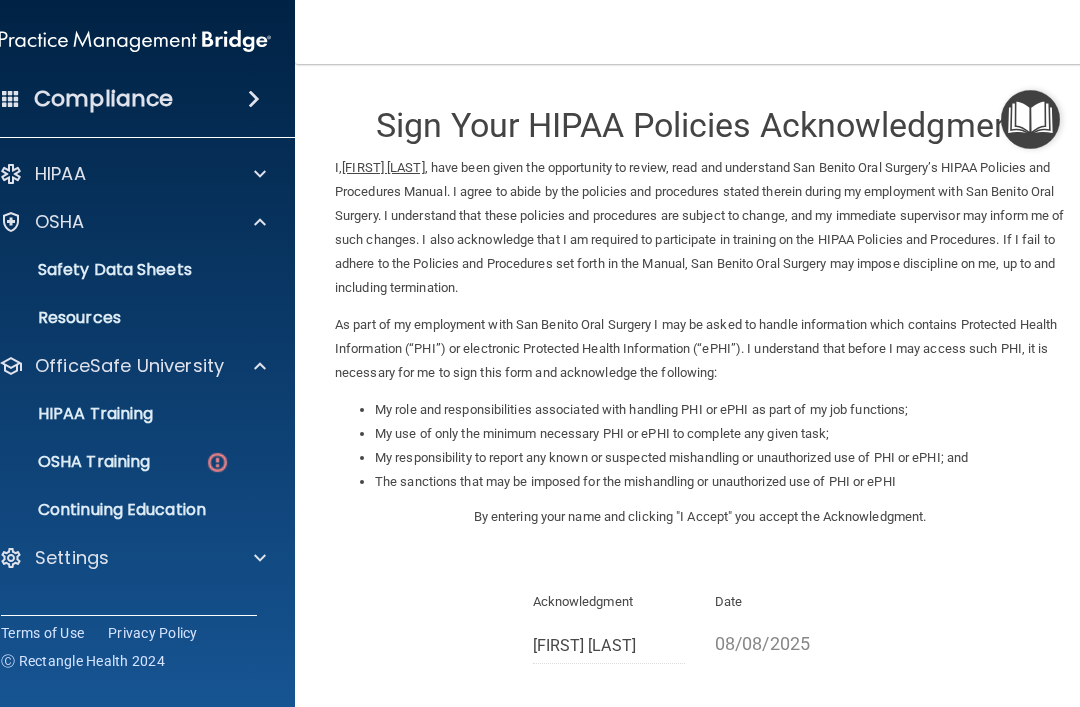 click on "OSHA Training" at bounding box center [124, 462] 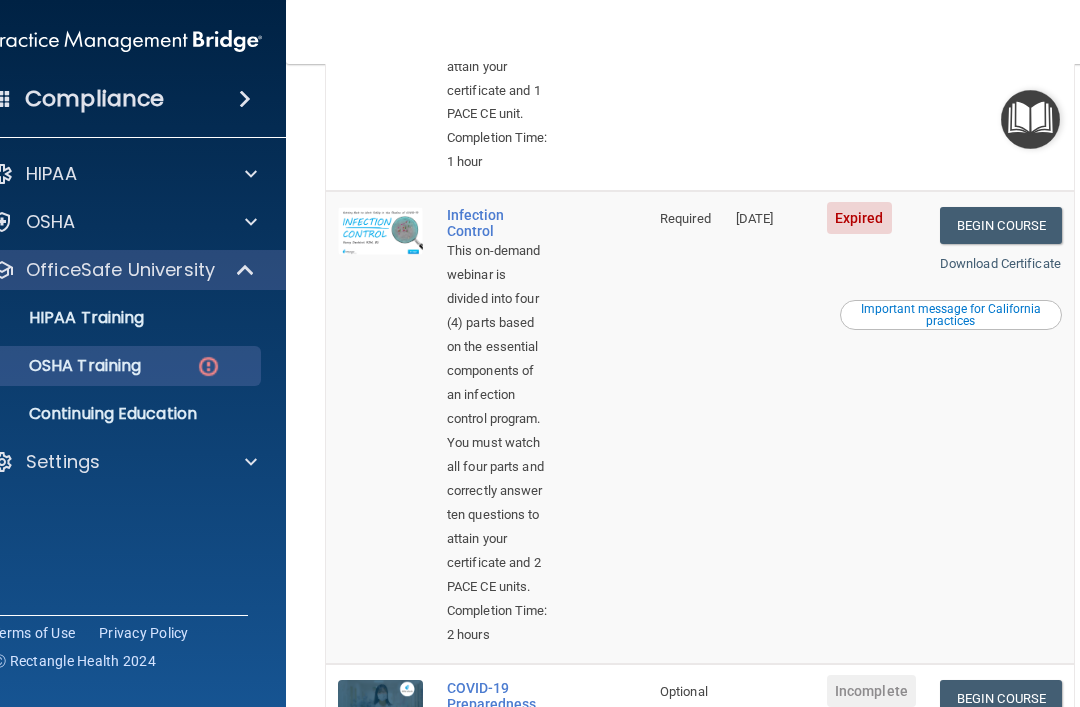 scroll, scrollTop: 1028, scrollLeft: 0, axis: vertical 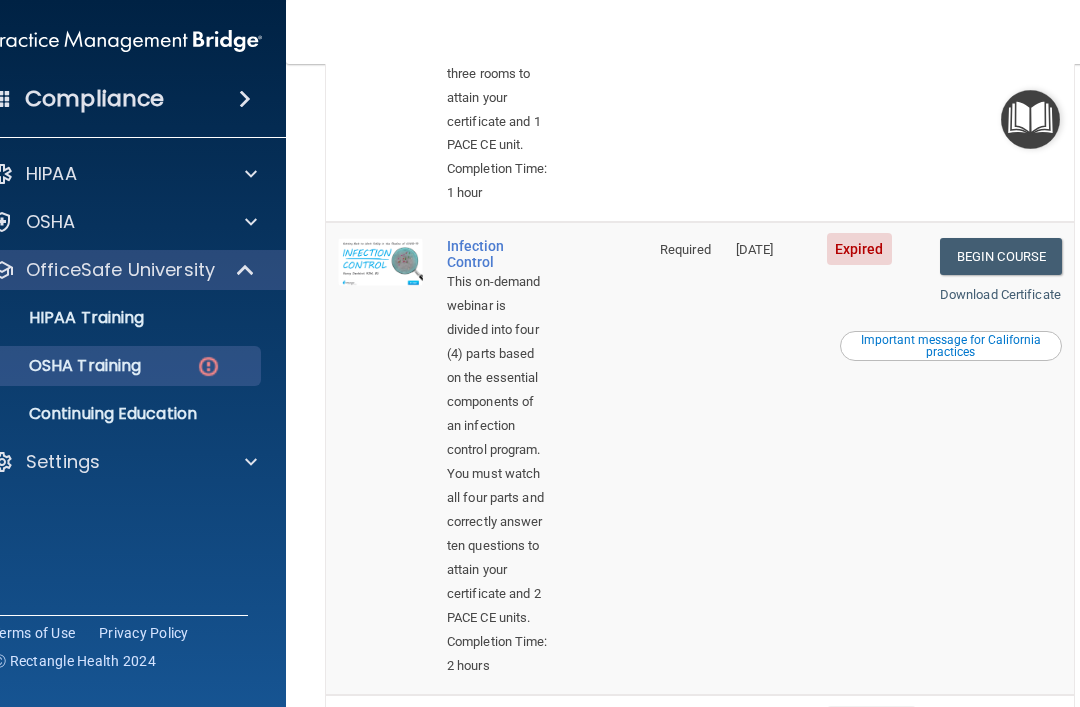 click on "Begin Course" at bounding box center (1001, 256) 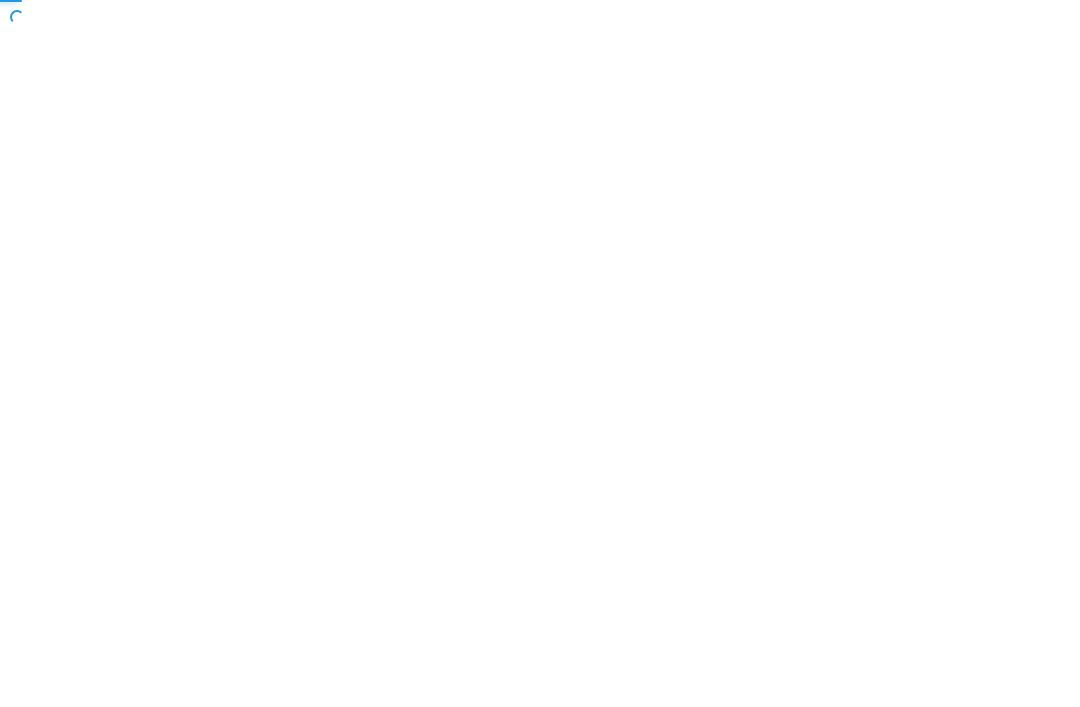scroll, scrollTop: 0, scrollLeft: 0, axis: both 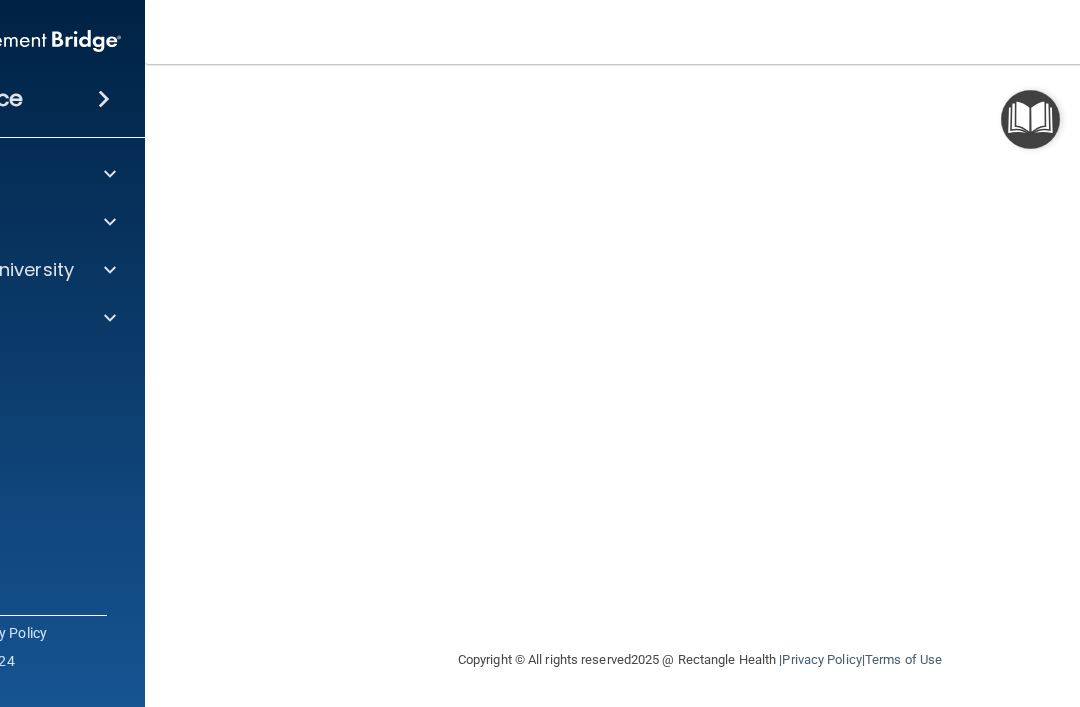 click at bounding box center [107, 318] 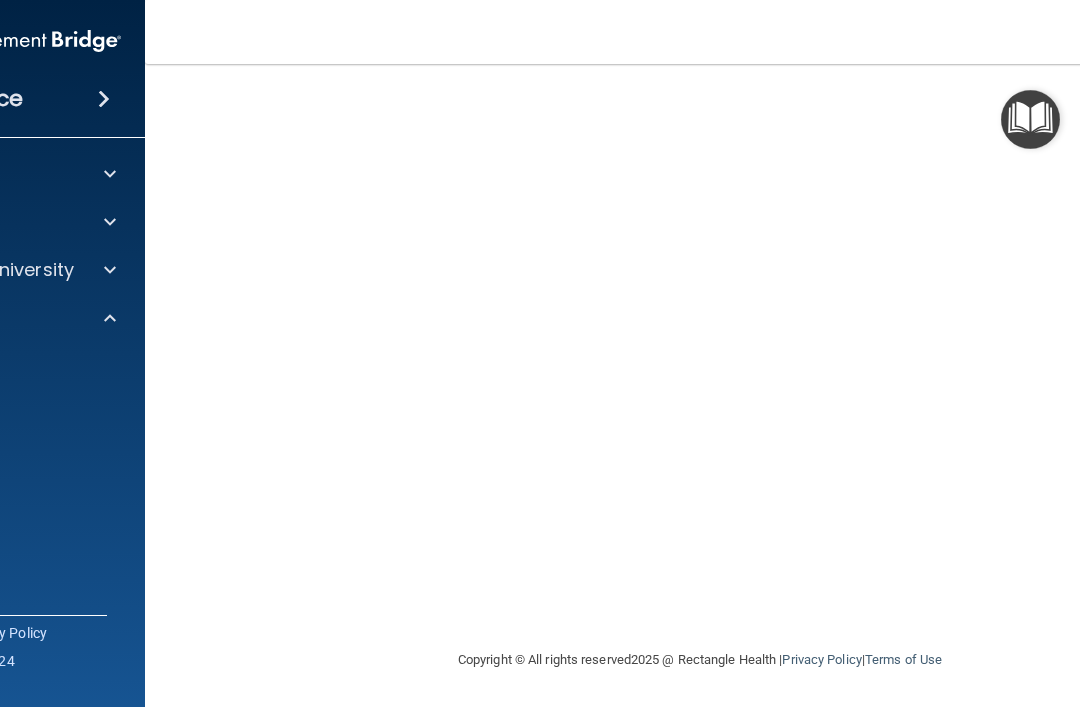 click at bounding box center [110, 318] 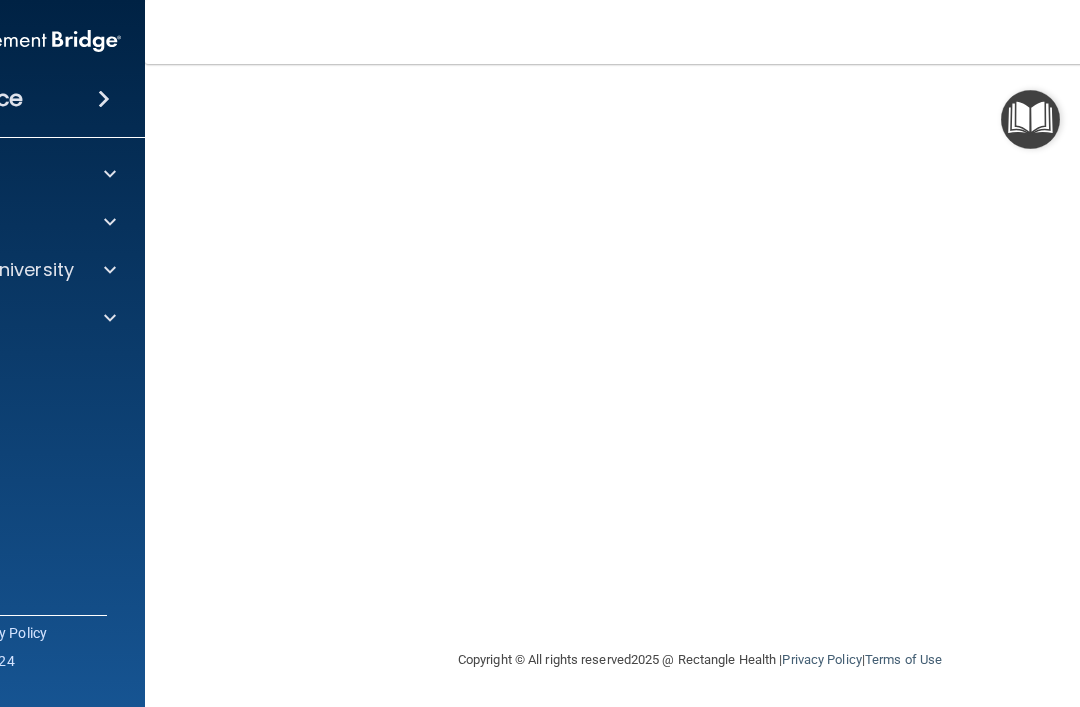 click at bounding box center (107, 270) 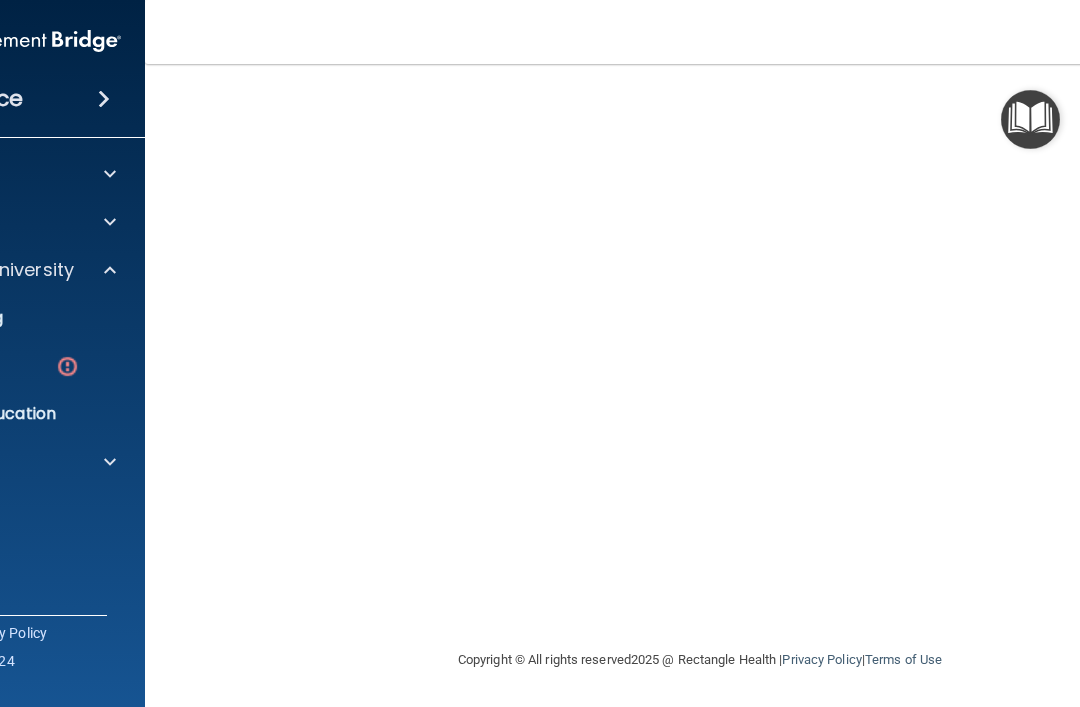 click at bounding box center (67, 366) 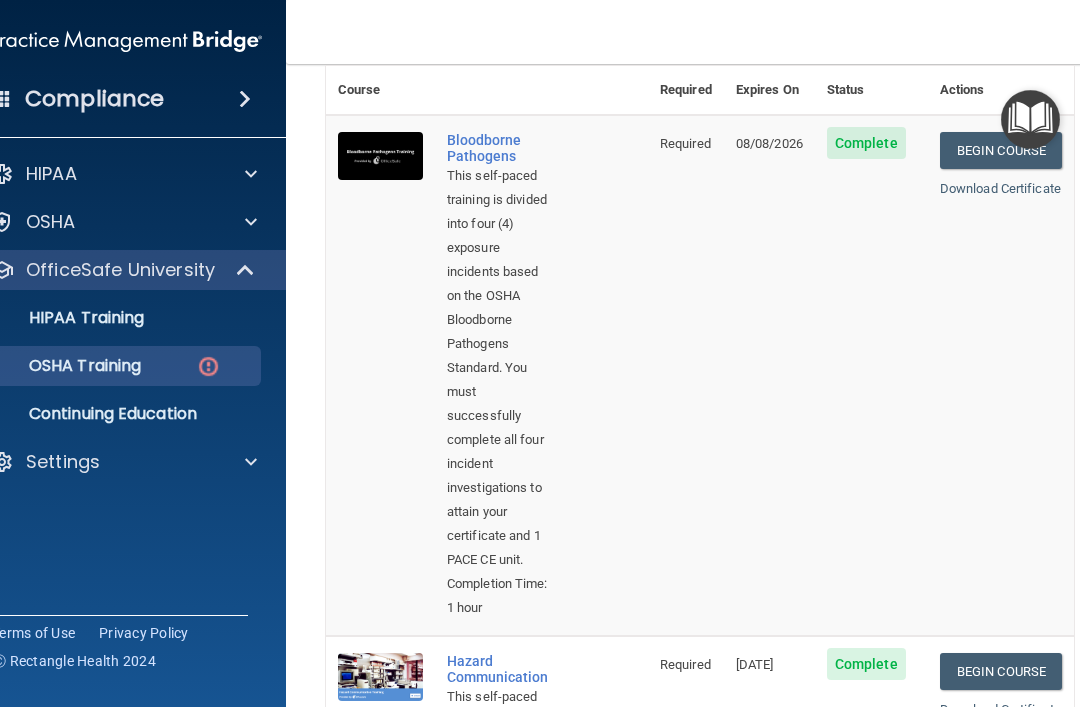 scroll, scrollTop: 204, scrollLeft: 0, axis: vertical 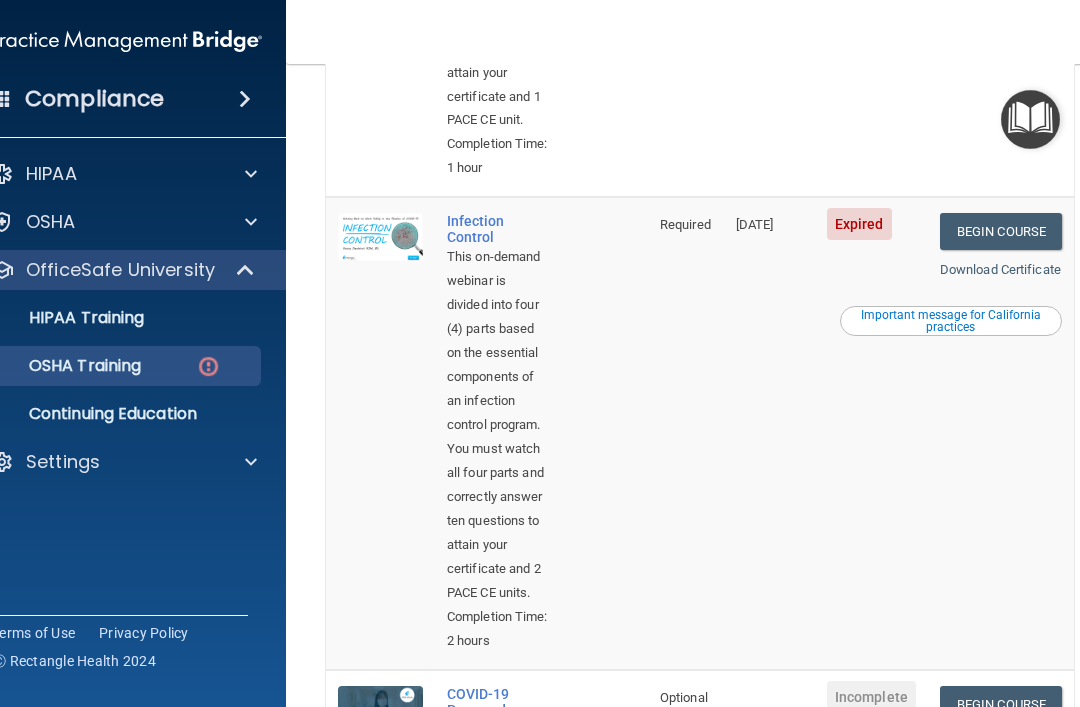 click on "Begin Course" at bounding box center (1001, 231) 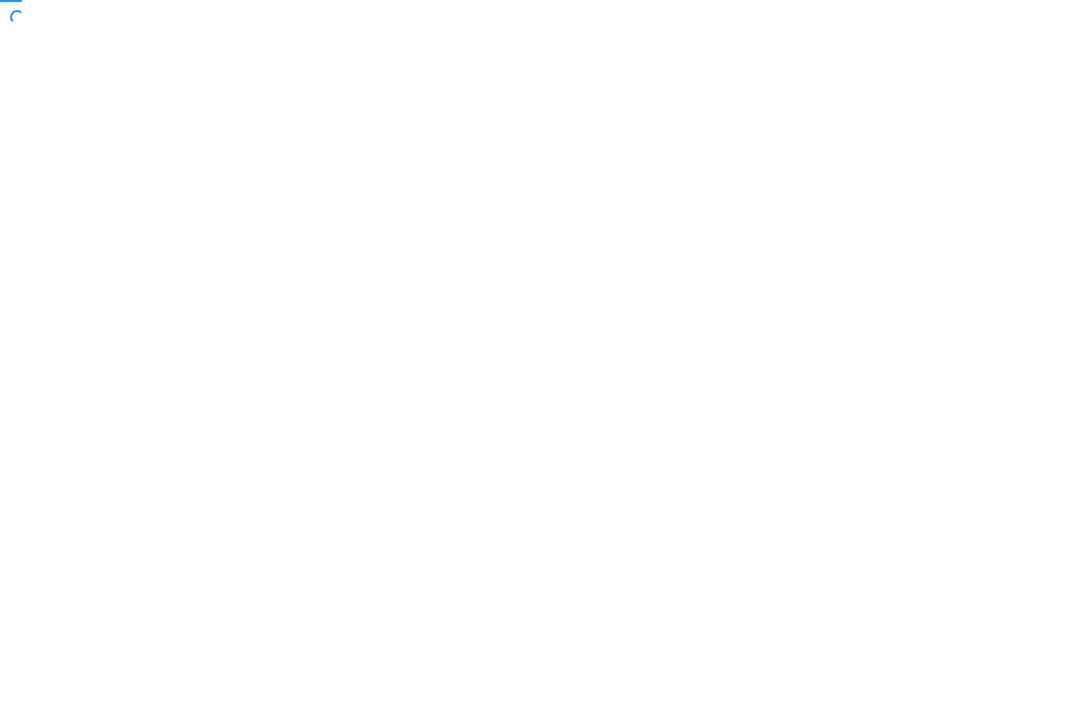 scroll, scrollTop: 0, scrollLeft: 0, axis: both 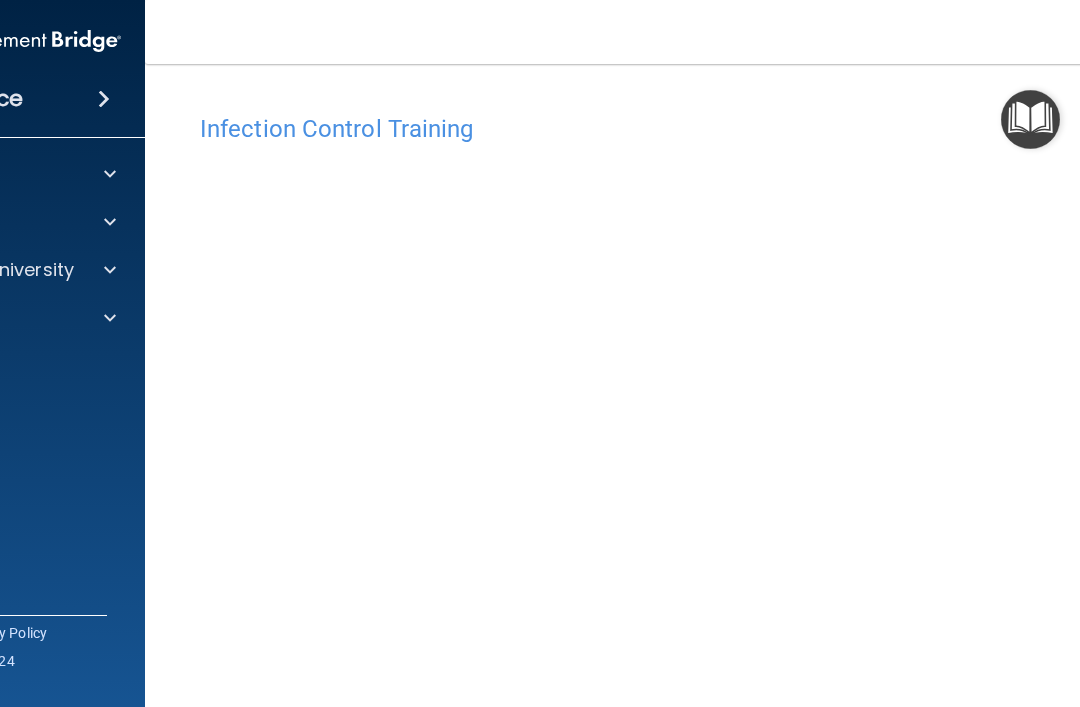 click on "Privacy Policy" at bounding box center (3, 633) 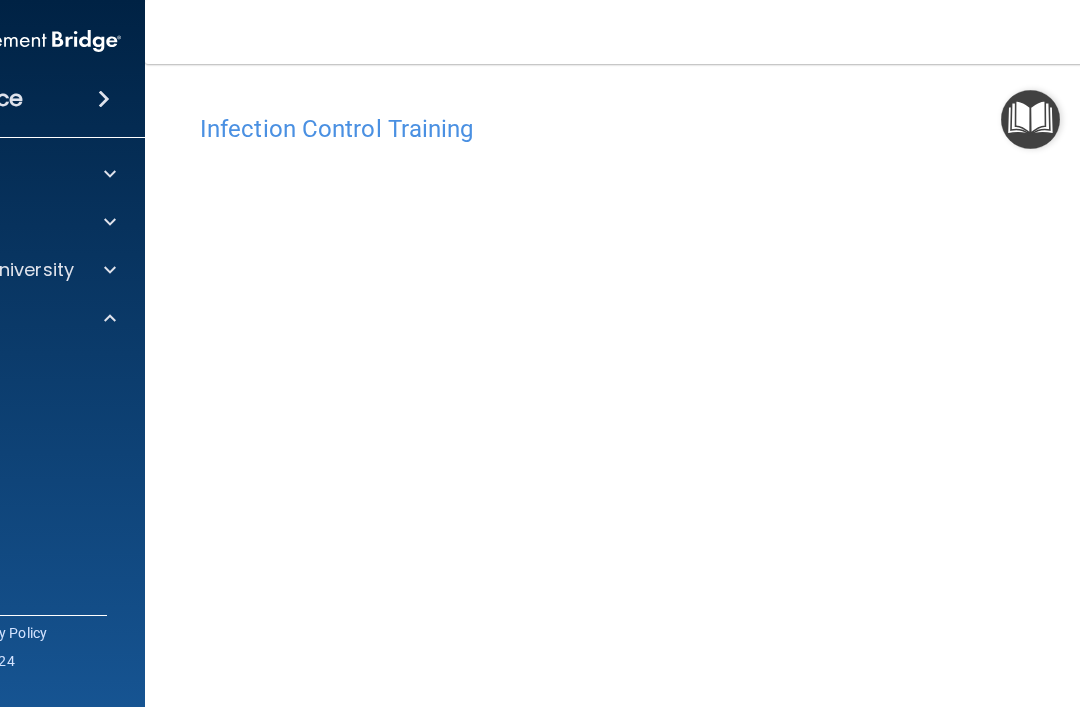 click at bounding box center [110, 270] 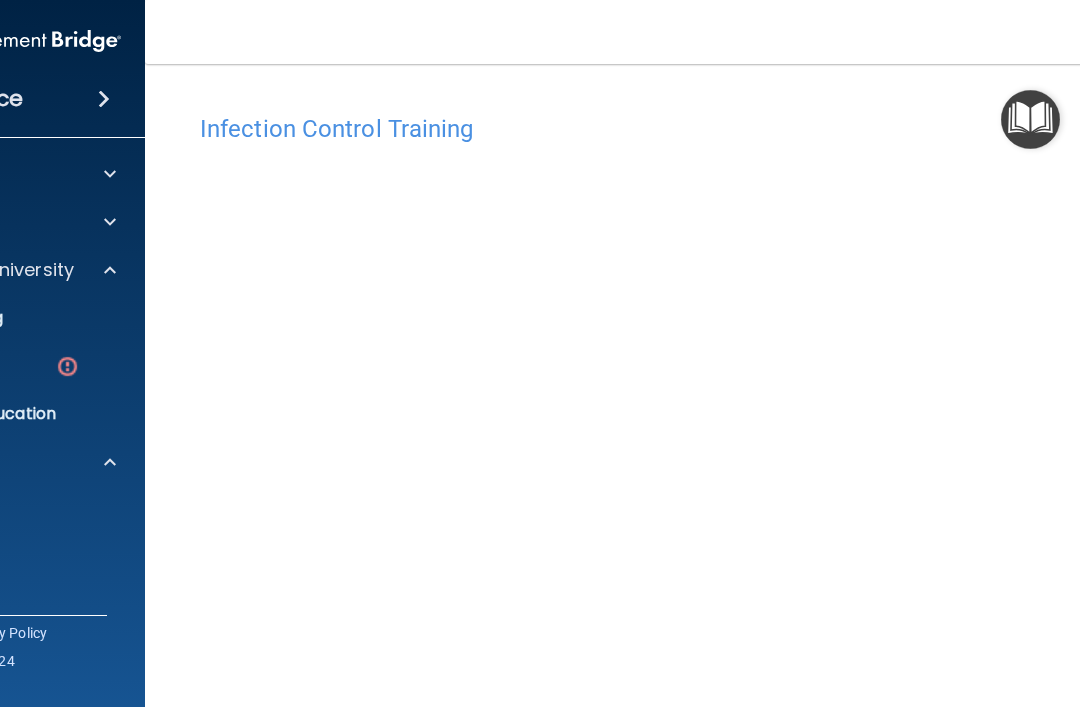 click at bounding box center [67, 366] 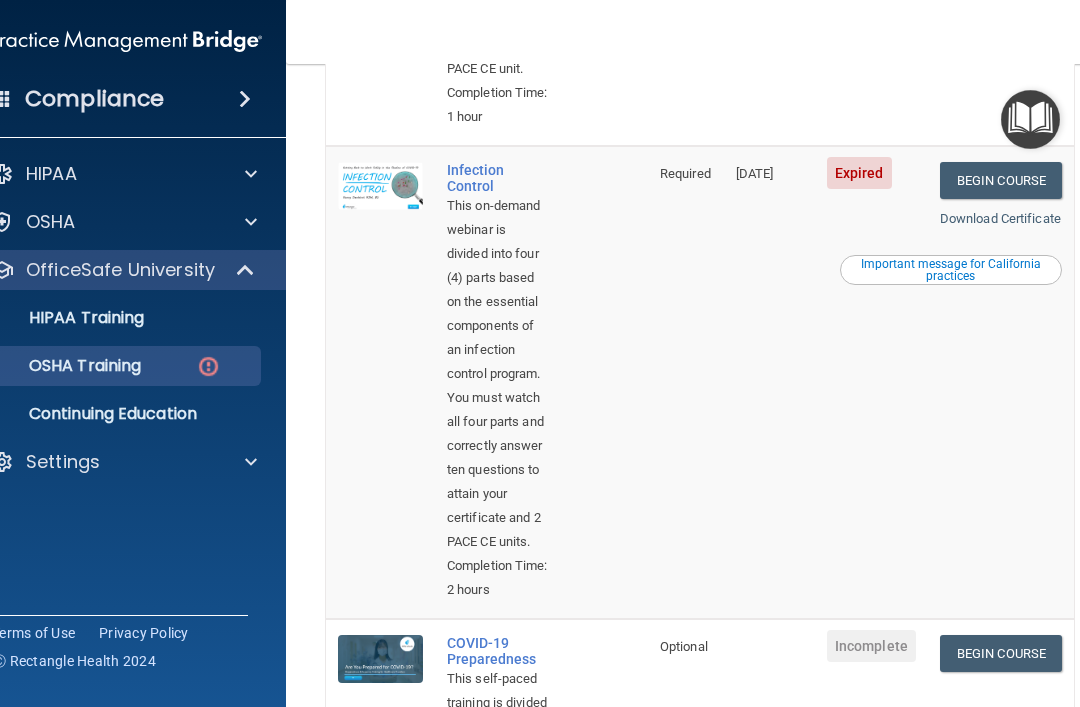 scroll, scrollTop: 1039, scrollLeft: 0, axis: vertical 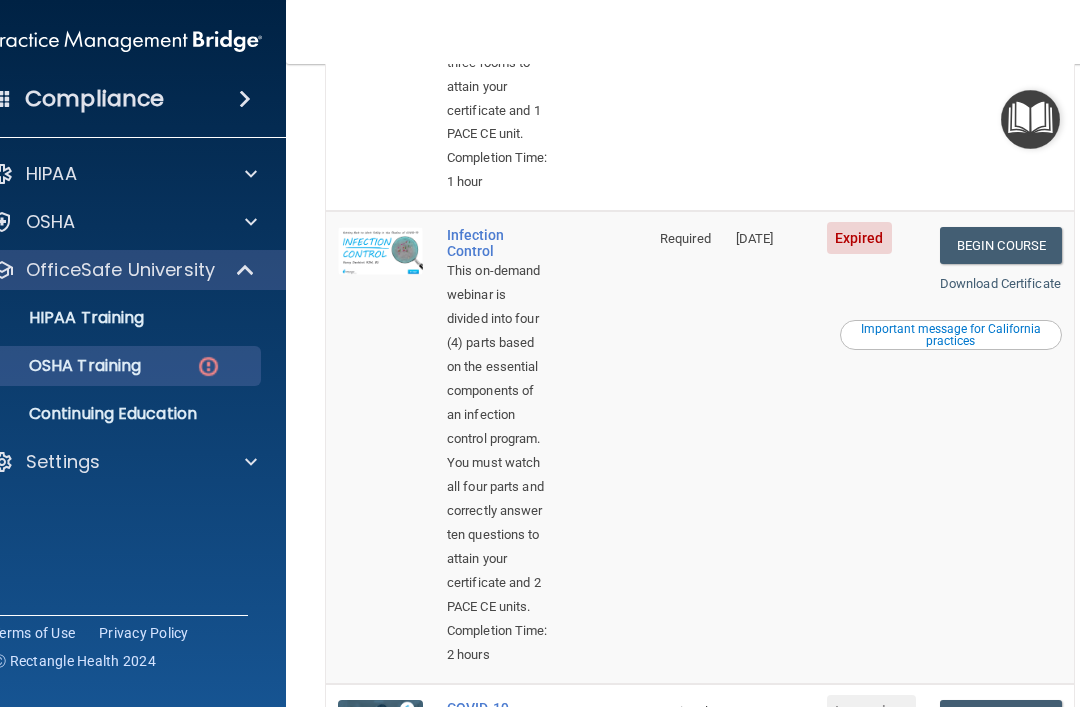 click on "Begin Course" at bounding box center (1001, 245) 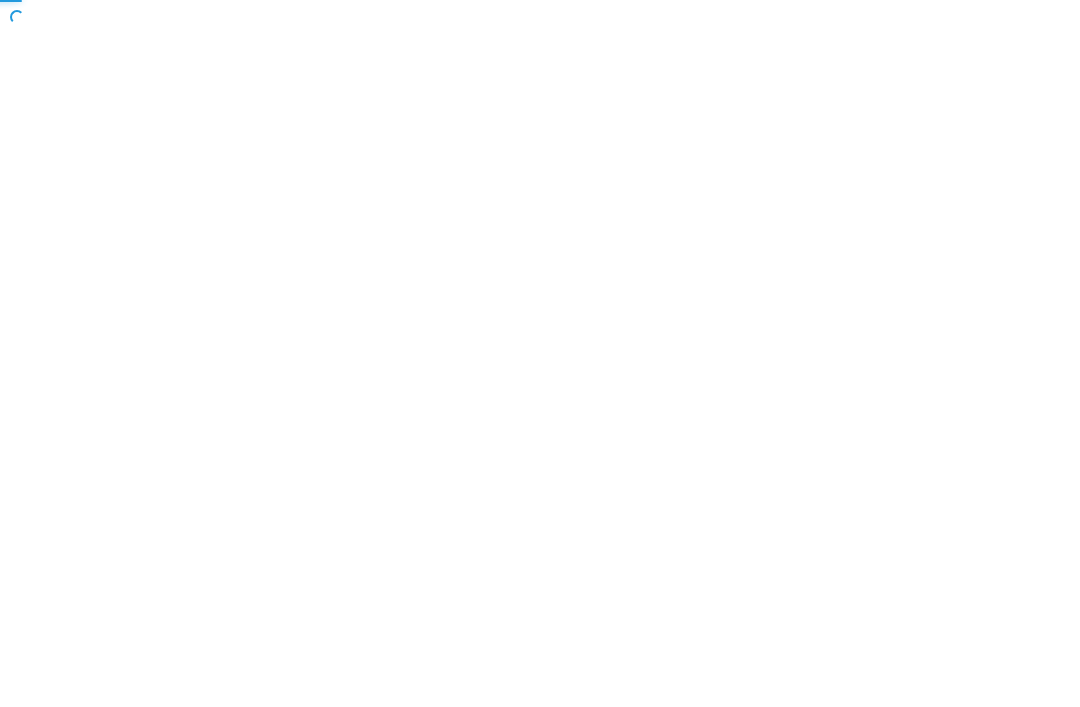 scroll, scrollTop: 0, scrollLeft: 0, axis: both 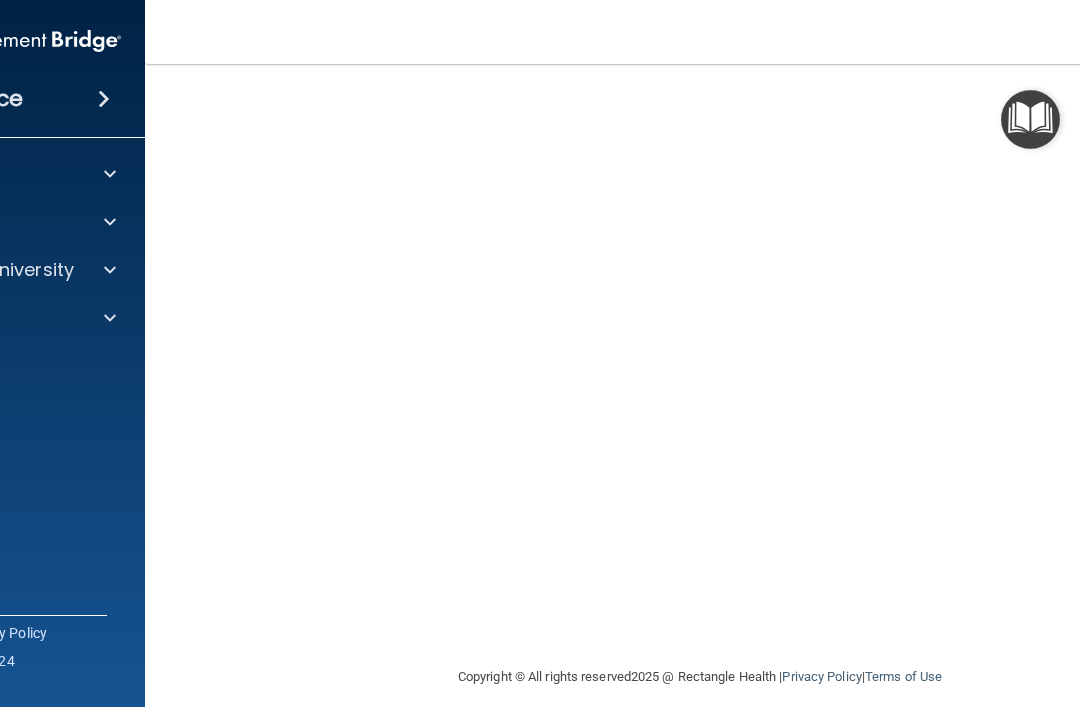 click at bounding box center [107, 318] 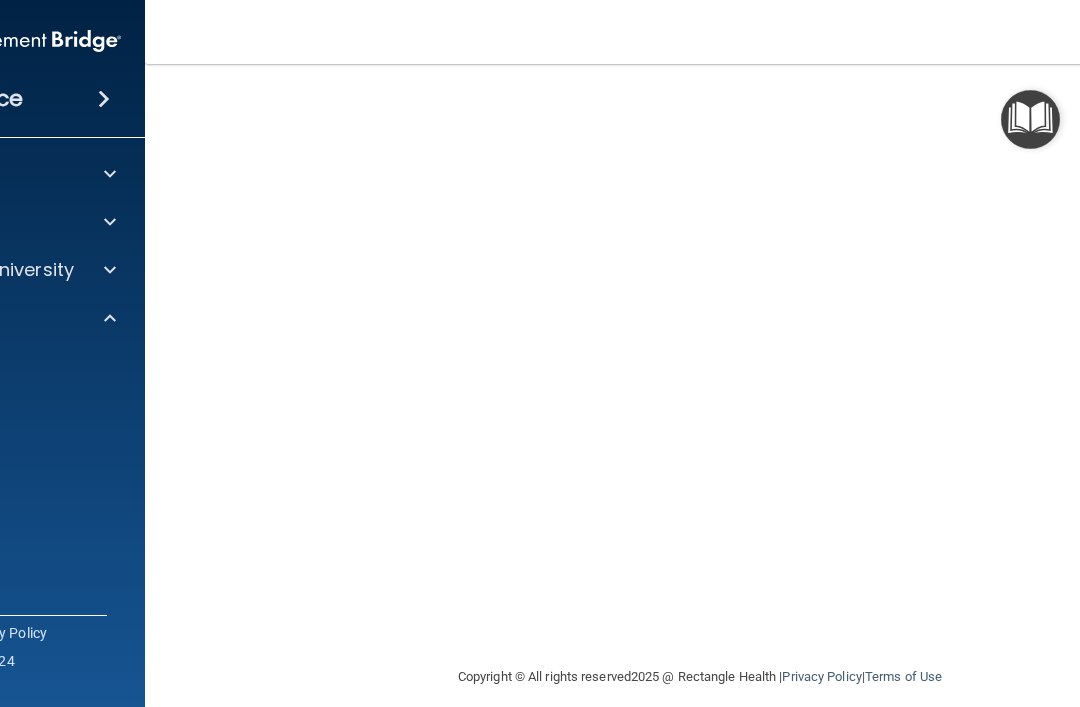 click at bounding box center [107, 270] 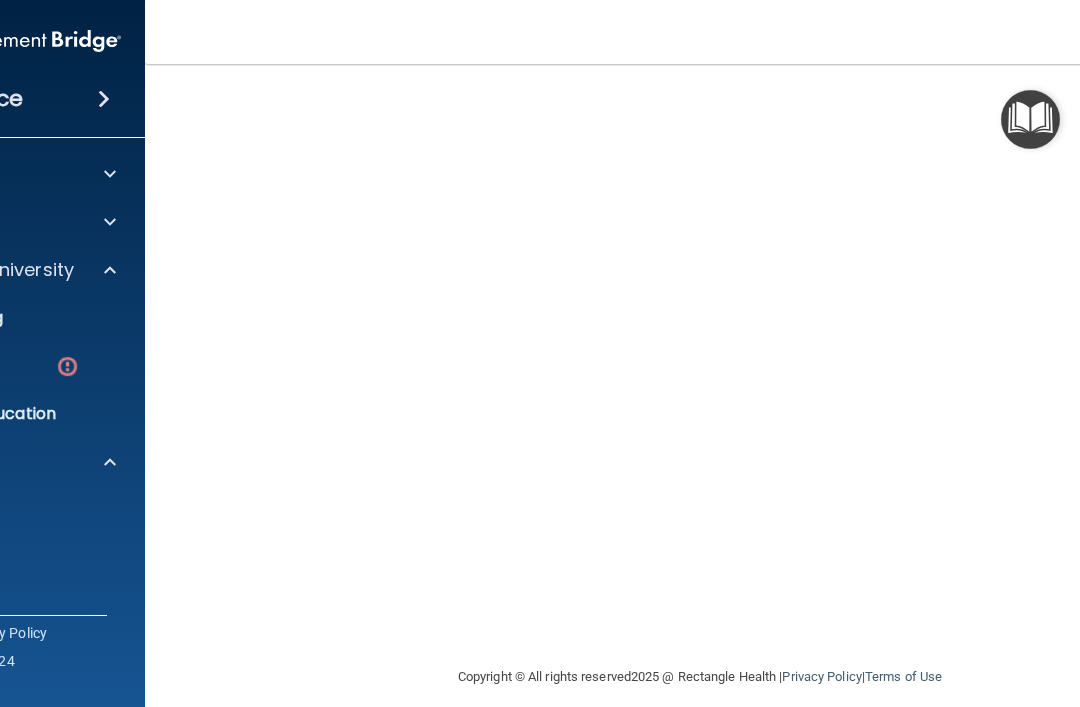 click on "OSHA Training" at bounding box center [-26, 366] 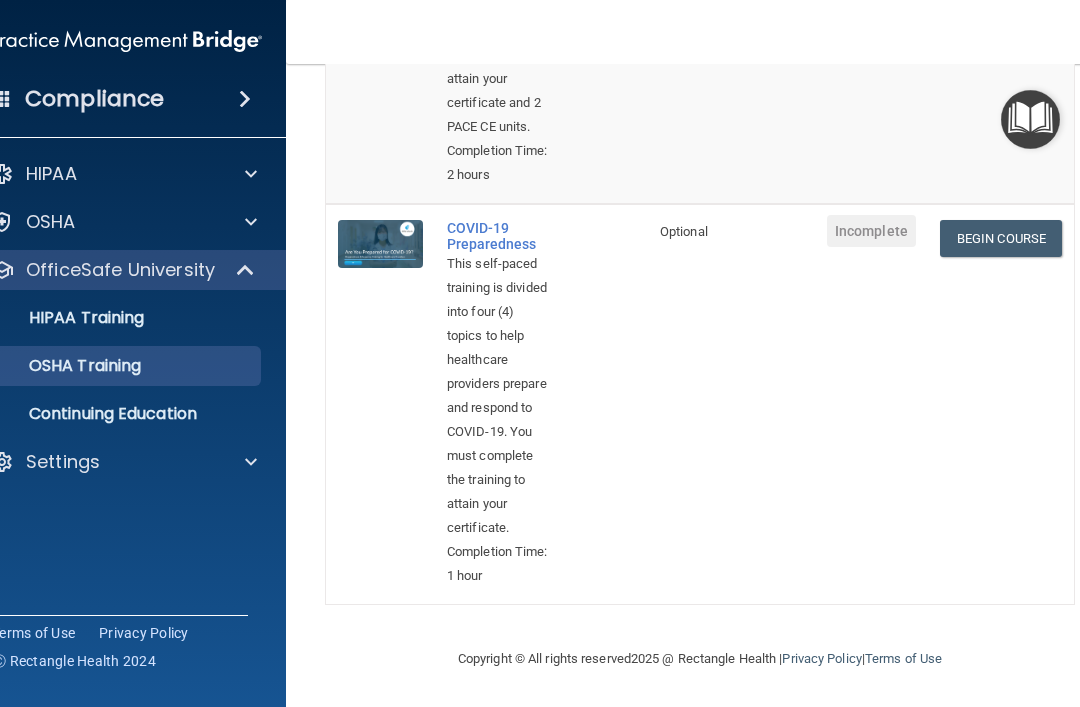 scroll, scrollTop: 1470, scrollLeft: 0, axis: vertical 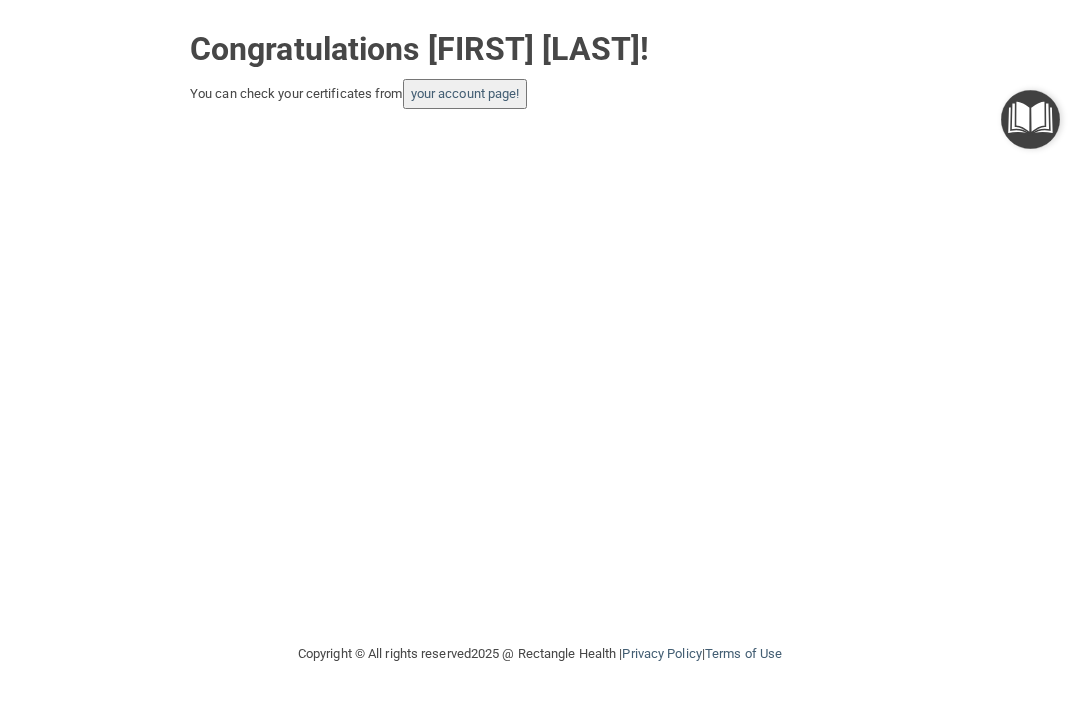 click on "your account page!" at bounding box center [465, 93] 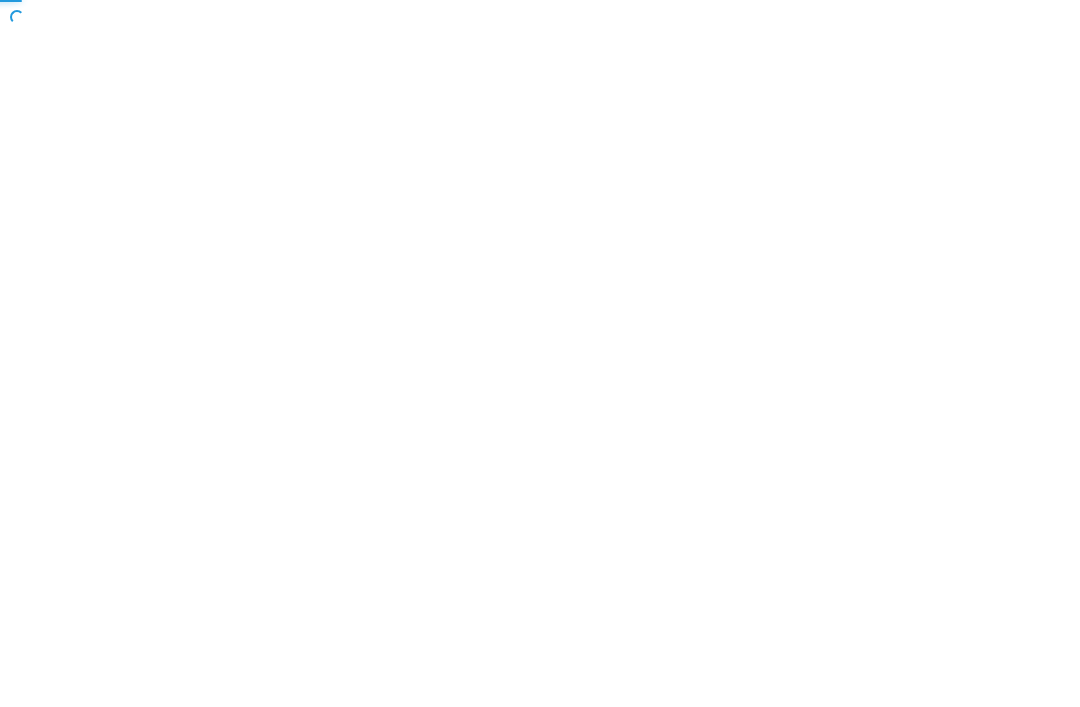 scroll, scrollTop: 0, scrollLeft: 0, axis: both 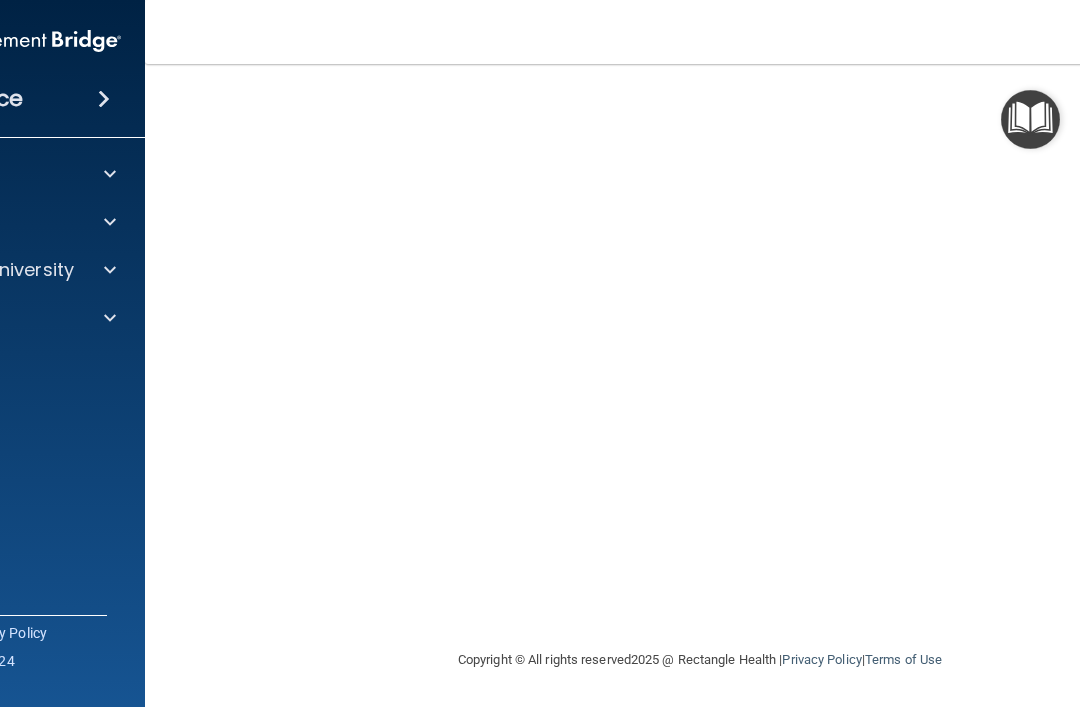 click at bounding box center [110, 318] 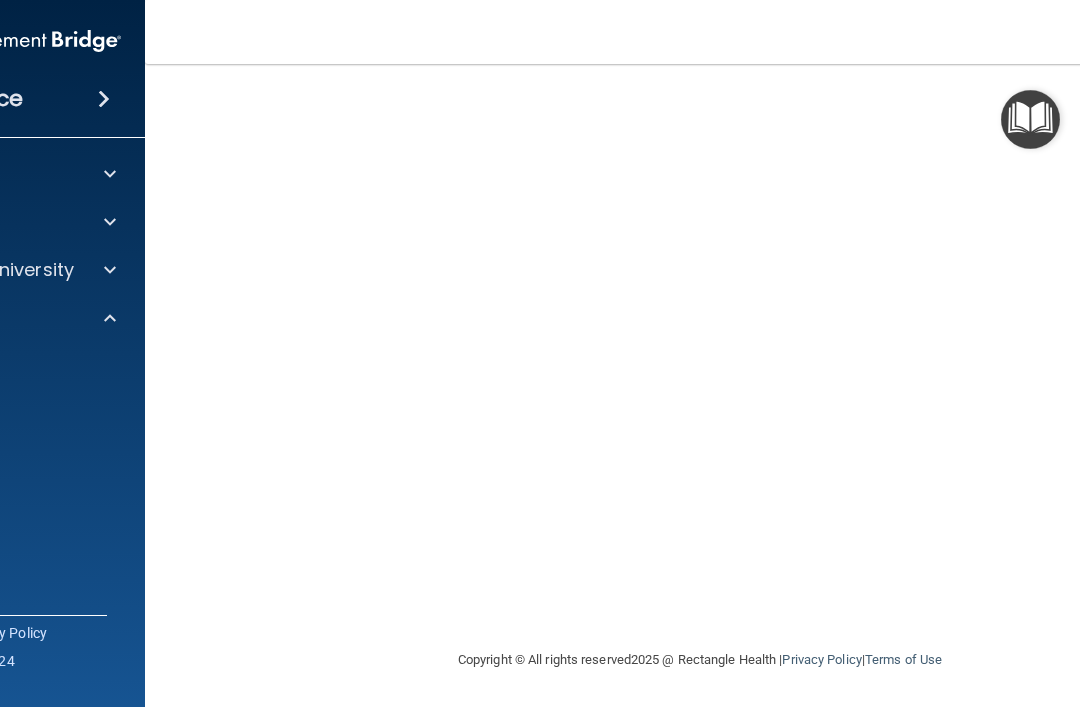 click on "My Account" at bounding box center [-26, 366] 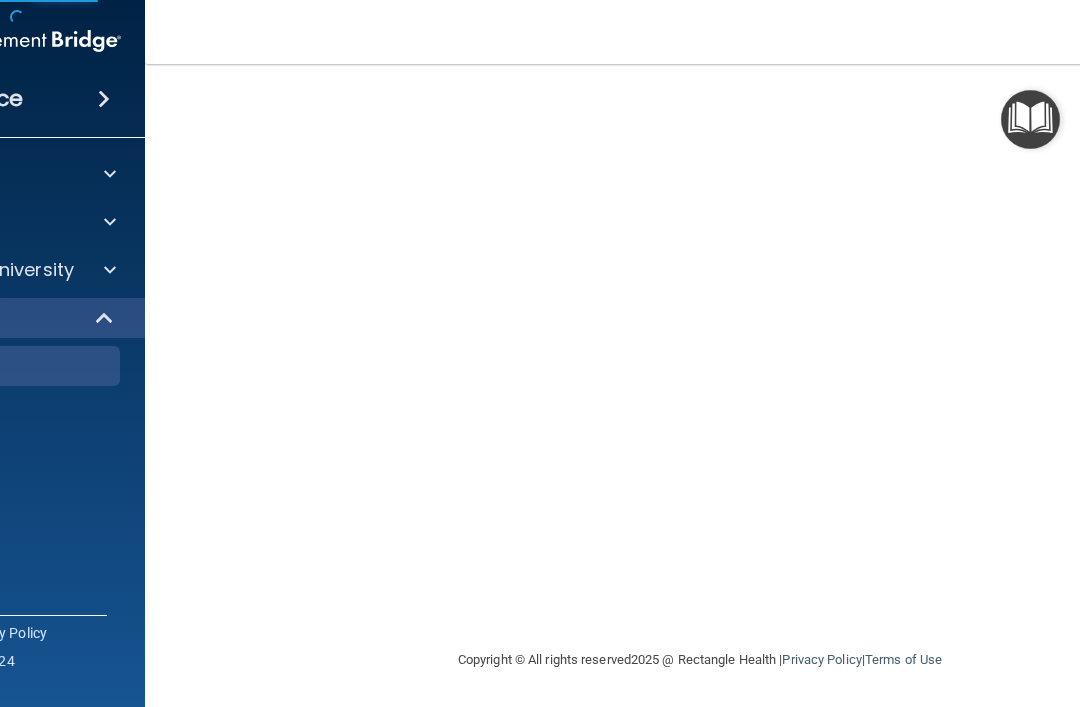 click at bounding box center (107, 270) 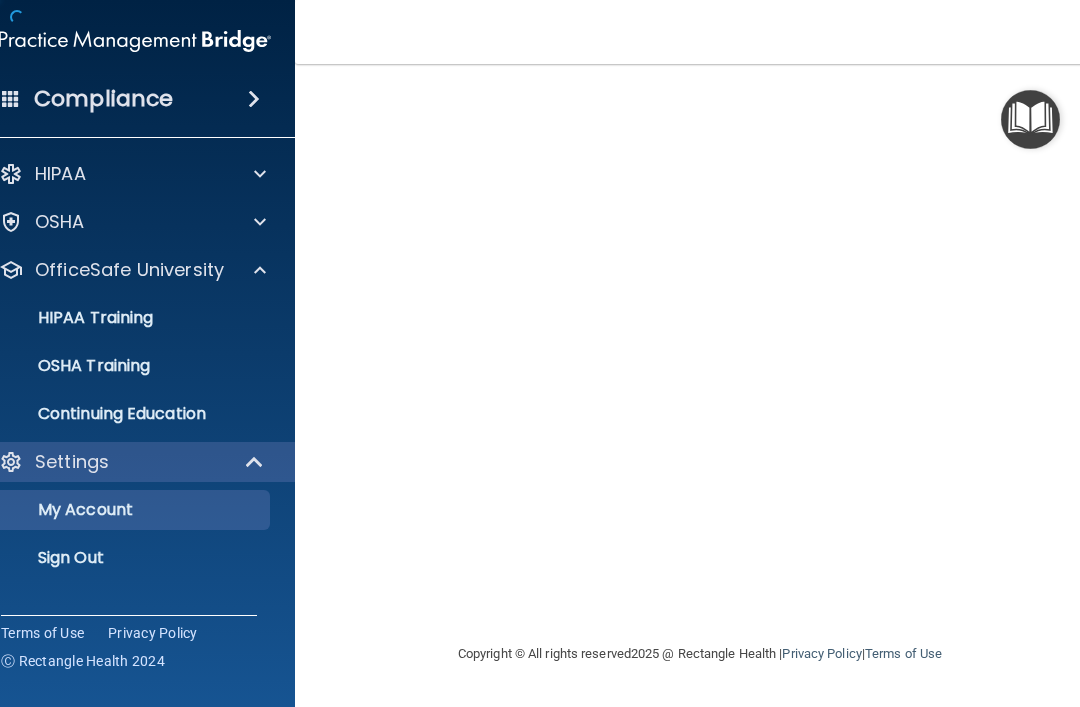 scroll, scrollTop: 0, scrollLeft: 0, axis: both 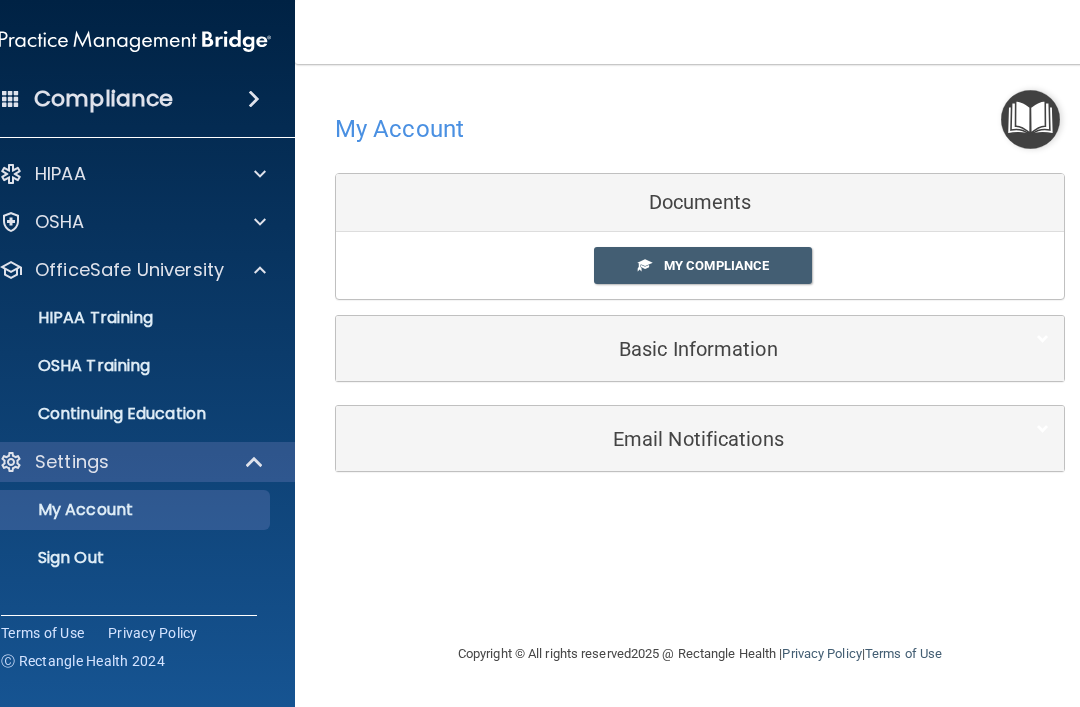 click on "OSHA Training" at bounding box center (69, 366) 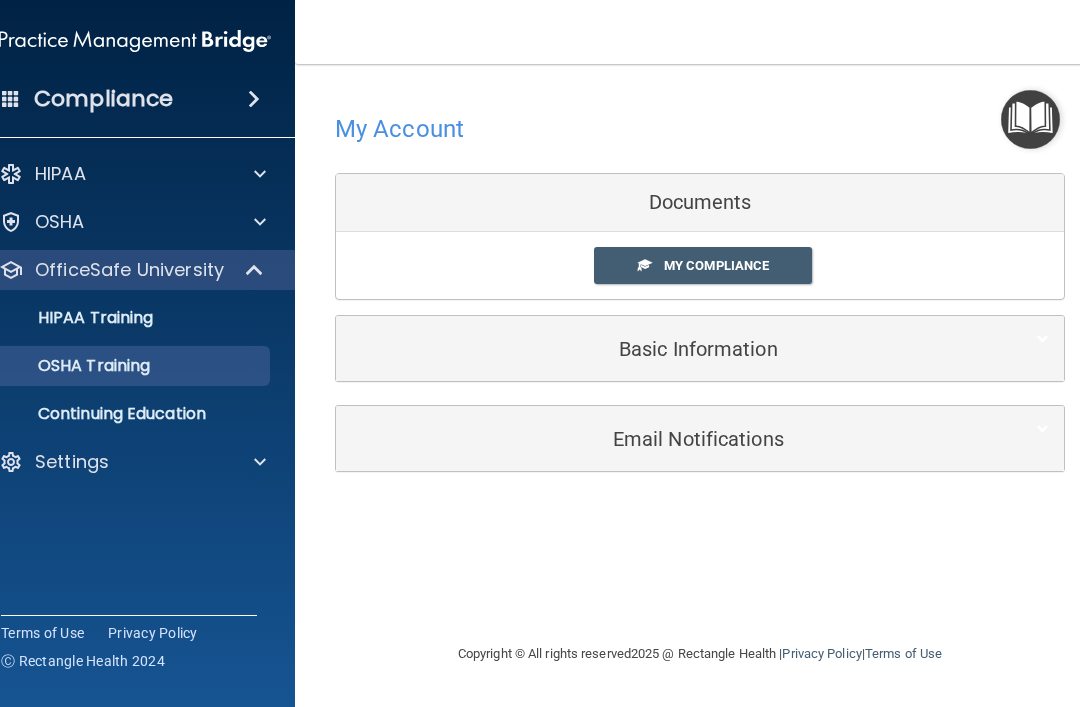 click on "HIPAA Training" at bounding box center [124, 318] 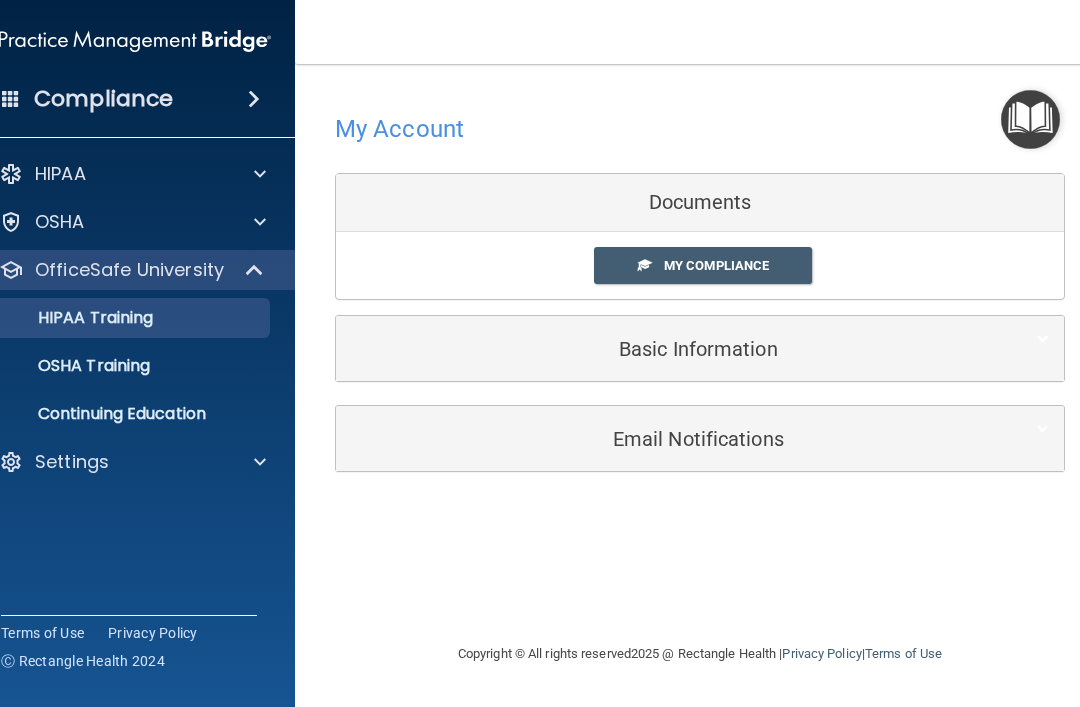 click on "HIPAA Training" at bounding box center (124, 318) 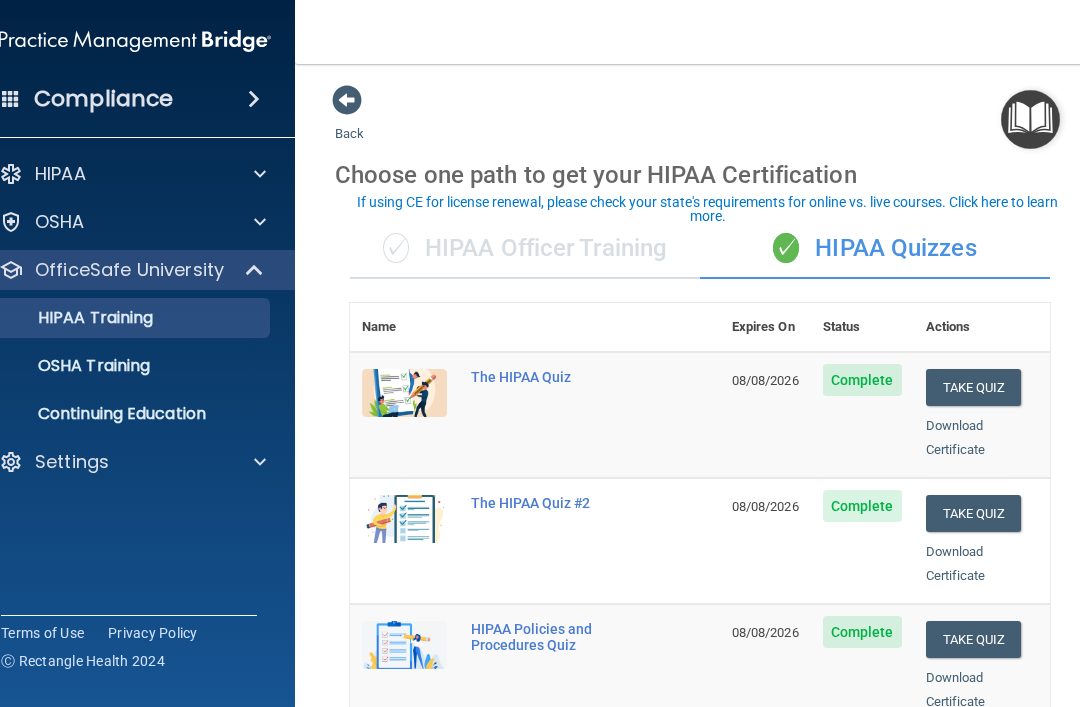 scroll, scrollTop: 0, scrollLeft: 0, axis: both 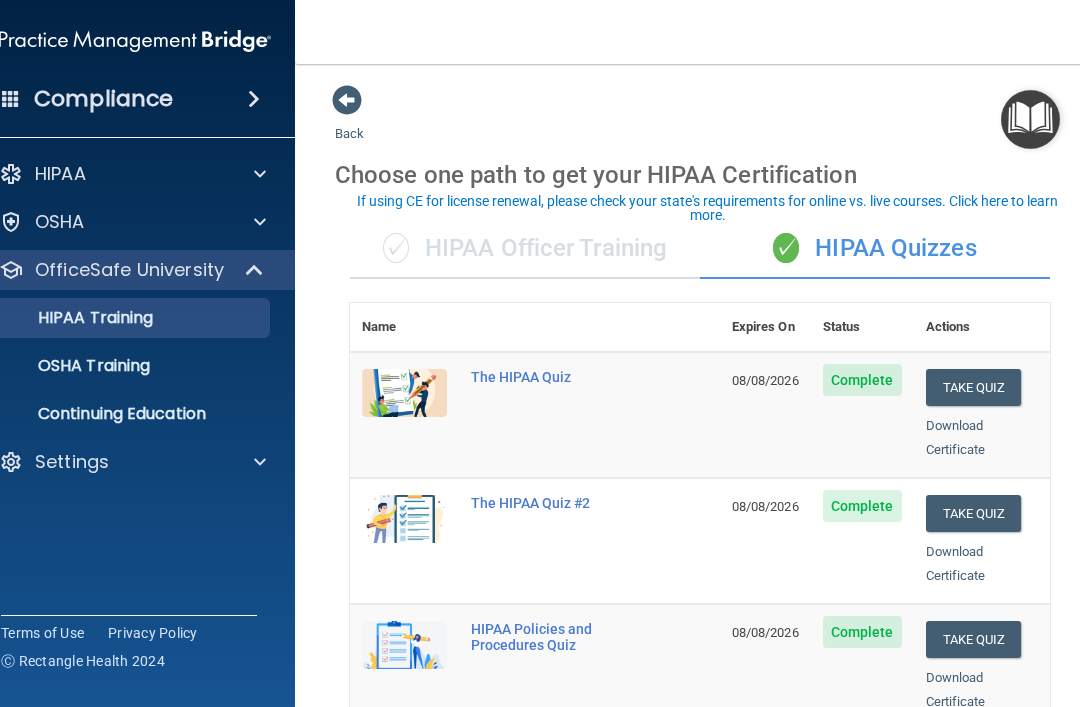 click on "OSHA Training" at bounding box center (124, 366) 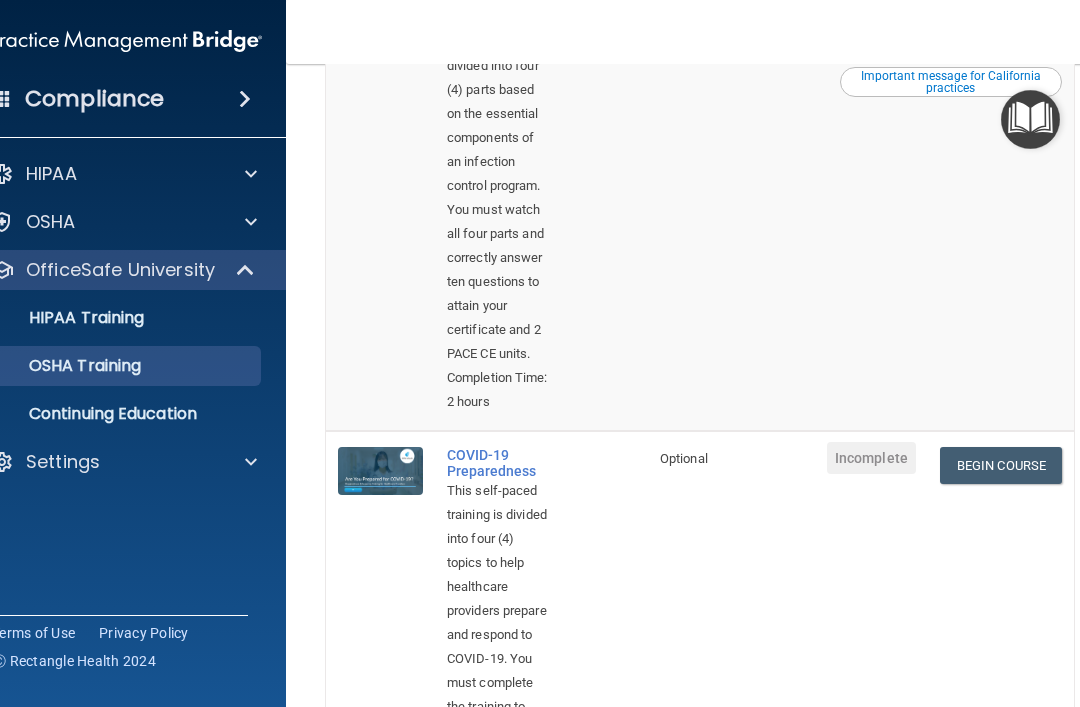 scroll, scrollTop: 1232, scrollLeft: 0, axis: vertical 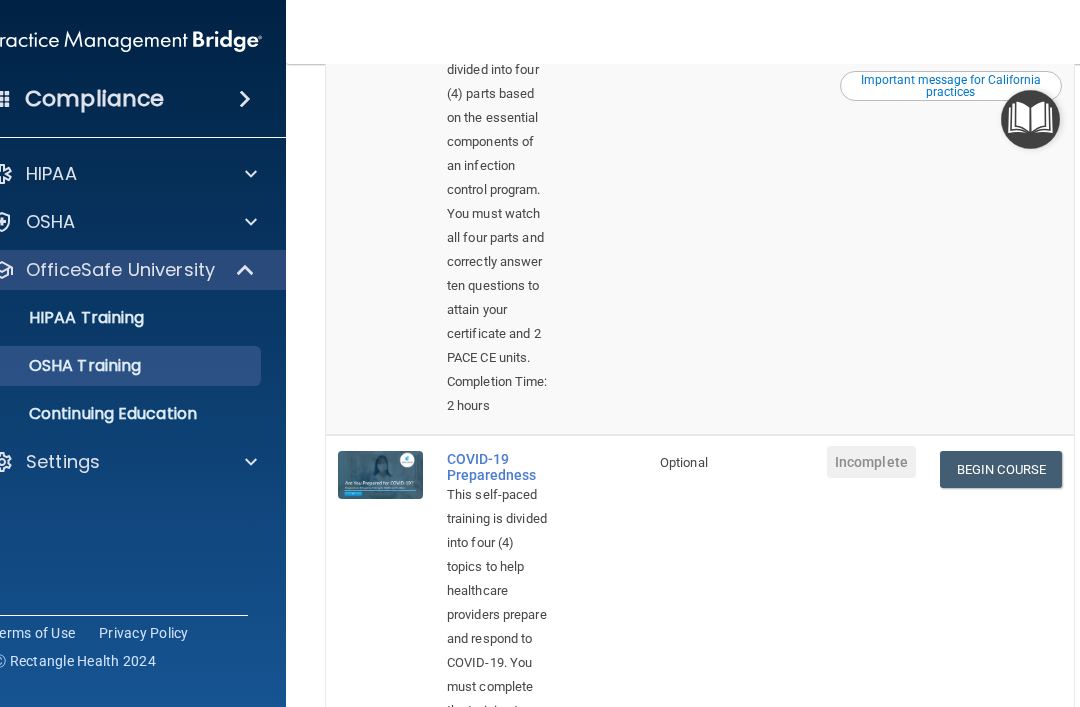 click on "Begin Course" at bounding box center (1001, 469) 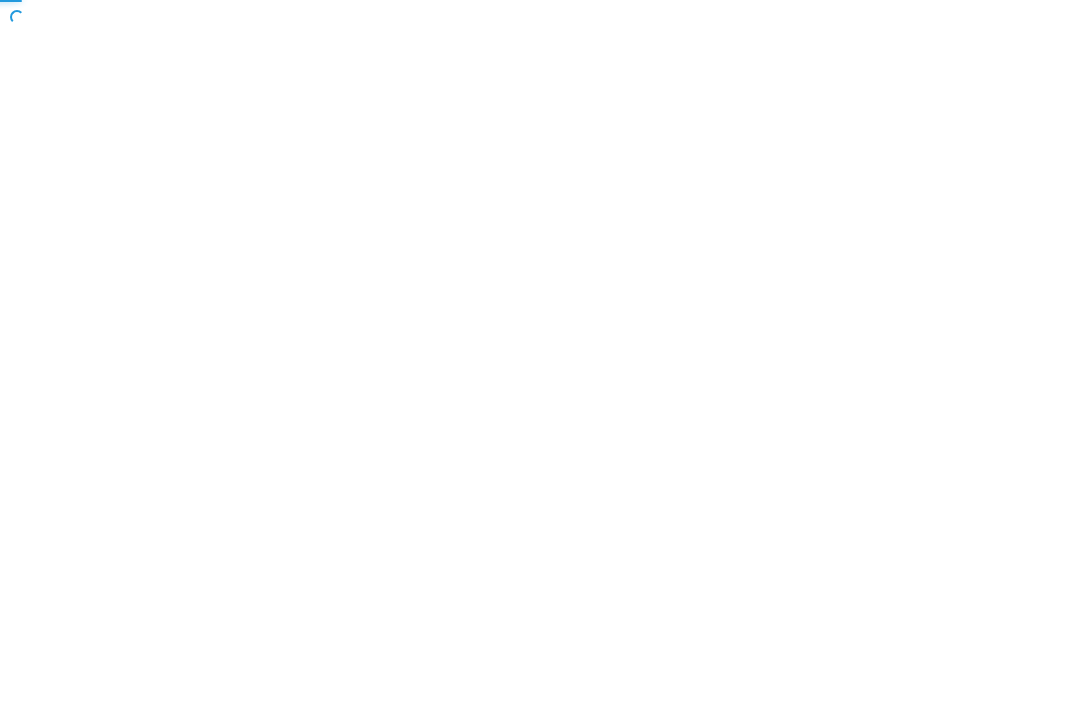 scroll, scrollTop: 0, scrollLeft: 0, axis: both 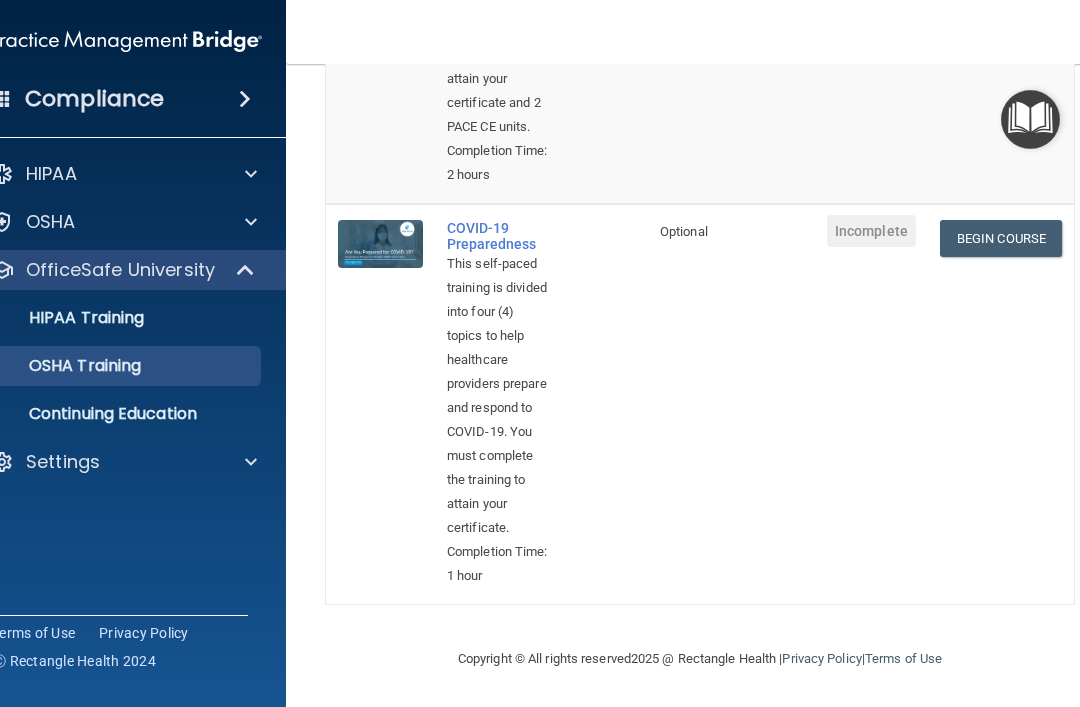 click on "Begin Course" at bounding box center [1001, 238] 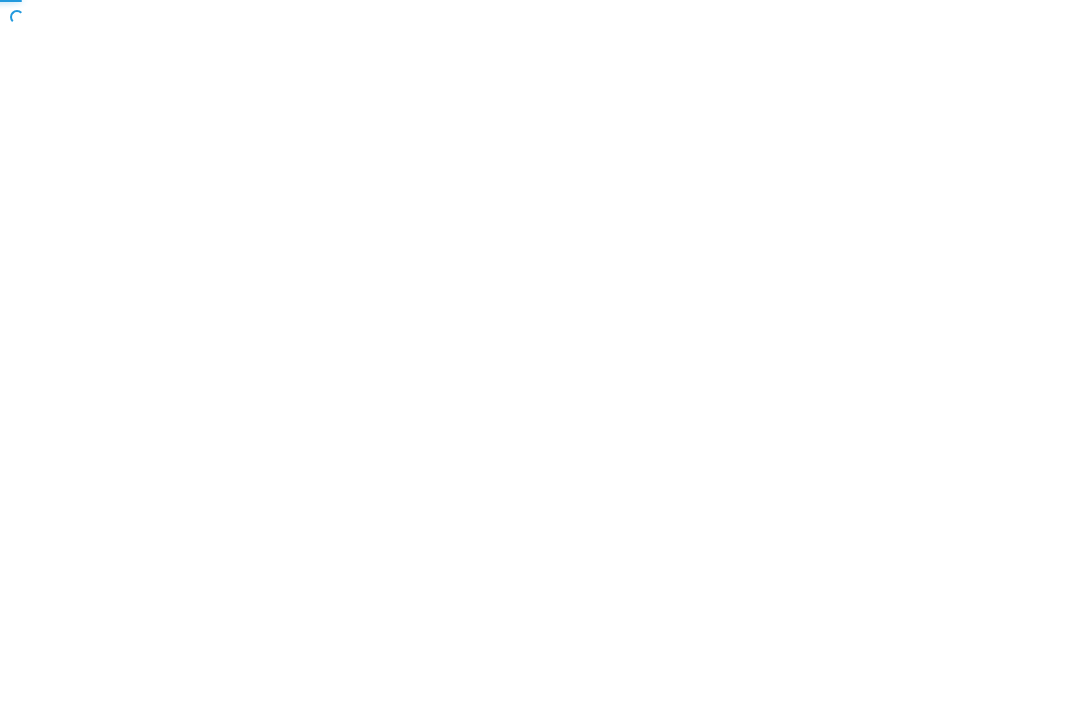 scroll, scrollTop: 0, scrollLeft: 0, axis: both 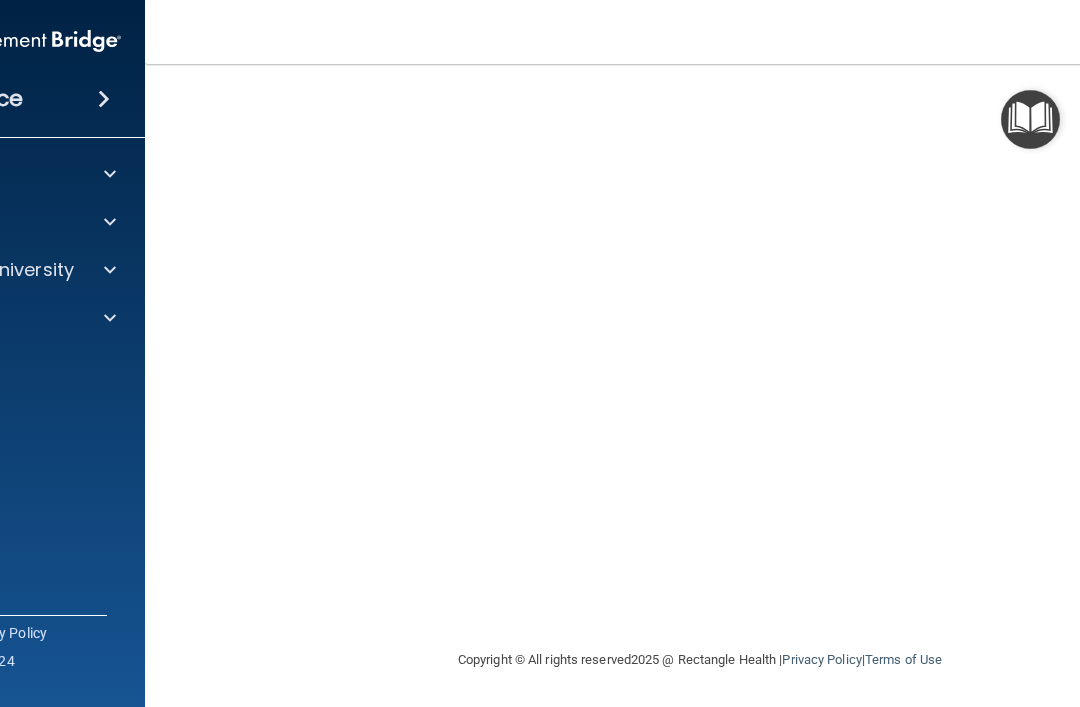 click at bounding box center (110, 318) 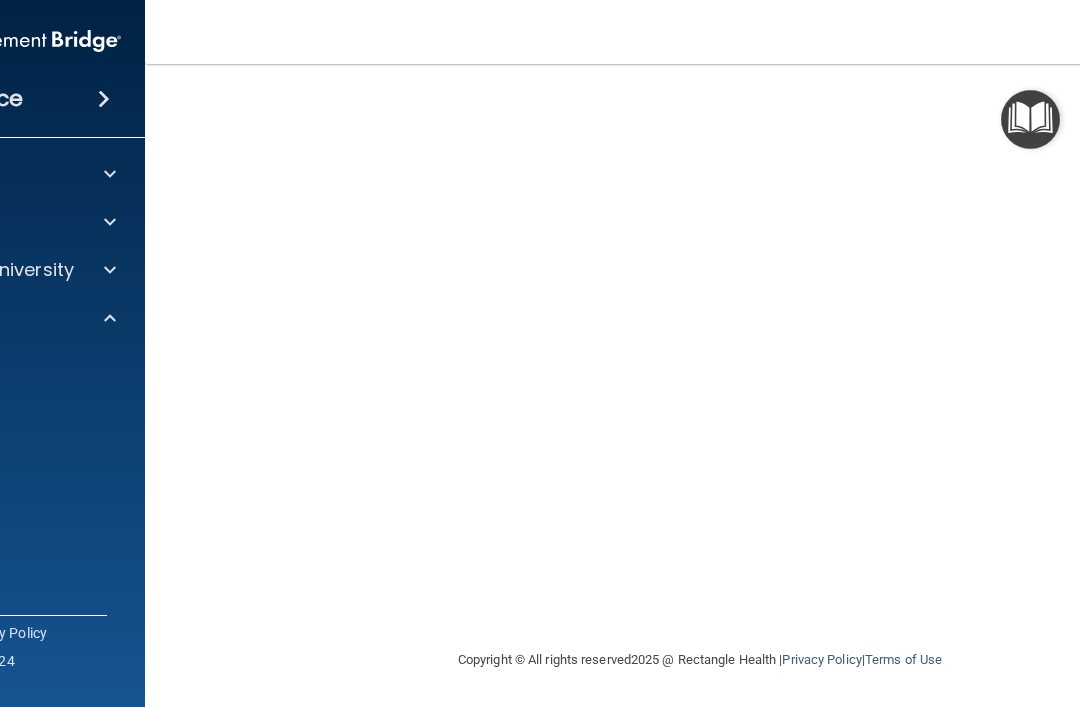 click at bounding box center (107, 270) 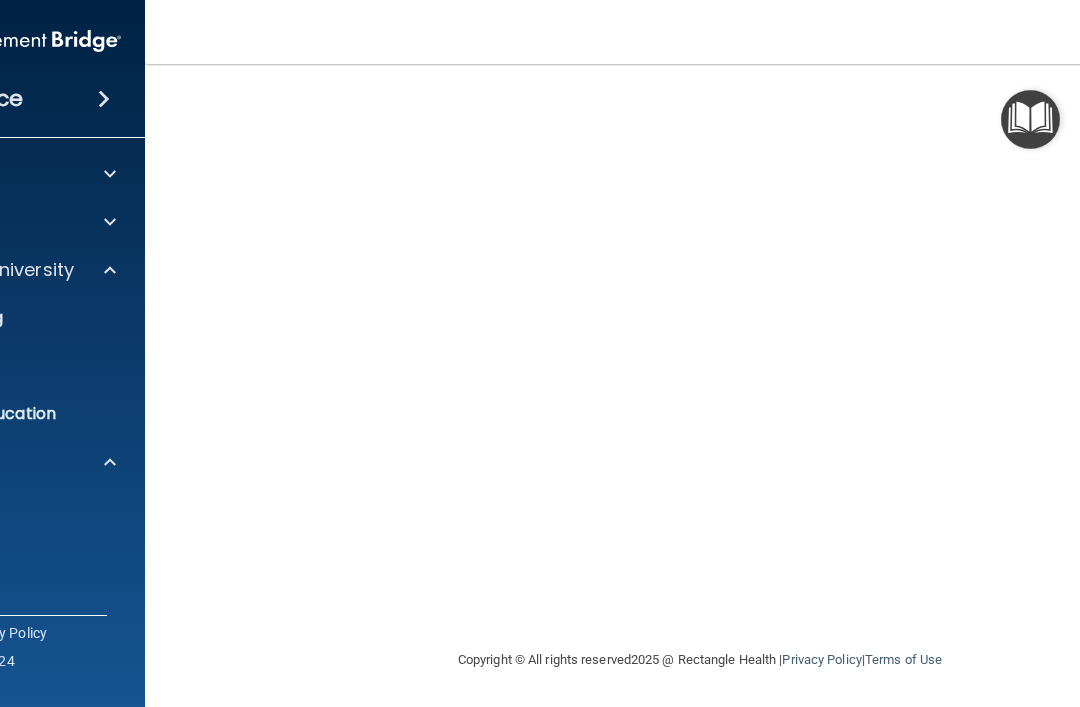 click on "HIPAA Training" at bounding box center (-26, 318) 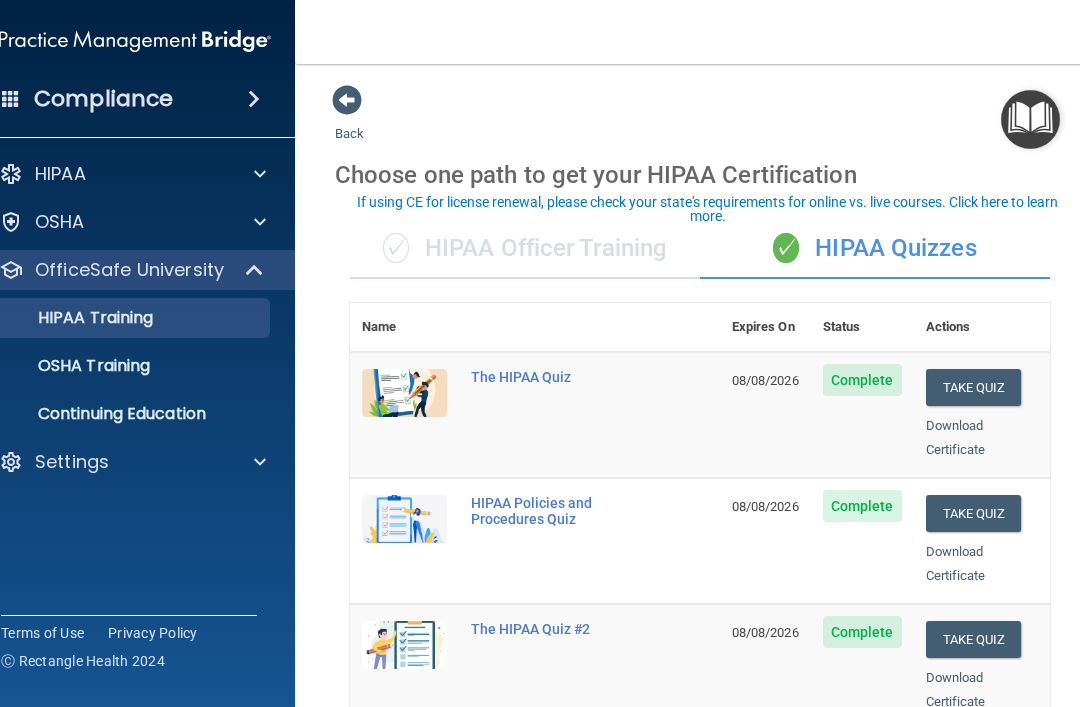 scroll, scrollTop: 0, scrollLeft: 0, axis: both 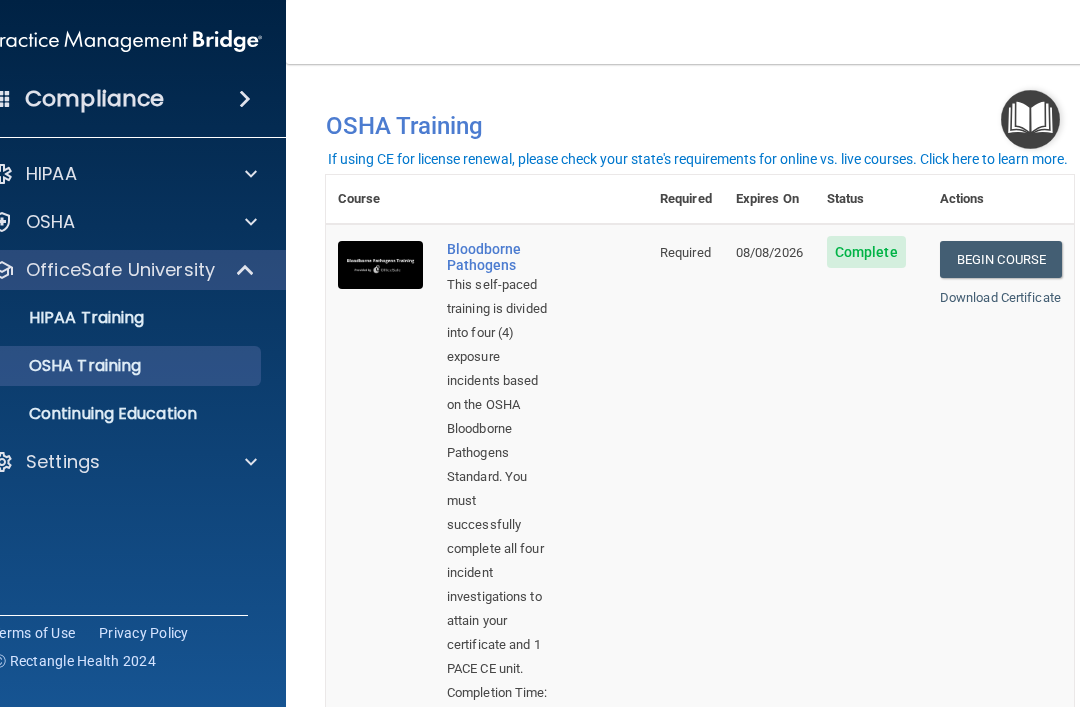 click on "HIPAA Training" at bounding box center [115, 318] 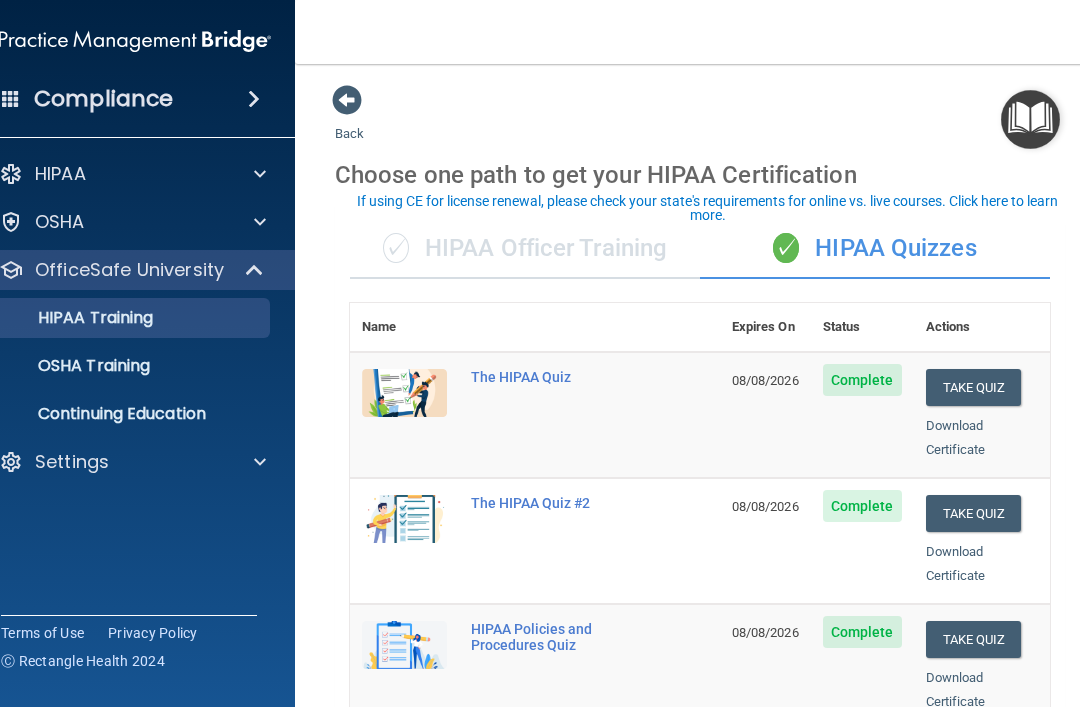 scroll, scrollTop: 0, scrollLeft: 0, axis: both 